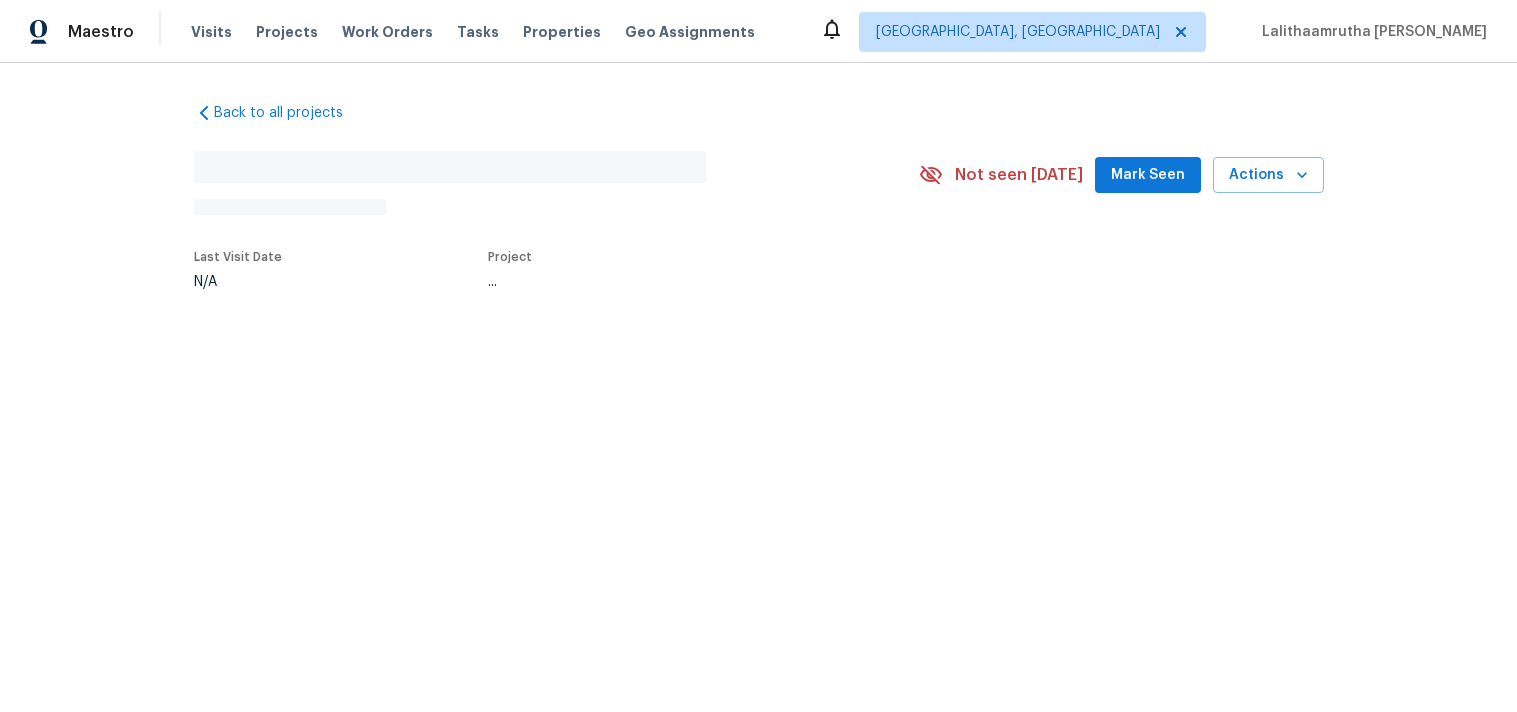 scroll, scrollTop: 0, scrollLeft: 0, axis: both 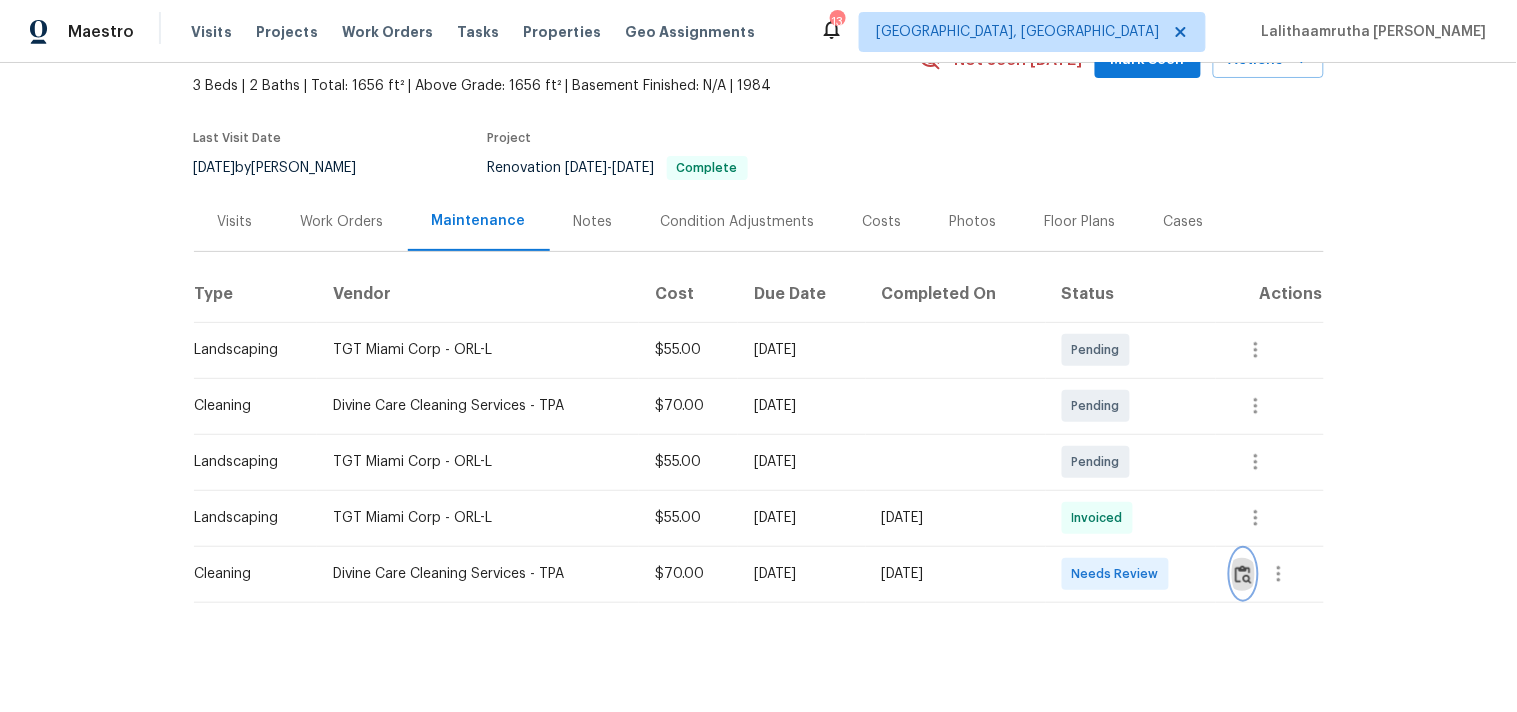 click at bounding box center (1243, 574) 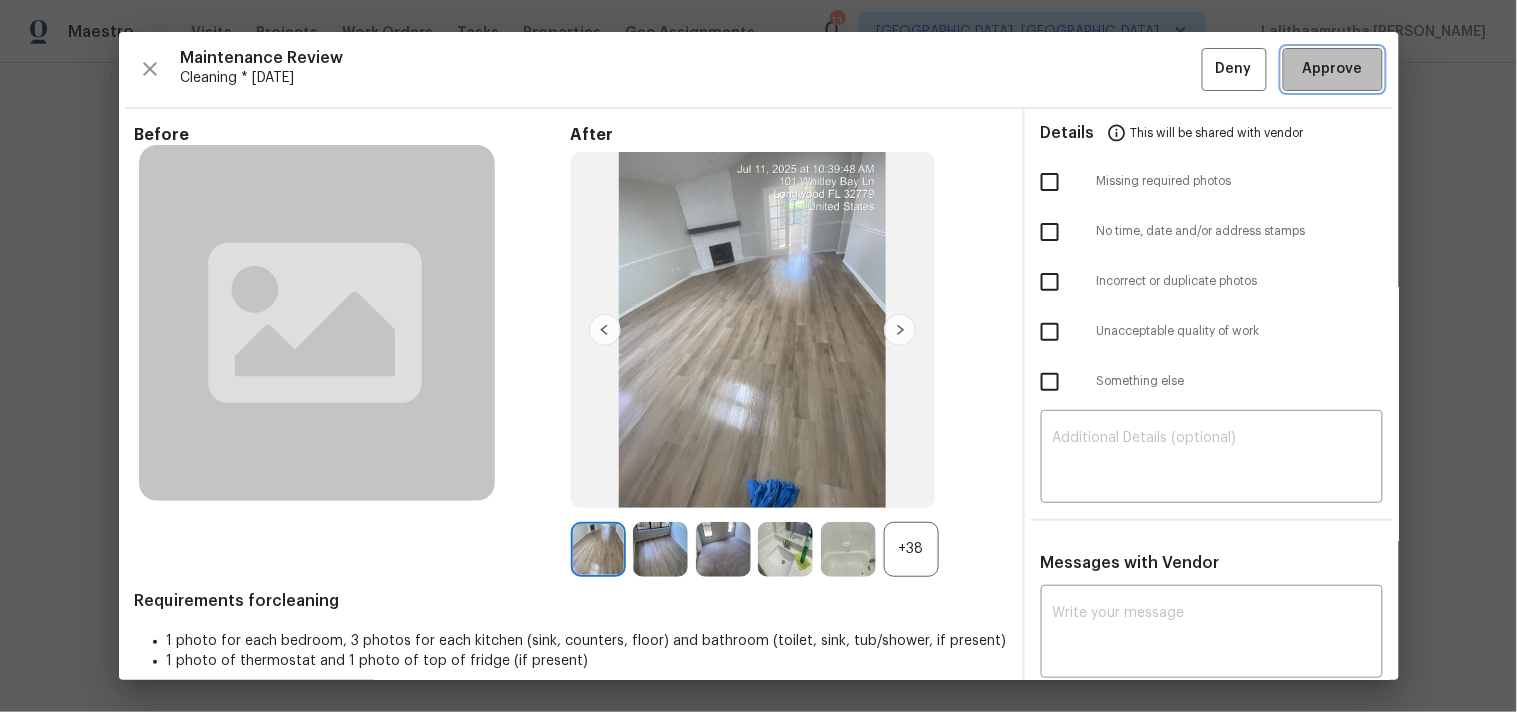 click on "Approve" at bounding box center (1333, 69) 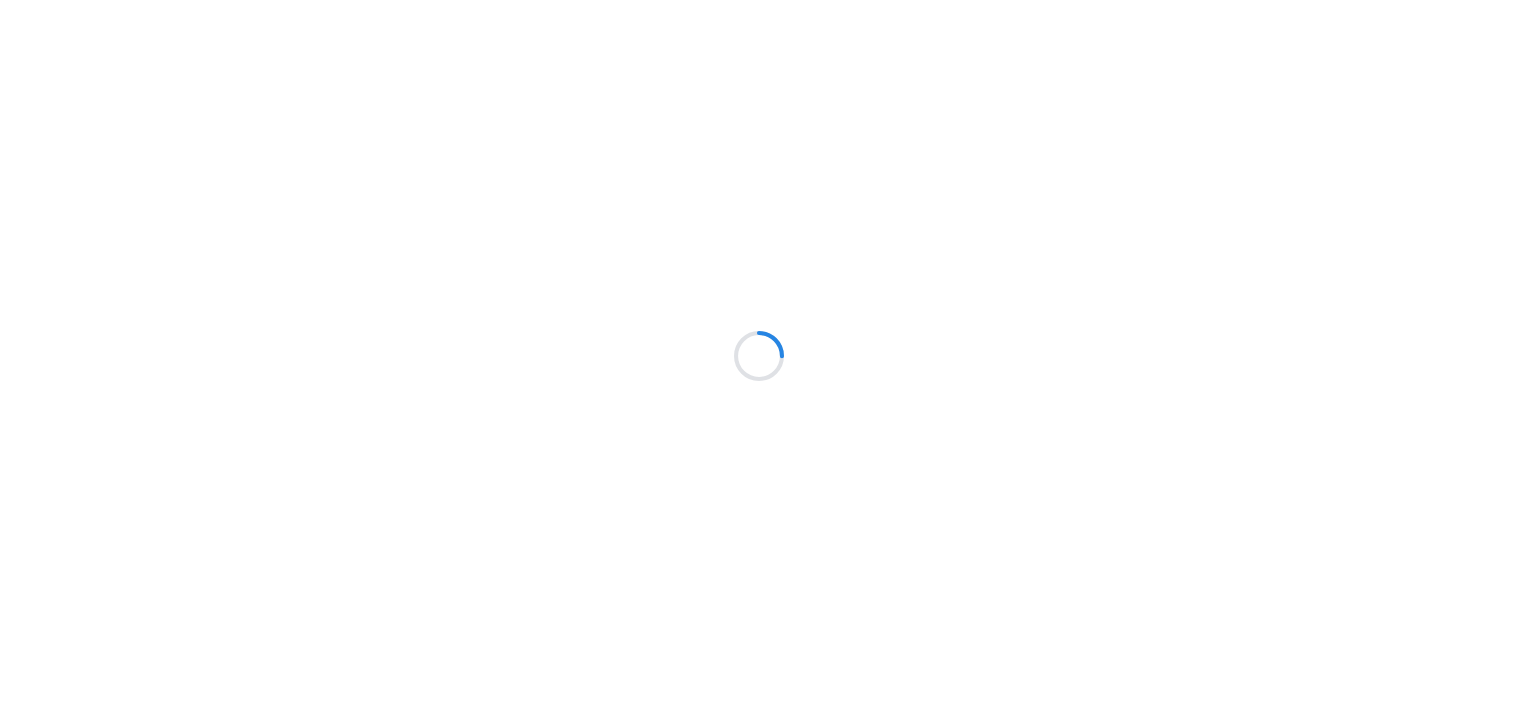 scroll, scrollTop: 0, scrollLeft: 0, axis: both 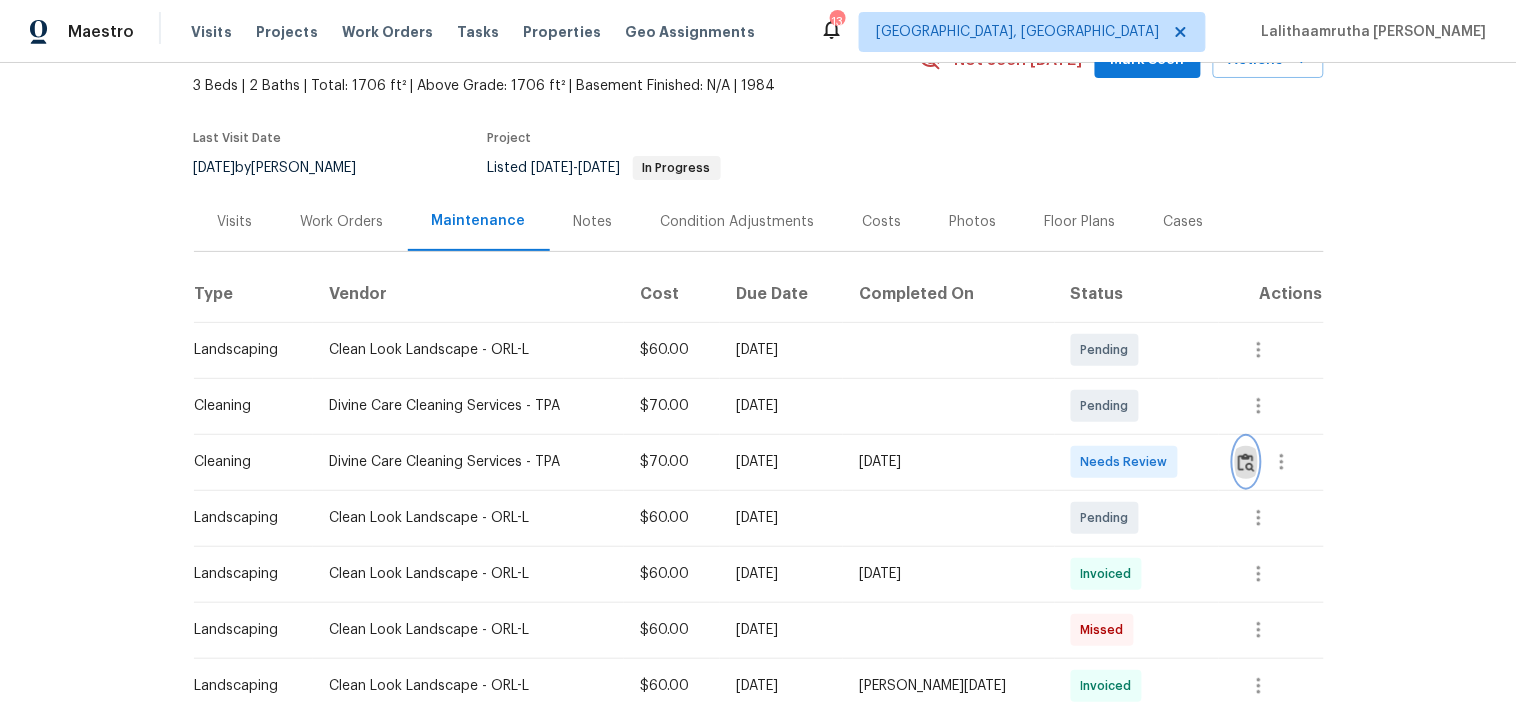 click at bounding box center [1246, 462] 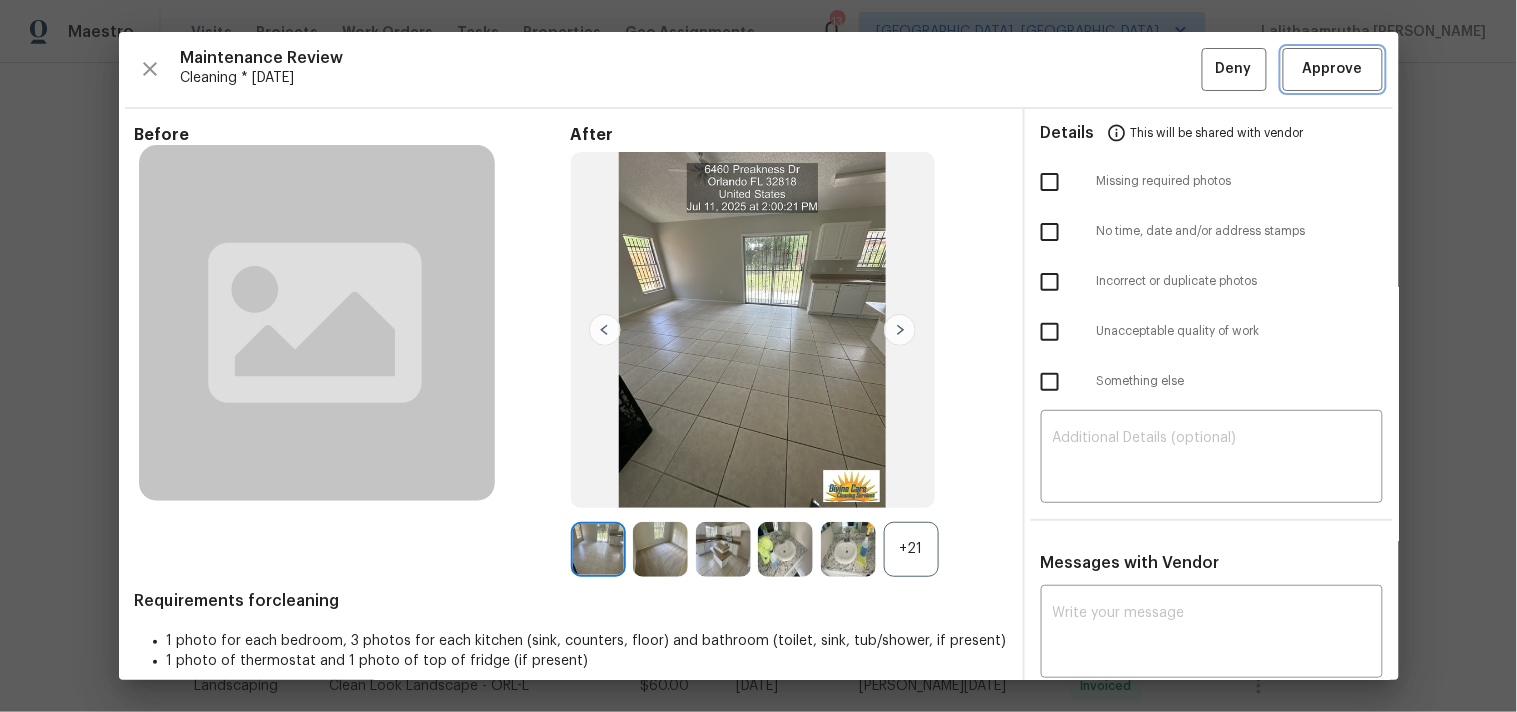 click on "Approve" at bounding box center [1333, 69] 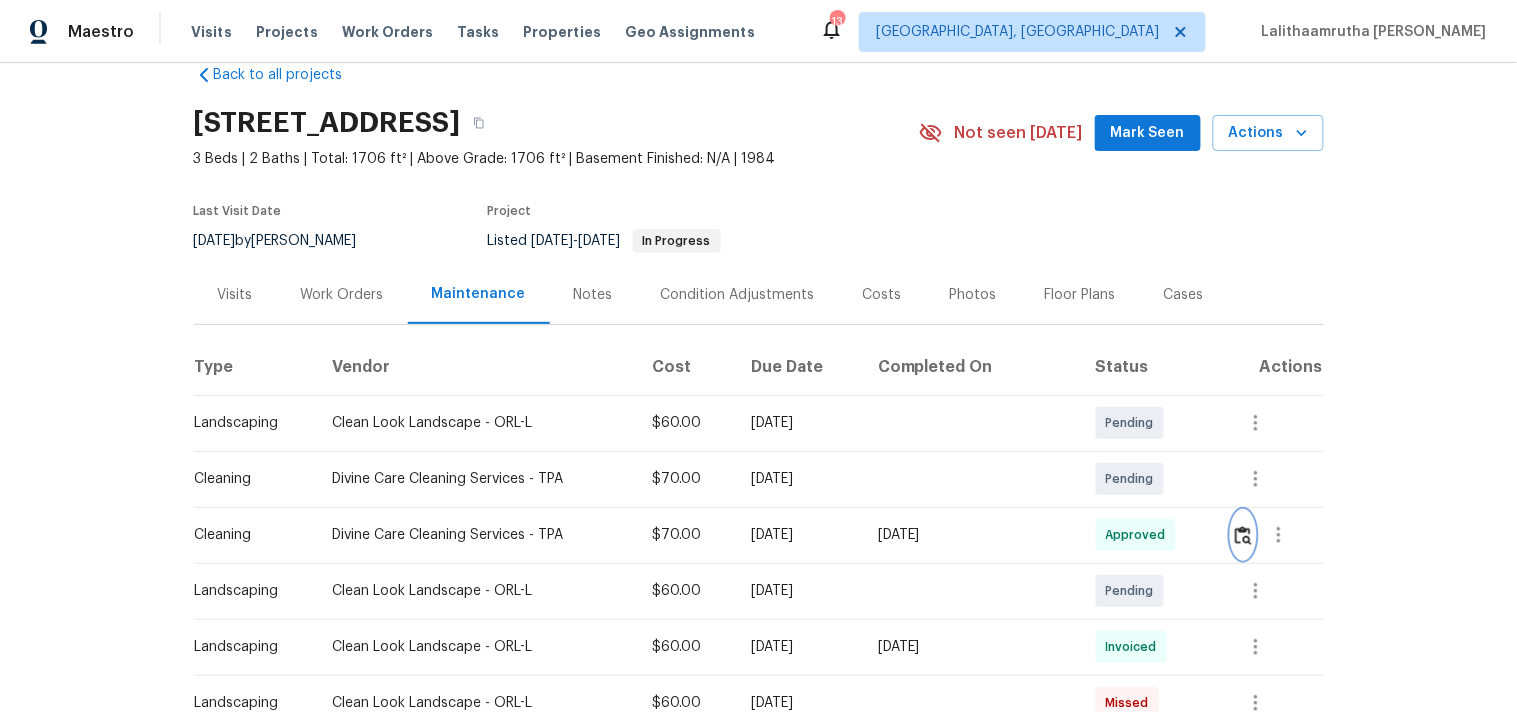 scroll, scrollTop: 0, scrollLeft: 0, axis: both 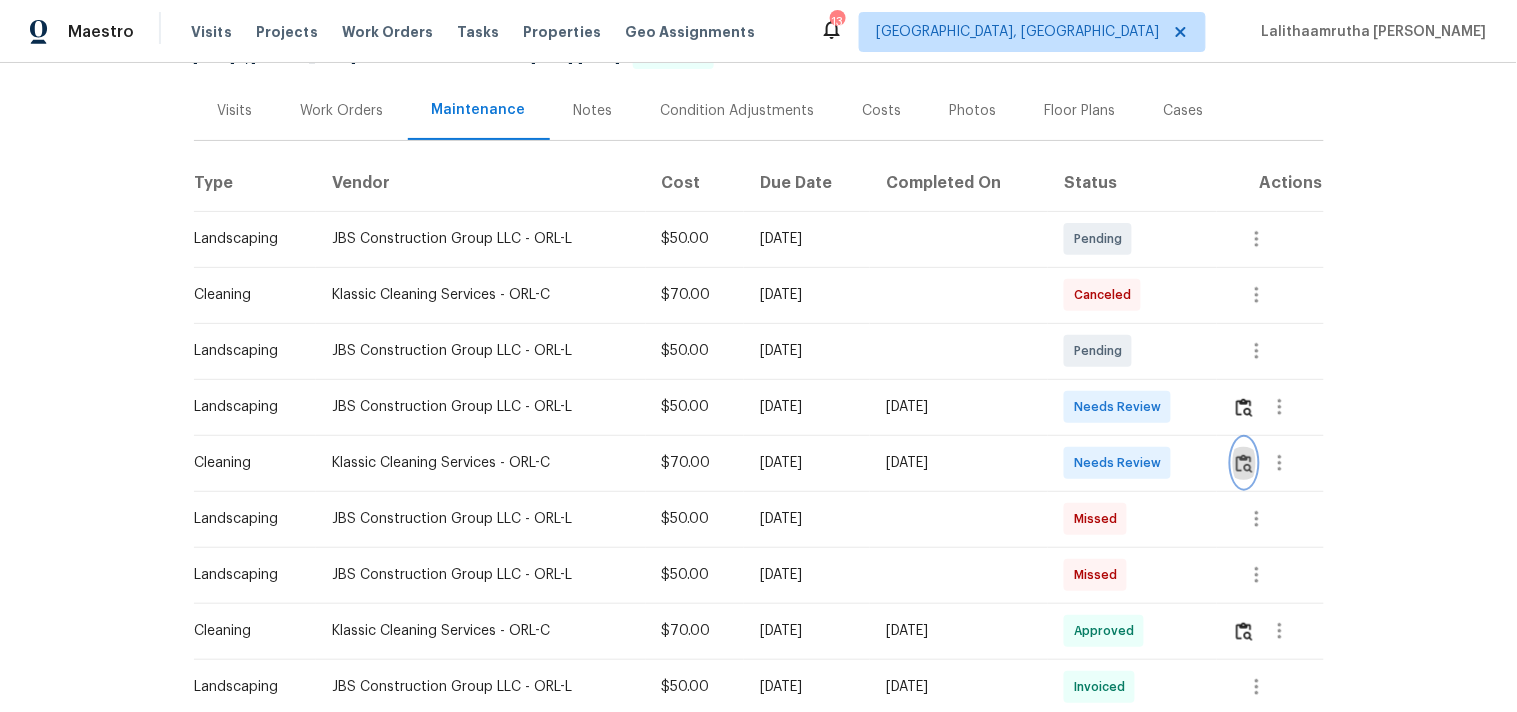 click at bounding box center (1244, 463) 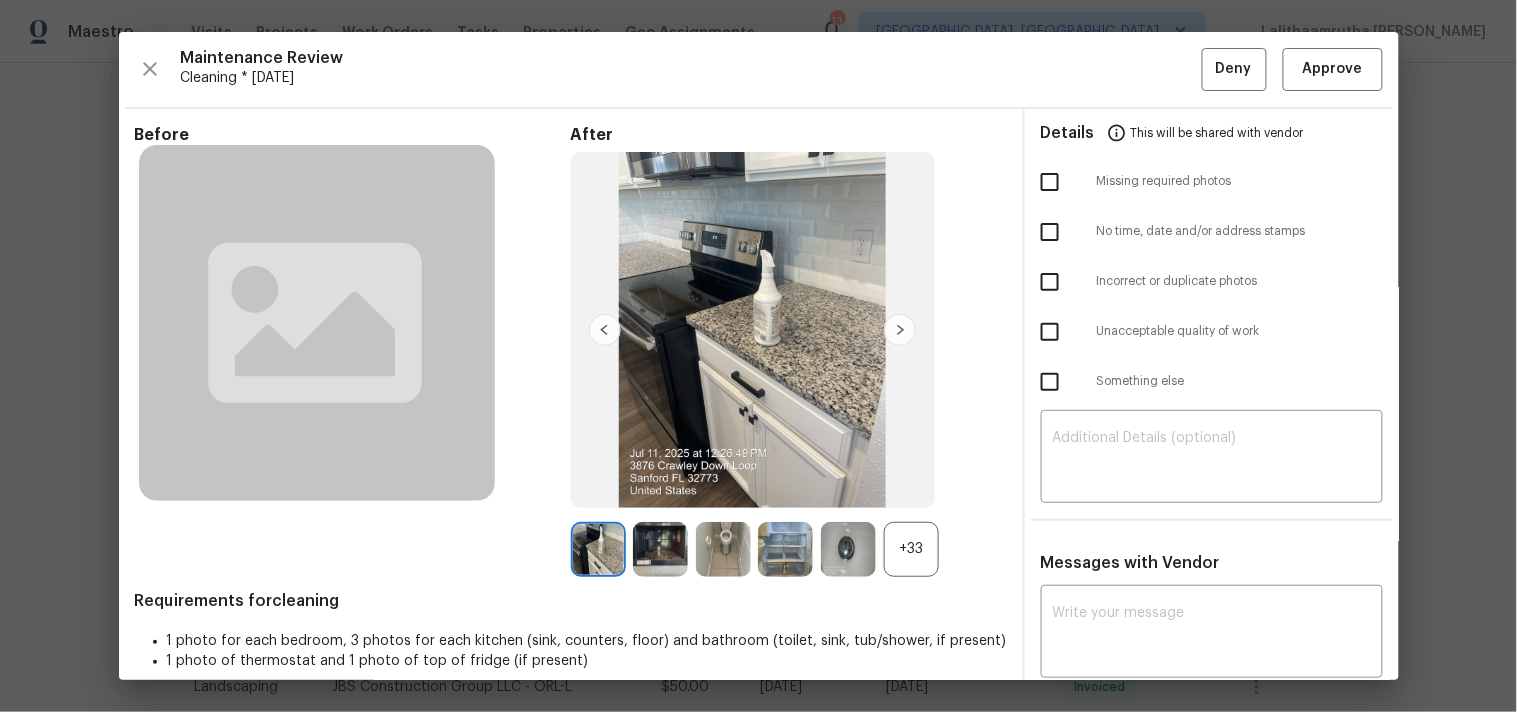 click on "Maintenance Review Cleaning * Mon, Jul 07 Deny Approve Before After  +33 Requirements for  cleaning 1 photo for each bedroom, 3 photos for each kitchen (sink, counters, floor) and bathroom (toilet, sink, tub/shower, if present) 1 photo of thermostat and 1 photo of top of fridge (if present) Details This will be shared with vendor Missing required photos No time, date and/or address stamps Incorrect or duplicate photos Unacceptable quality of work Something else ​   Messages with Vendor   x ​ Afredi A 5/2/25, 18:13 Hi Andrew Kieffer, thank you for letting us know. Andrew Kieffer 5/2/25, 6:33 House has no power. Couldn't vacuum carpet in rooms" at bounding box center (759, 356) 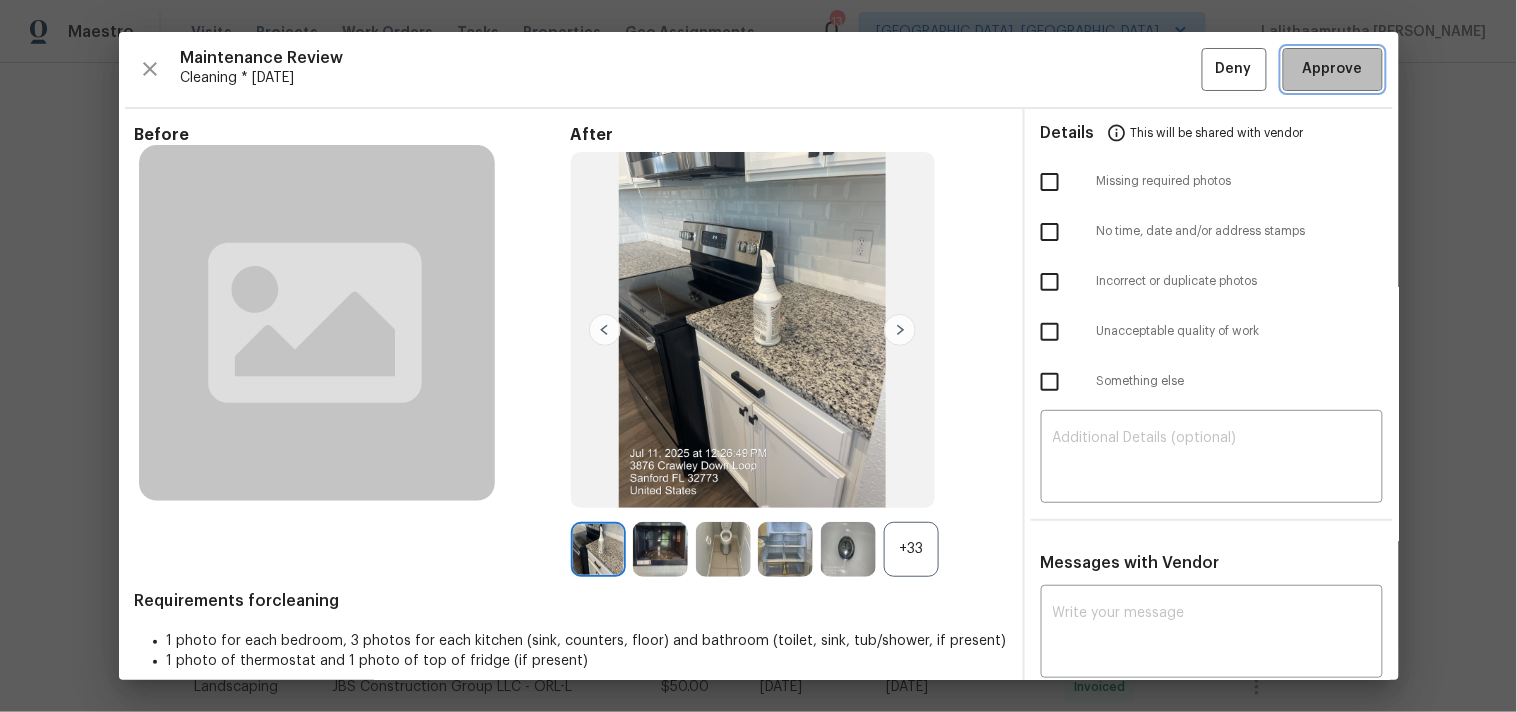click on "Approve" at bounding box center [1333, 69] 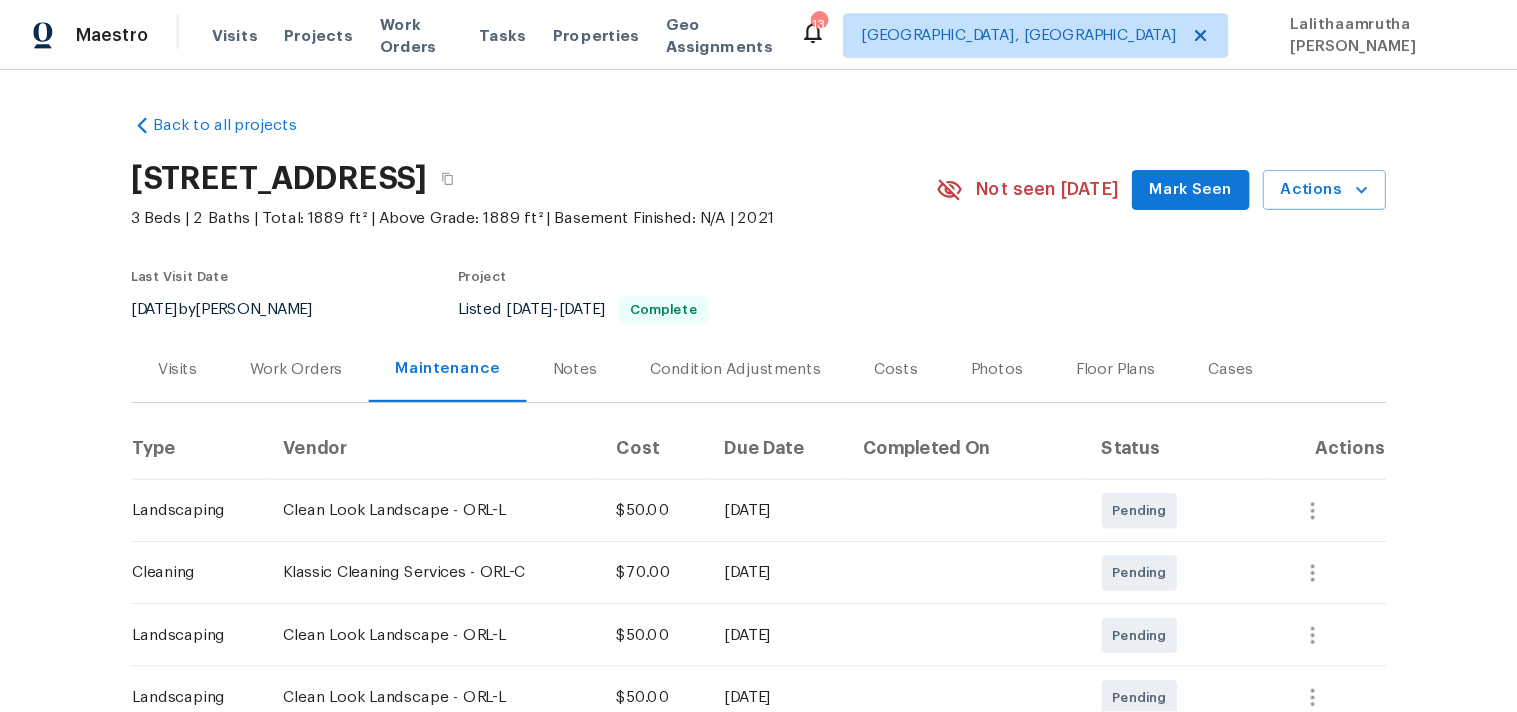 scroll, scrollTop: 0, scrollLeft: 0, axis: both 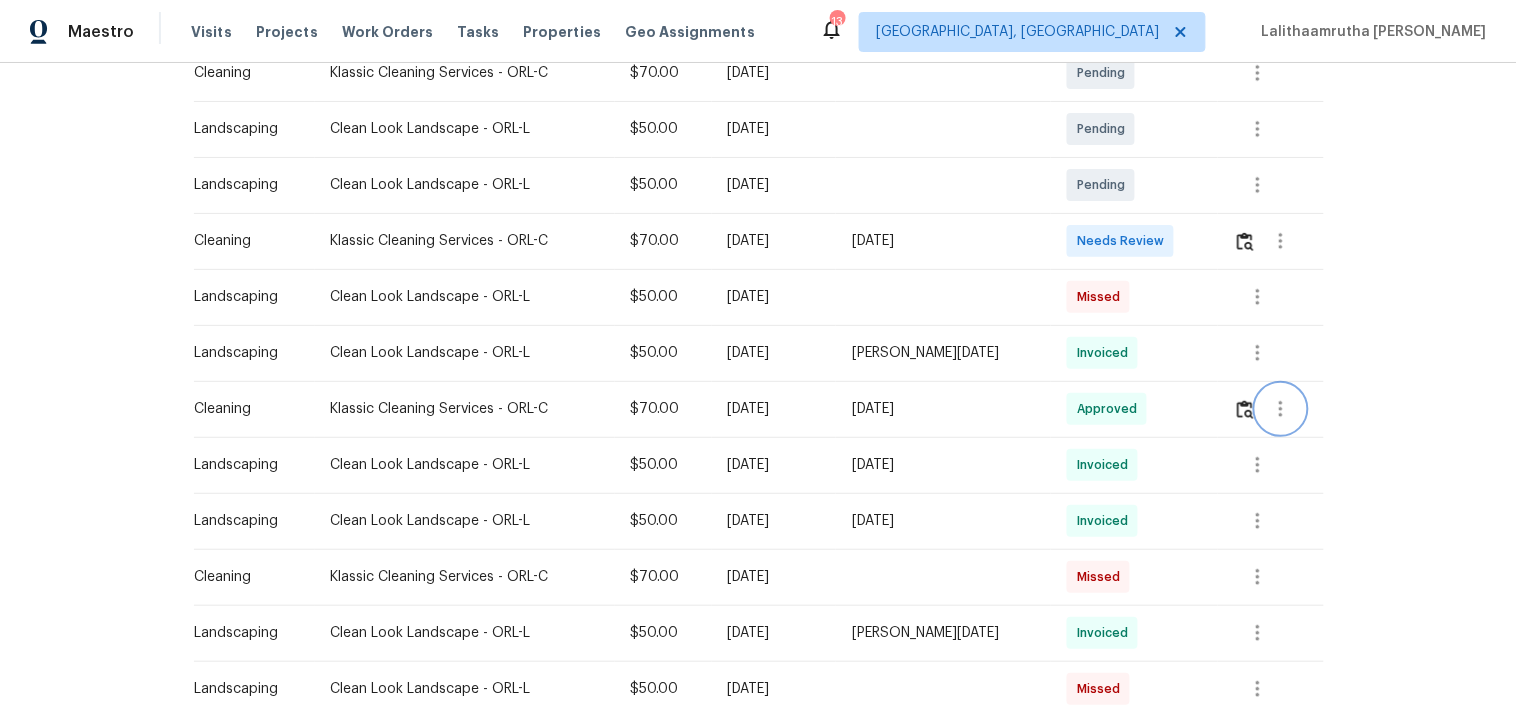 click 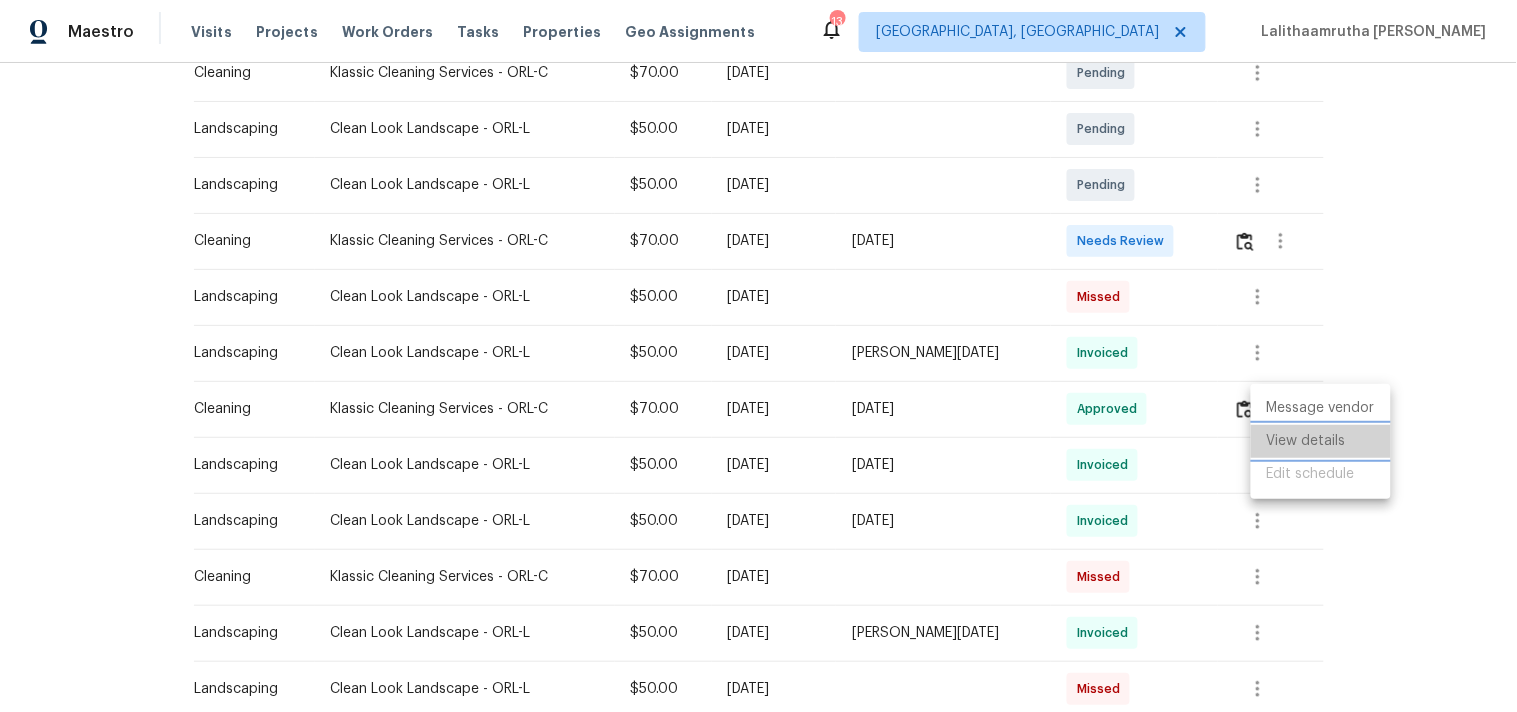 click on "View details" at bounding box center (1321, 441) 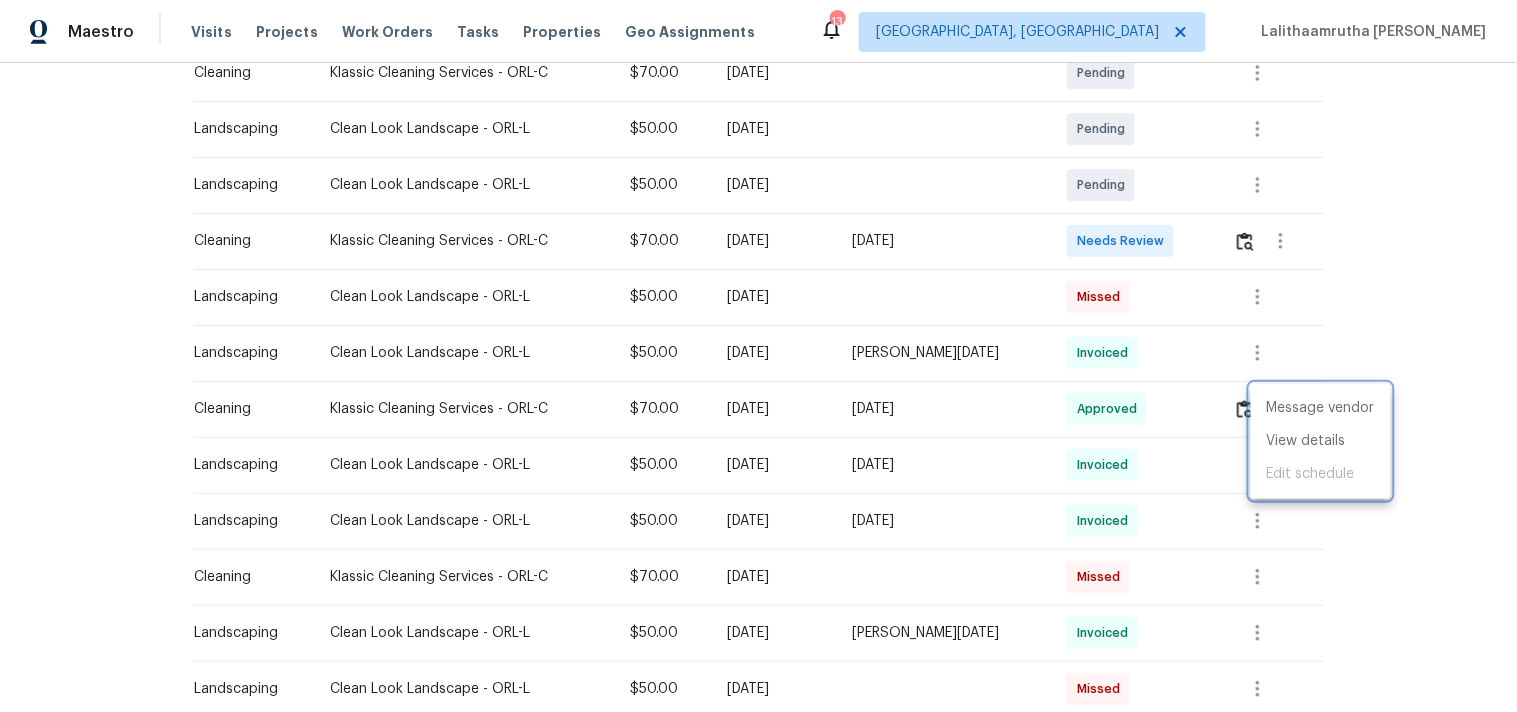 click at bounding box center (758, 356) 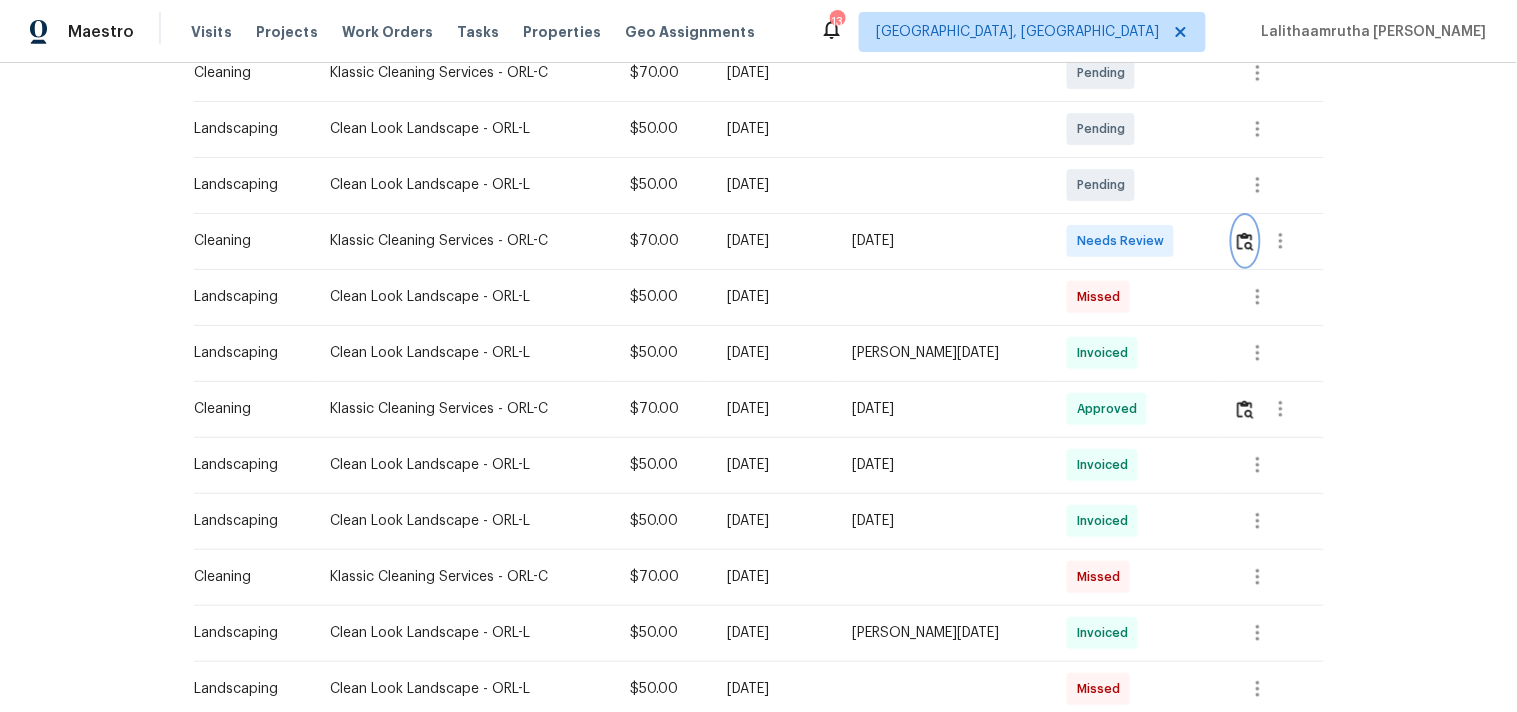 click at bounding box center (1245, 241) 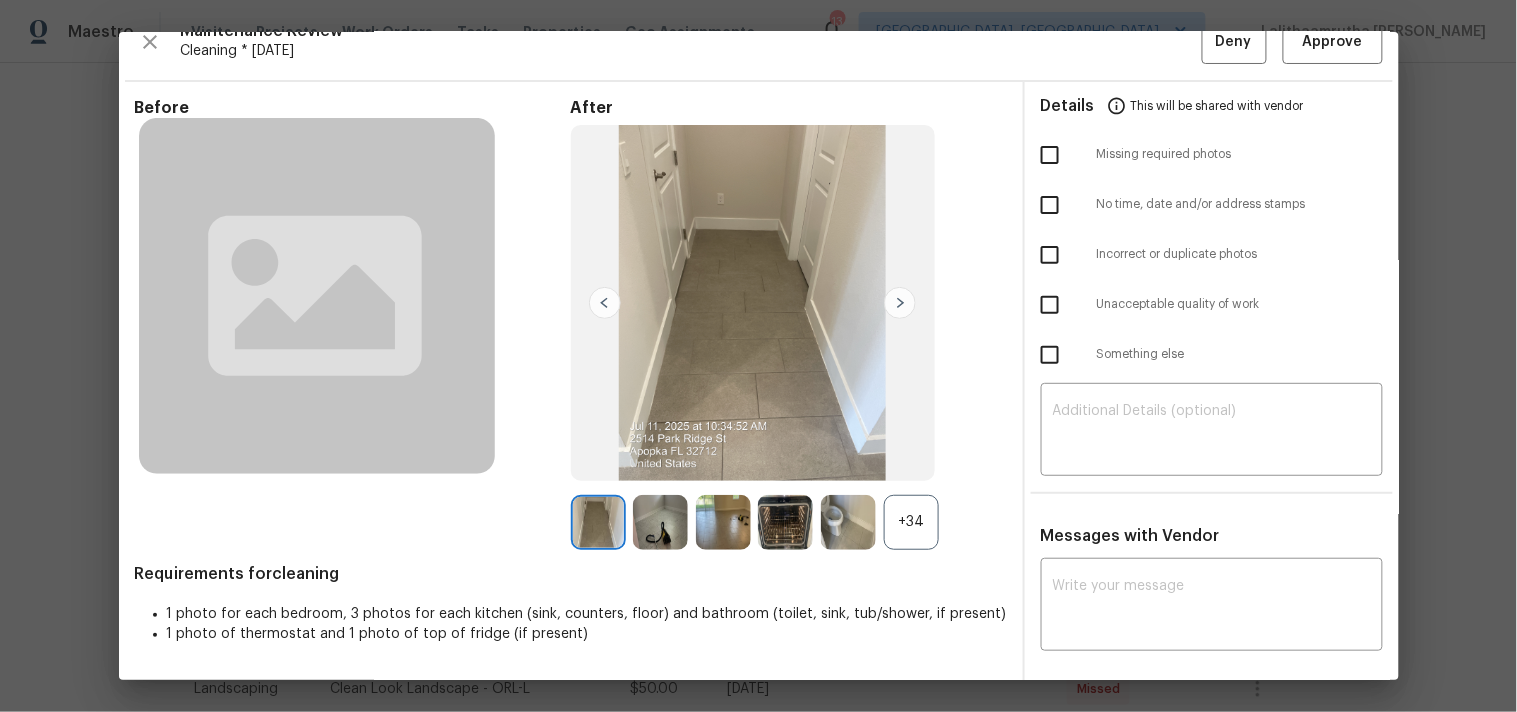 scroll, scrollTop: 361, scrollLeft: 0, axis: vertical 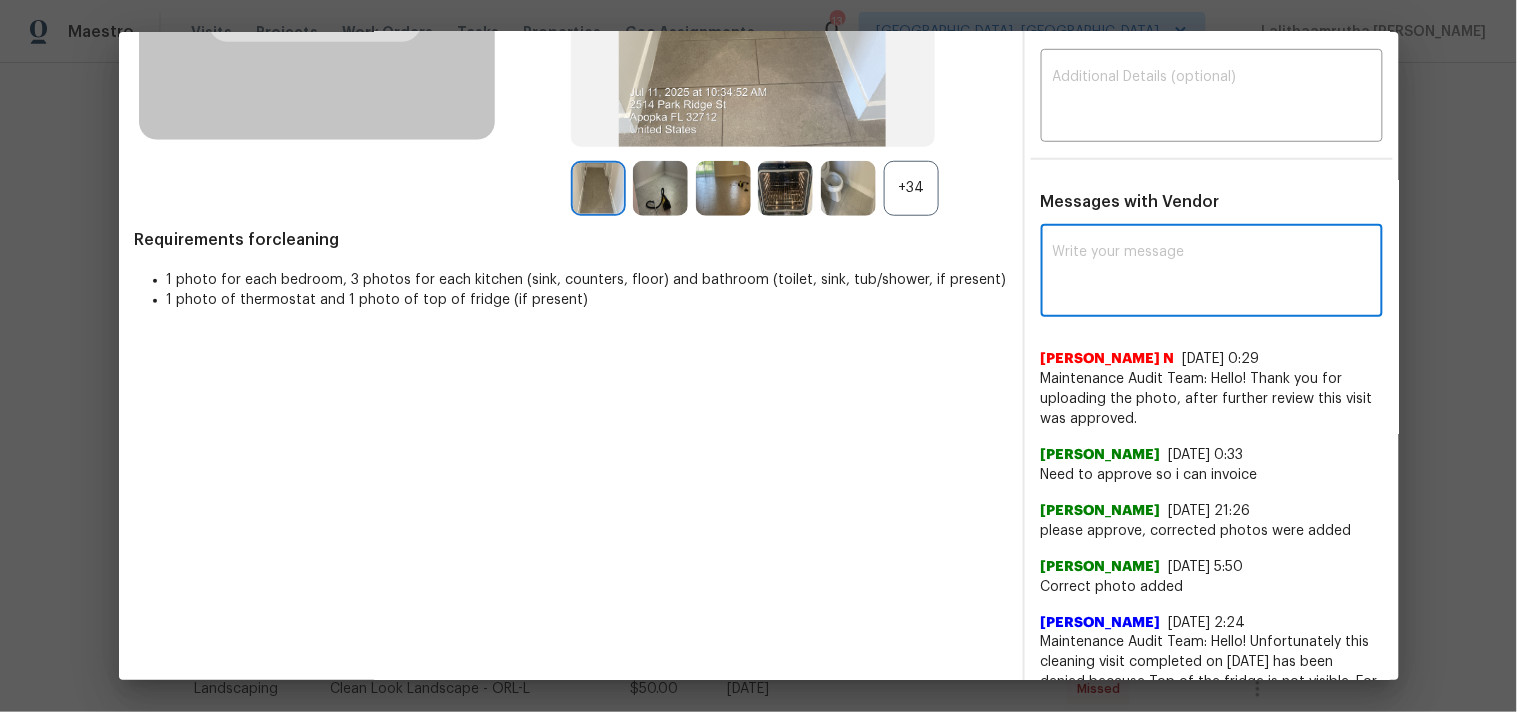 click at bounding box center (1212, 273) 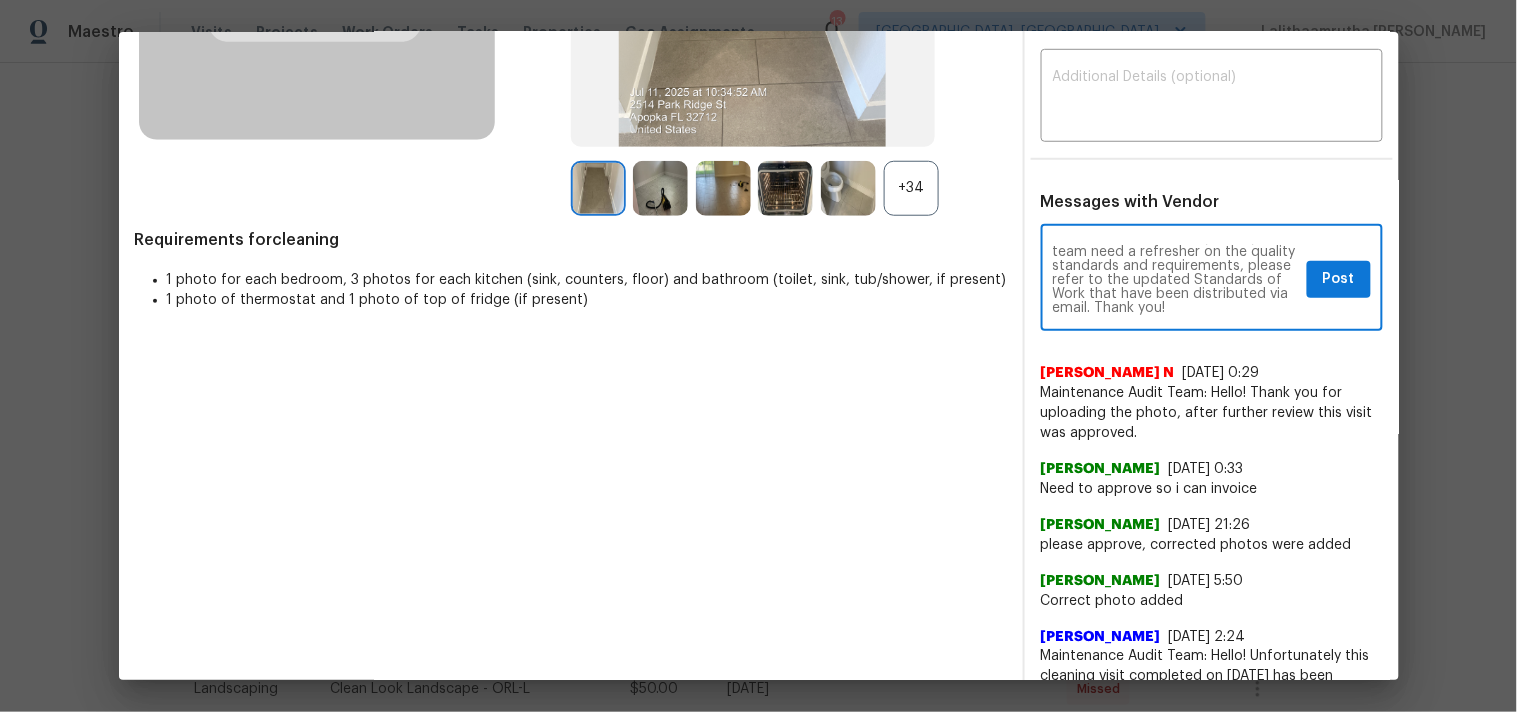 scroll, scrollTop: 0, scrollLeft: 0, axis: both 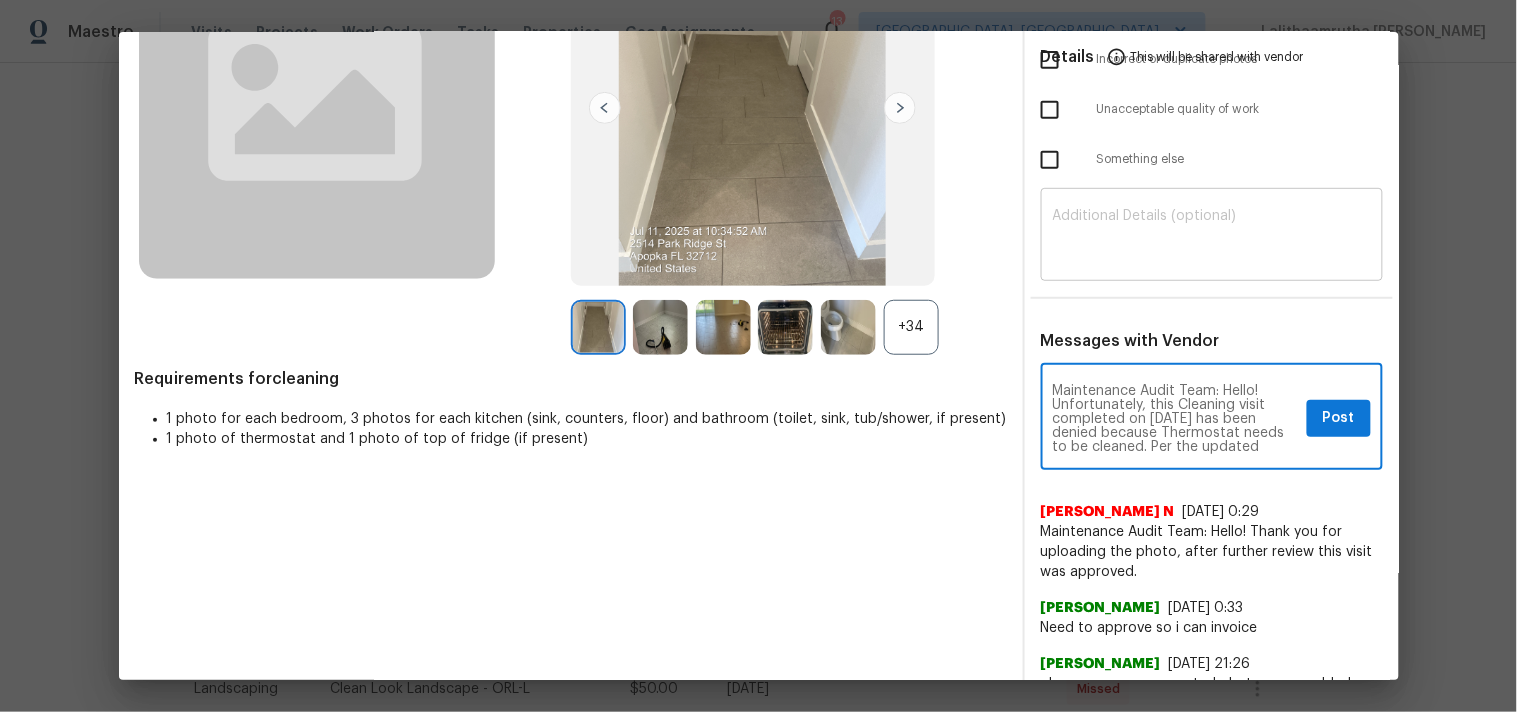 type on "Maintenance Audit Team: Hello! Unfortunately, this Cleaning visit completed on 07/11/2025 has been denied because Thermostat needs to be cleaned. Per the updated Standards of Work, return visits to correct quality issues from a previously denied visit are not permitted. The work must meet quality standards and be fully completed during the initial visit in order to be approved. Please ensure that all standards are met at the next scheduled visit. If you or your team need a refresher on the quality standards and requirements, please refer to the updated Standards of Work that have been distributed via email. Thank you!" 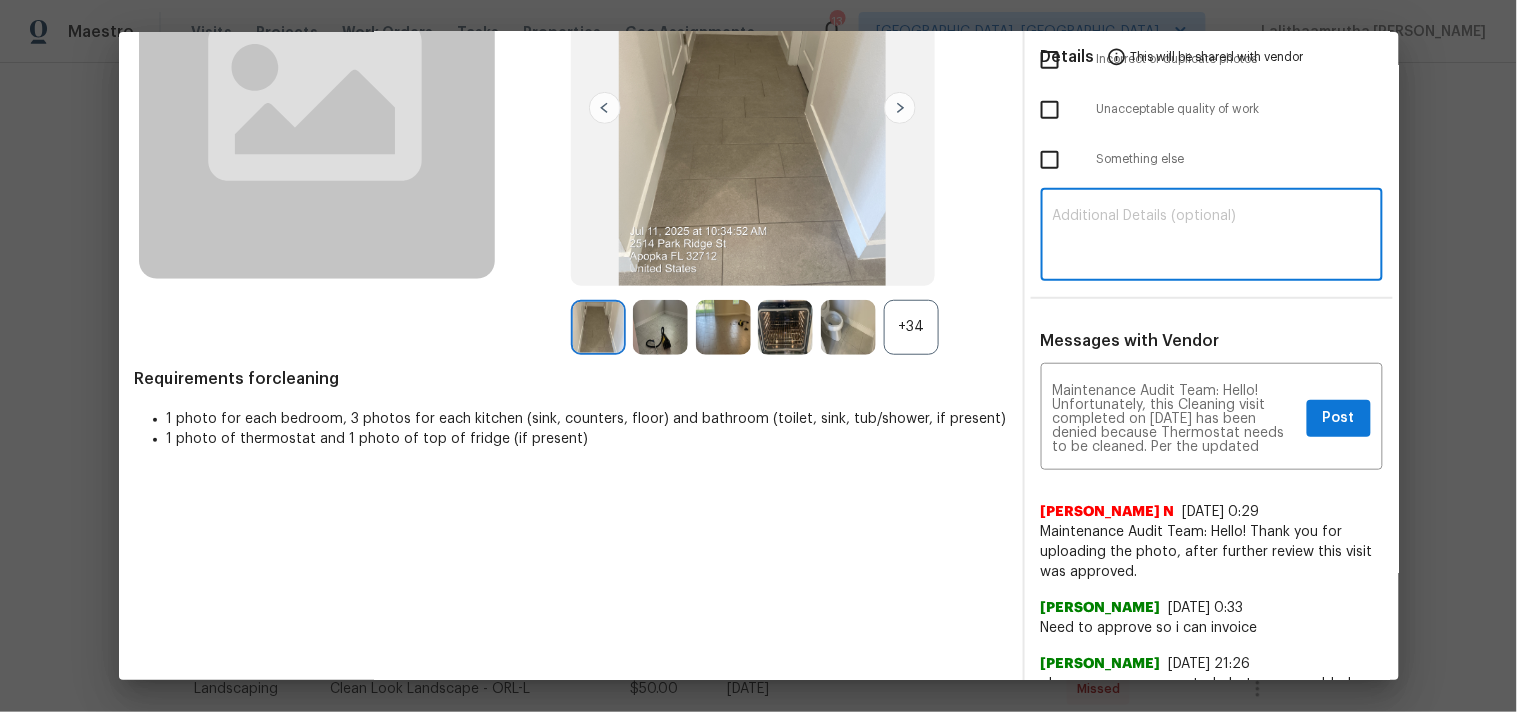 paste on "Maintenance Audit Team: Hello! Unfortunately, this Cleaning visit completed on 07/11/2025 has been denied because Thermostat needs to be cleaned. Per the updated Standards of Work, return visits to correct quality issues from a previously denied visit are not permitted. The work must meet quality standards and be fully completed during the initial visit in order to be approved. Please ensure that all standards are met at the next scheduled visit. If you or your team need a refresher on the quality standards and requirements, please refer to the updated Standards of Work that have been distributed via email. Thank you!" 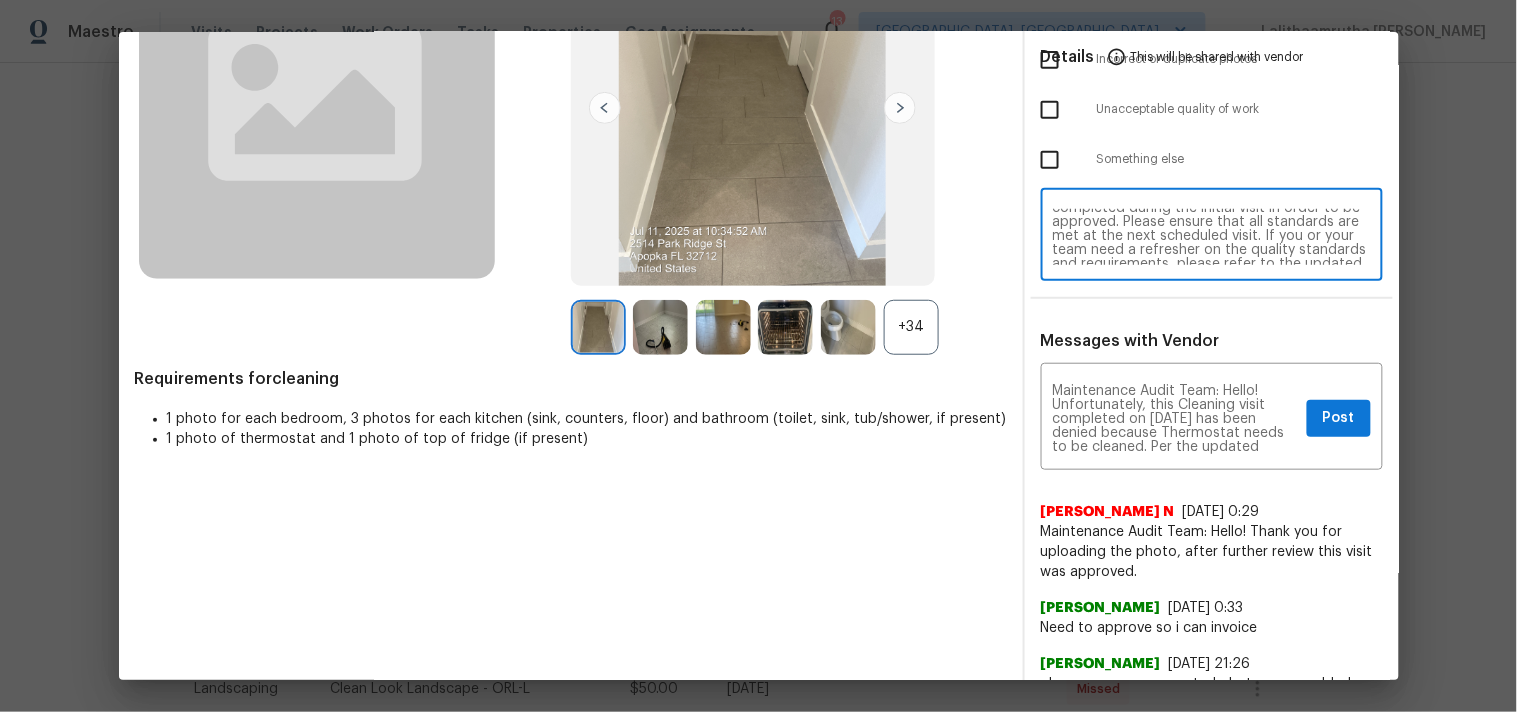 scroll, scrollTop: 0, scrollLeft: 0, axis: both 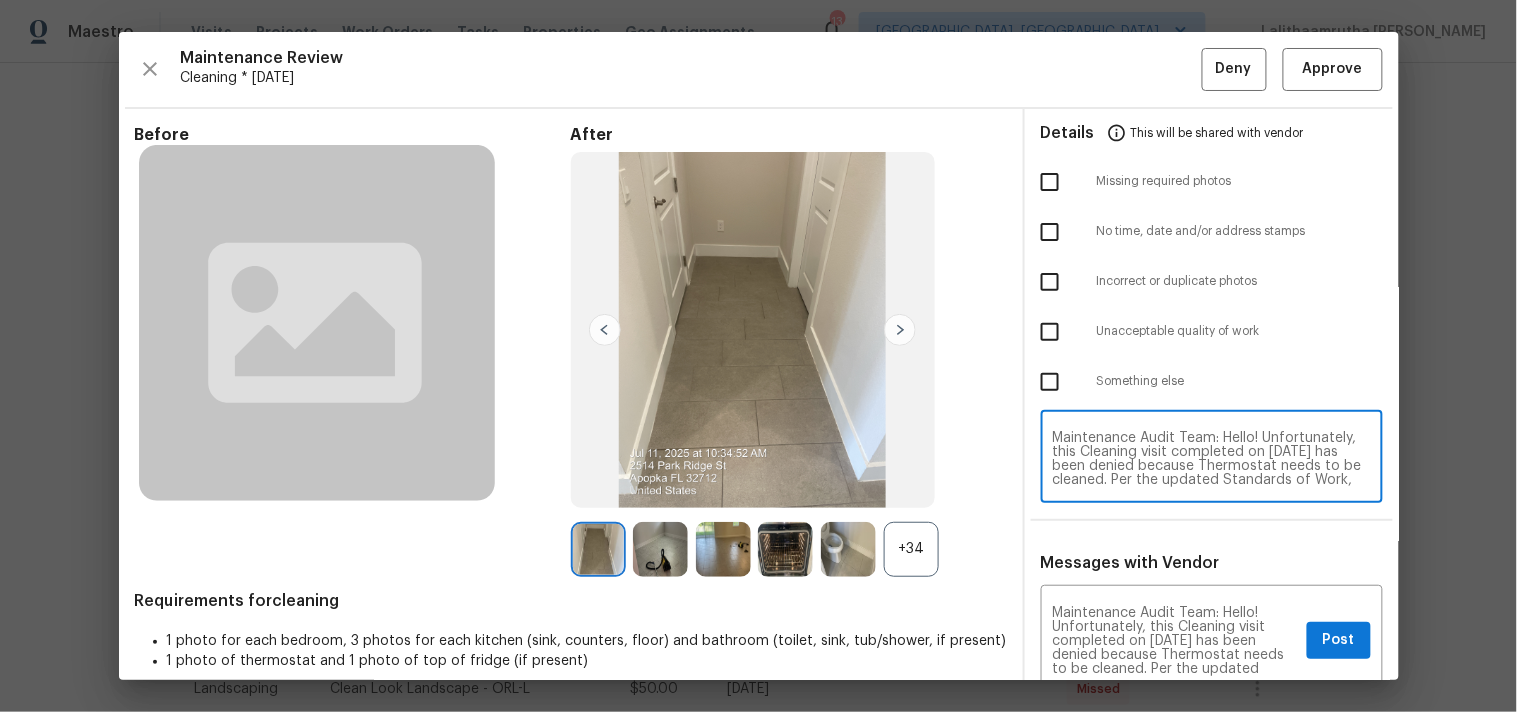 type on "Maintenance Audit Team: Hello! Unfortunately, this Cleaning visit completed on 07/11/2025 has been denied because Thermostat needs to be cleaned. Per the updated Standards of Work, return visits to correct quality issues from a previously denied visit are not permitted. The work must meet quality standards and be fully completed during the initial visit in order to be approved. Please ensure that all standards are met at the next scheduled visit. If you or your team need a refresher on the quality standards and requirements, please refer to the updated Standards of Work that have been distributed via email. Thank you!" 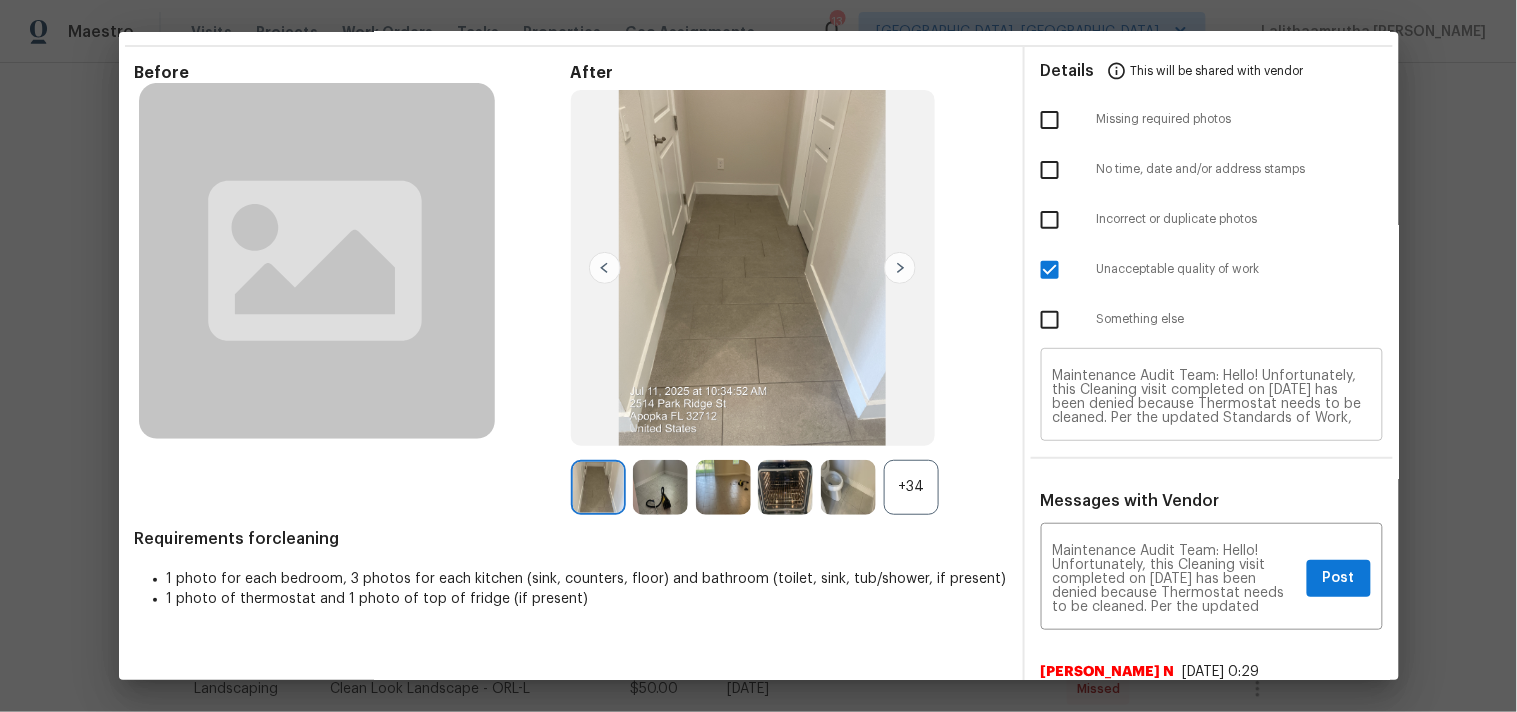 scroll, scrollTop: 0, scrollLeft: 0, axis: both 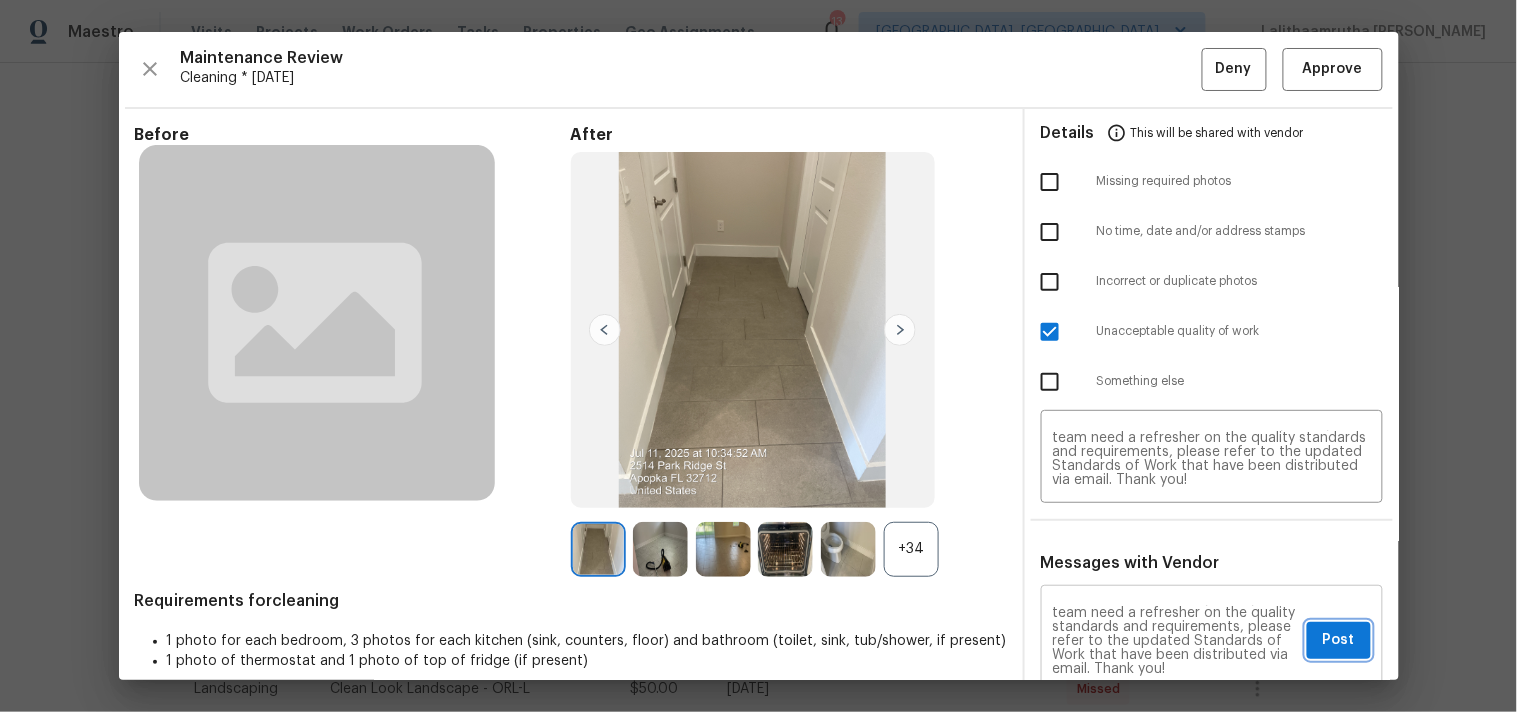 click on "Post" at bounding box center [1339, 640] 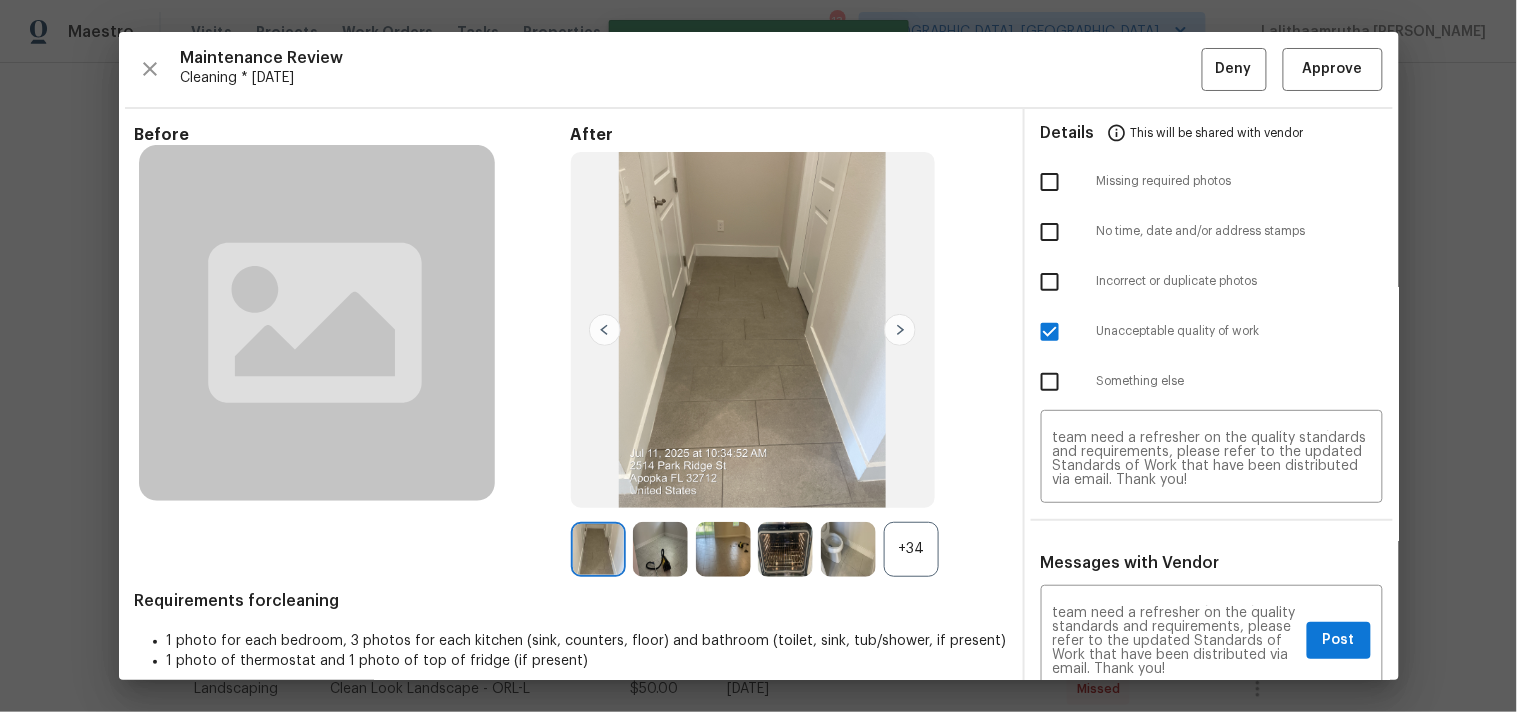 type 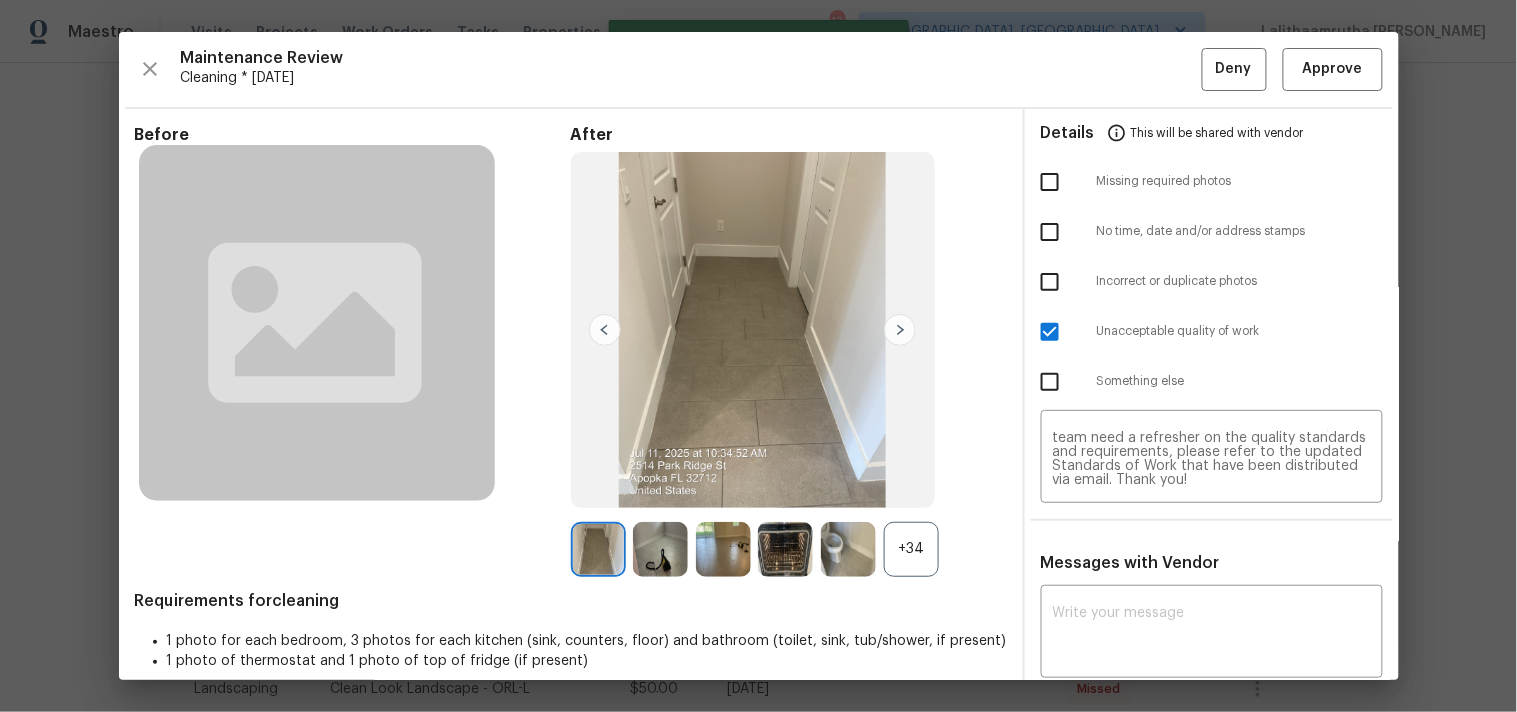 scroll, scrollTop: 354, scrollLeft: 0, axis: vertical 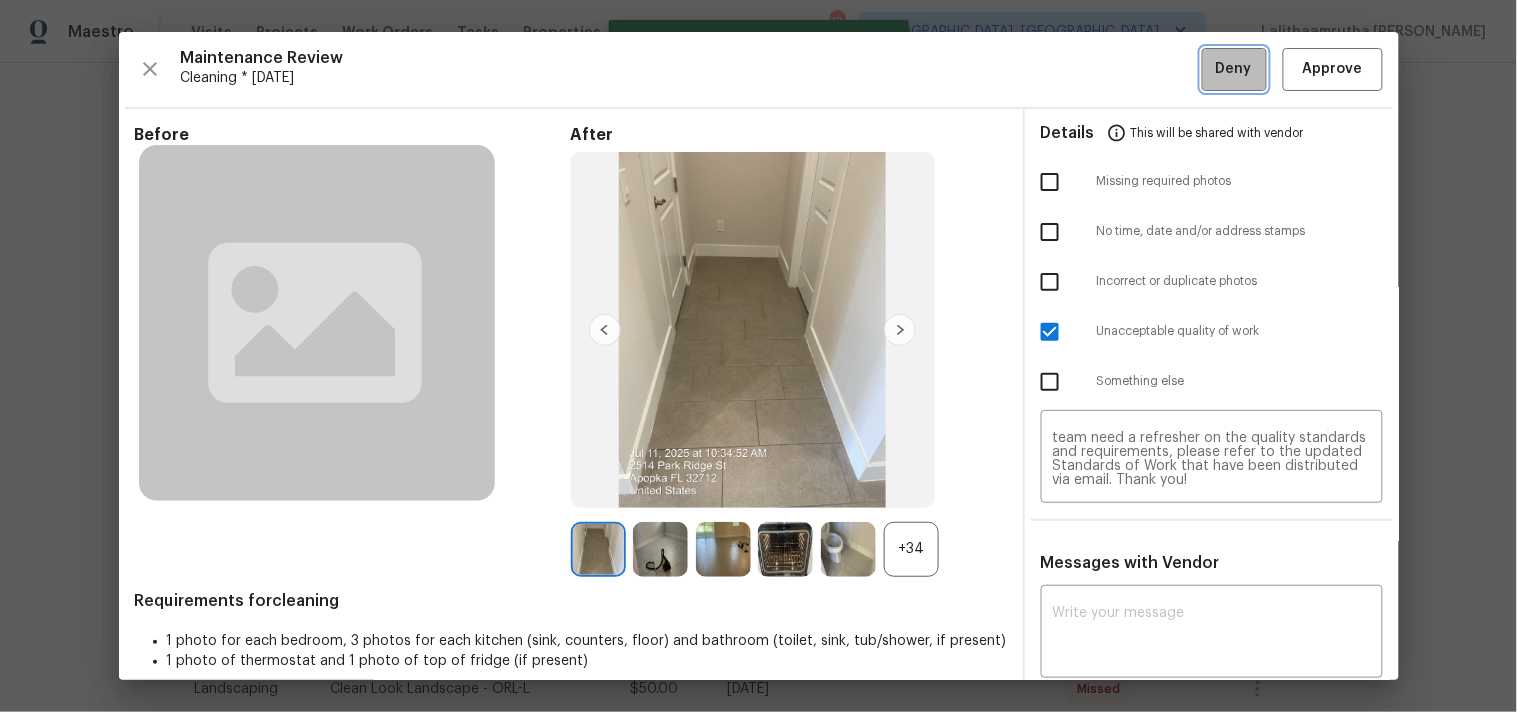 click on "Deny" at bounding box center (1234, 69) 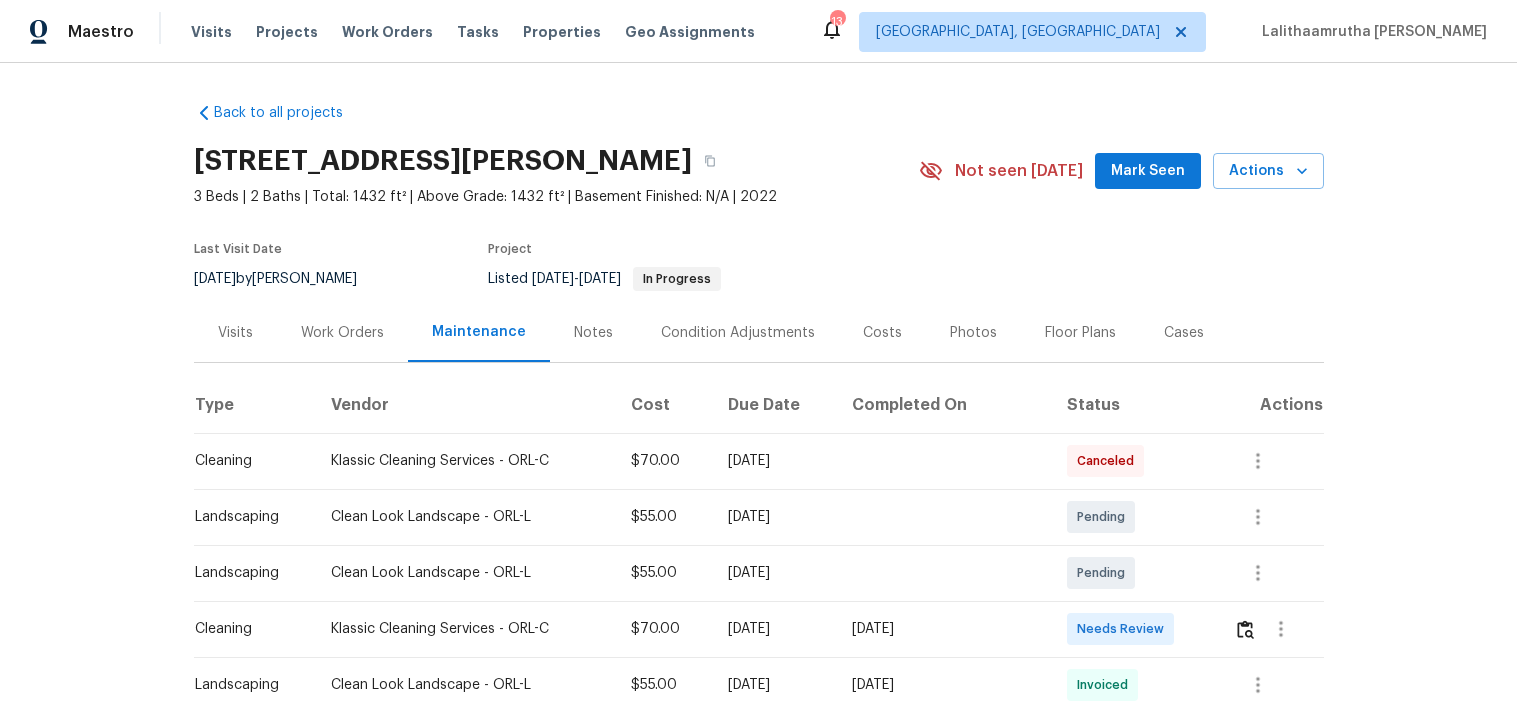 scroll, scrollTop: 0, scrollLeft: 0, axis: both 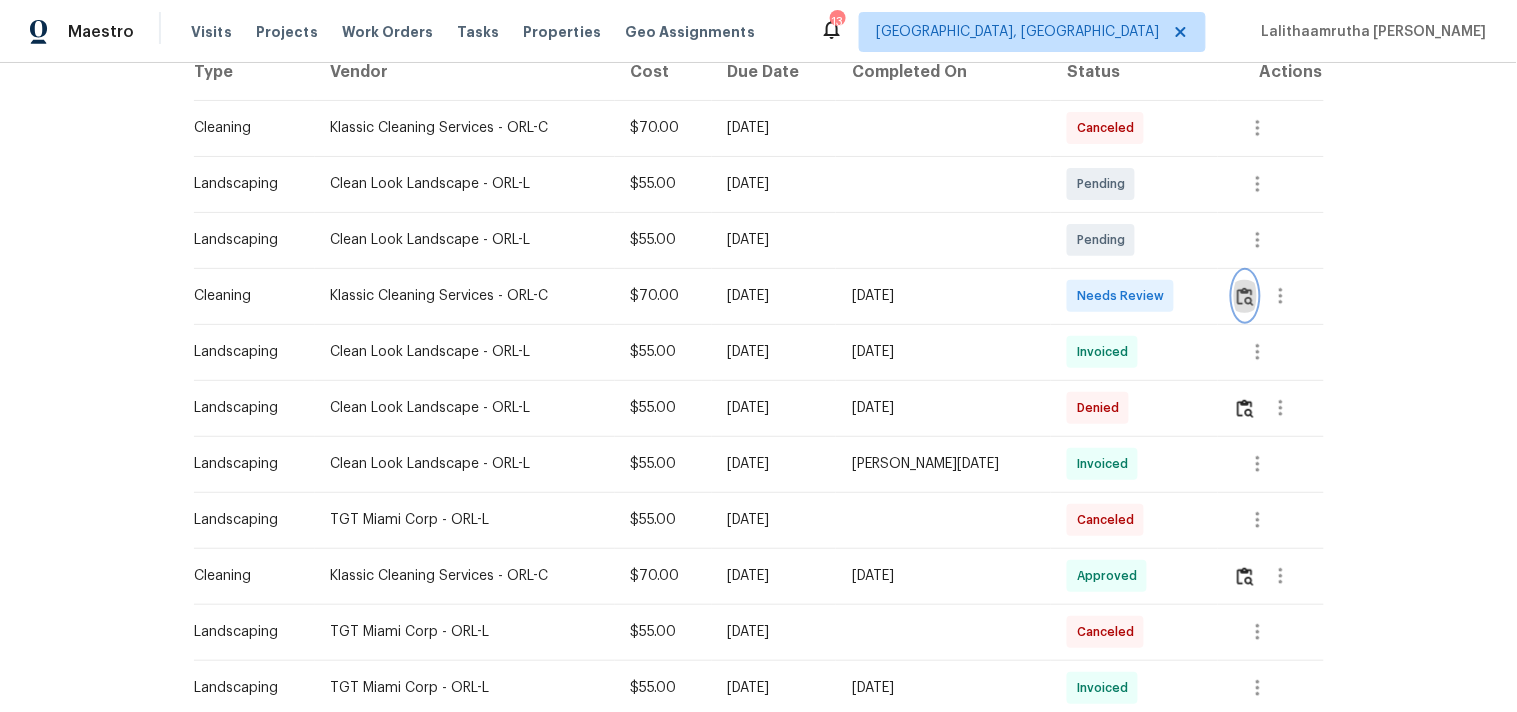 click 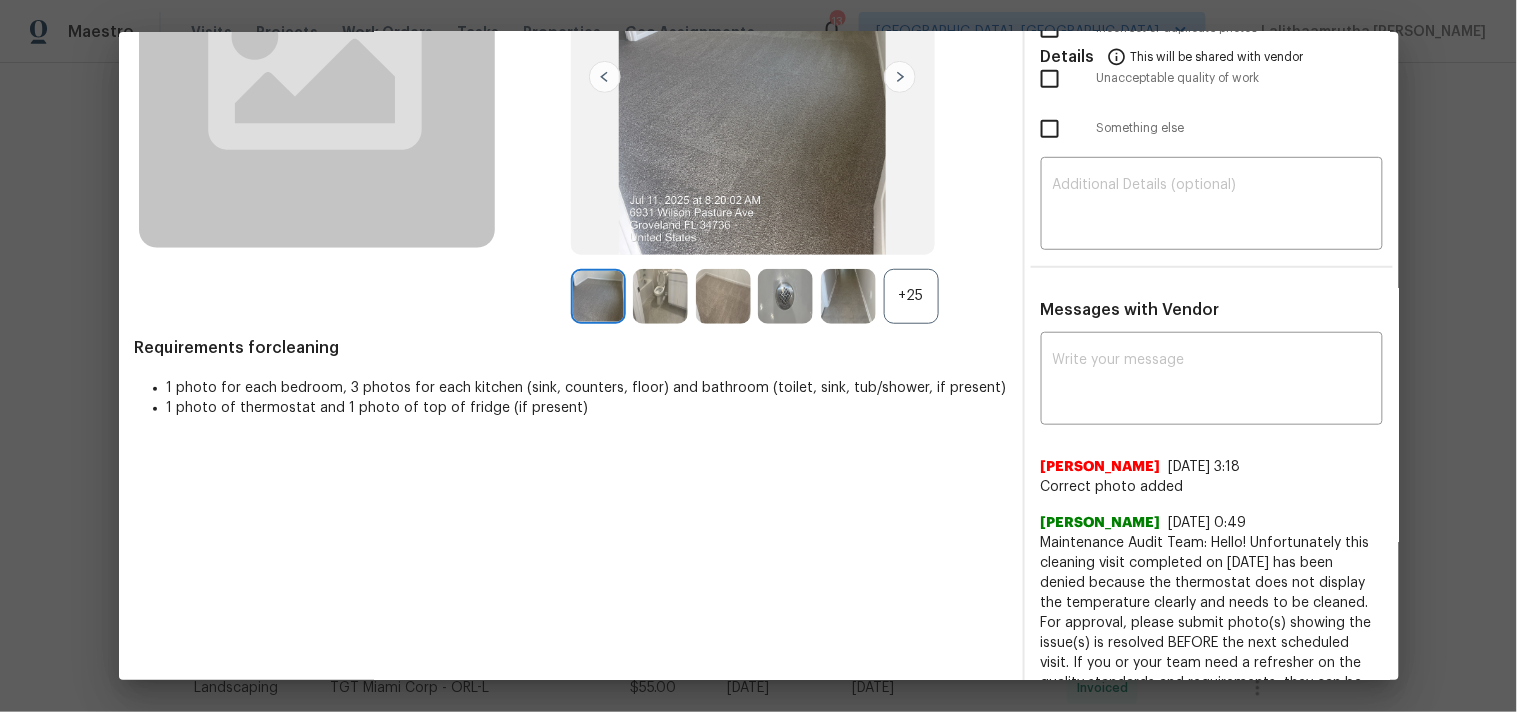scroll, scrollTop: 320, scrollLeft: 0, axis: vertical 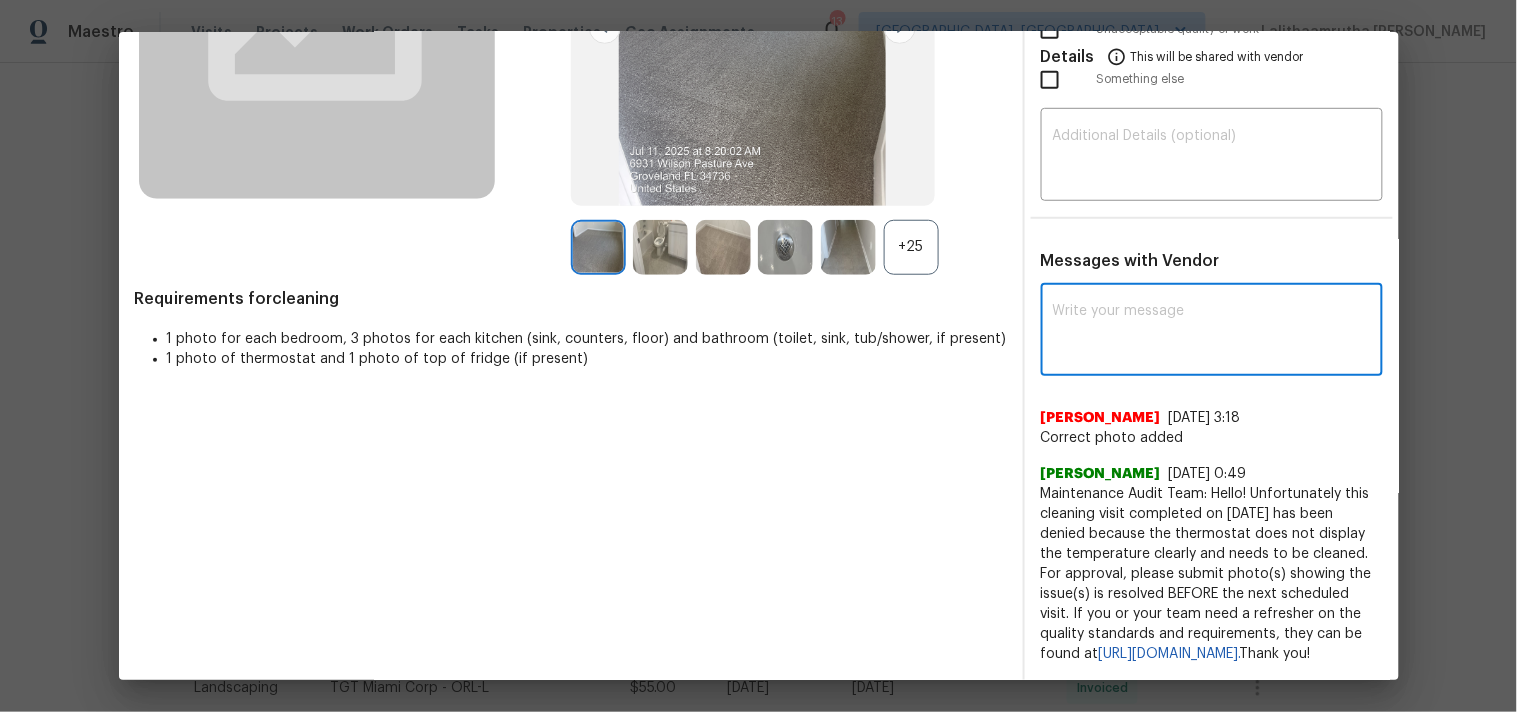 click 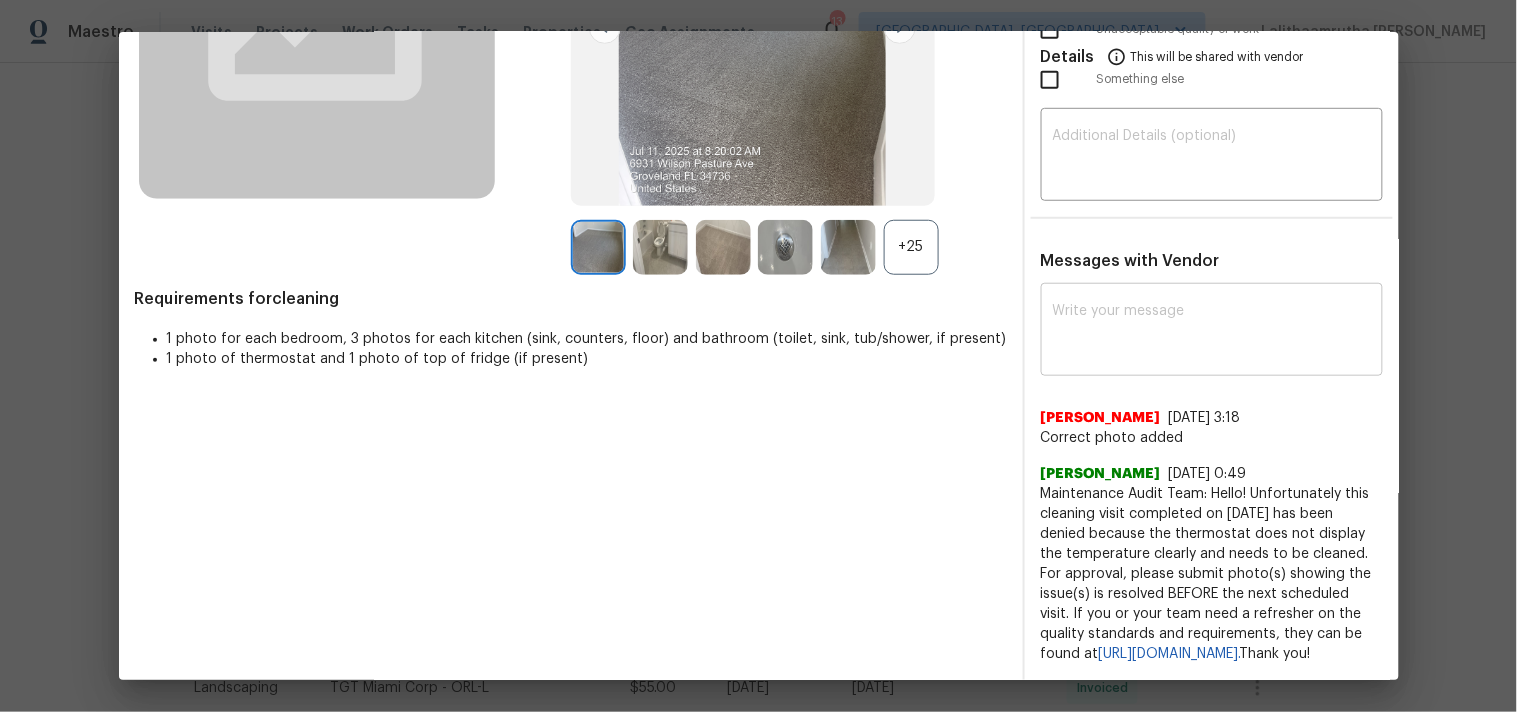 click on "x ​" 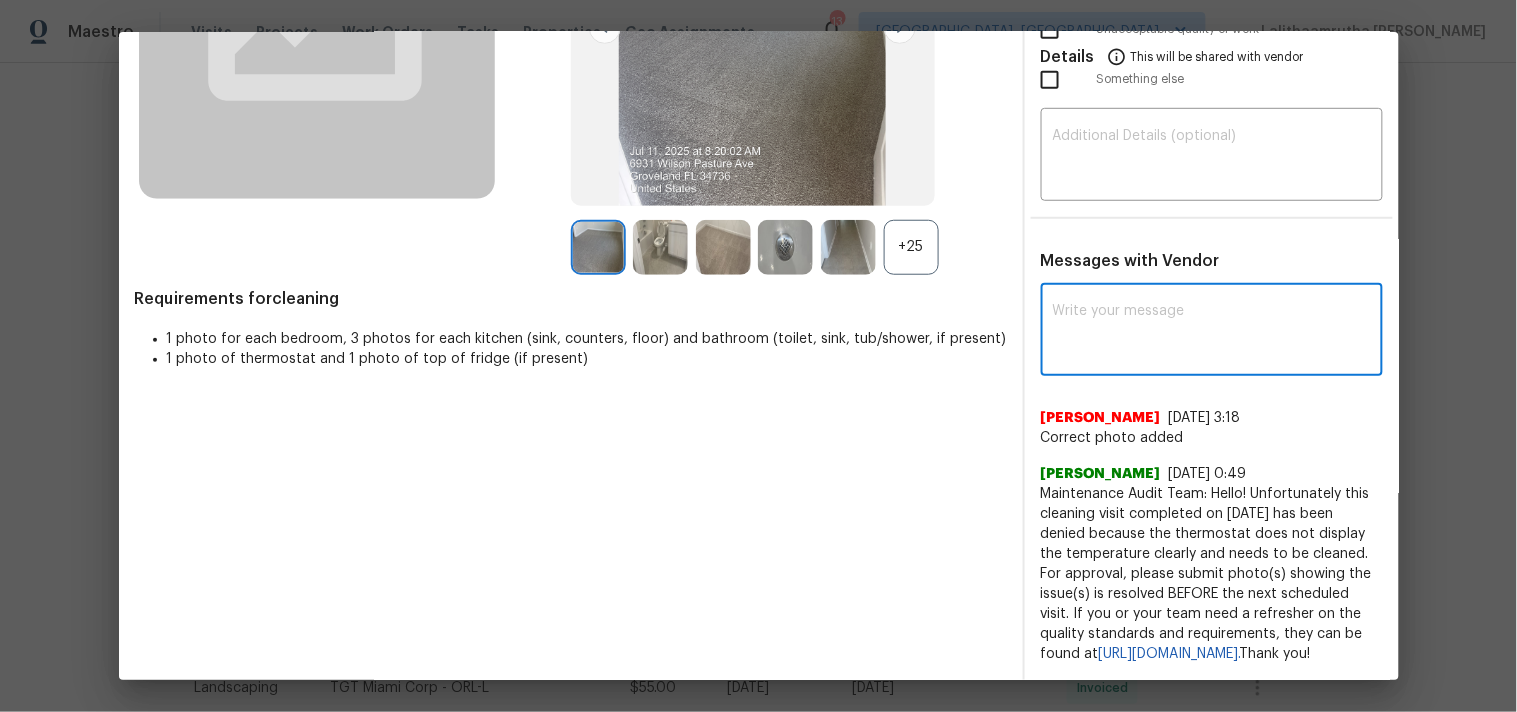 paste on "Maintenance Audit Team: Hello! Unfortunately, this Cleaning visit completed on 07/11/2025 has been denied because we are missing the required photos for approval. For approval, please upload Top of the fridge photo only if the correct or missing photos were taken on the same day the visit was completed. If those photos are available, they must be uploaded within 48 hours of the original visit date. If the required photos were not taken on the day of the visit, the denial will remain in place. If you or your team need a refresher on the quality standards and requirements, please refer to the updated Standards of Work that have been distributed via email. Thank you!" 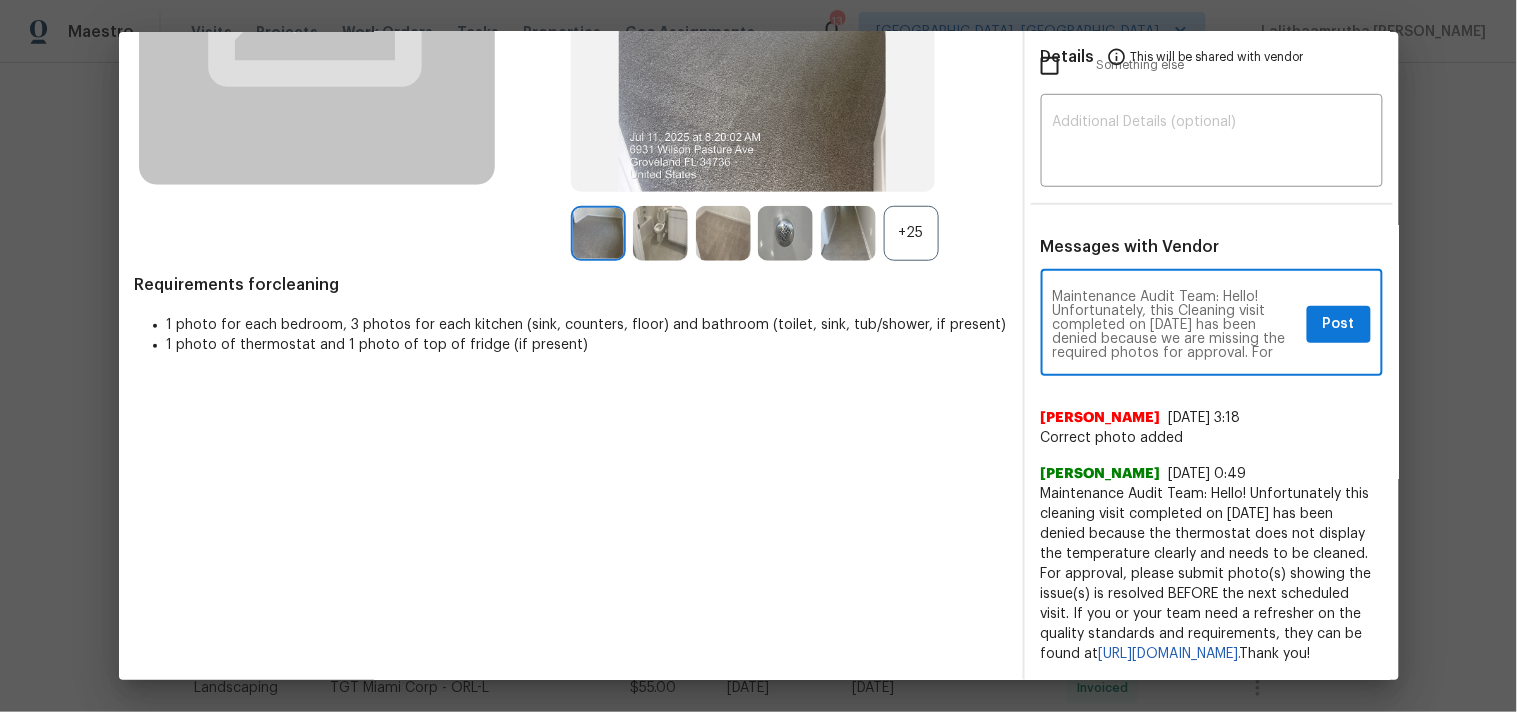 scroll, scrollTop: 237, scrollLeft: 0, axis: vertical 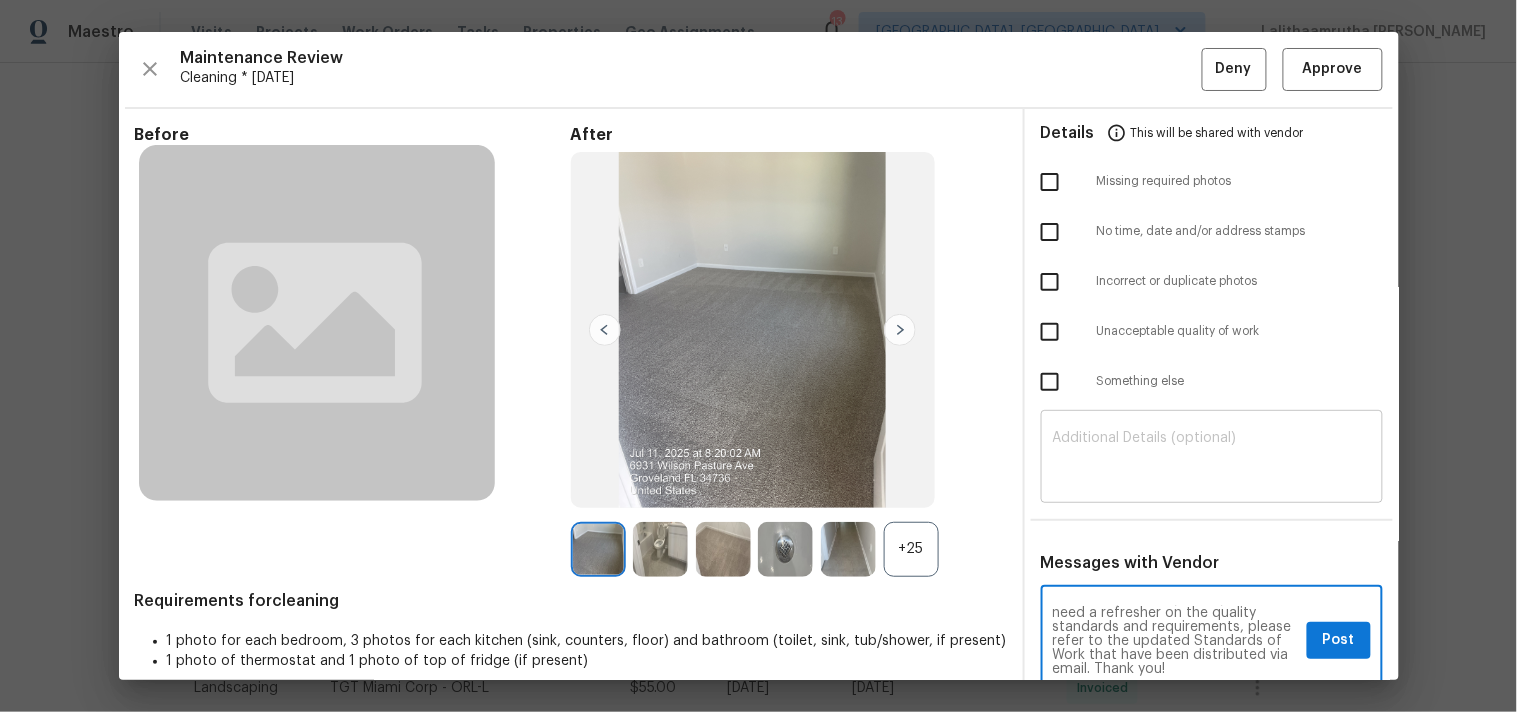 type on "Maintenance Audit Team: Hello! Unfortunately, this Cleaning visit completed on 07/11/2025 has been denied because we are missing the required photos for approval. For approval, please upload Top of the fridge photo only if the correct or missing photos were taken on the same day the visit was completed. If those photos are available, they must be uploaded within 48 hours of the original visit date. If the required photos were not taken on the day of the visit, the denial will remain in place. If you or your team need a refresher on the quality standards and requirements, please refer to the updated Standards of Work that have been distributed via email. Thank you!" 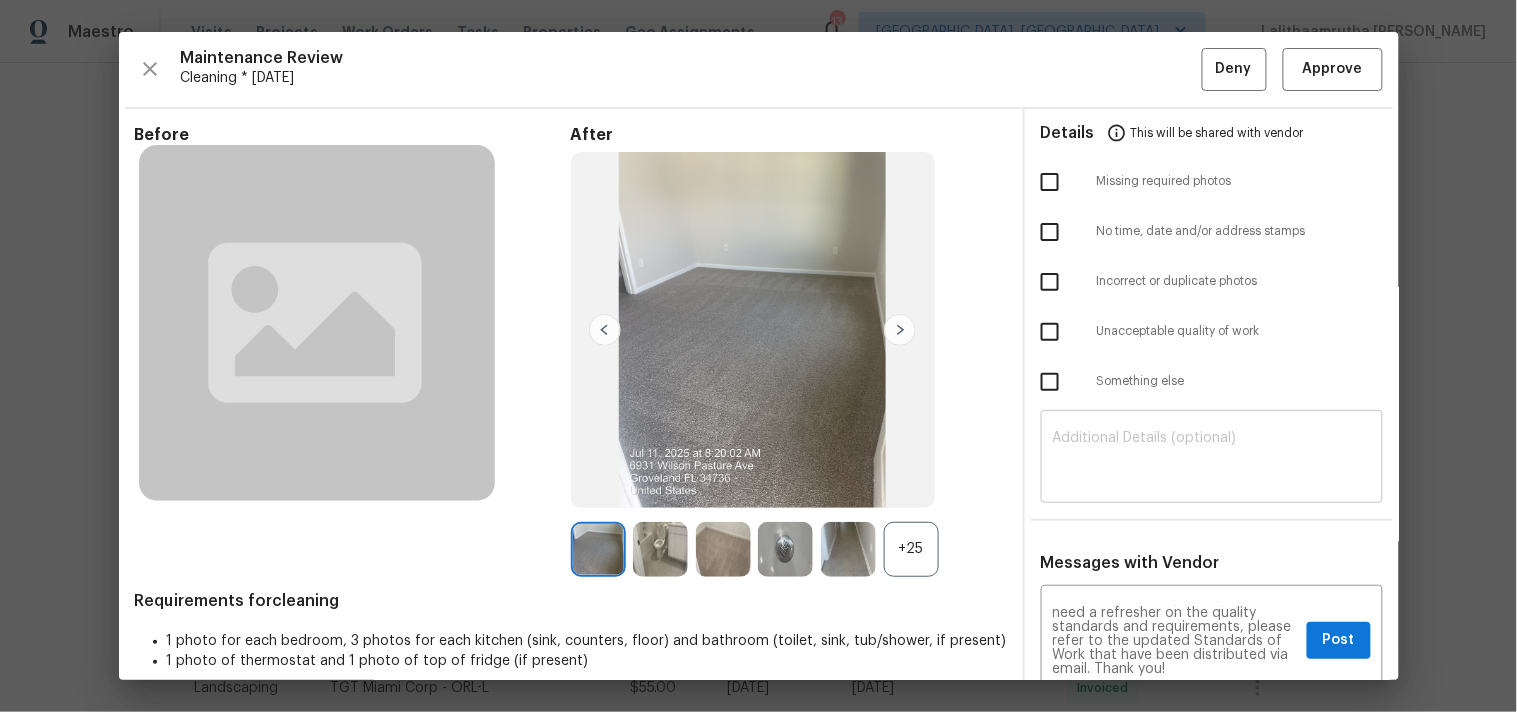 click on "​" 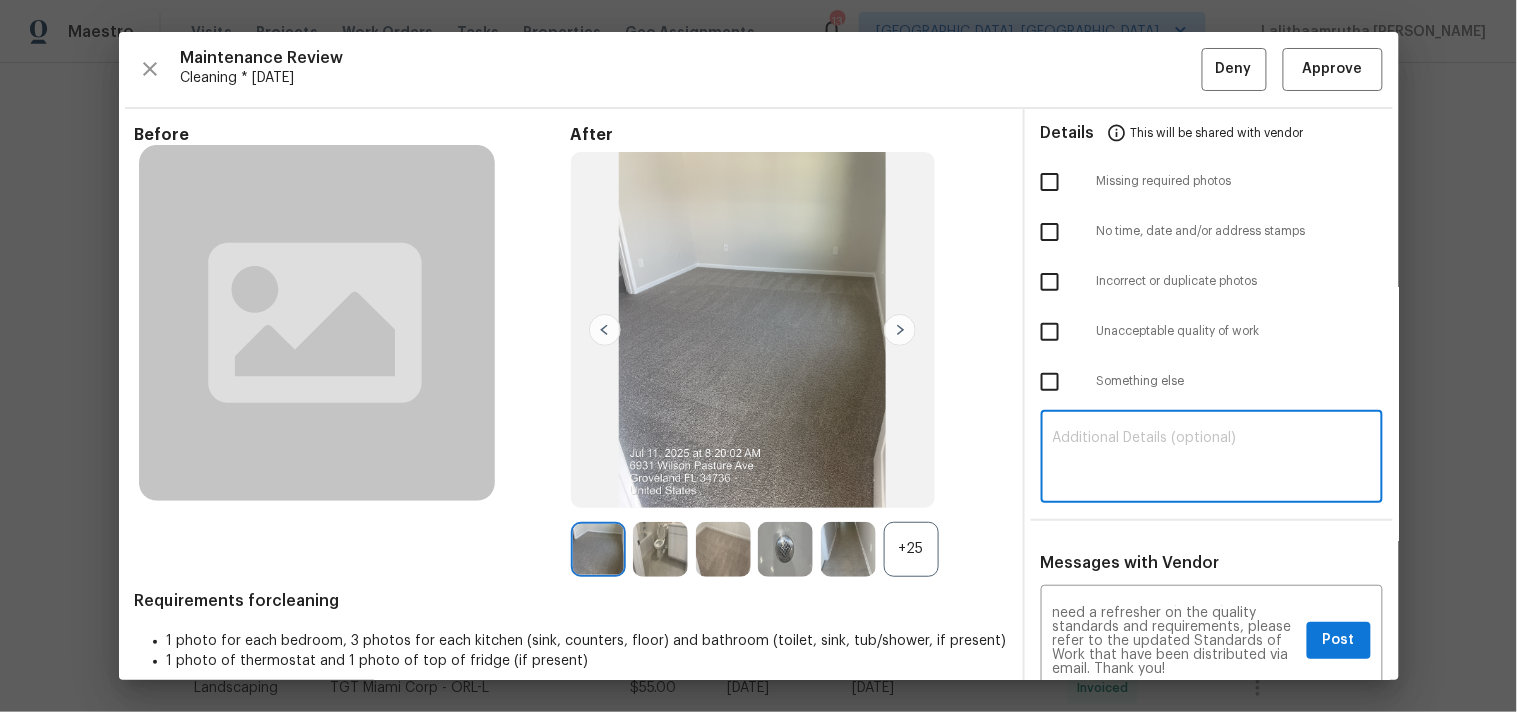 paste on "Maintenance Audit Team: Hello! Unfortunately, this Cleaning visit completed on 07/11/2025 has been denied because we are missing the required photos for approval. For approval, please upload Top of the fridge photo only if the correct or missing photos were taken on the same day the visit was completed. If those photos are available, they must be uploaded within 48 hours of the original visit date. If the required photos were not taken on the day of the visit, the denial will remain in place. If you or your team need a refresher on the quality standards and requirements, please refer to the updated Standards of Work that have been distributed via email. Thank you!" 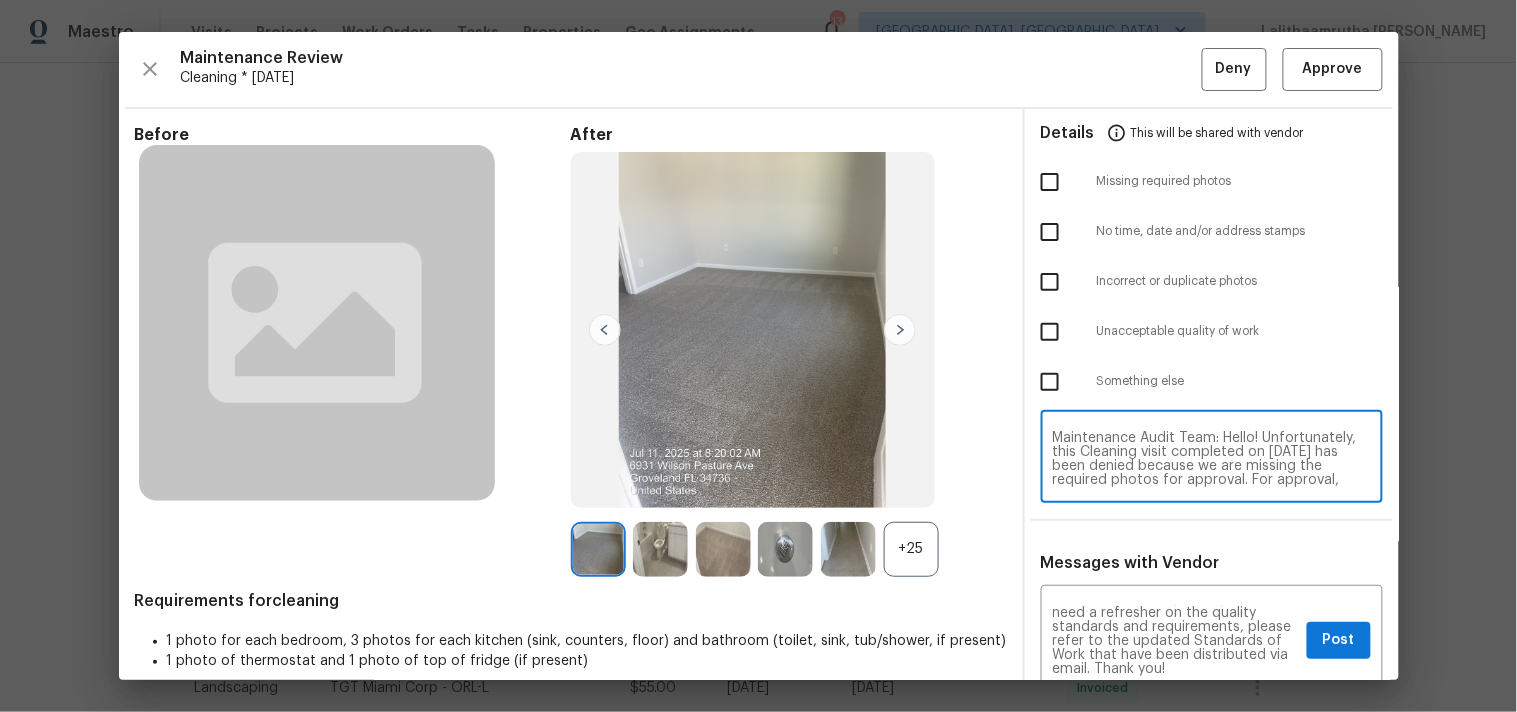 scroll, scrollTop: 167, scrollLeft: 0, axis: vertical 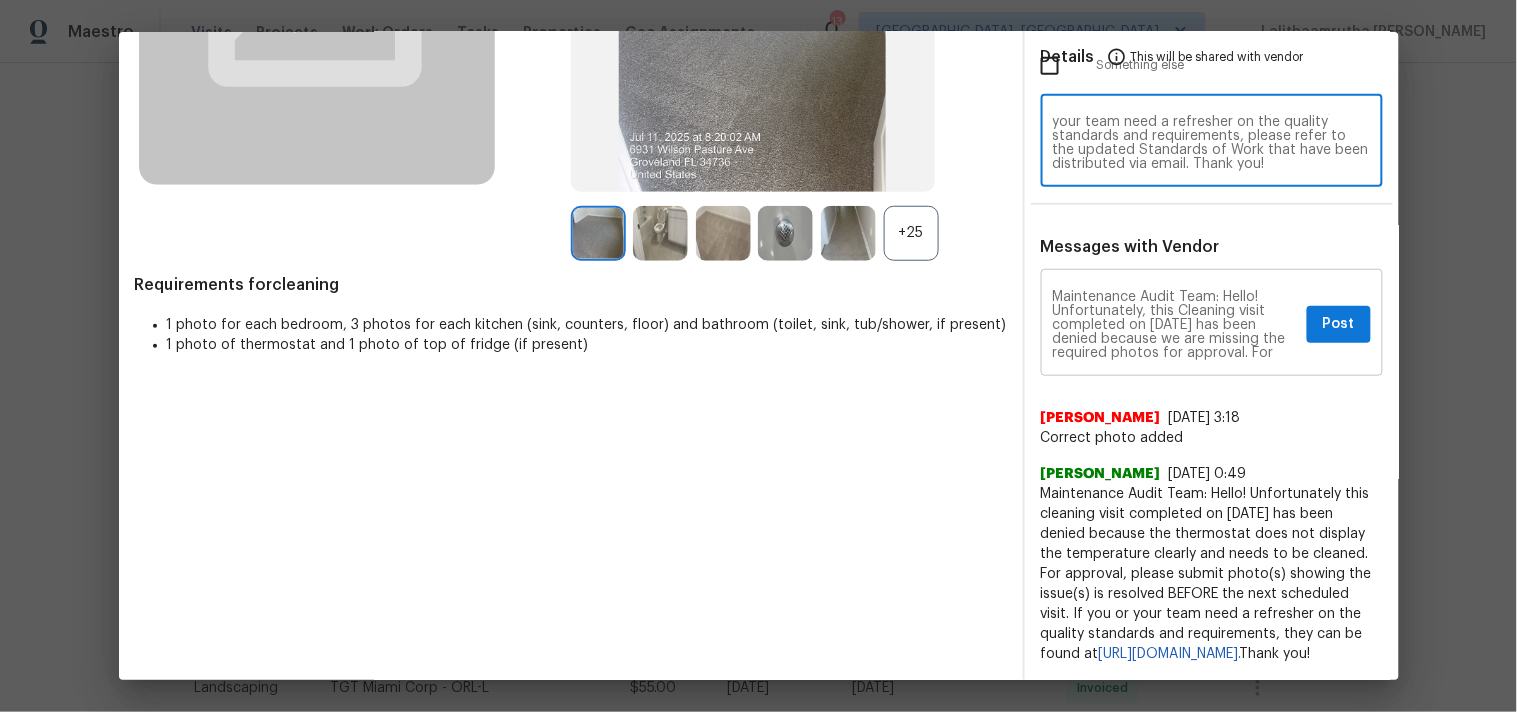 type on "Maintenance Audit Team: Hello! Unfortunately, this Cleaning visit completed on 07/11/2025 has been denied because we are missing the required photos for approval. For approval, please upload Top of the fridge photo only if the correct or missing photos were taken on the same day the visit was completed. If those photos are available, they must be uploaded within 48 hours of the original visit date. If the required photos were not taken on the day of the visit, the denial will remain in place. If you or your team need a refresher on the quality standards and requirements, please refer to the updated Standards of Work that have been distributed via email. Thank you!" 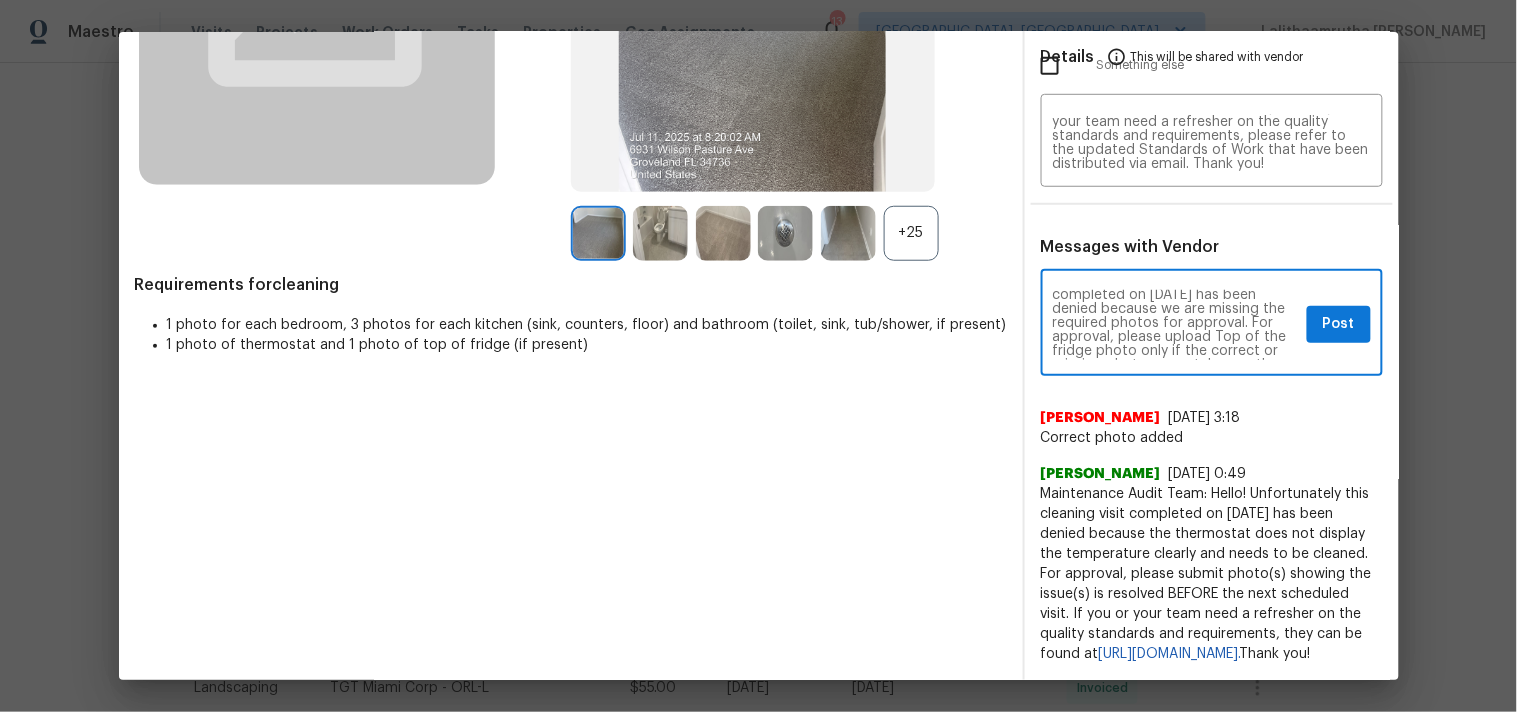 scroll, scrollTop: 44, scrollLeft: 0, axis: vertical 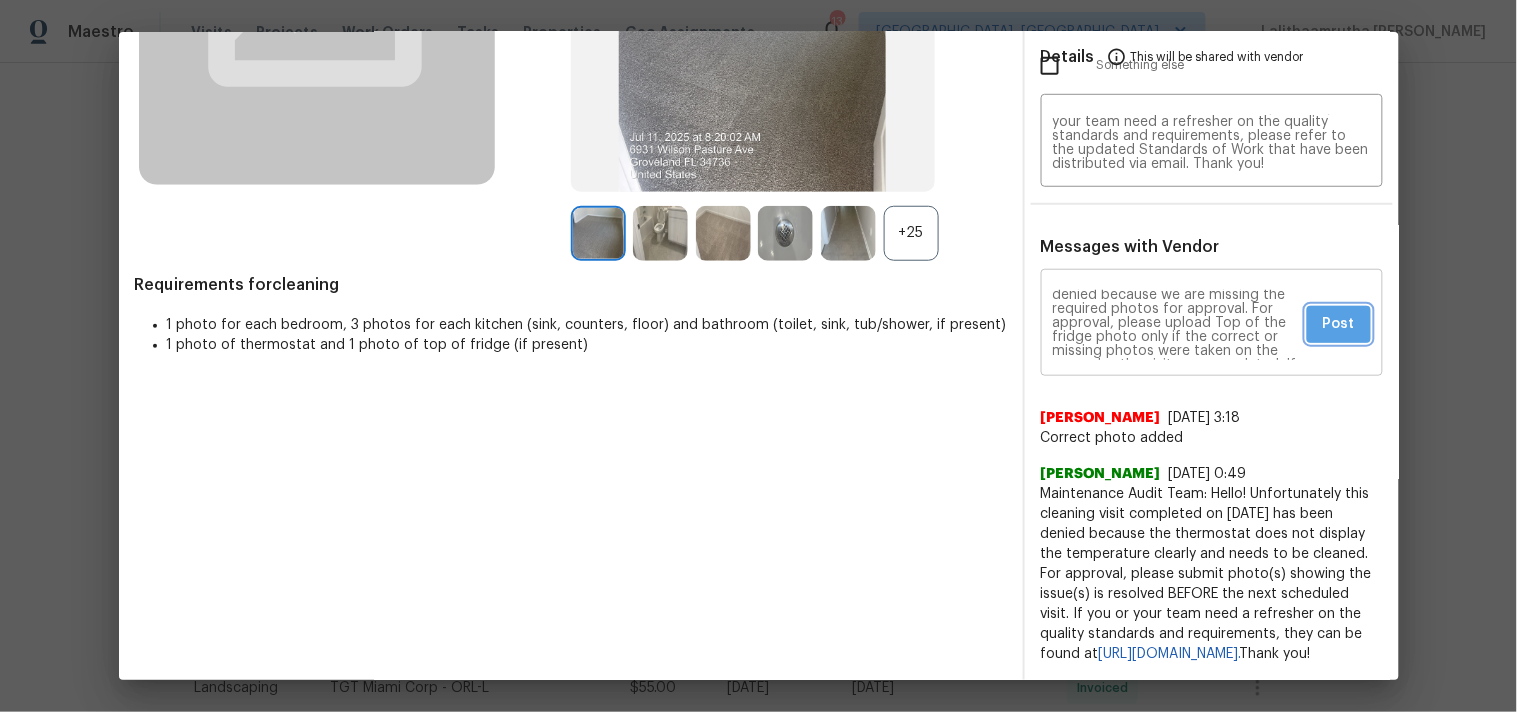 click on "Post" 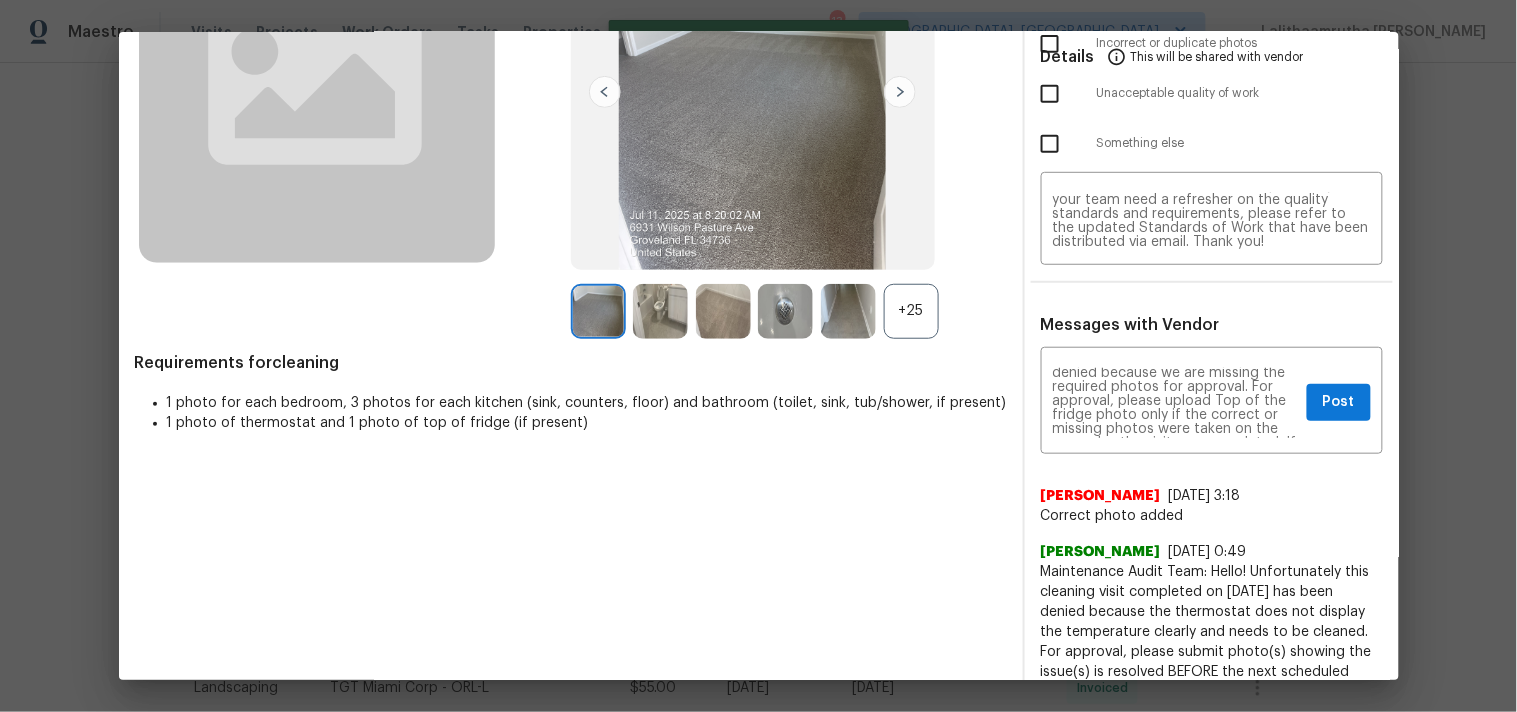 scroll, scrollTop: 0, scrollLeft: 0, axis: both 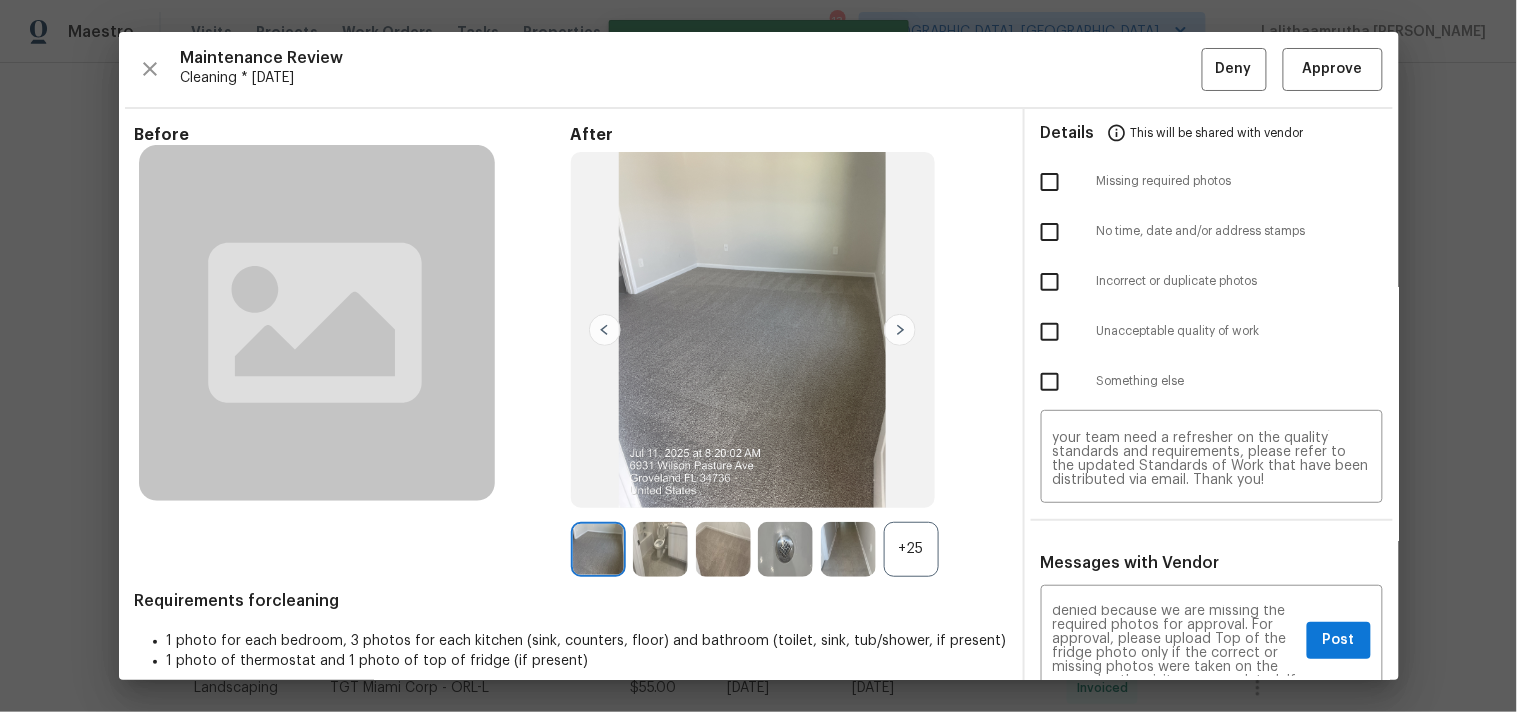 type 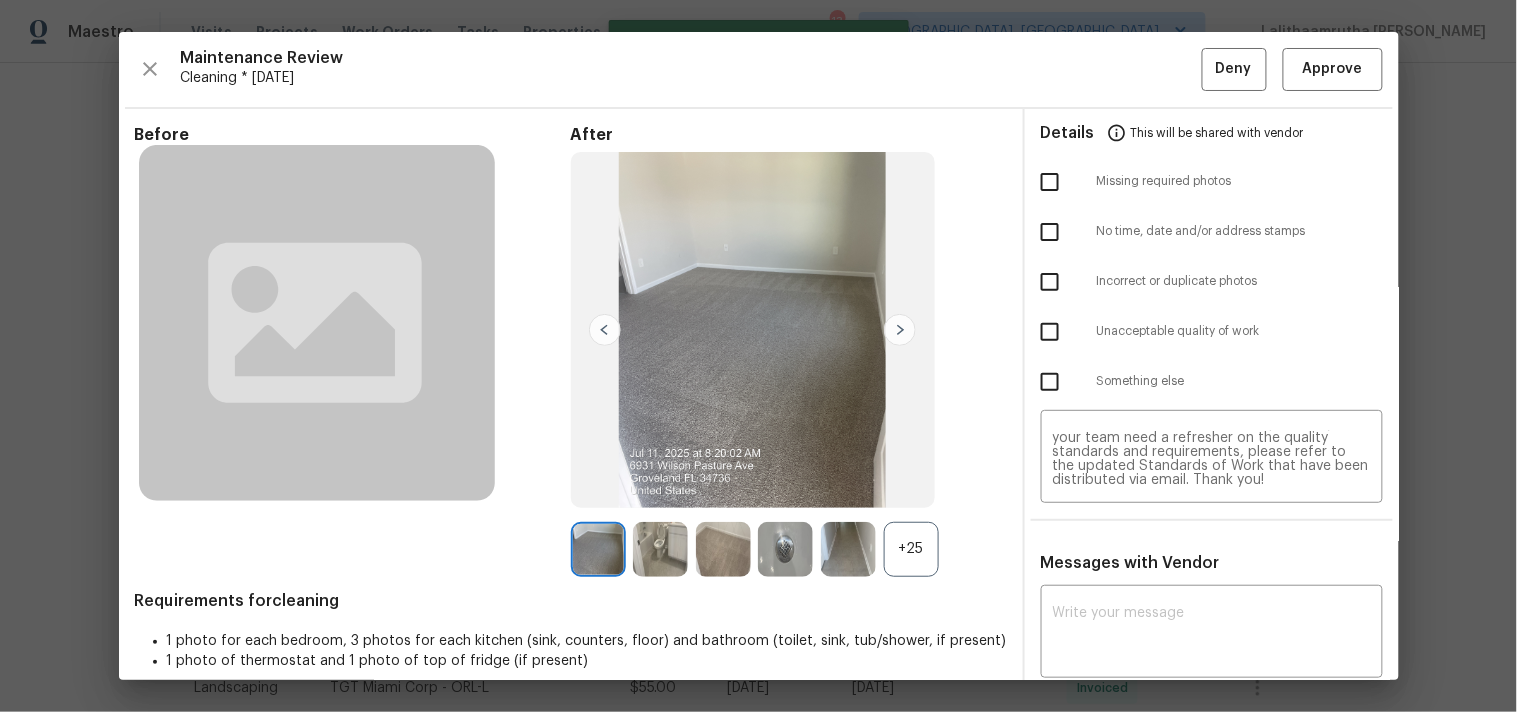 scroll, scrollTop: 0, scrollLeft: 0, axis: both 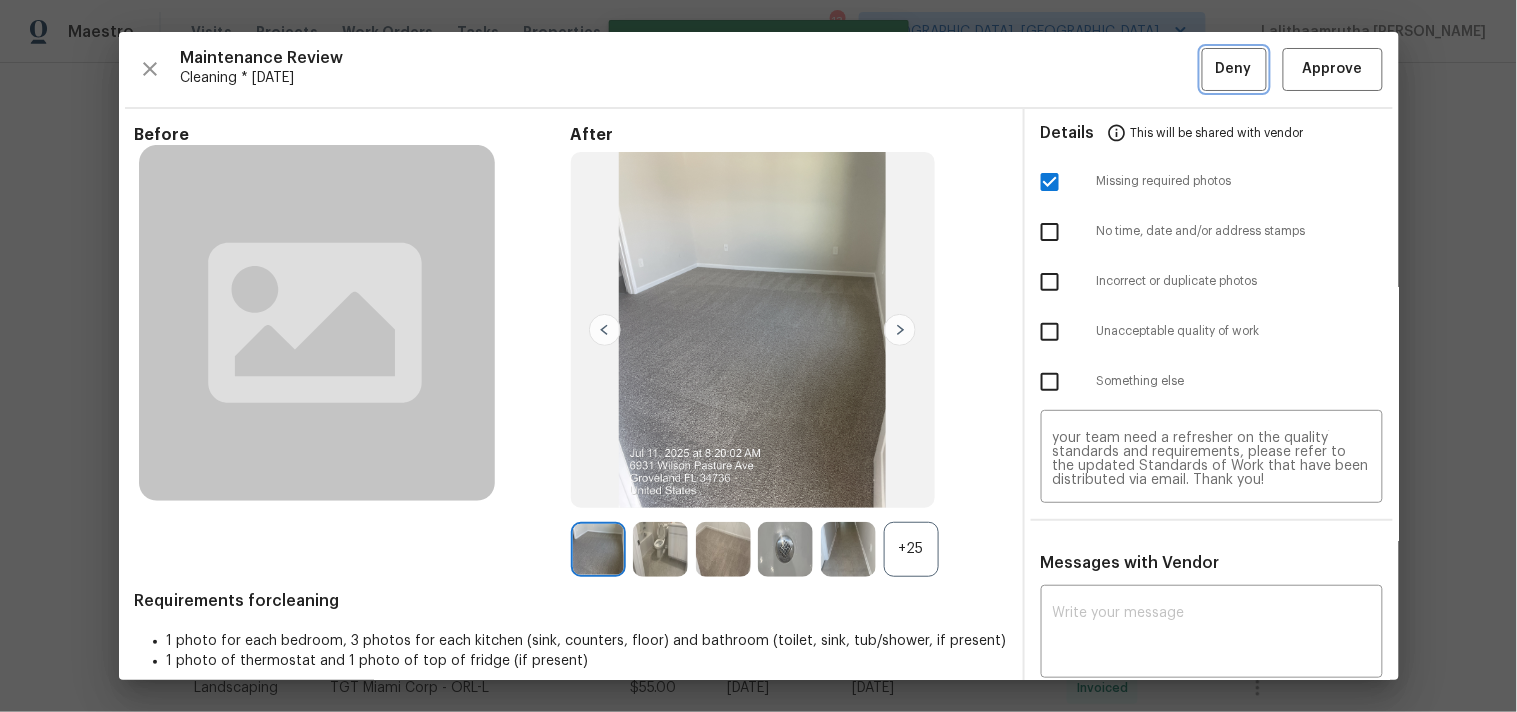 click on "Deny" 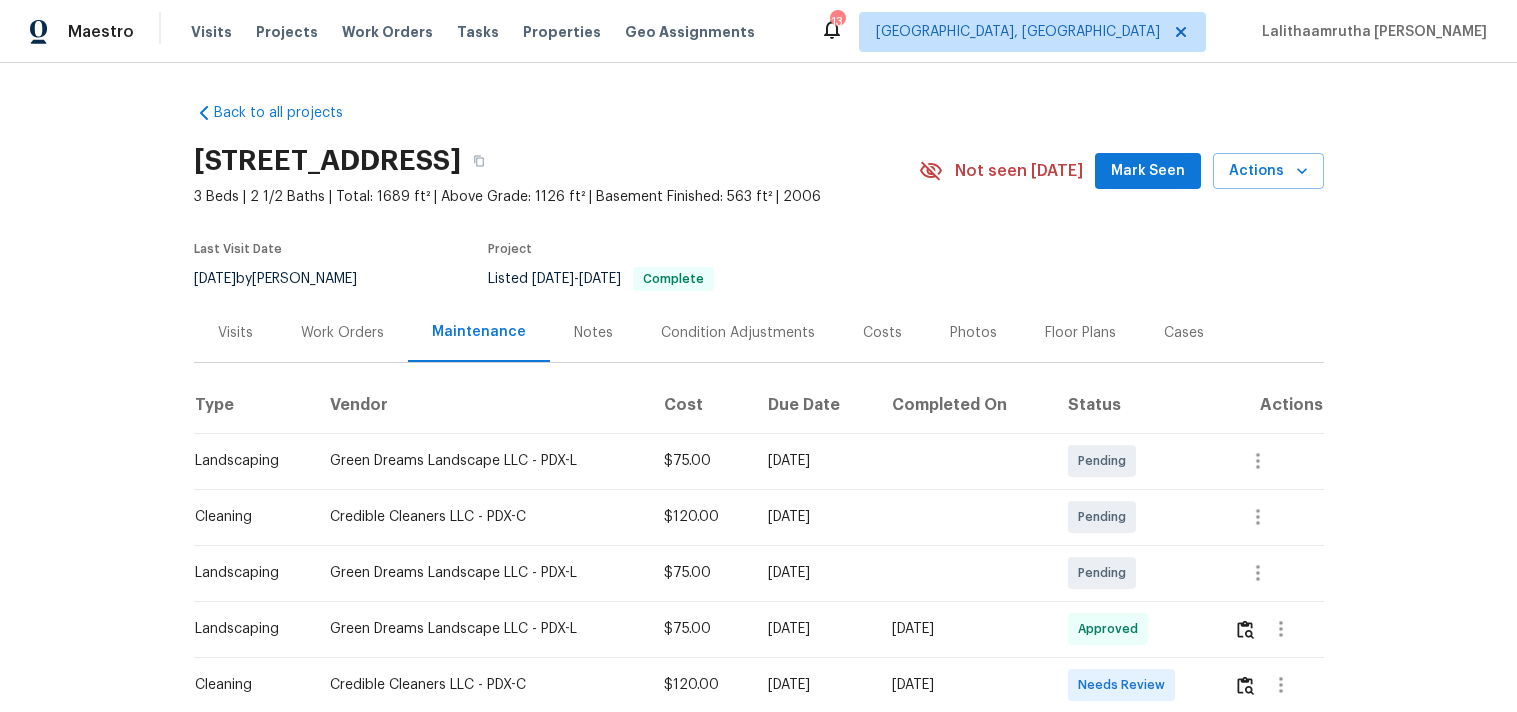 scroll, scrollTop: 0, scrollLeft: 0, axis: both 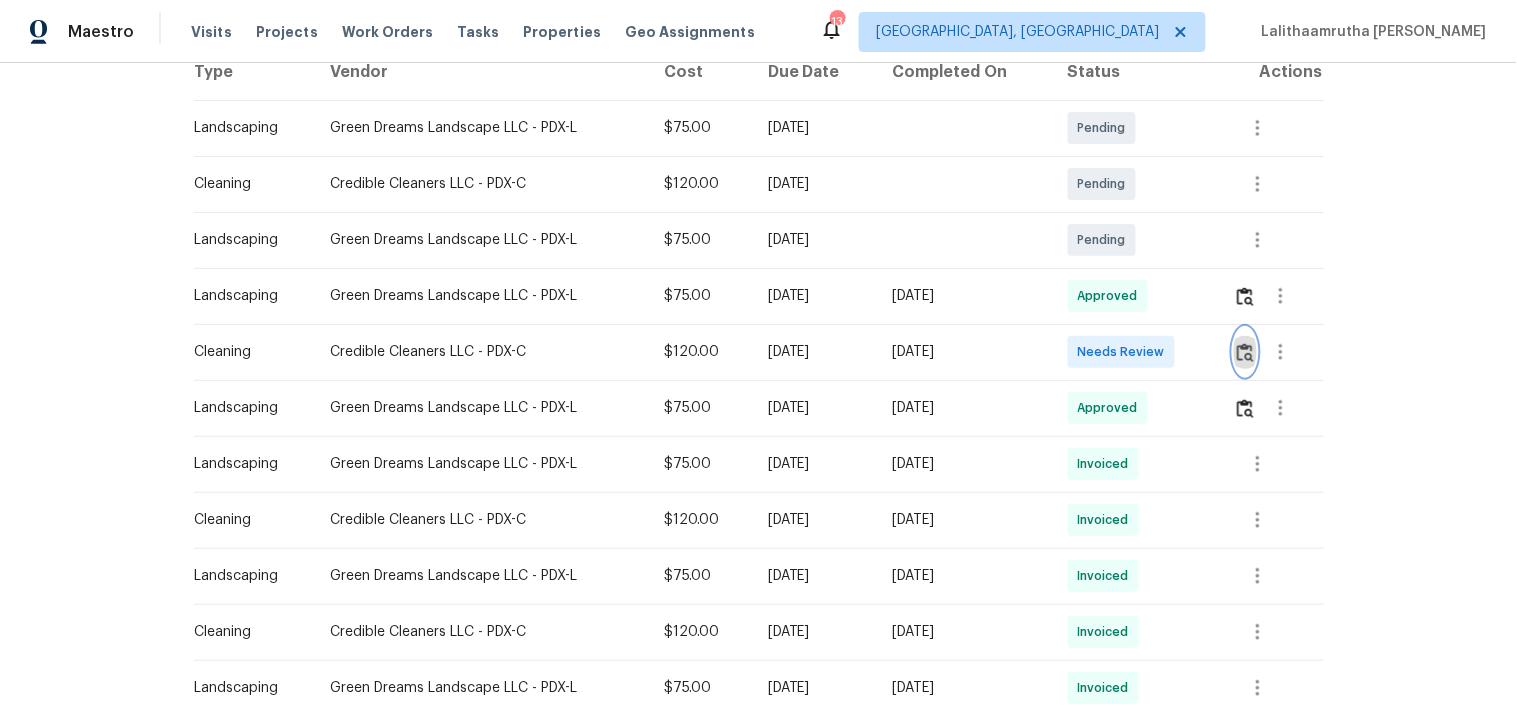 click at bounding box center [1245, 352] 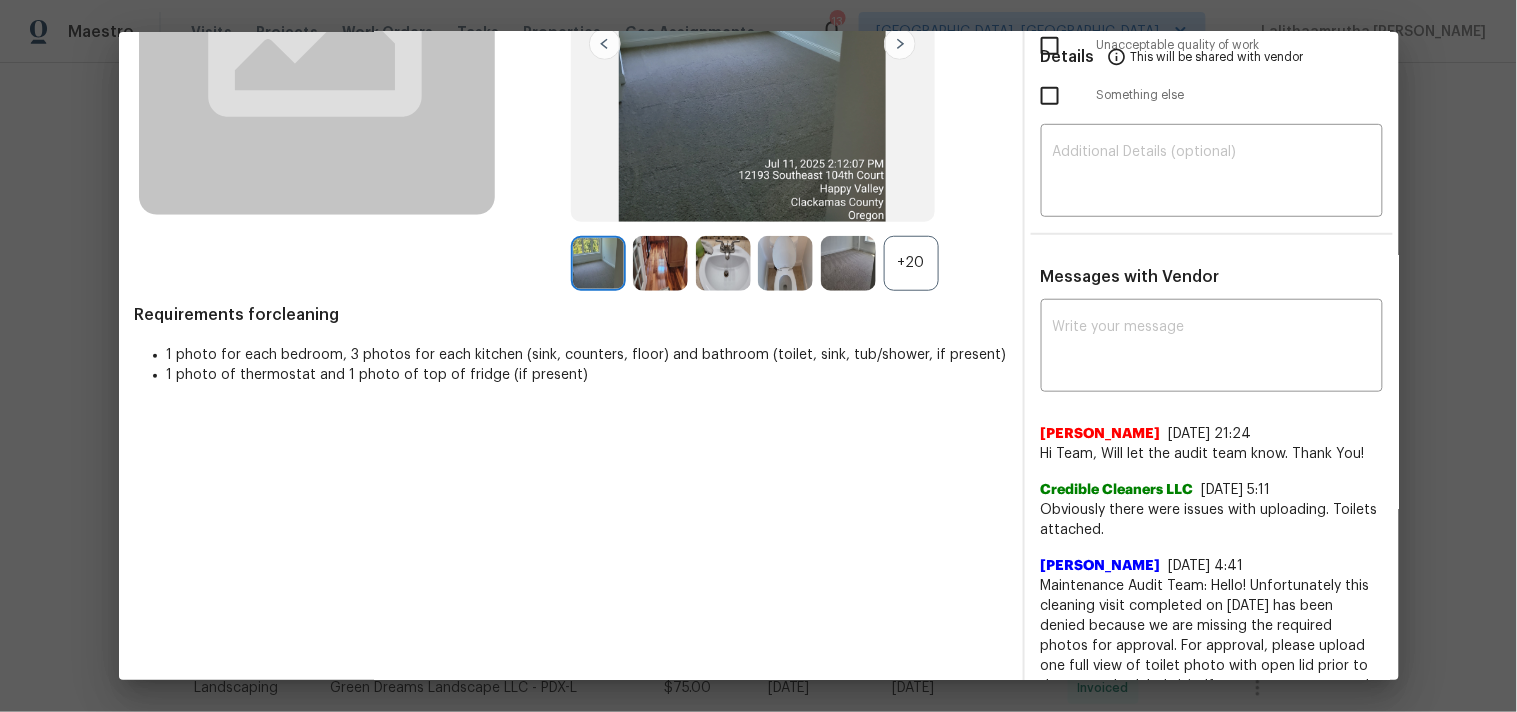 scroll, scrollTop: 361, scrollLeft: 0, axis: vertical 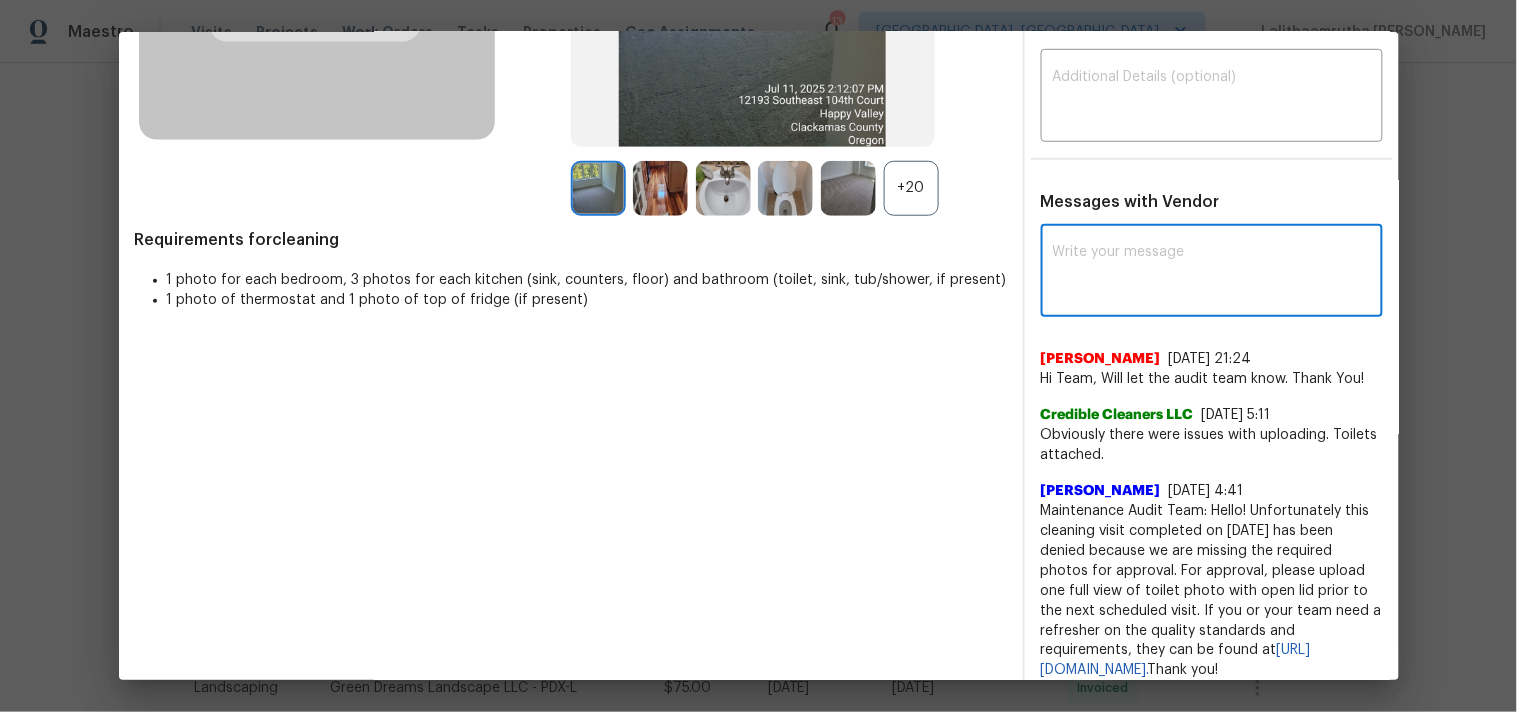 click at bounding box center (1212, 273) 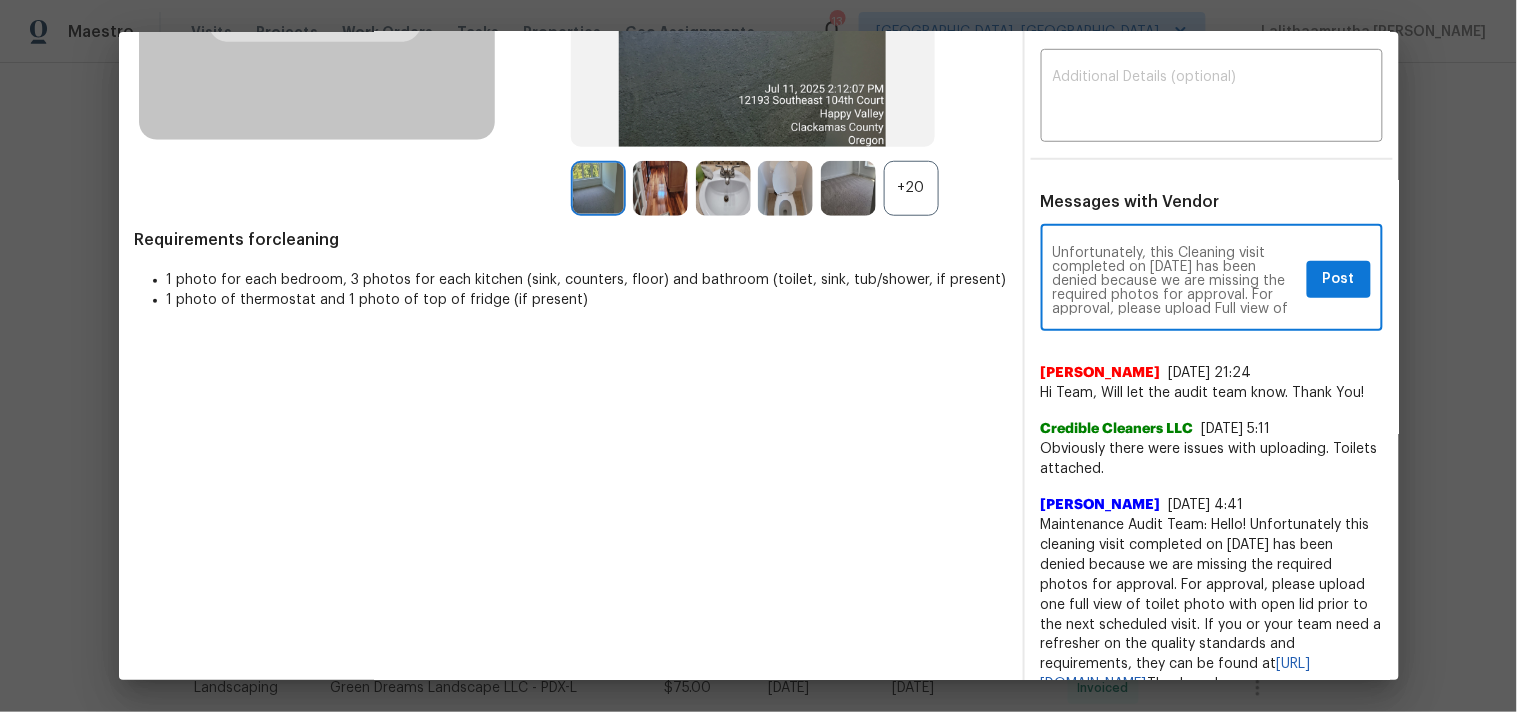 scroll, scrollTop: 0, scrollLeft: 0, axis: both 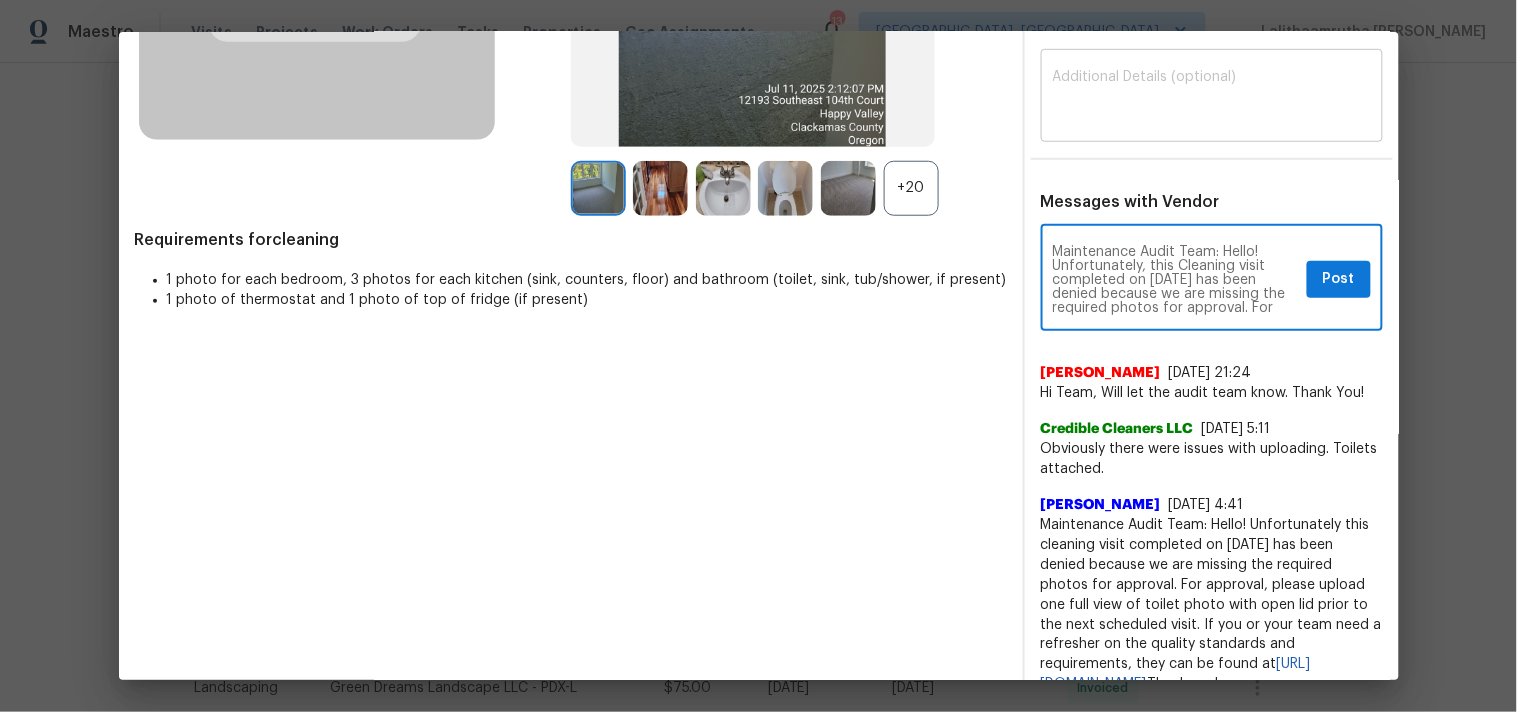 type on "Maintenance Audit Team: Hello! Unfortunately, this Cleaning visit completed on [DATE] has been denied because we are missing the required photos for approval. For approval, please upload Full view of Top of the fridge photo only if the correct or missing photos were taken on the same day the visit was completed. If those photos are available, they must be uploaded within 48 hours of the original visit date. If the required photos were not taken on the day of the visit, the denial will remain in place. If you or your team need a refresher on the quality standards and requirements, please refer to the updated Standards of Work that have been distributed via email. Thank you!" 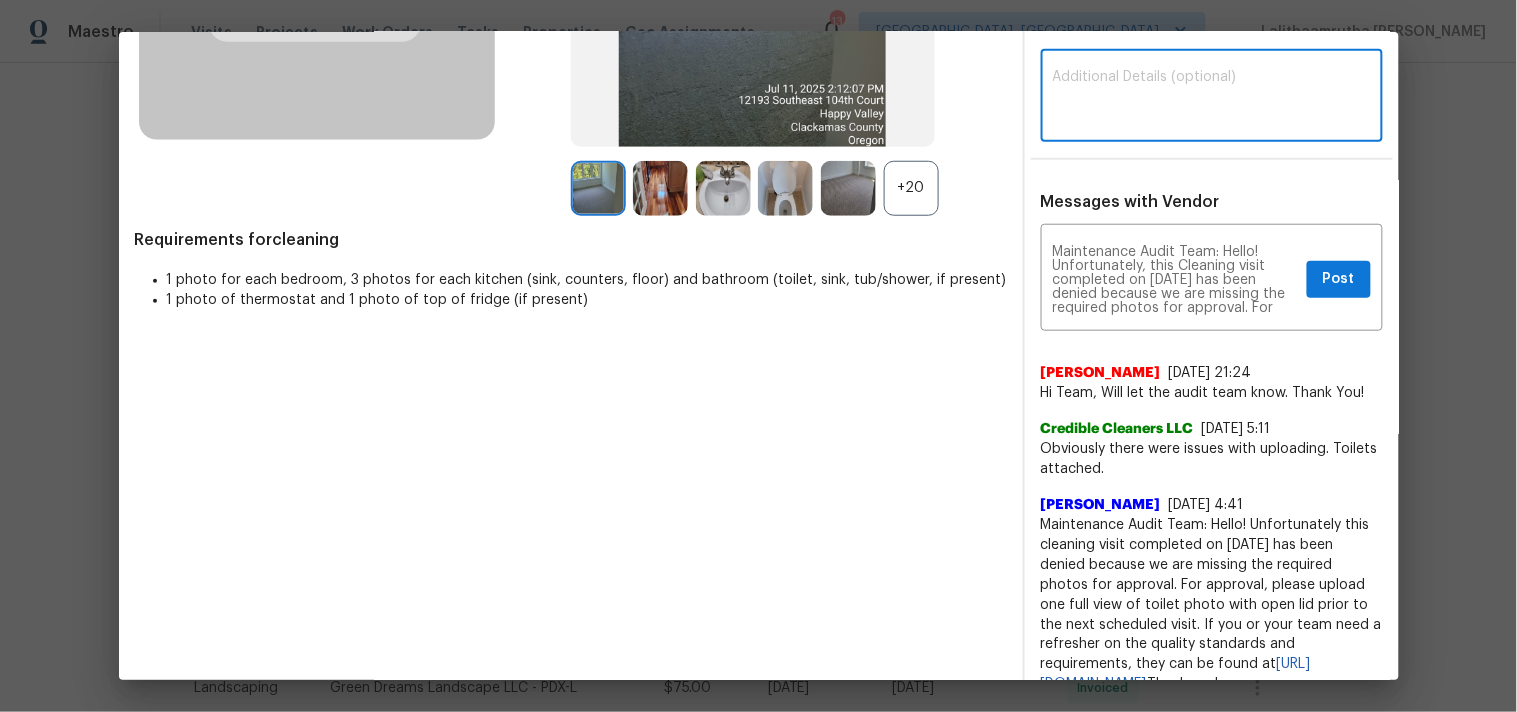 paste on "Maintenance Audit Team: Hello! Unfortunately, this Cleaning visit completed on [DATE] has been denied because we are missing the required photos for approval. For approval, please upload Full view of Top of the fridge photo only if the correct or missing photos were taken on the same day the visit was completed. If those photos are available, they must be uploaded within 48 hours of the original visit date. If the required photos were not taken on the day of the visit, the denial will remain in place. If you or your team need a refresher on the quality standards and requirements, please refer to the updated Standards of Work that have been distributed via email. Thank you!" 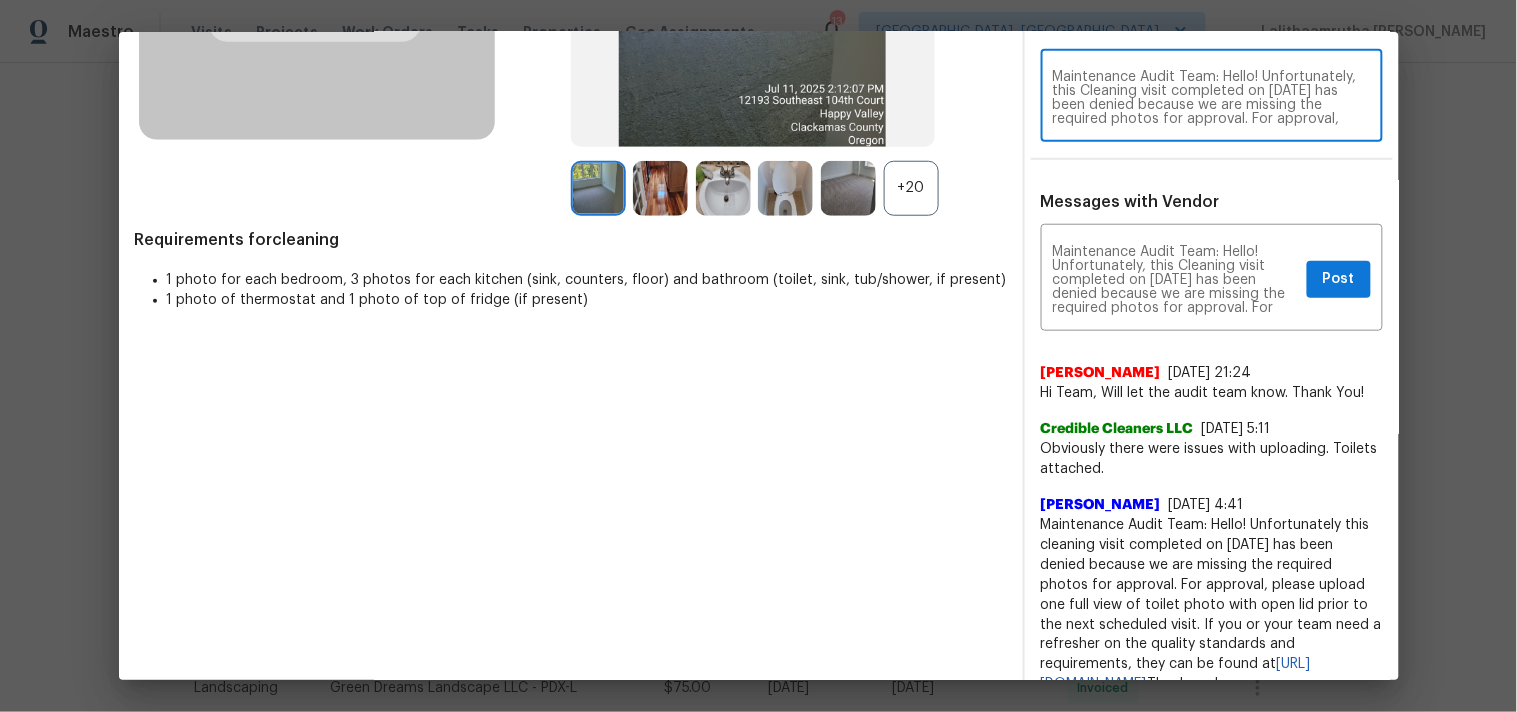 scroll, scrollTop: 167, scrollLeft: 0, axis: vertical 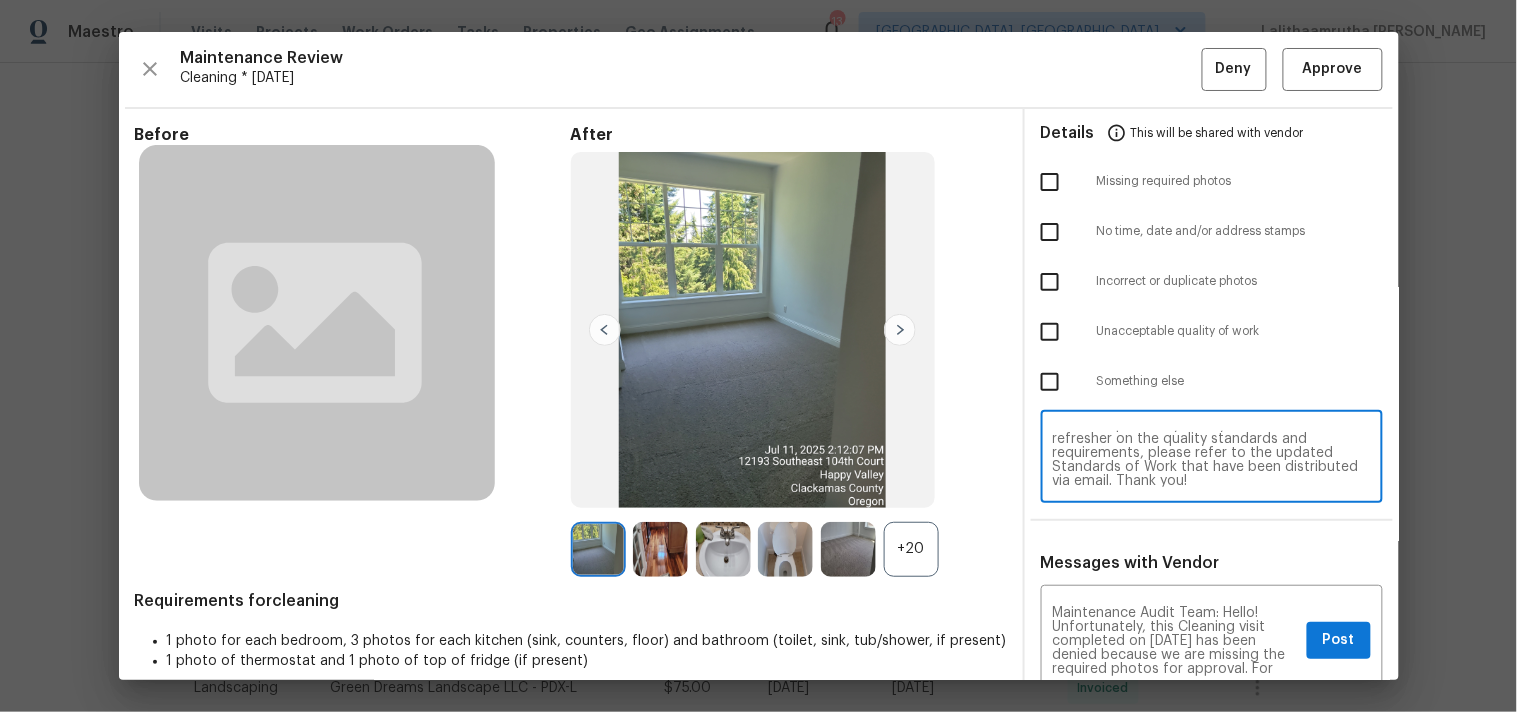 type on "Maintenance Audit Team: Hello! Unfortunately, this Cleaning visit completed on 07/11/2025 has been denied because we are missing the required photos for approval. For approval, please upload Full view of Top of the fridge photo only if the correct or missing photos were taken on the same day the visit was completed. If those photos are available, they must be uploaded within 48 hours of the original visit date. If the required photos were not taken on the day of the visit, the denial will remain in place. If you or your team need a refresher on the quality standards and requirements, please refer to the updated Standards of Work that have been distributed via email. Thank you!" 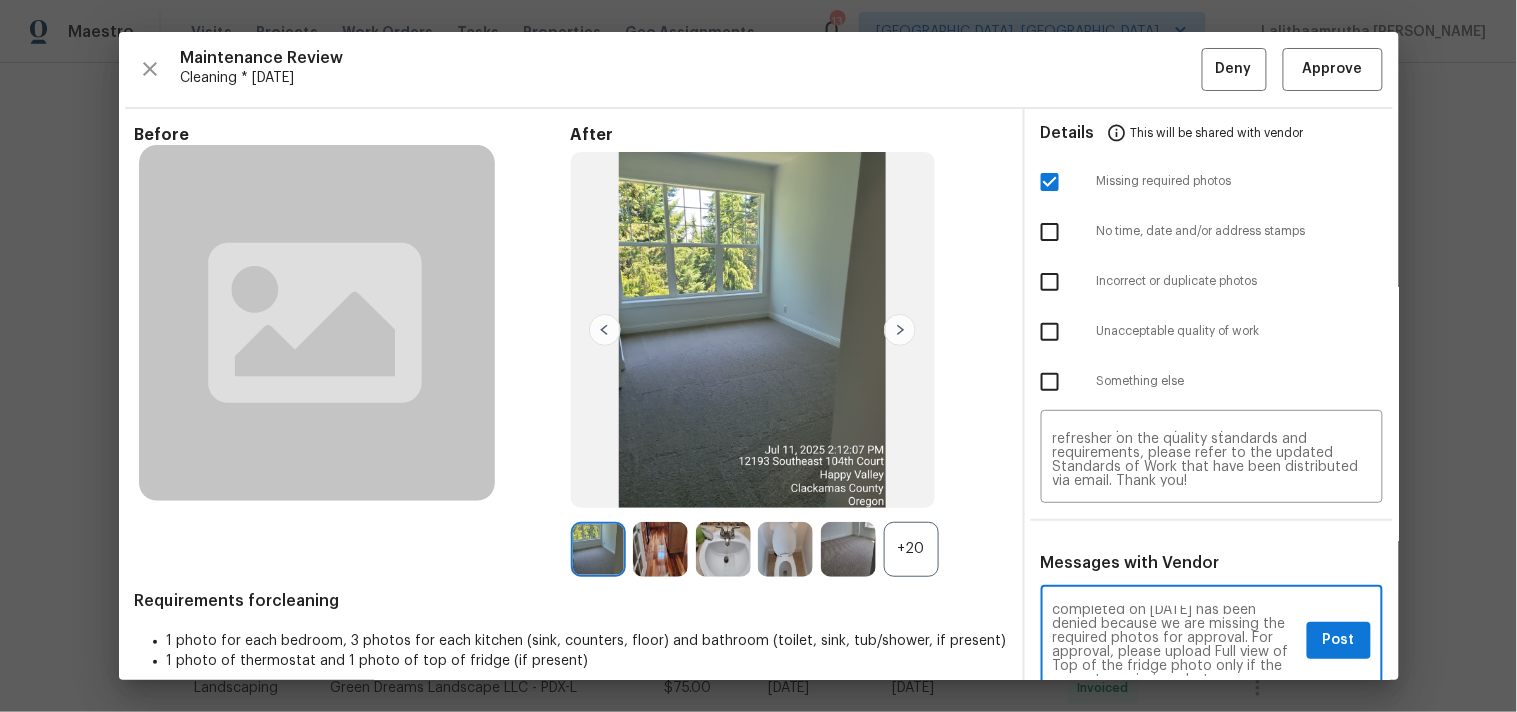 scroll, scrollTop: 44, scrollLeft: 0, axis: vertical 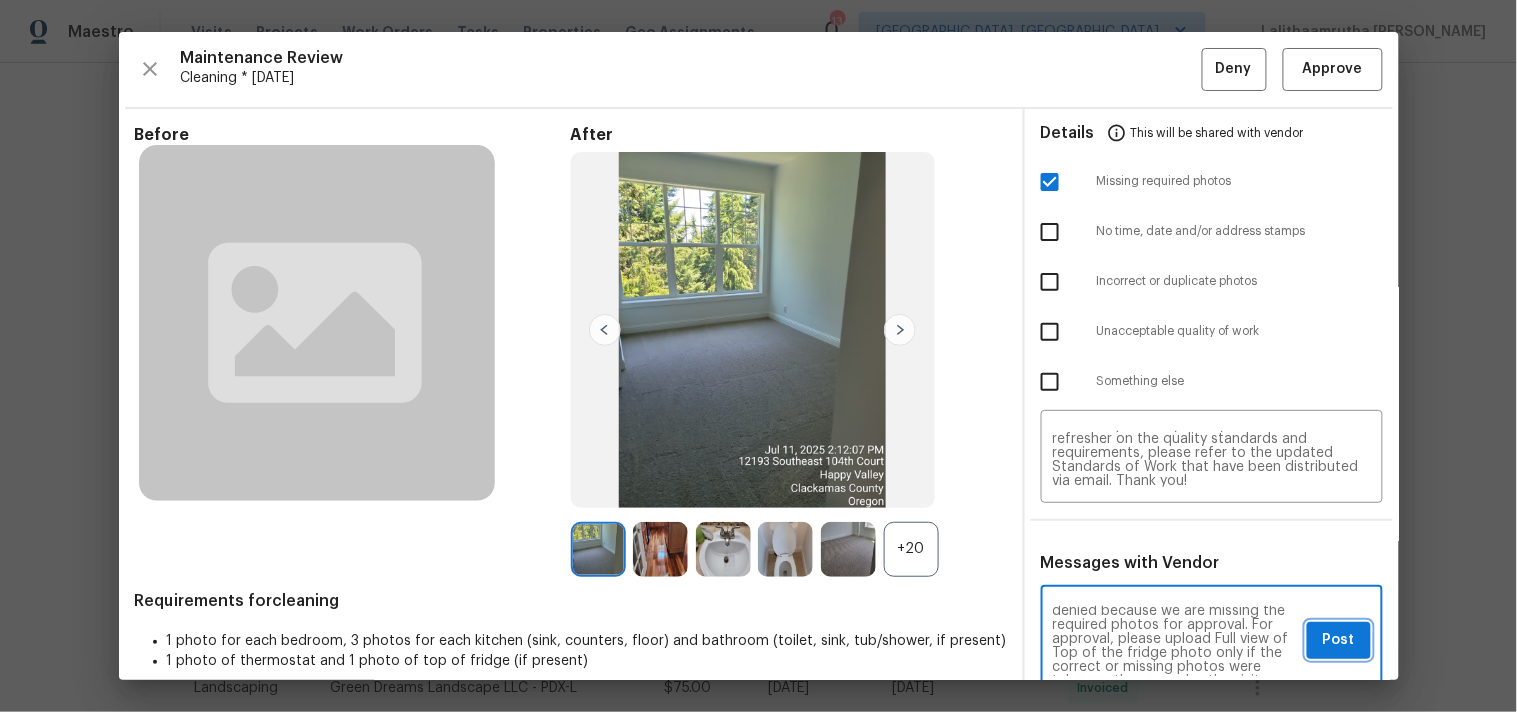 click on "Post" at bounding box center [1339, 640] 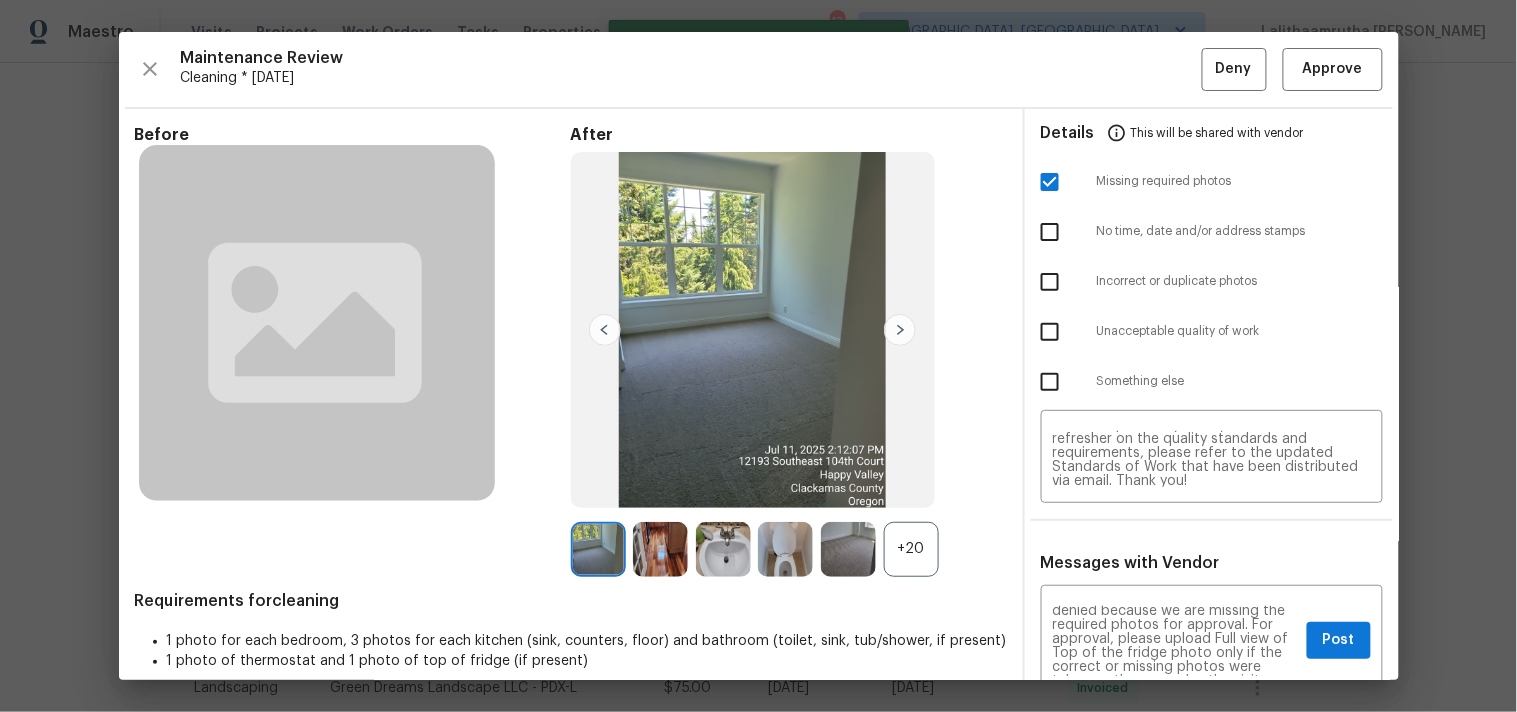 type 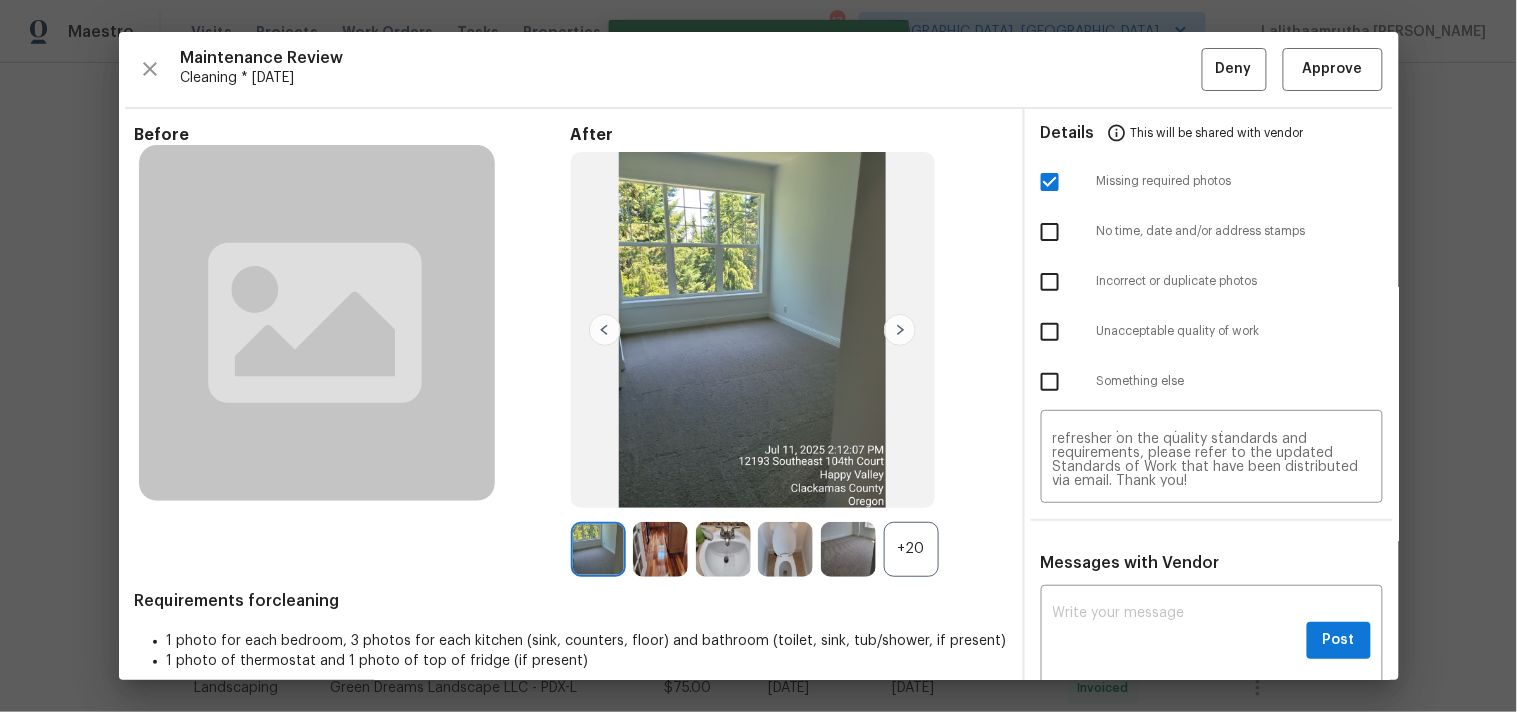 scroll, scrollTop: 0, scrollLeft: 0, axis: both 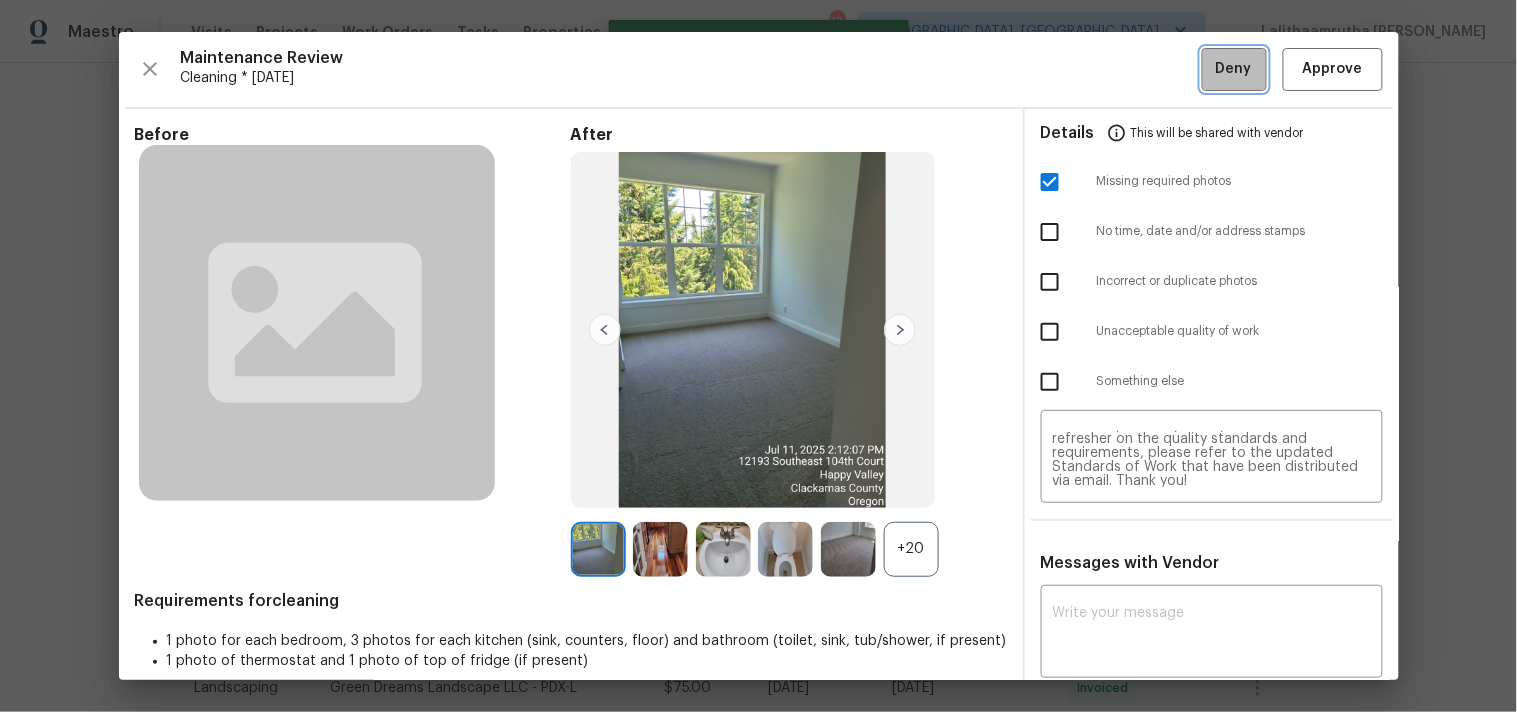 click on "Deny" at bounding box center (1234, 69) 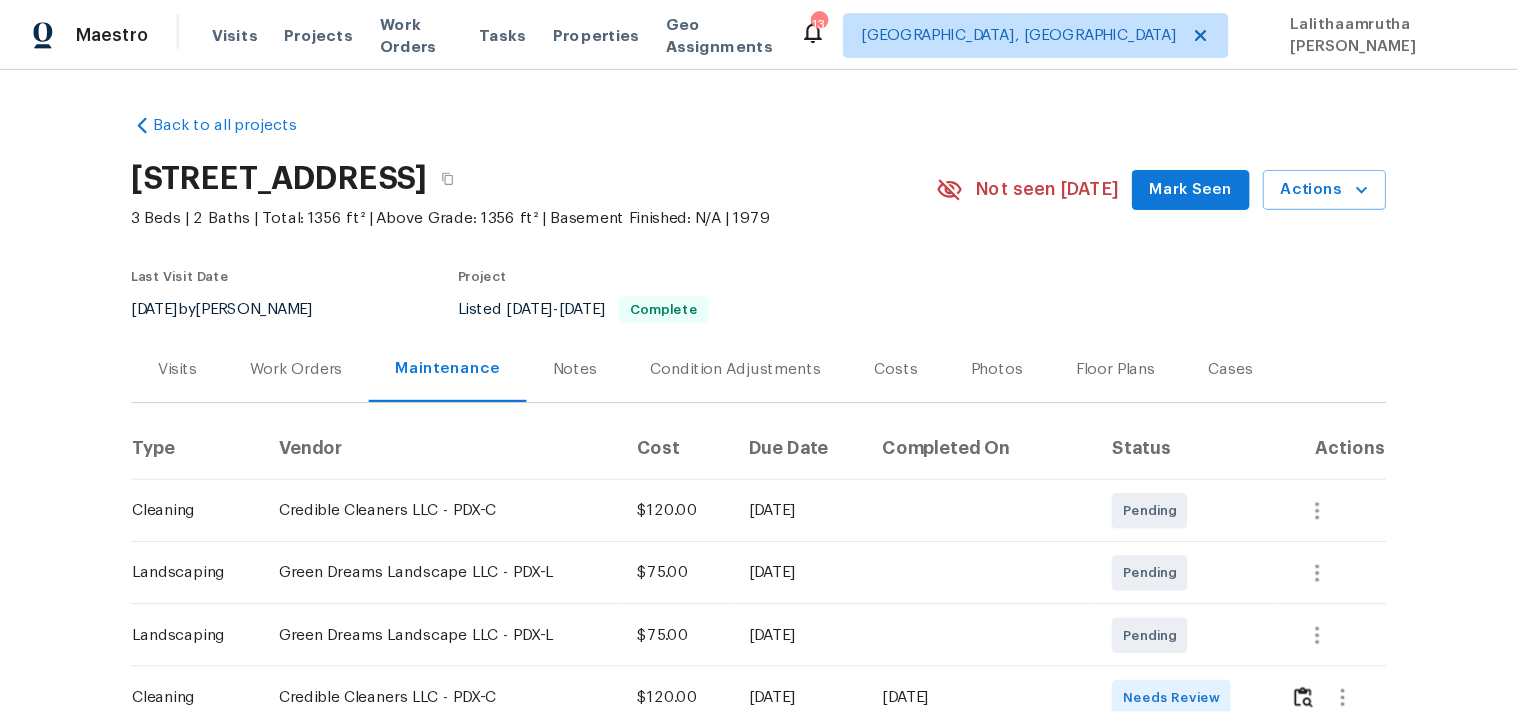 scroll, scrollTop: 0, scrollLeft: 0, axis: both 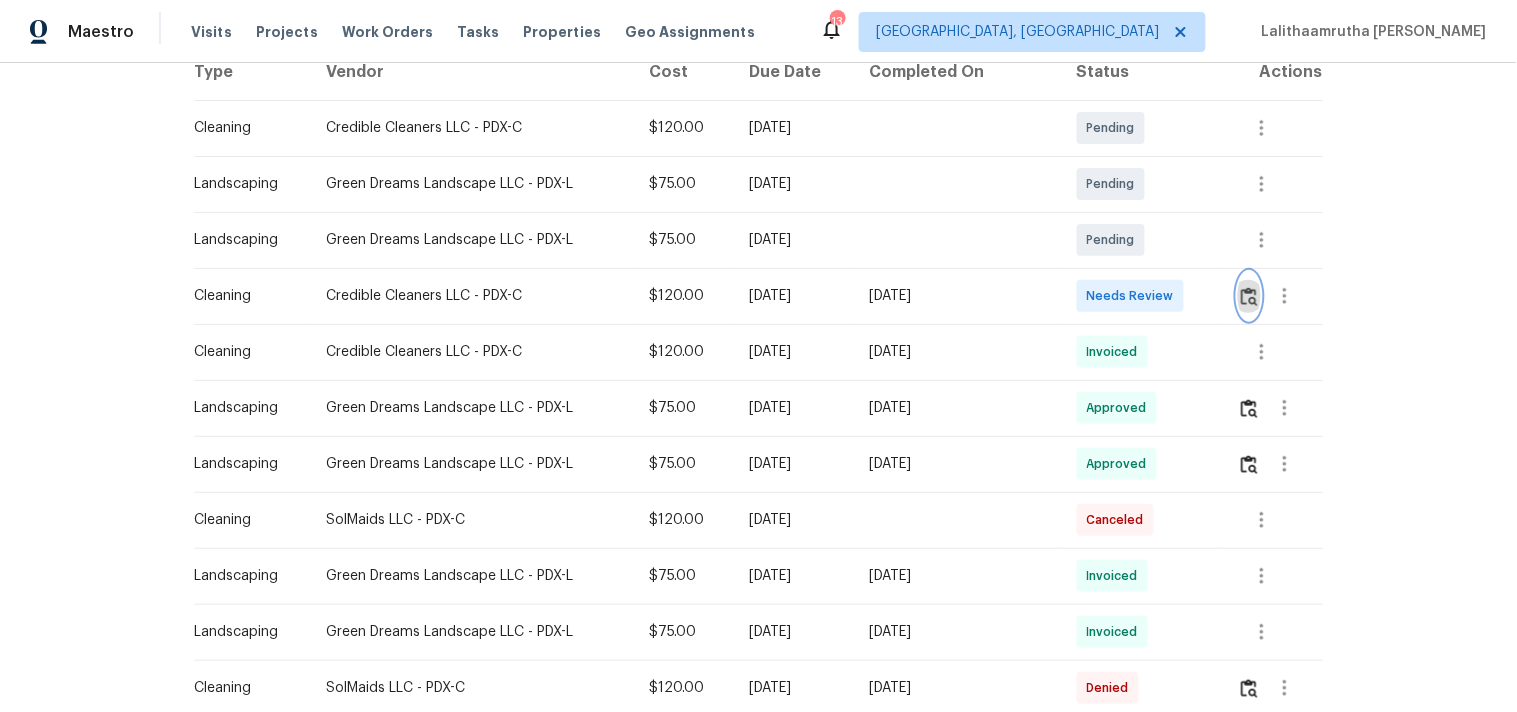 click at bounding box center (1249, 296) 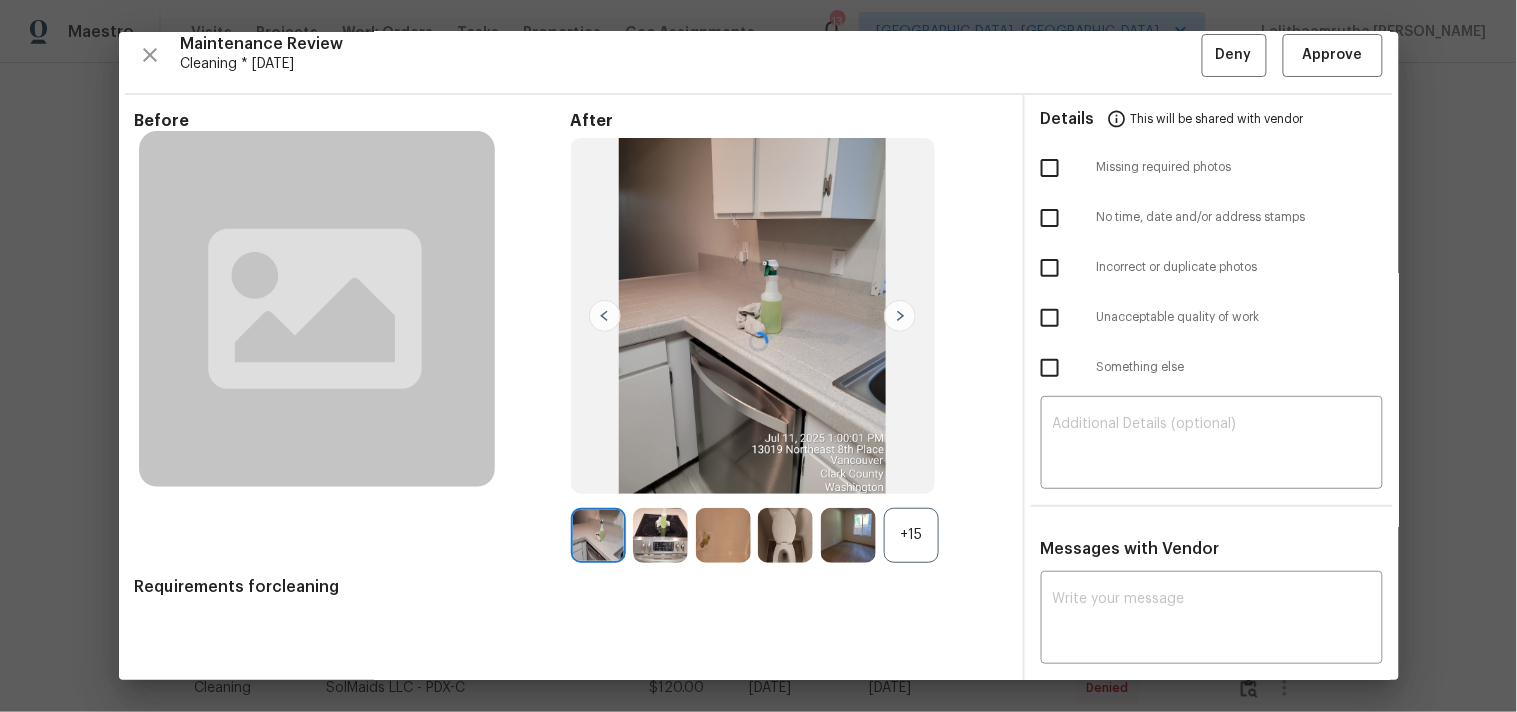 scroll, scrollTop: 27, scrollLeft: 0, axis: vertical 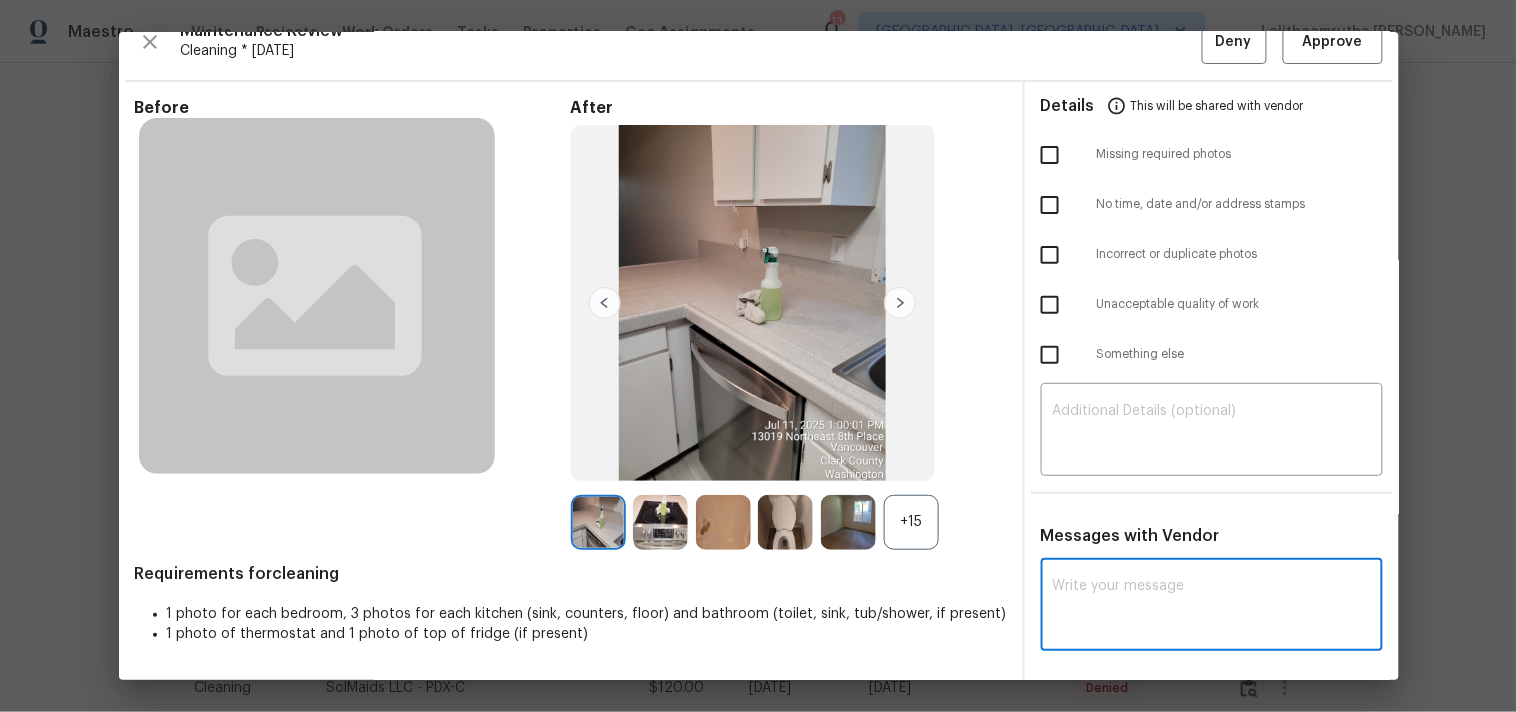 click at bounding box center [1212, 607] 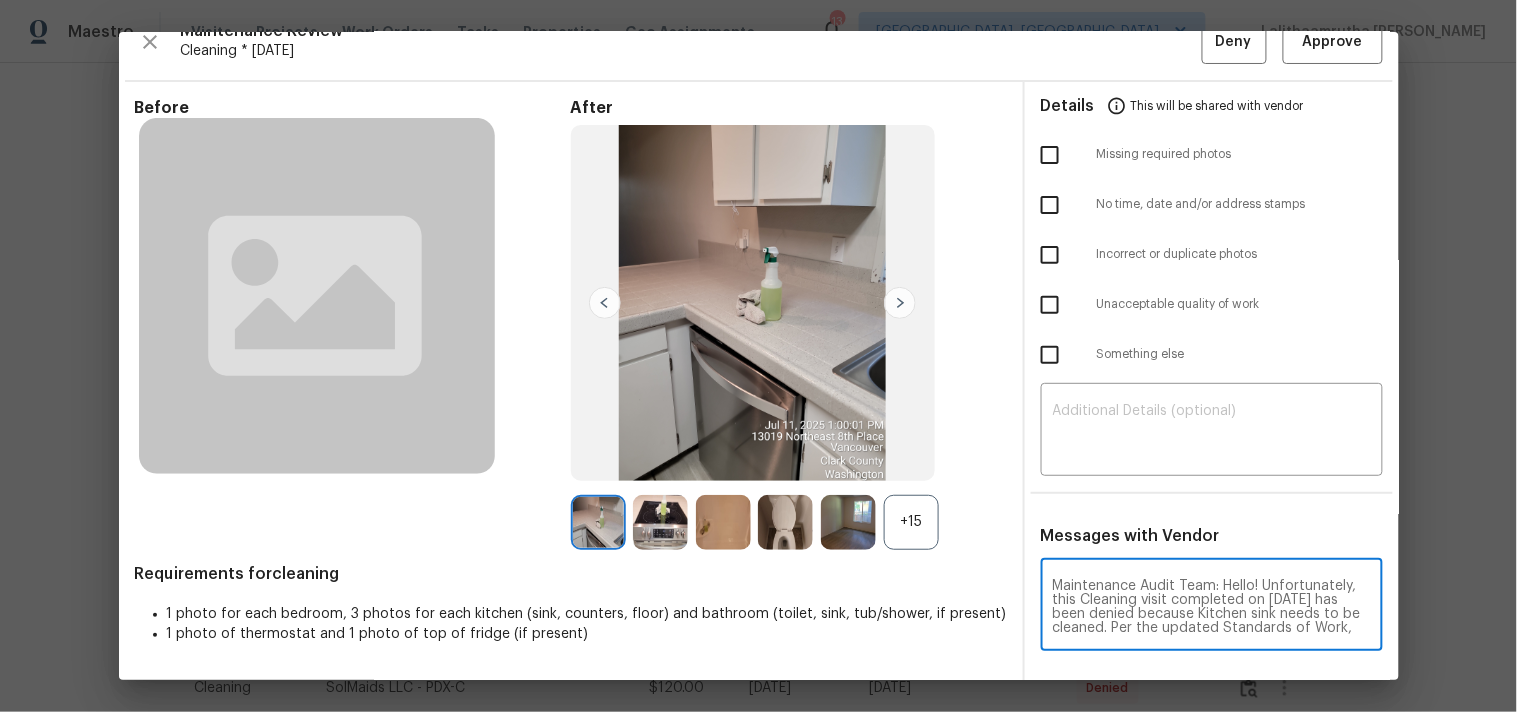 scroll, scrollTop: 223, scrollLeft: 0, axis: vertical 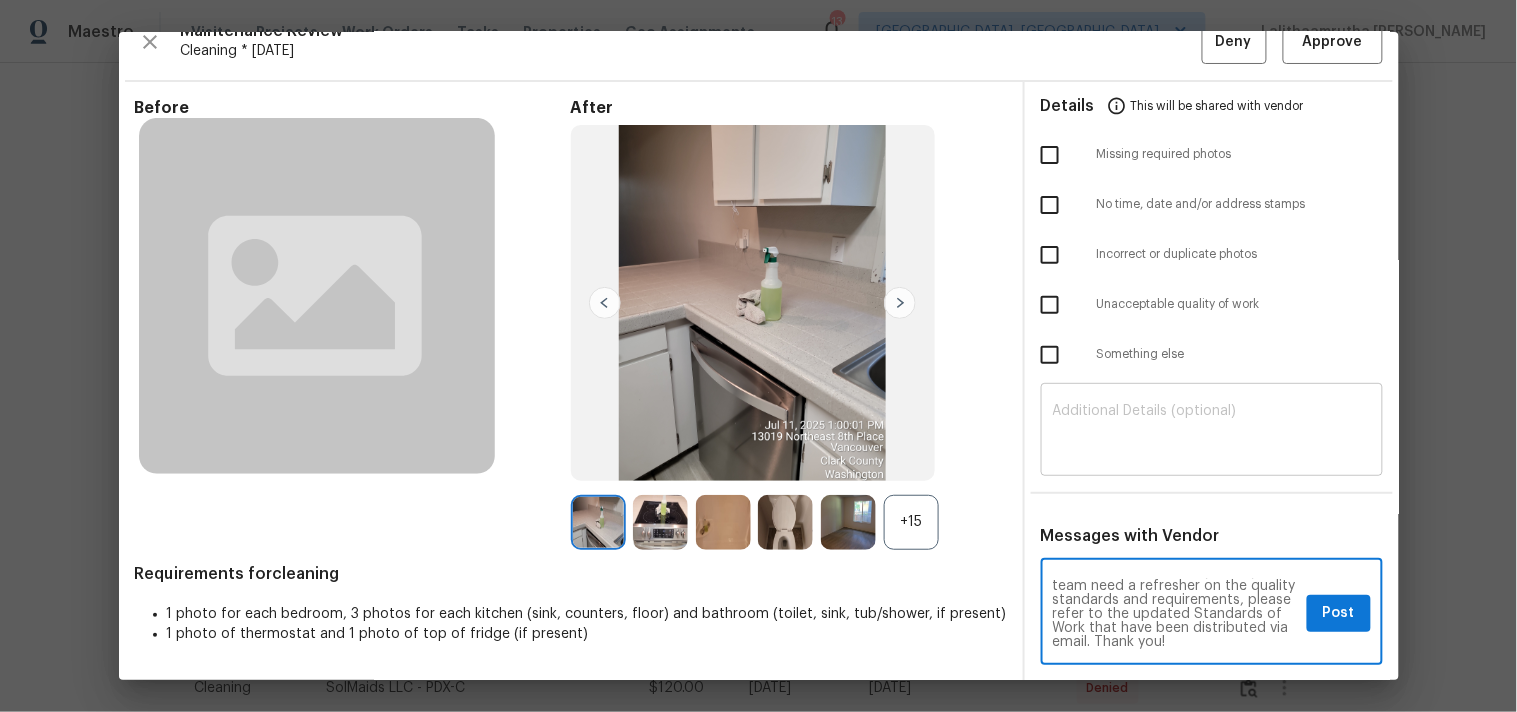 type on "Maintenance Audit Team: Hello! Unfortunately, this Cleaning visit completed on 07/11/2025 has been denied because Kitchen sink needs to be cleaned. Per the updated Standards of Work, return visits to correct quality issues from a previously denied visit are not permitted. The work must meet quality standards and be fully completed during the initial visit in order to be approved. Please ensure that all standards are met at the next scheduled visit. If you or your team need a refresher on the quality standards and requirements, please refer to the updated Standards of Work that have been distributed via email. Thank you!" 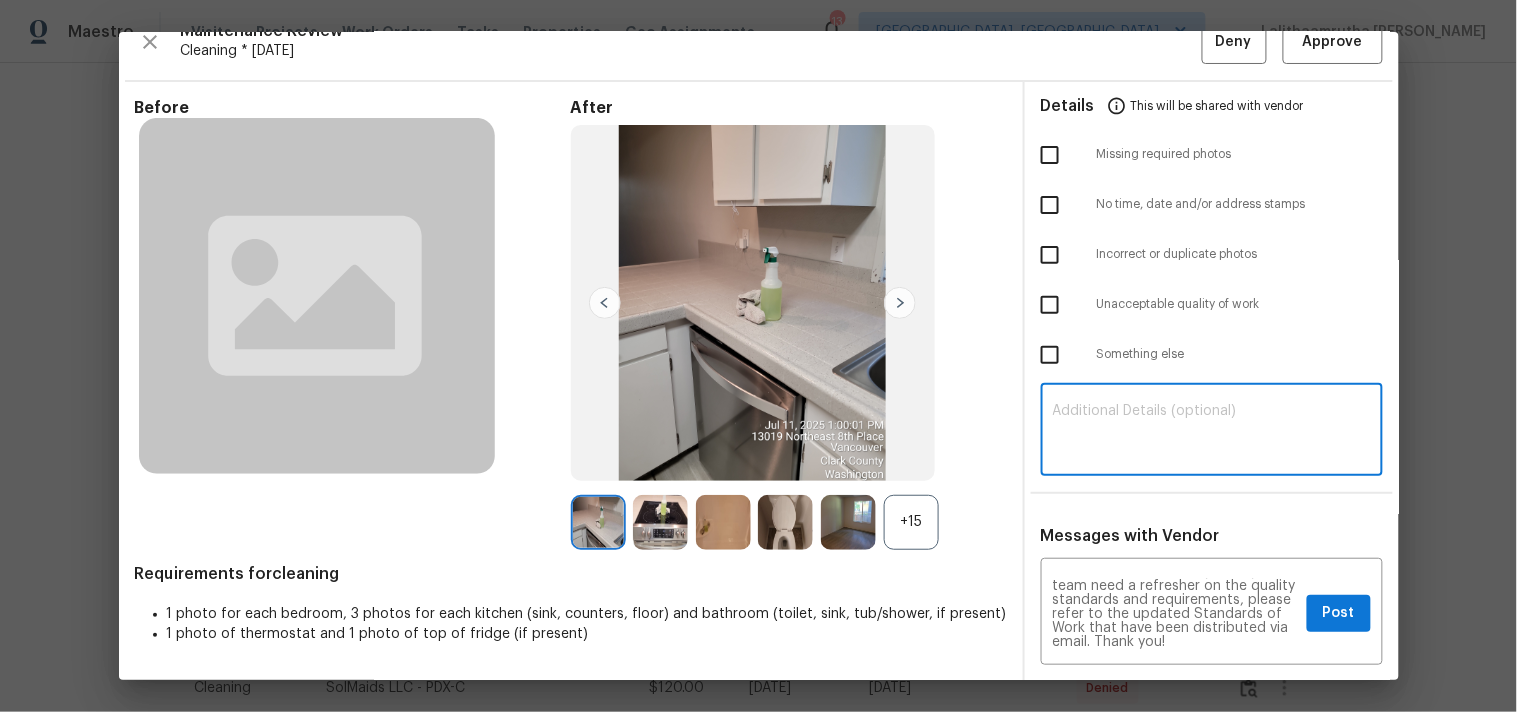 click at bounding box center [1212, 432] 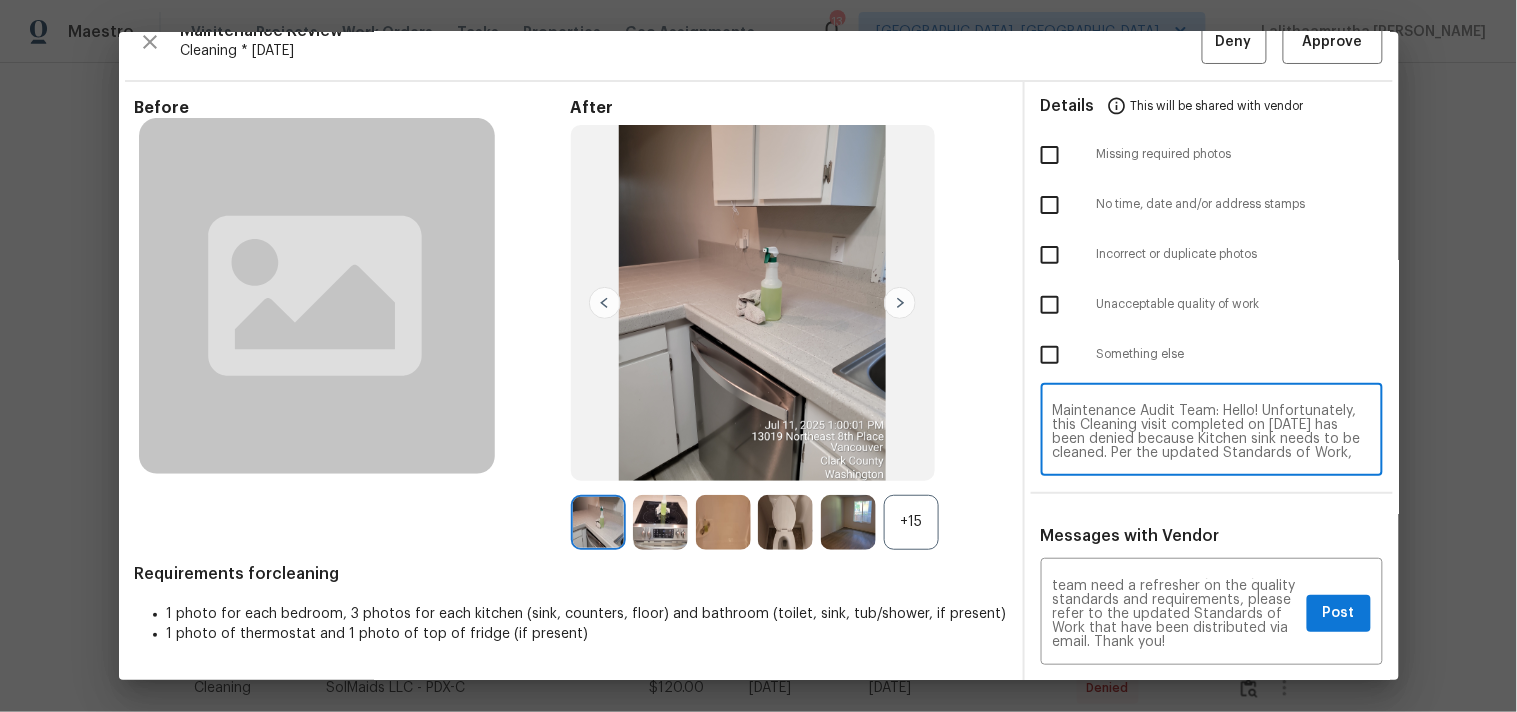 scroll, scrollTop: 167, scrollLeft: 0, axis: vertical 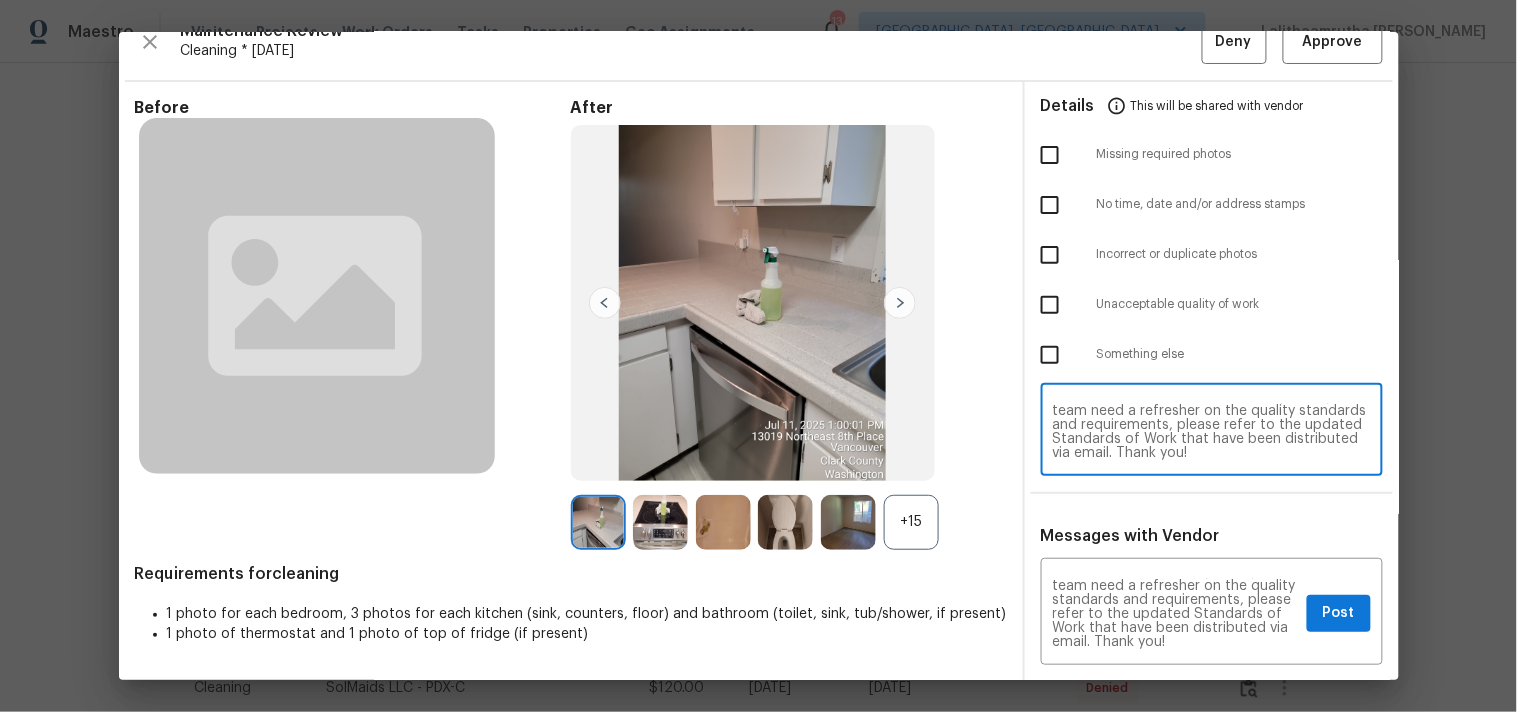 type on "Maintenance Audit Team: Hello! Unfortunately, this Cleaning visit completed on 07/11/2025 has been denied because Kitchen sink needs to be cleaned. Per the updated Standards of Work, return visits to correct quality issues from a previously denied visit are not permitted. The work must meet quality standards and be fully completed during the initial visit in order to be approved. Please ensure that all standards are met at the next scheduled visit. If you or your team need a refresher on the quality standards and requirements, please refer to the updated Standards of Work that have been distributed via email. Thank you!" 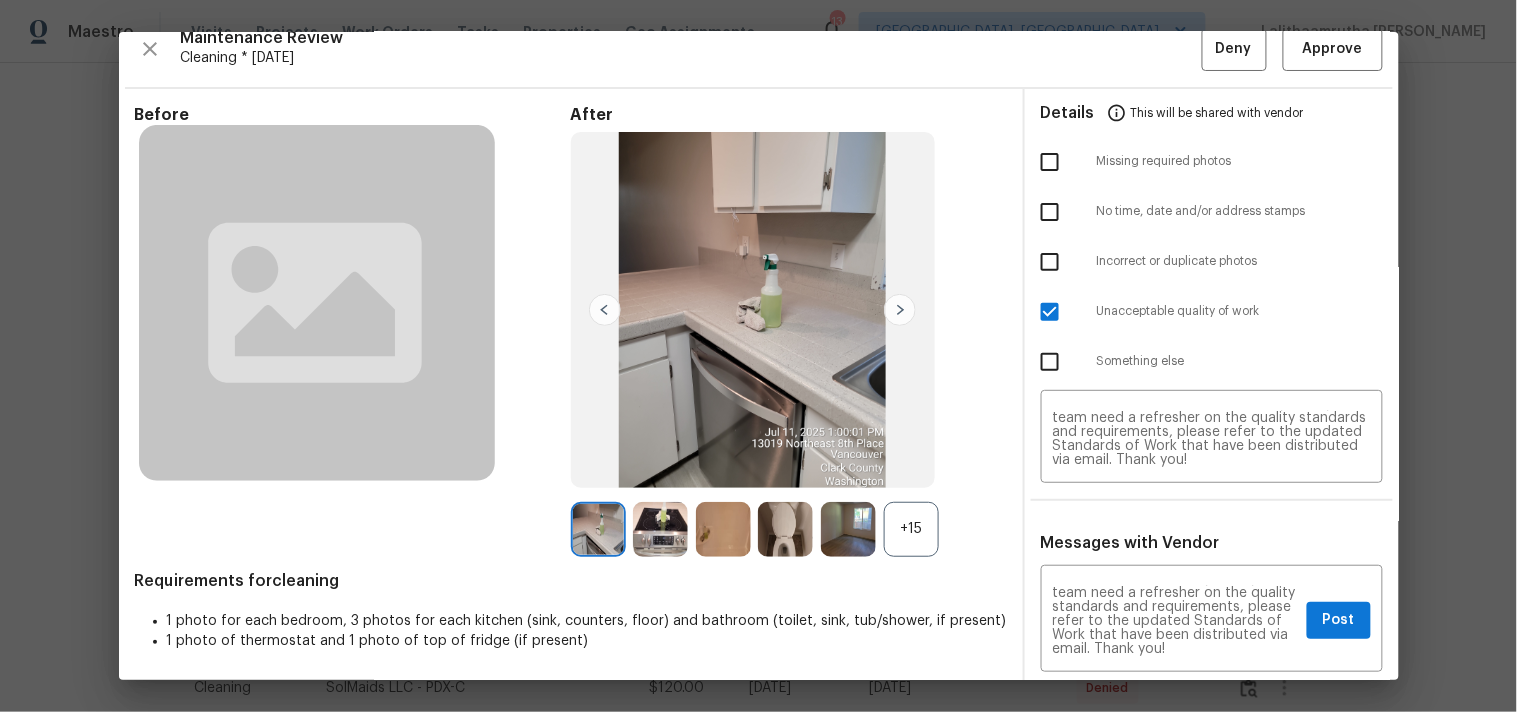 scroll, scrollTop: 0, scrollLeft: 0, axis: both 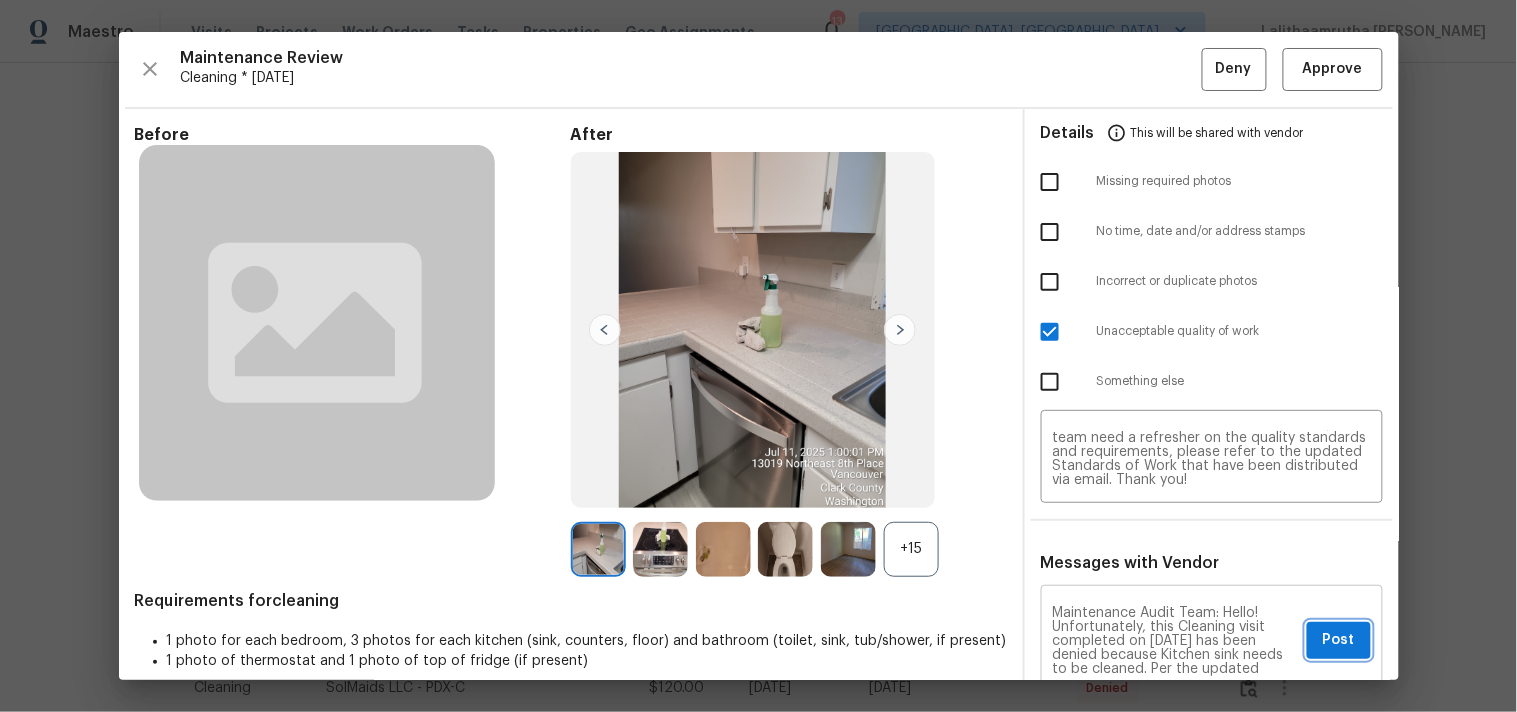 click on "Post" at bounding box center [1339, 640] 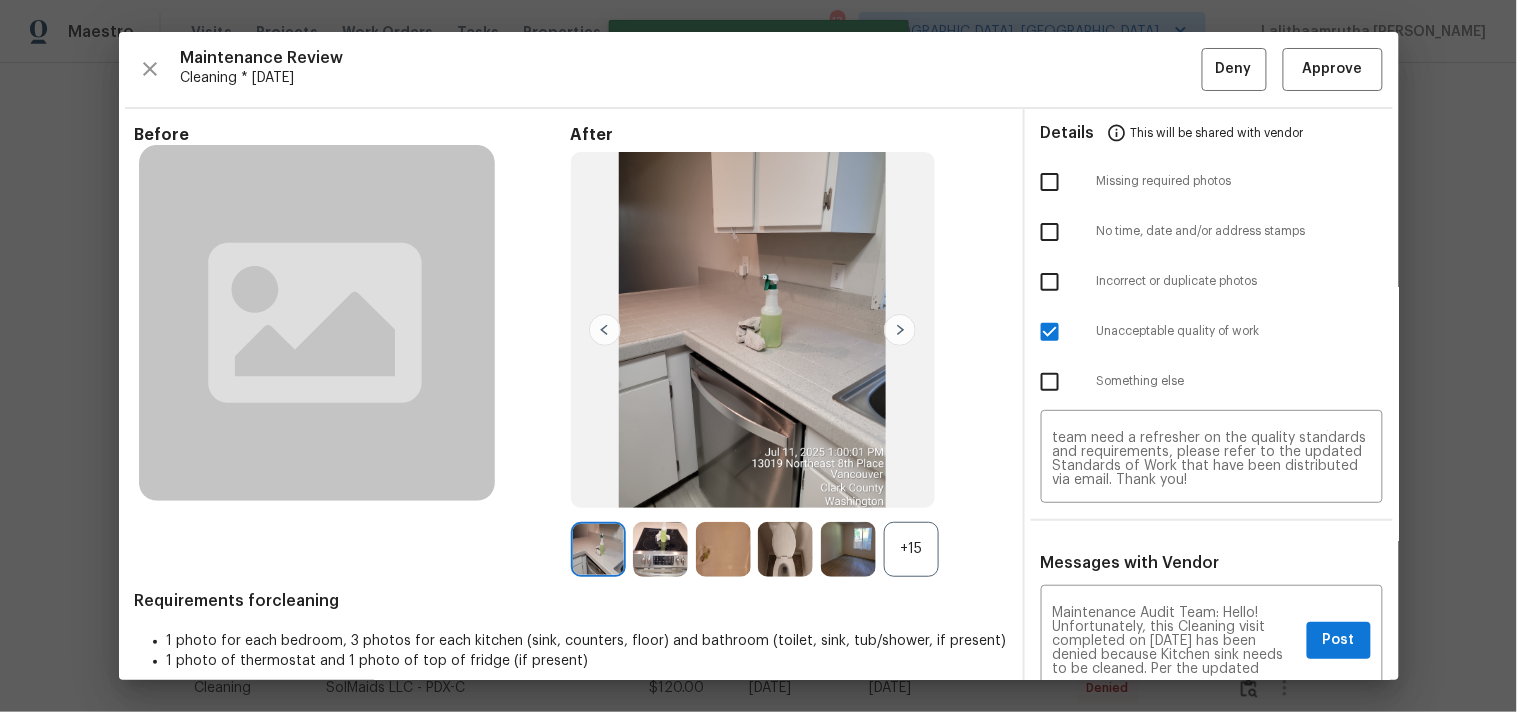 type 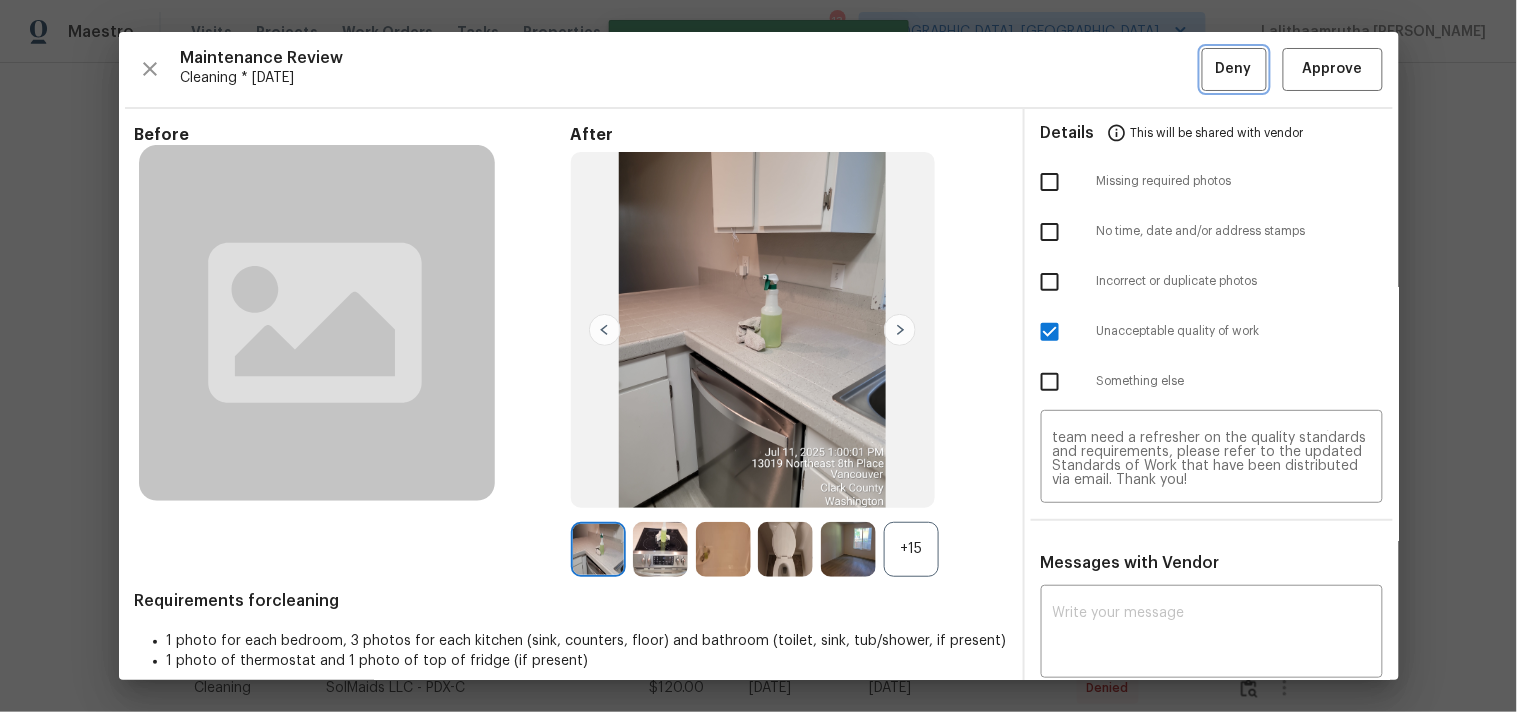 click on "Deny" at bounding box center [1234, 69] 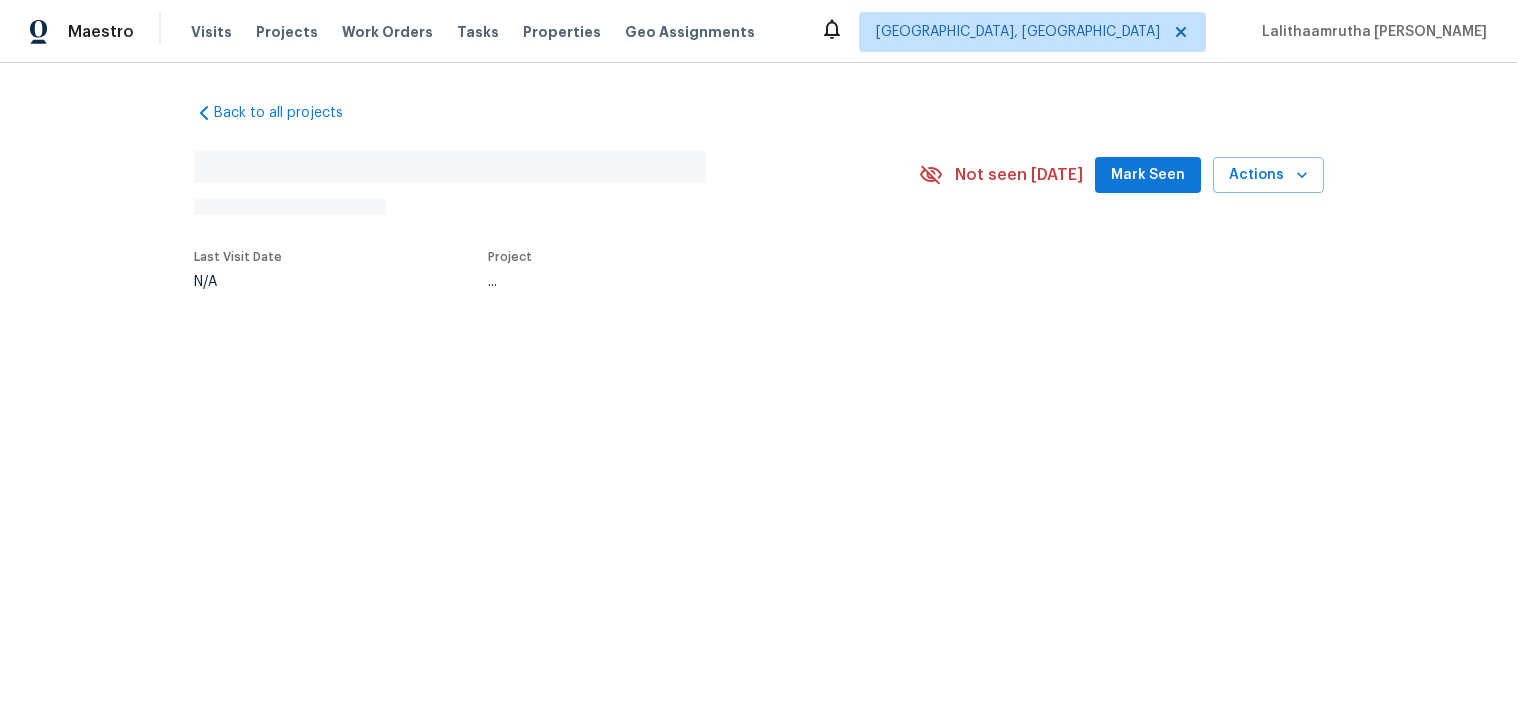 scroll, scrollTop: 0, scrollLeft: 0, axis: both 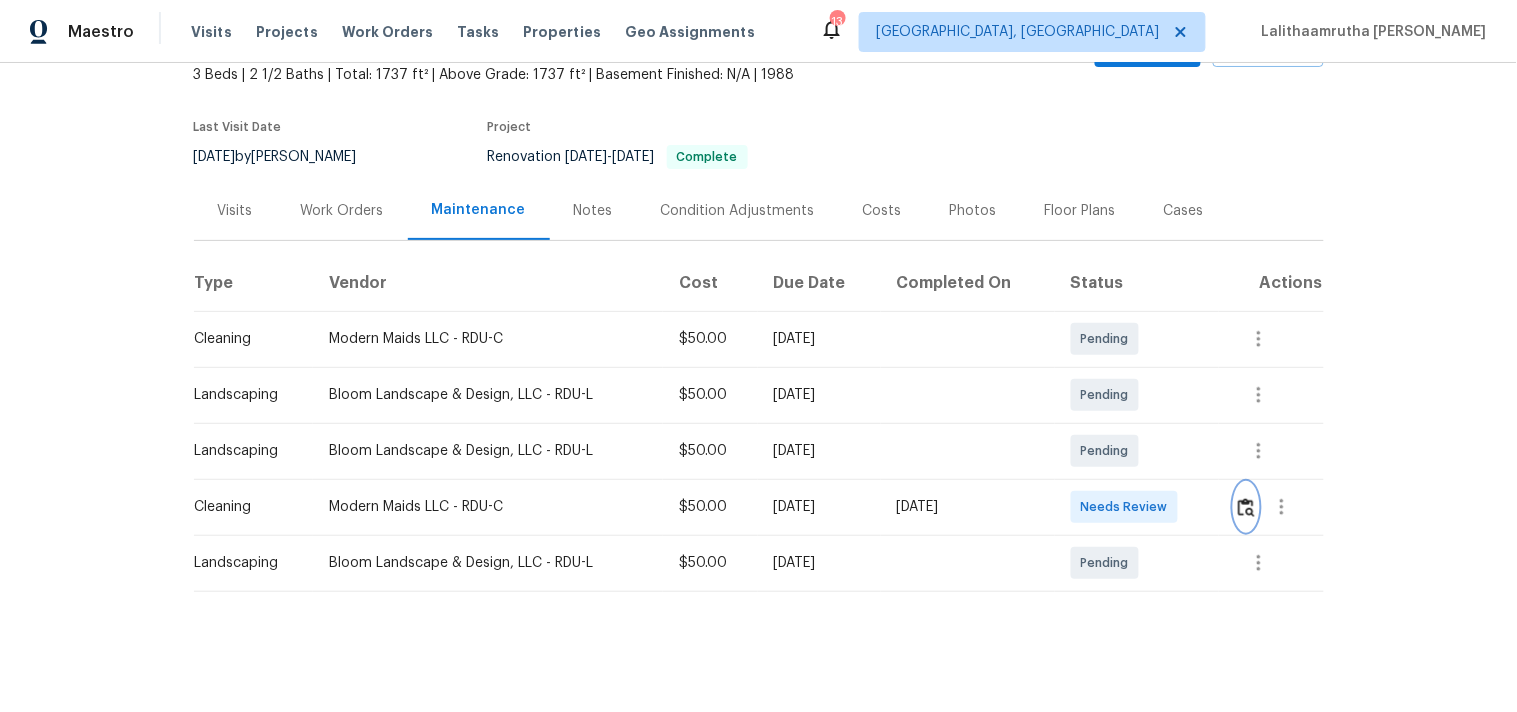 click at bounding box center [1246, 507] 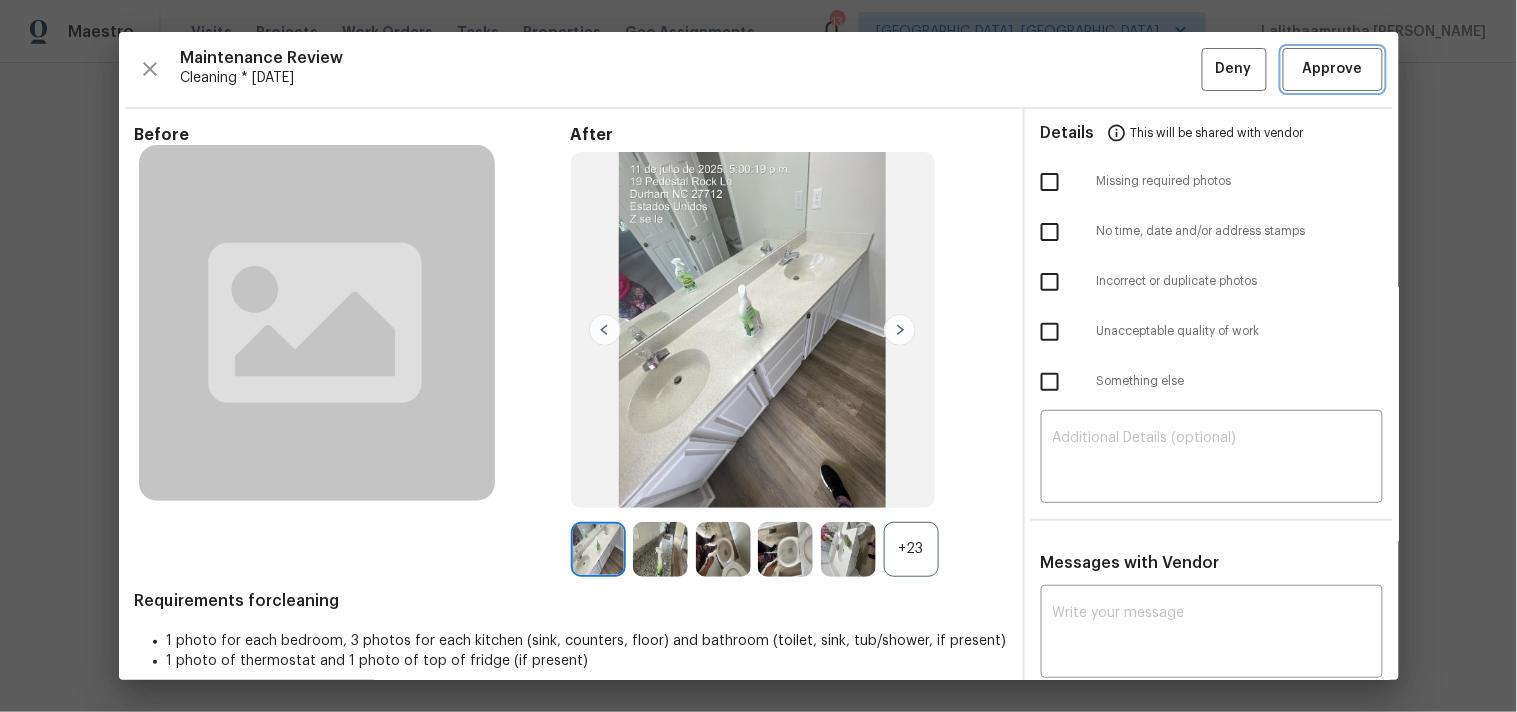 drag, startPoint x: 1314, startPoint y: 80, endPoint x: 1306, endPoint y: 68, distance: 14.422205 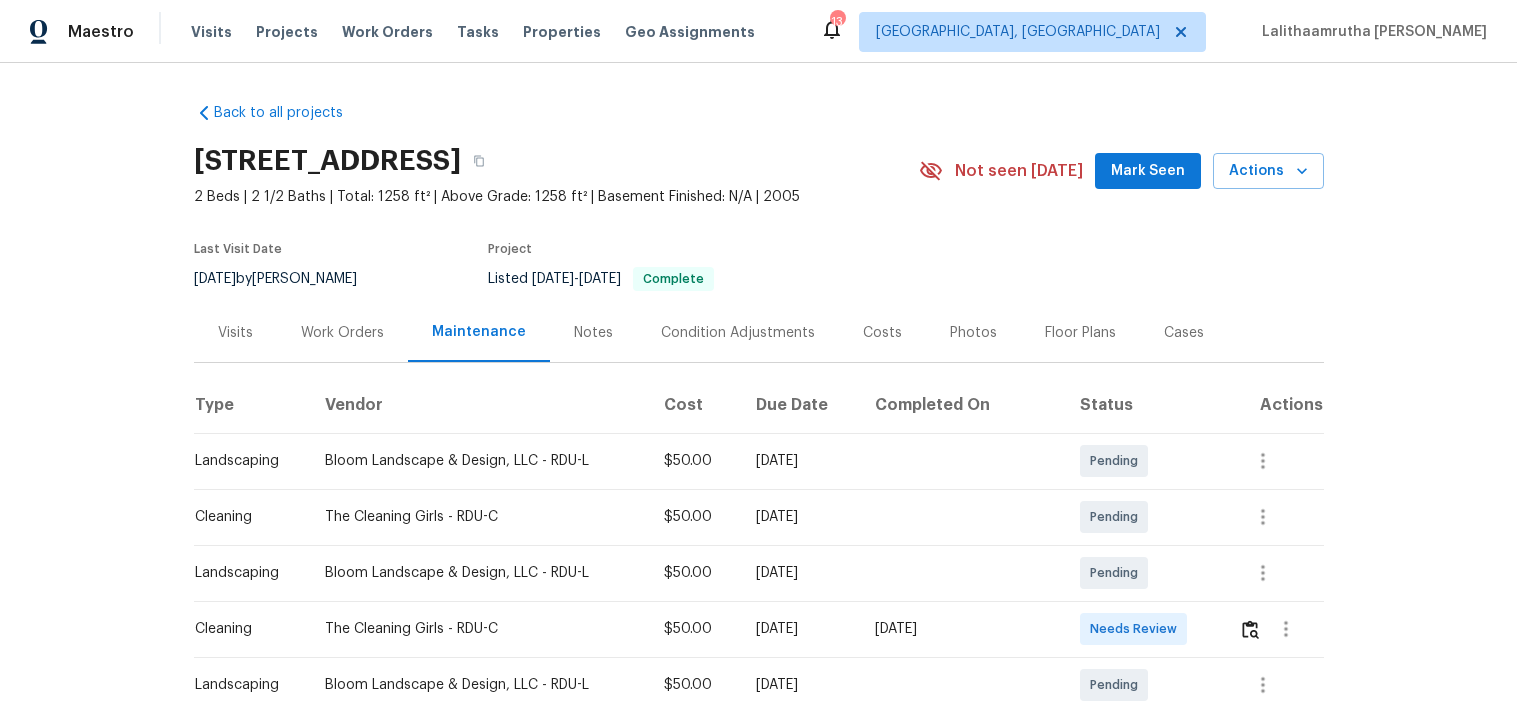 scroll, scrollTop: 0, scrollLeft: 0, axis: both 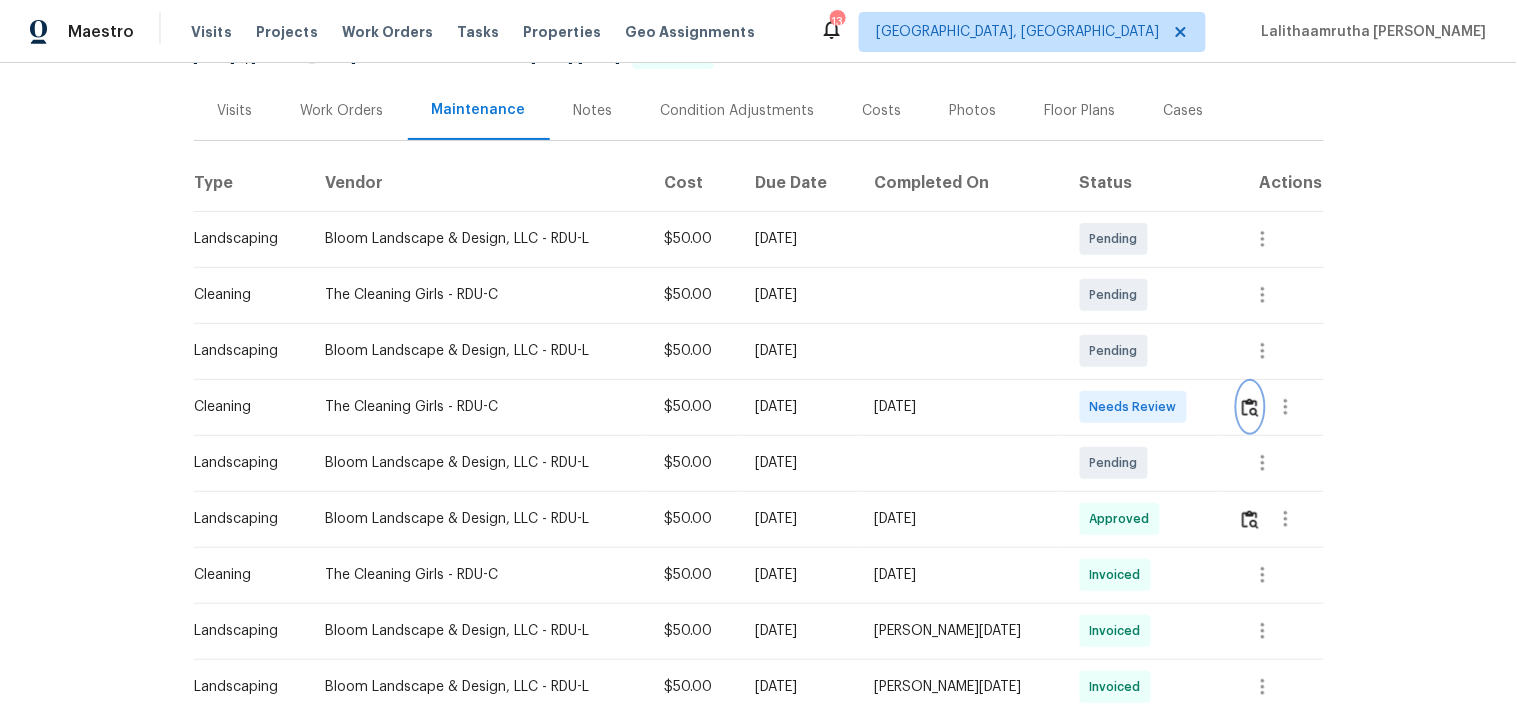 click at bounding box center [1250, 407] 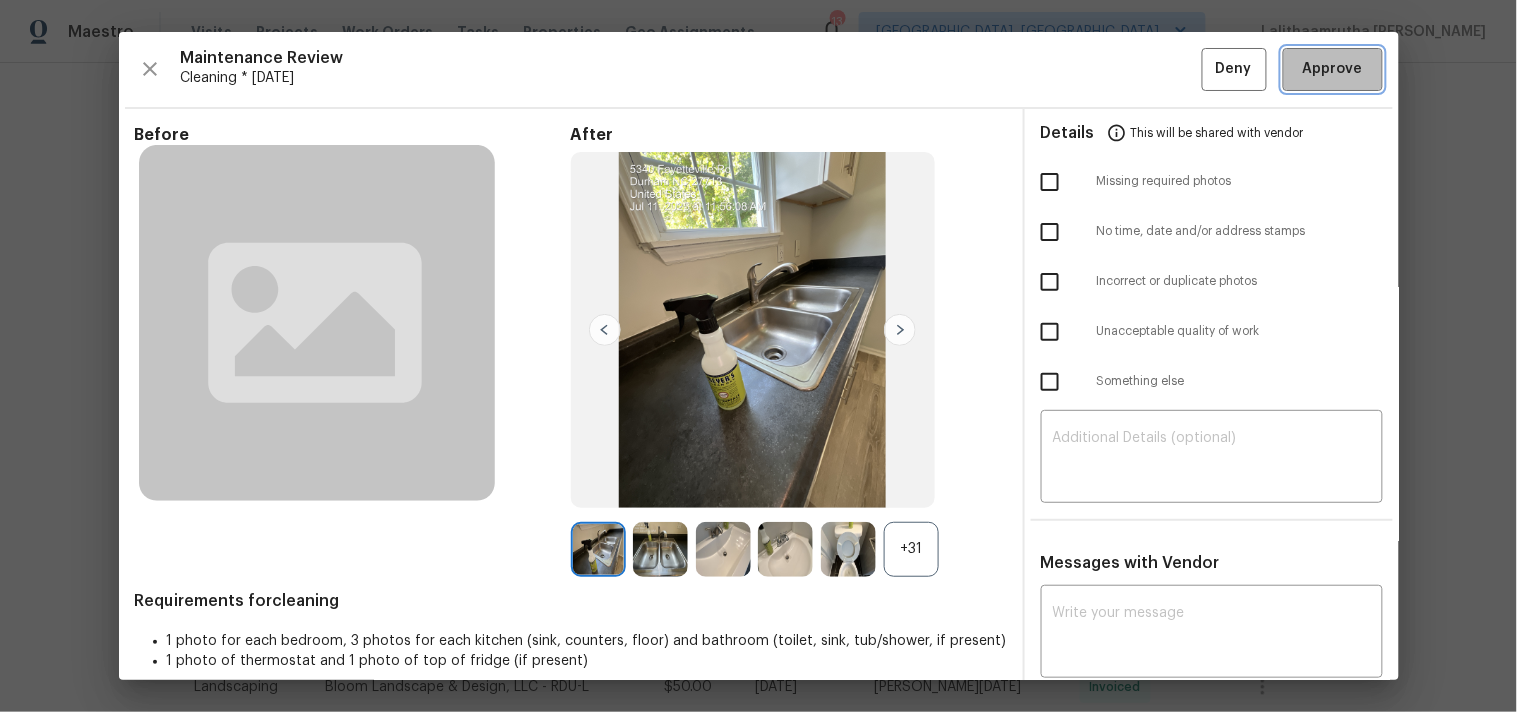 click on "Approve" at bounding box center [1333, 69] 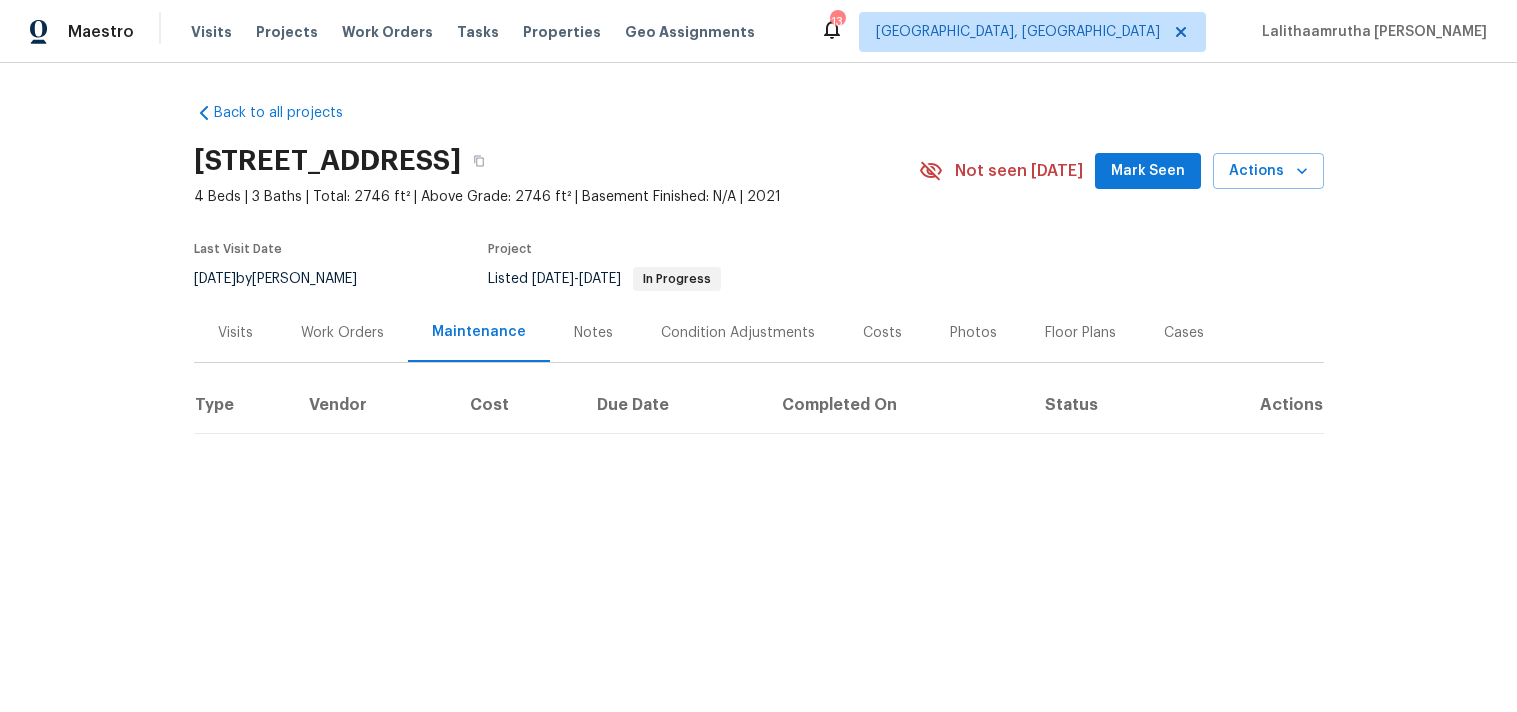 scroll, scrollTop: 0, scrollLeft: 0, axis: both 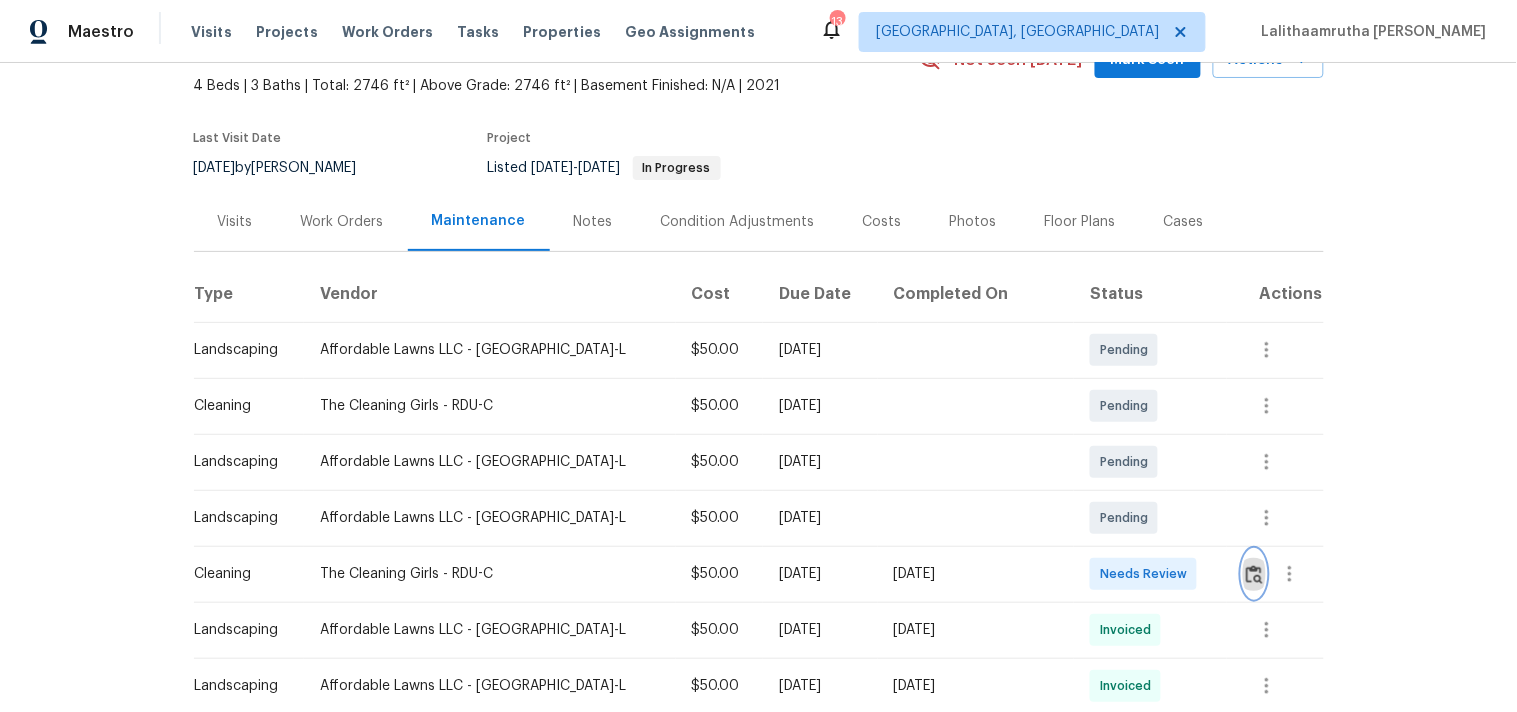 click at bounding box center [1254, 574] 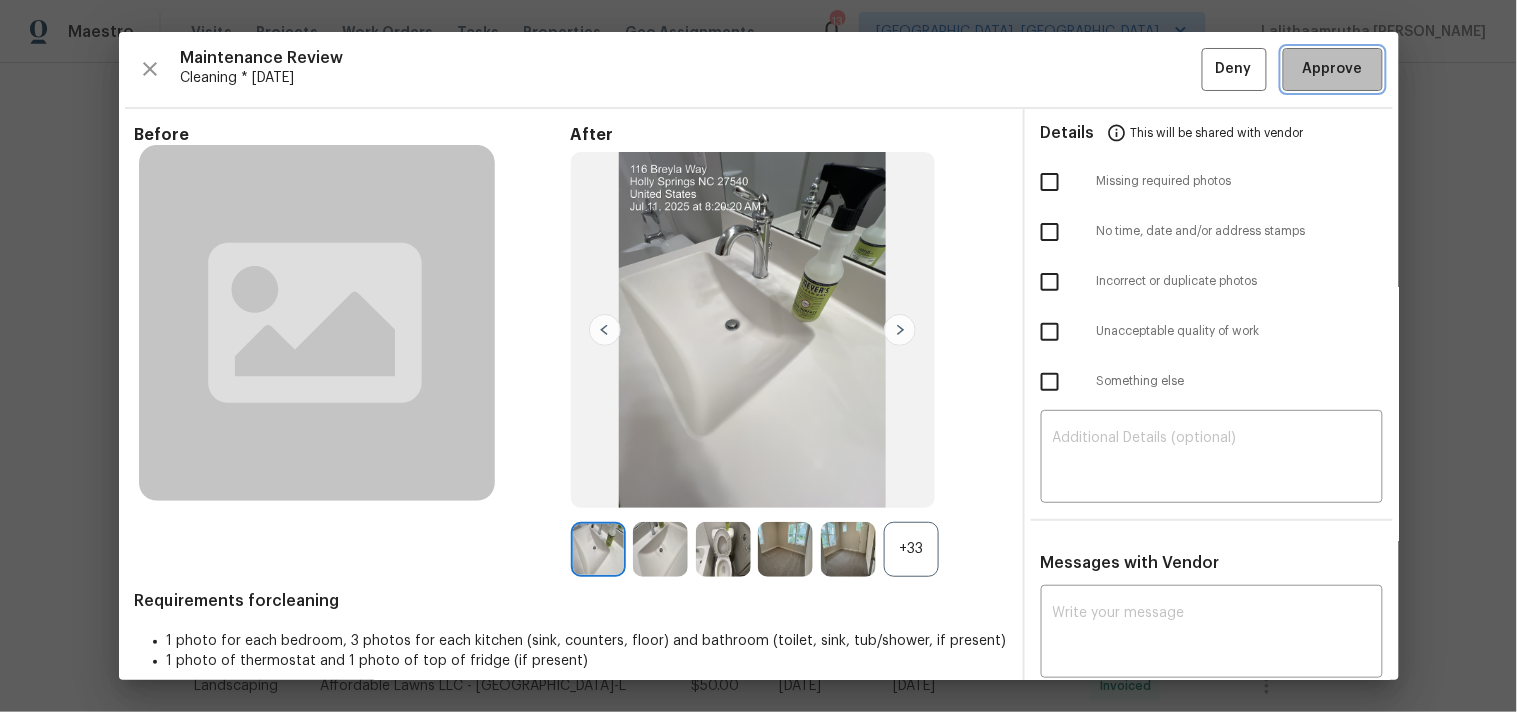 click on "Approve" at bounding box center (1333, 69) 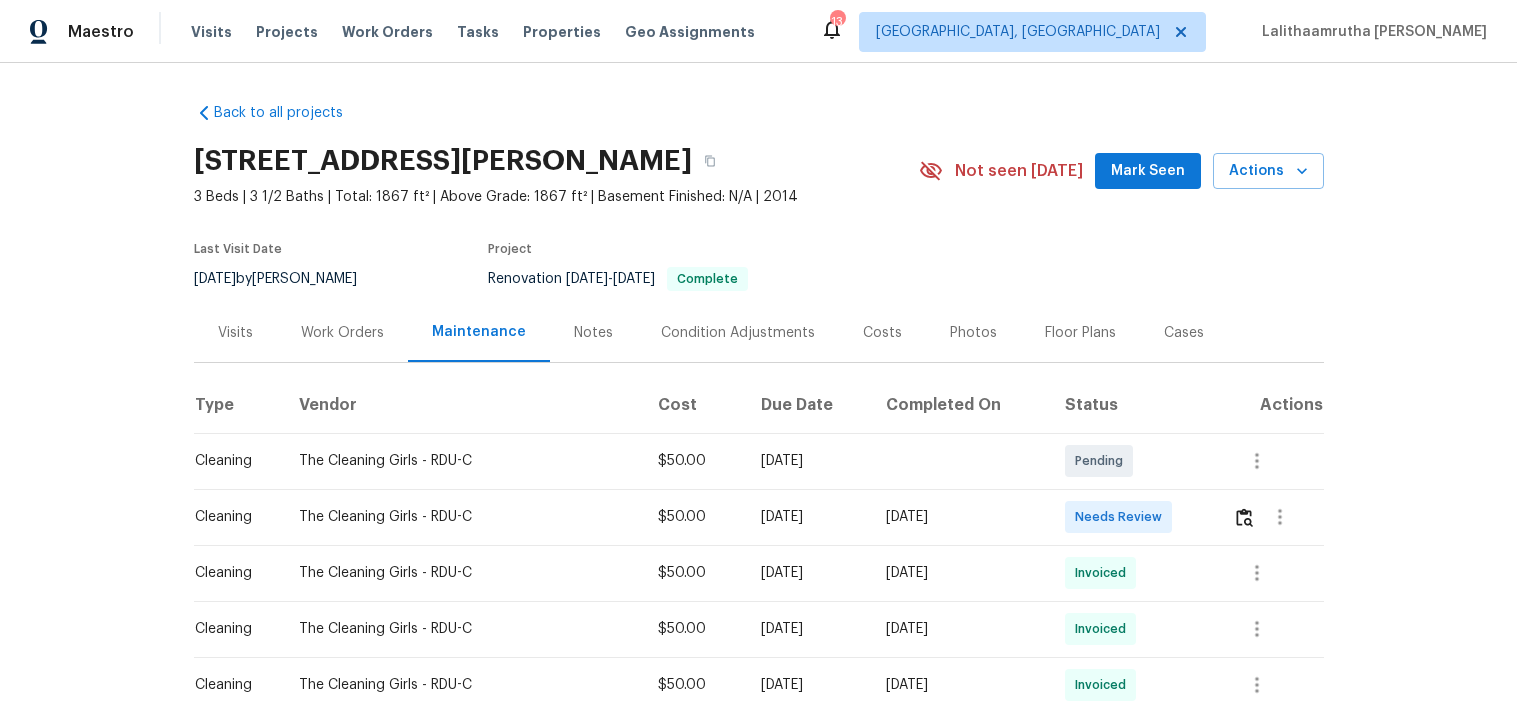 scroll, scrollTop: 0, scrollLeft: 0, axis: both 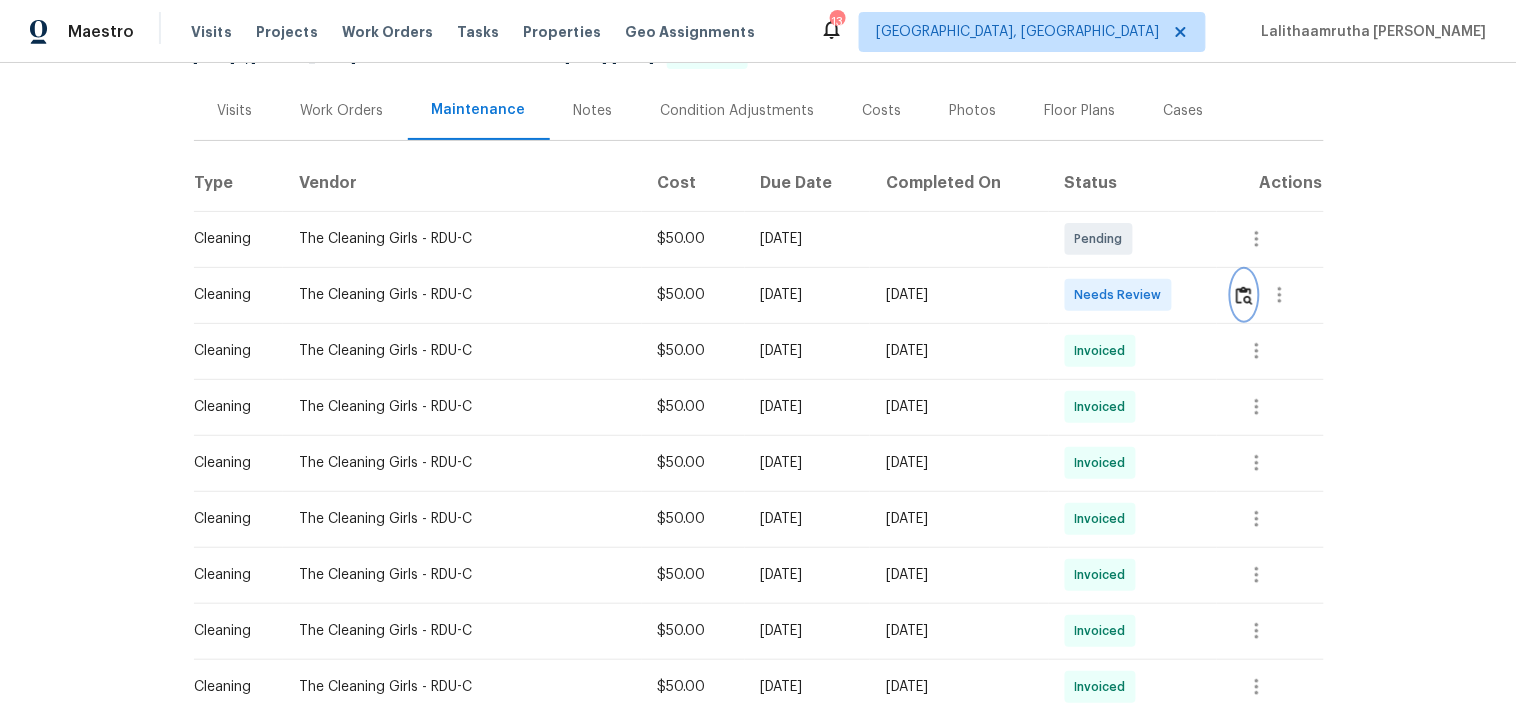 click at bounding box center (1244, 295) 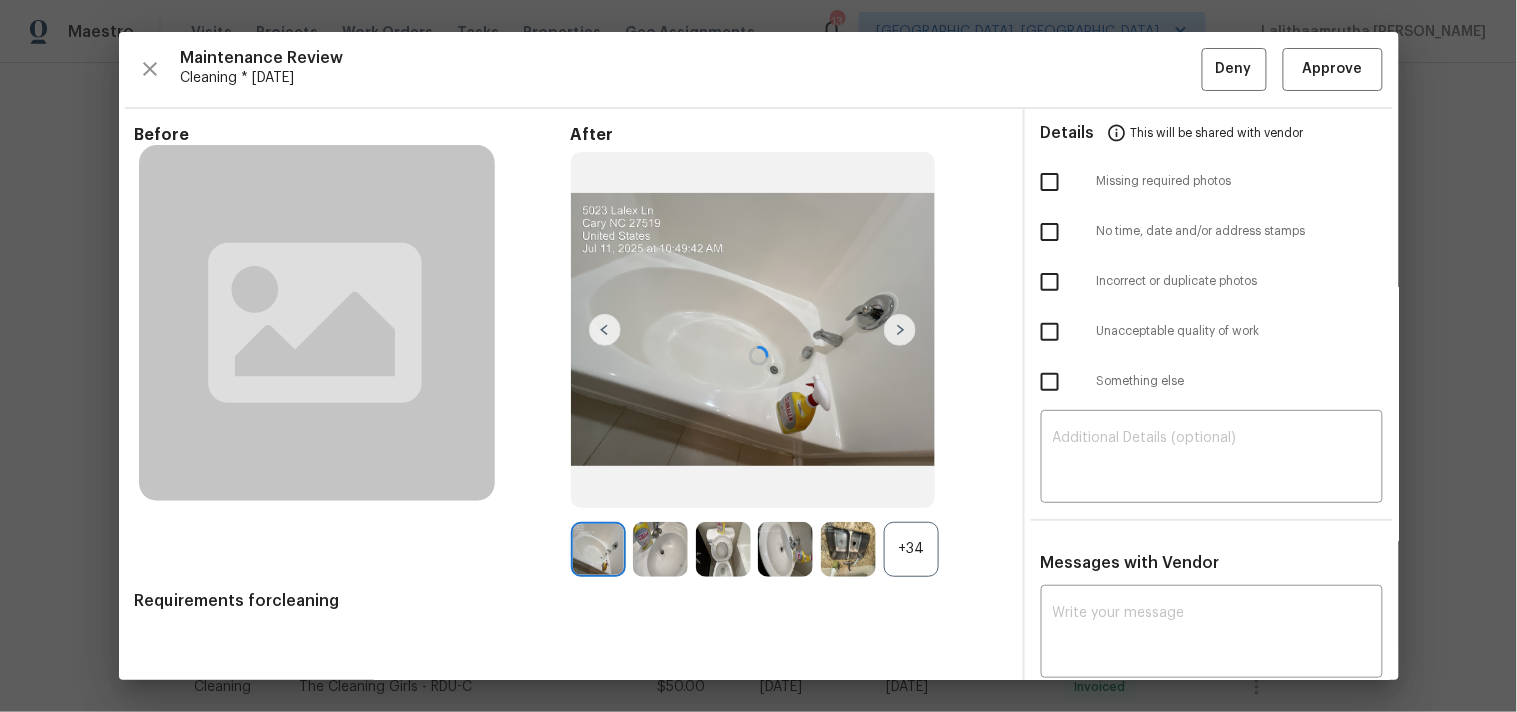 click at bounding box center [759, 356] 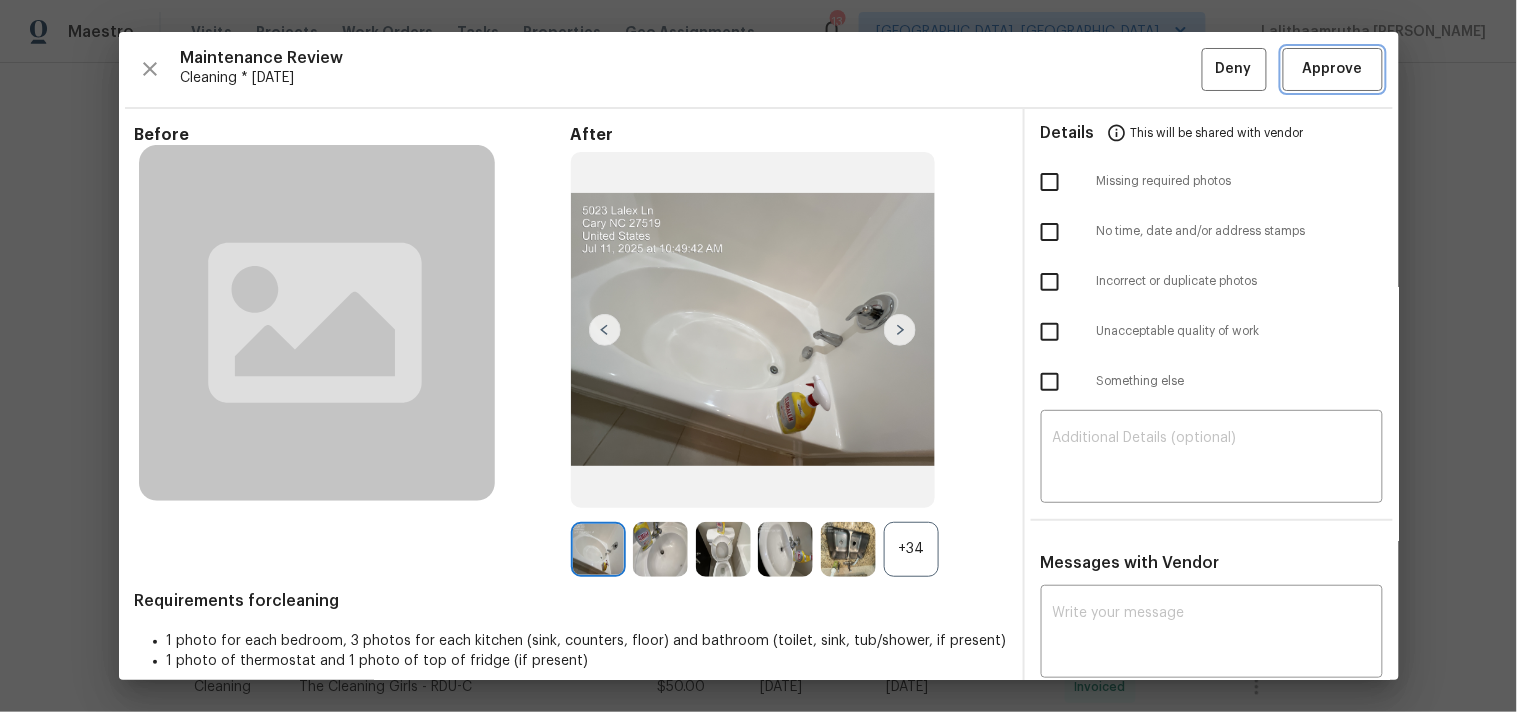 click on "Approve" at bounding box center [1333, 69] 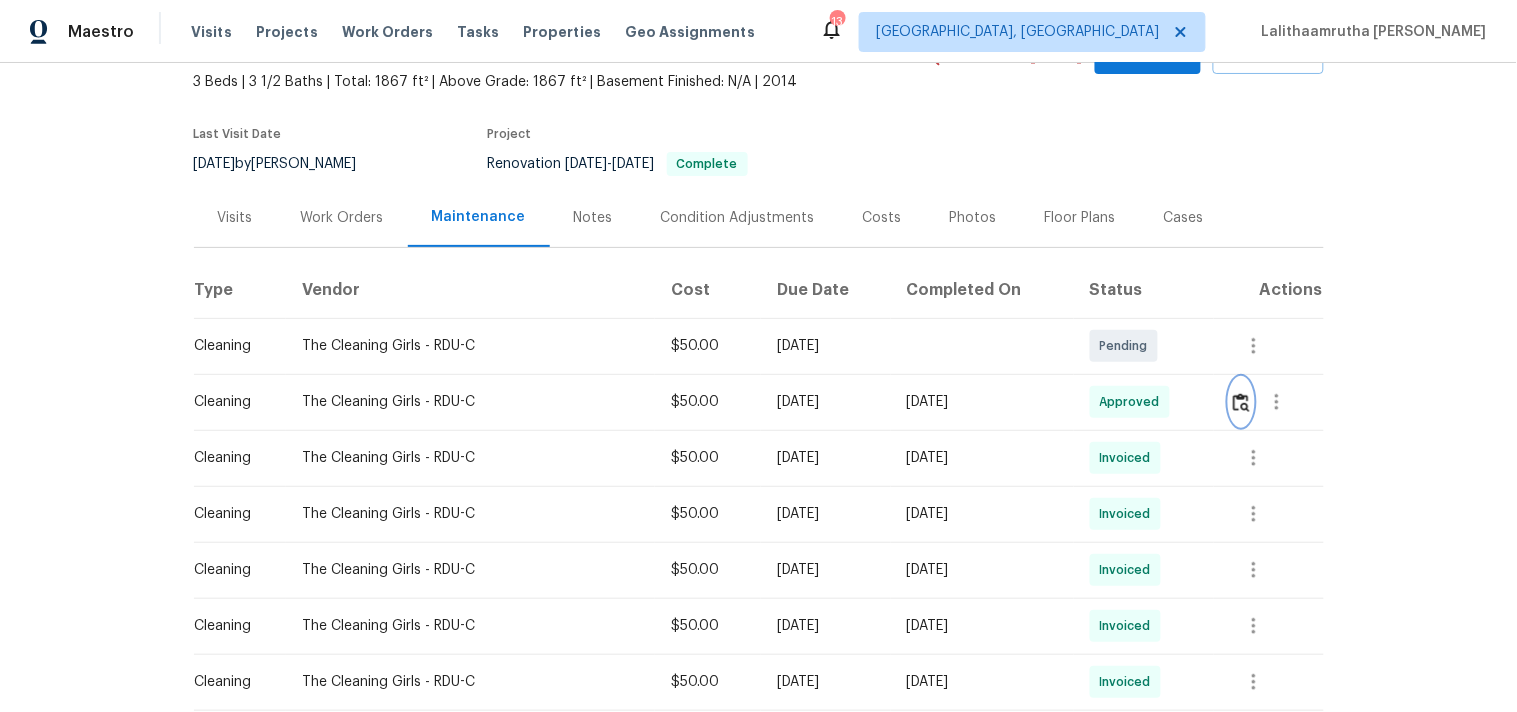 scroll, scrollTop: 0, scrollLeft: 0, axis: both 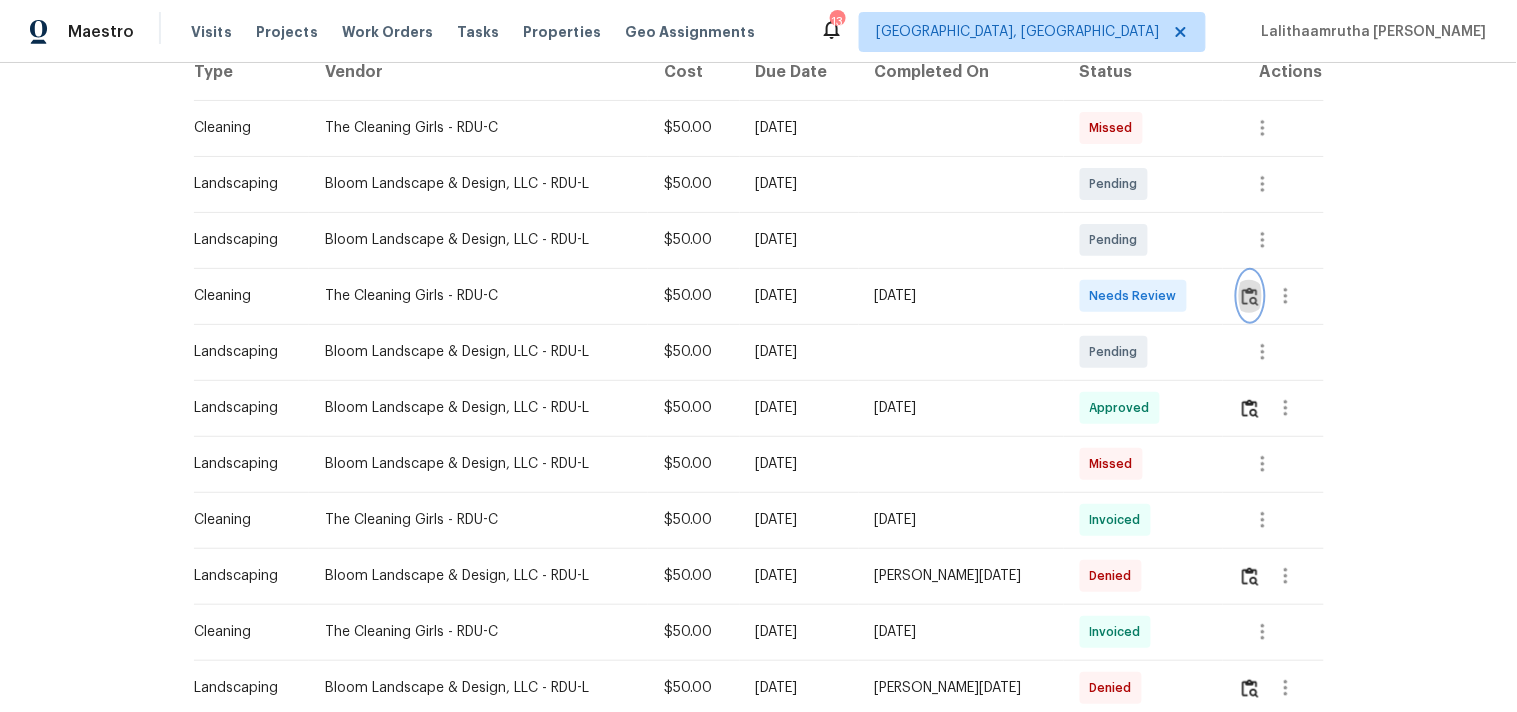 click at bounding box center (1250, 296) 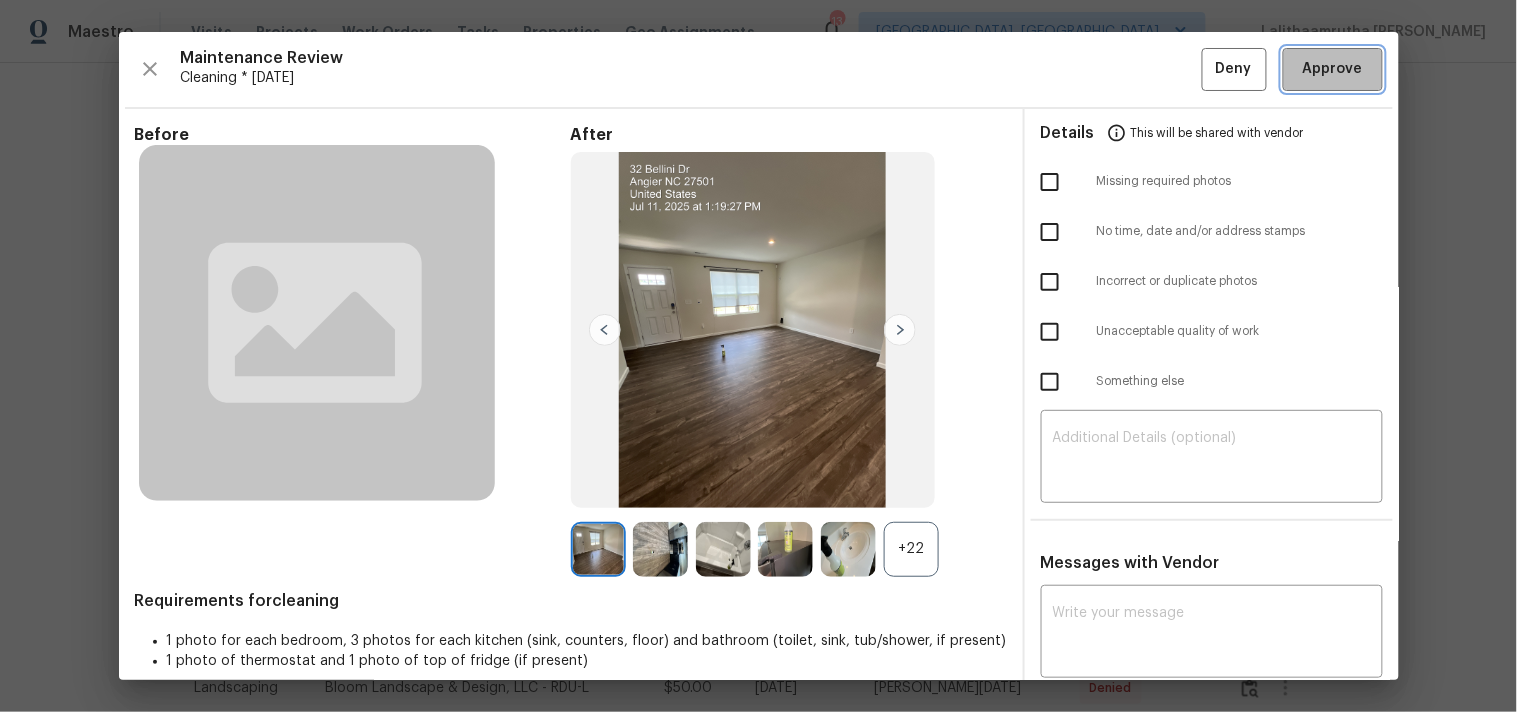 click on "Approve" at bounding box center [1333, 69] 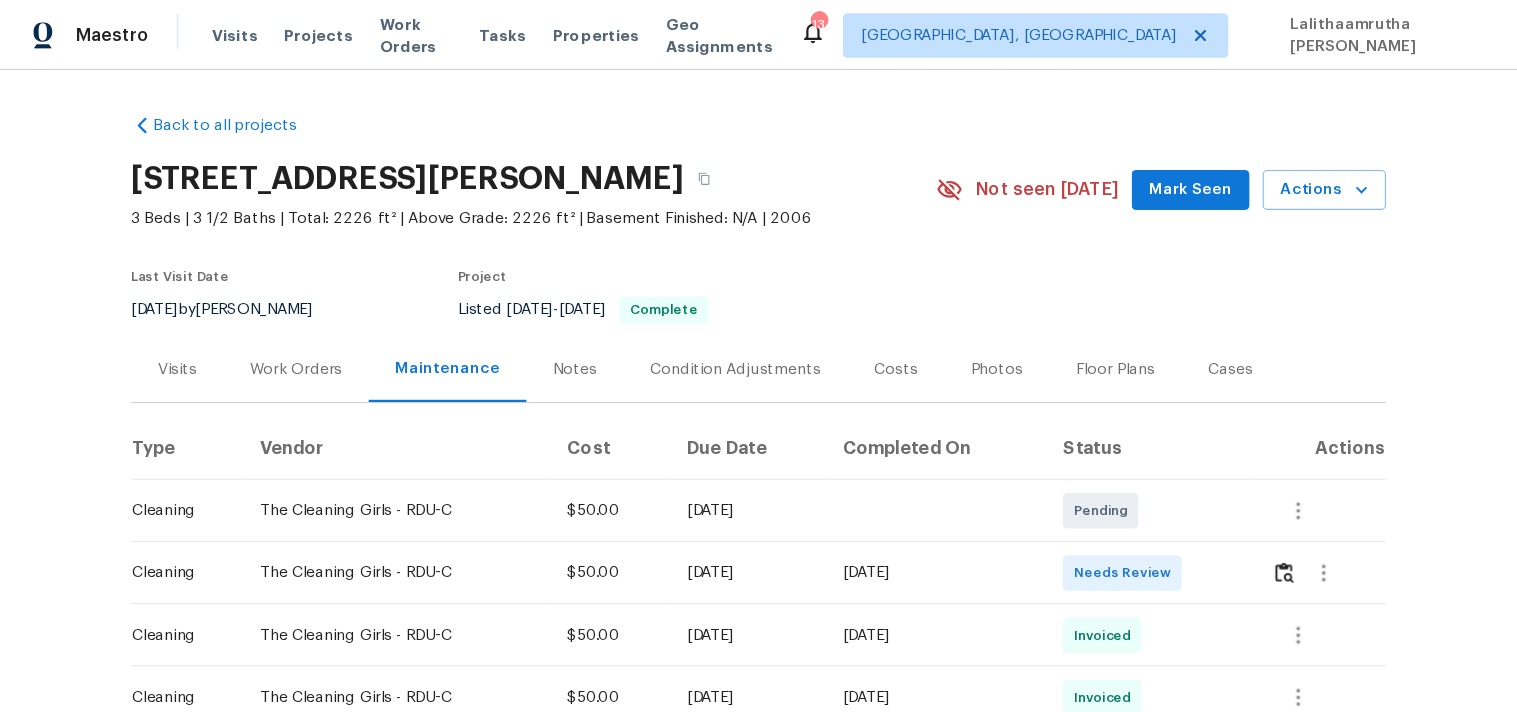 scroll, scrollTop: 0, scrollLeft: 0, axis: both 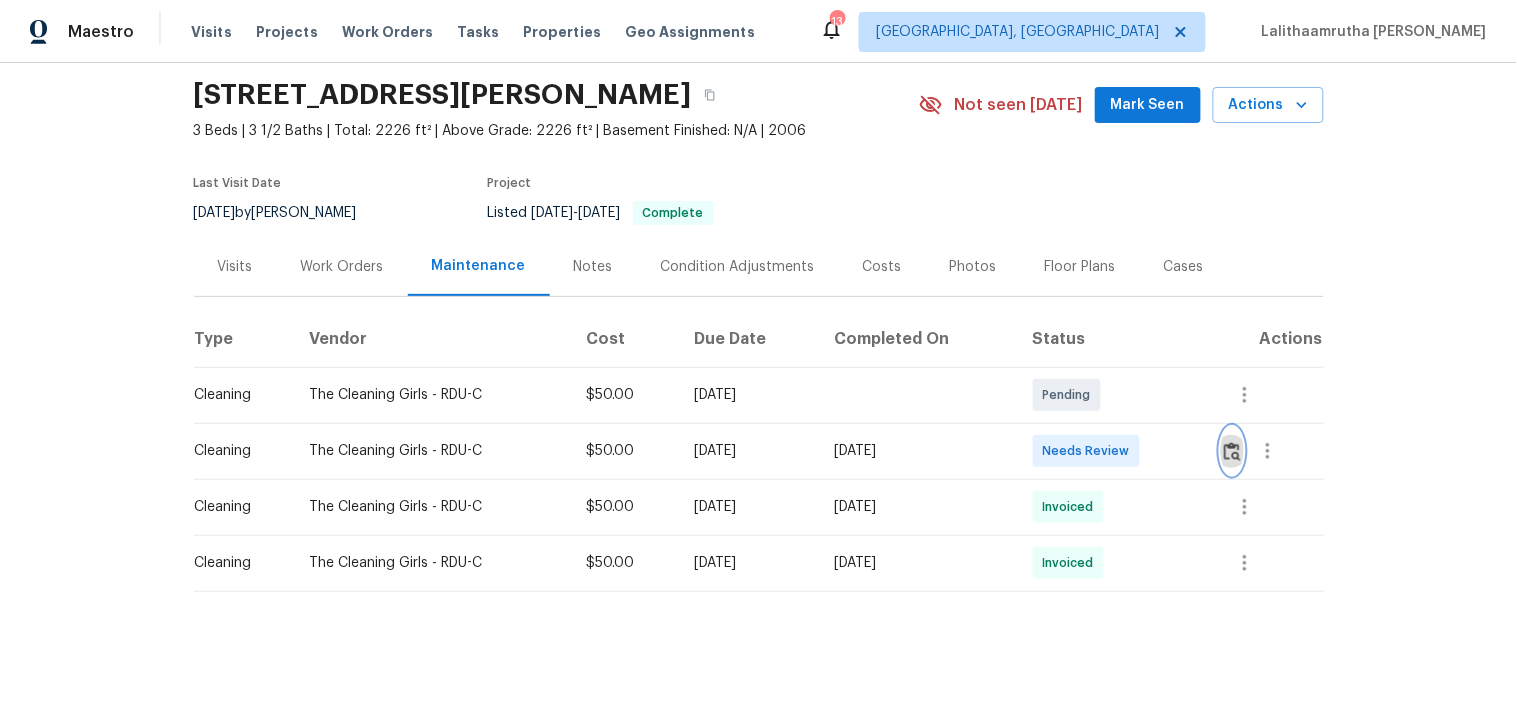 click at bounding box center [1232, 451] 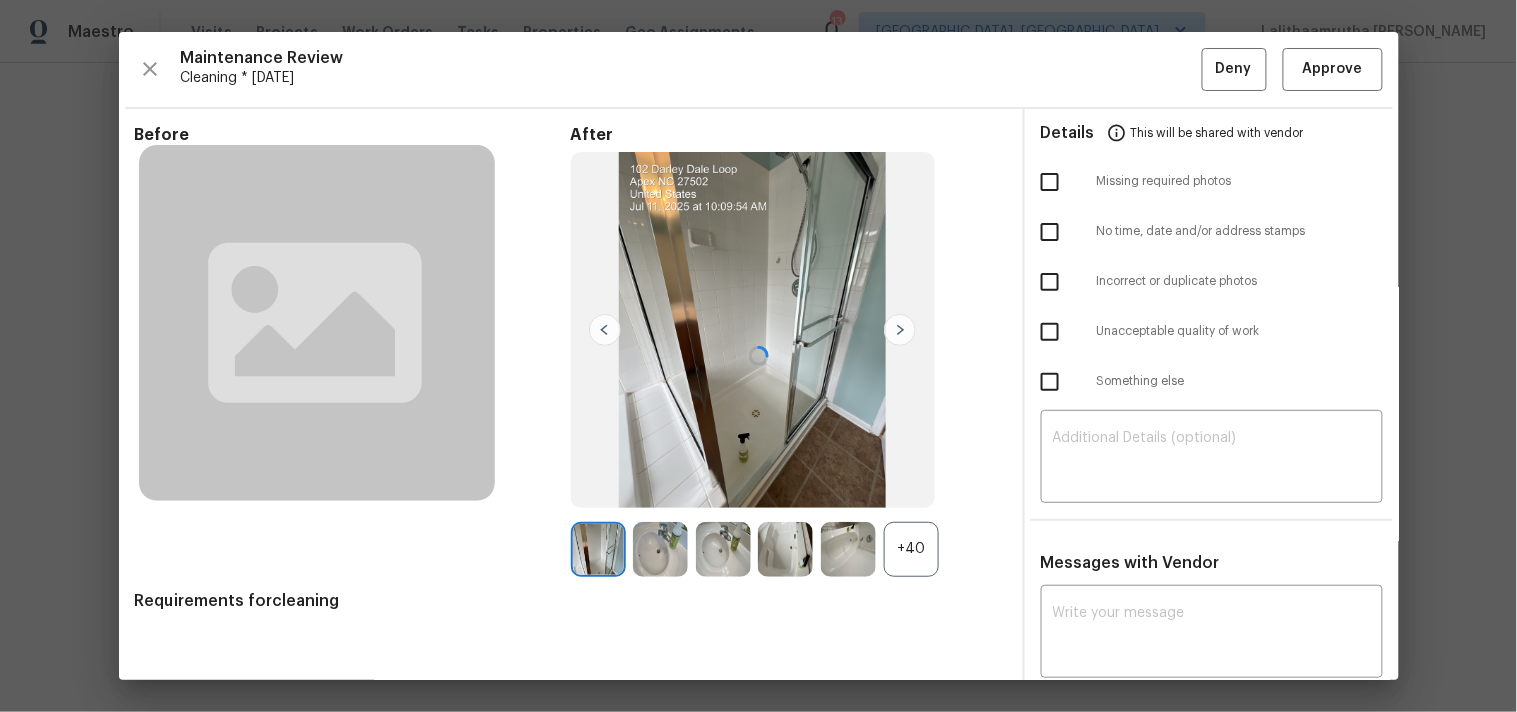 scroll, scrollTop: 27, scrollLeft: 0, axis: vertical 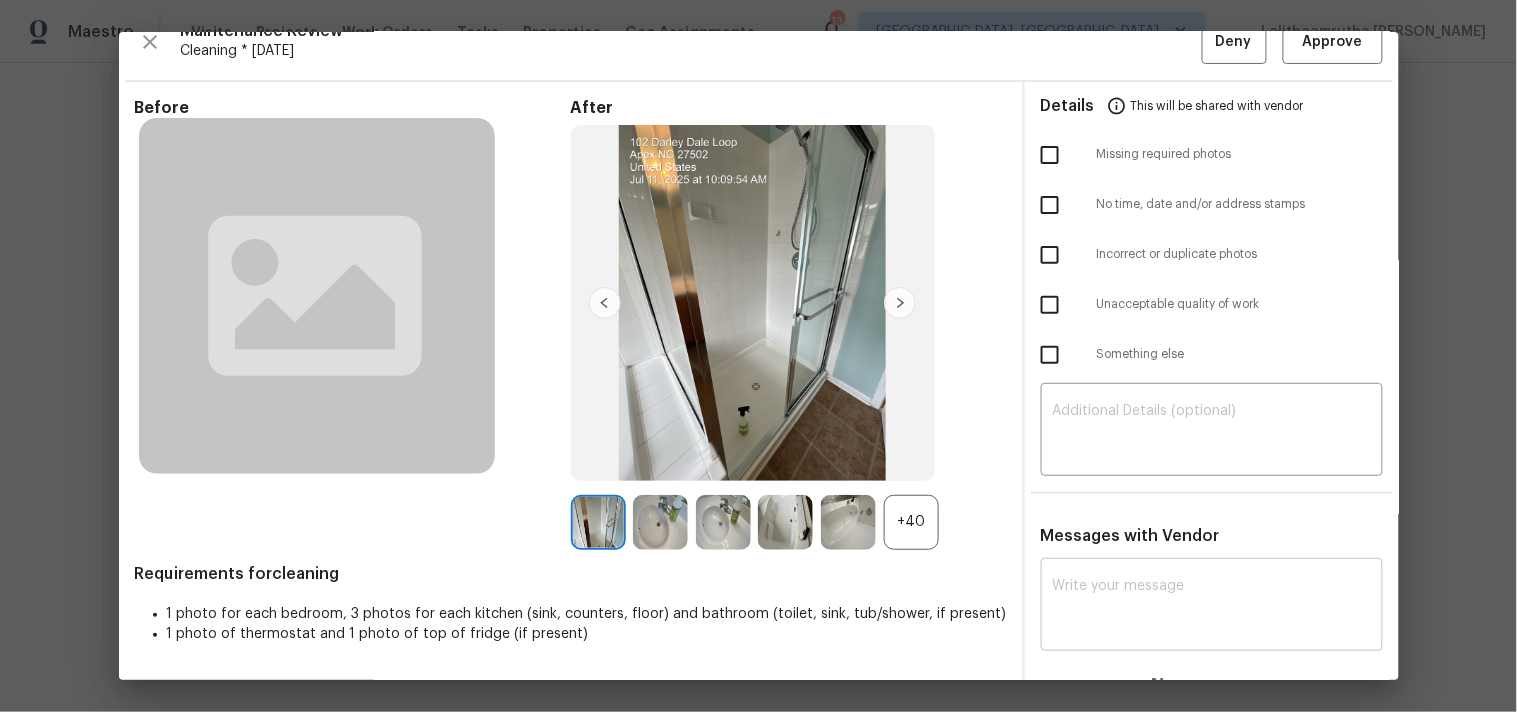 click on "x ​" at bounding box center (1212, 607) 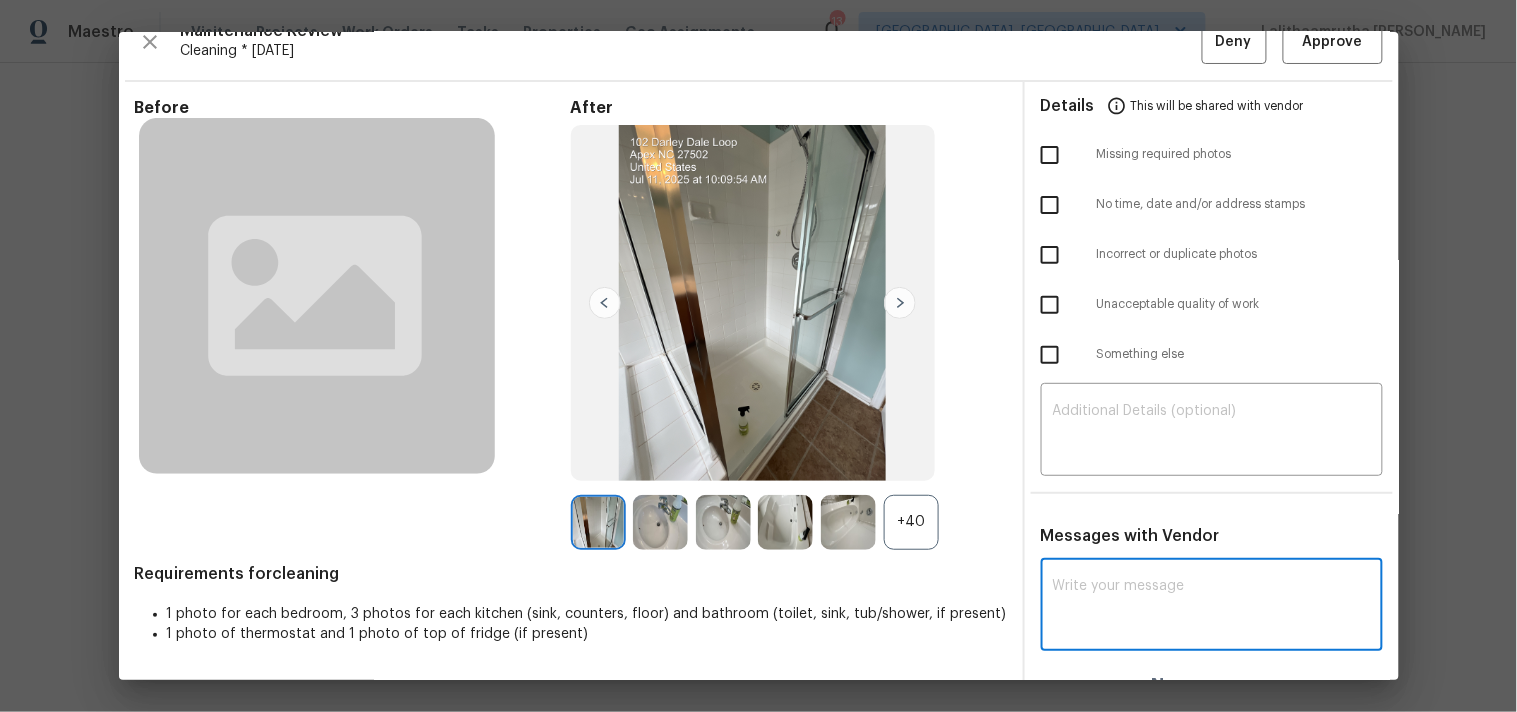 paste on "Maintenance Audit Team: Hello! Unfortunately, this Cleaning visit completed on 07/11/2025 has been denied because we are missing the required photos for approval. For approval, please upload 1 Toilet with Opened lid photo only if the correct or missing photos were taken on the same day the visit was completed. If those photos are available, they must be uploaded within 48 hours of the original visit date. If the required photos were not taken on the day of the visit, the denial will remain in place. If you or your team need a refresher on the quality standards and requirements, please refer to the updated Standards of Work that have been distributed via email. Thank you!" 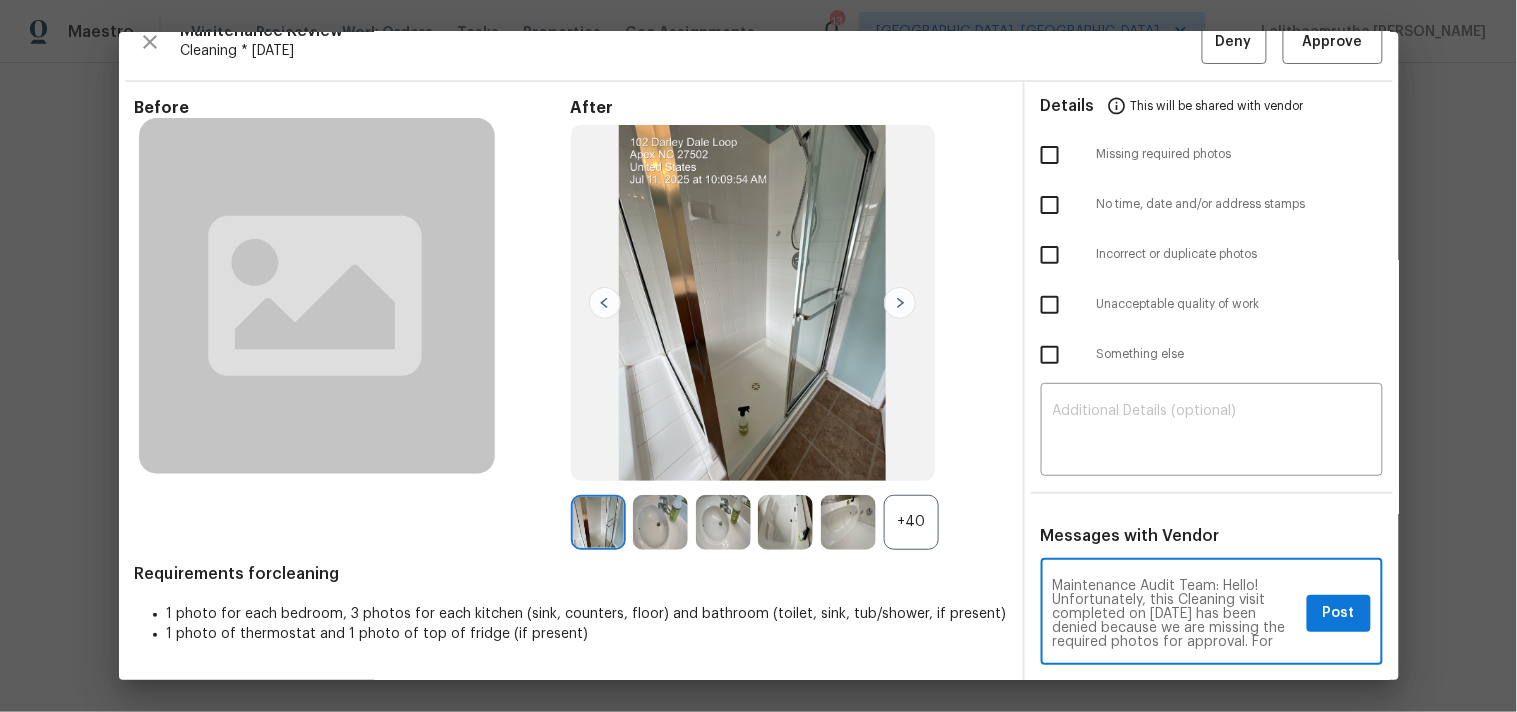 scroll, scrollTop: 237, scrollLeft: 0, axis: vertical 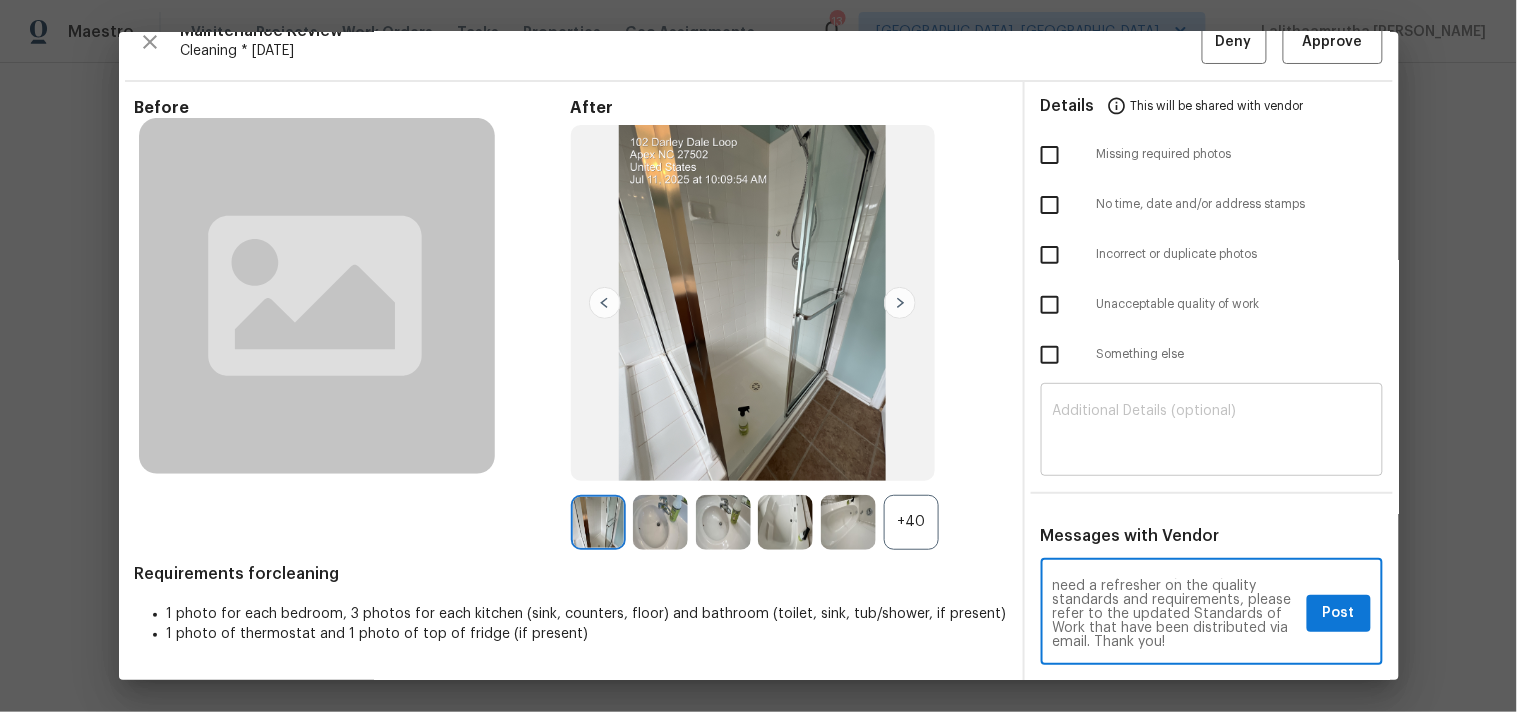 type on "Maintenance Audit Team: Hello! Unfortunately, this Cleaning visit completed on 07/11/2025 has been denied because we are missing the required photos for approval. For approval, please upload 1 Toilet with Opened lid photo only if the correct or missing photos were taken on the same day the visit was completed. If those photos are available, they must be uploaded within 48 hours of the original visit date. If the required photos were not taken on the day of the visit, the denial will remain in place. If you or your team need a refresher on the quality standards and requirements, please refer to the updated Standards of Work that have been distributed via email. Thank you!" 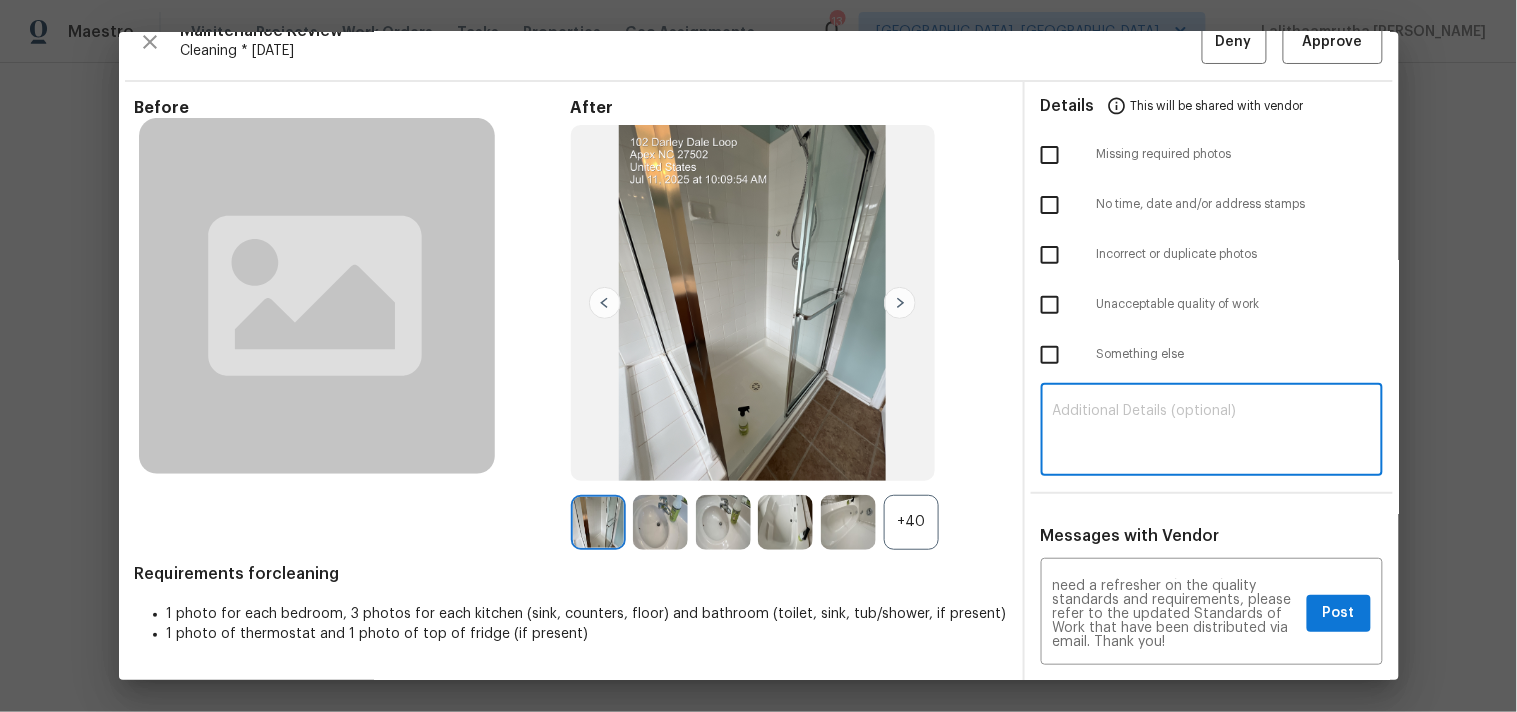 paste on "Maintenance Audit Team: Hello! Unfortunately, this Cleaning visit completed on 07/11/2025 has been denied because we are missing the required photos for approval. For approval, please upload 1 Toilet with Opened lid photo only if the correct or missing photos were taken on the same day the visit was completed. If those photos are available, they must be uploaded within 48 hours of the original visit date. If the required photos were not taken on the day of the visit, the denial will remain in place. If you or your team need a refresher on the quality standards and requirements, please refer to the updated Standards of Work that have been distributed via email. Thank you!" 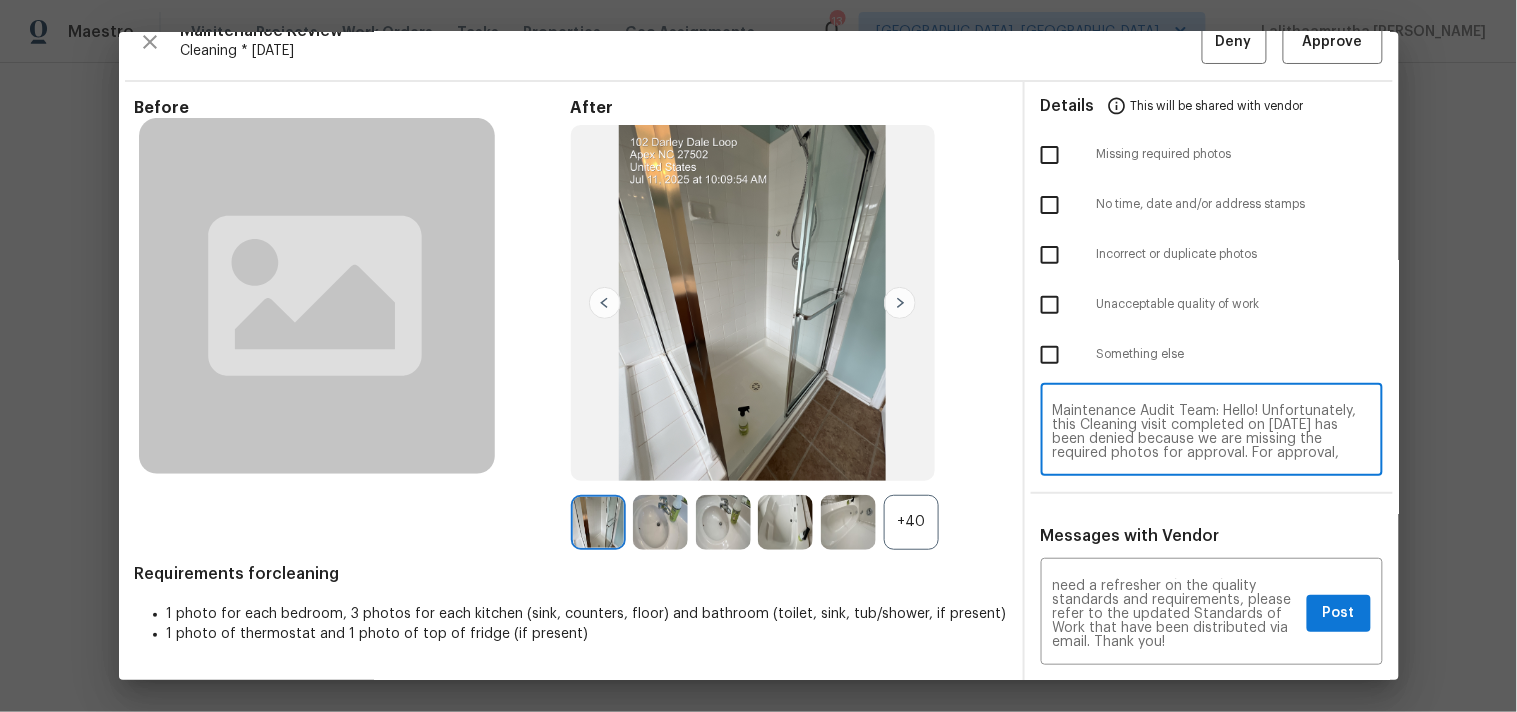 scroll, scrollTop: 167, scrollLeft: 0, axis: vertical 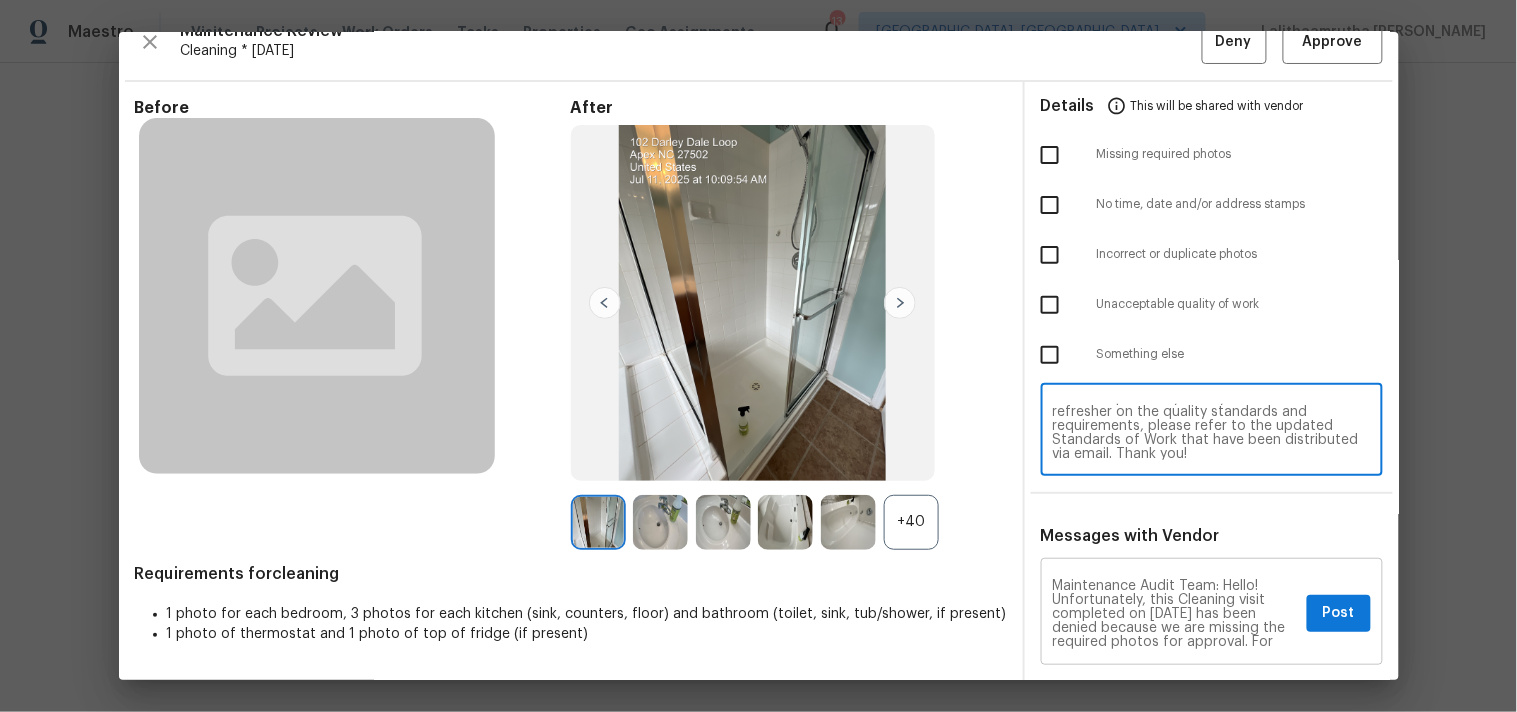 type on "Maintenance Audit Team: Hello! Unfortunately, this Cleaning visit completed on 07/11/2025 has been denied because we are missing the required photos for approval. For approval, please upload 1 Toilet with Opened lid photo only if the correct or missing photos were taken on the same day the visit was completed. If those photos are available, they must be uploaded within 48 hours of the original visit date. If the required photos were not taken on the day of the visit, the denial will remain in place. If you or your team need a refresher on the quality standards and requirements, please refer to the updated Standards of Work that have been distributed via email. Thank you!" 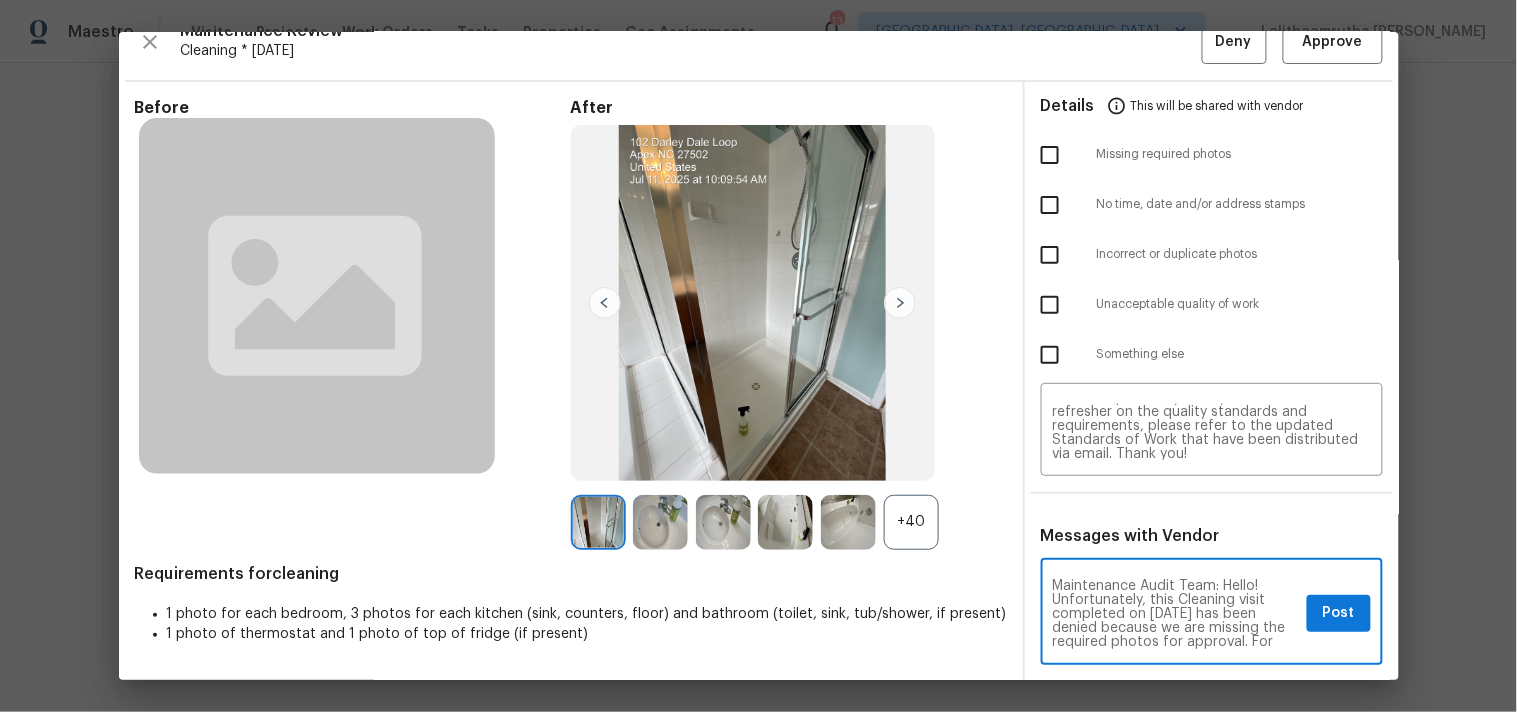 scroll, scrollTop: 44, scrollLeft: 0, axis: vertical 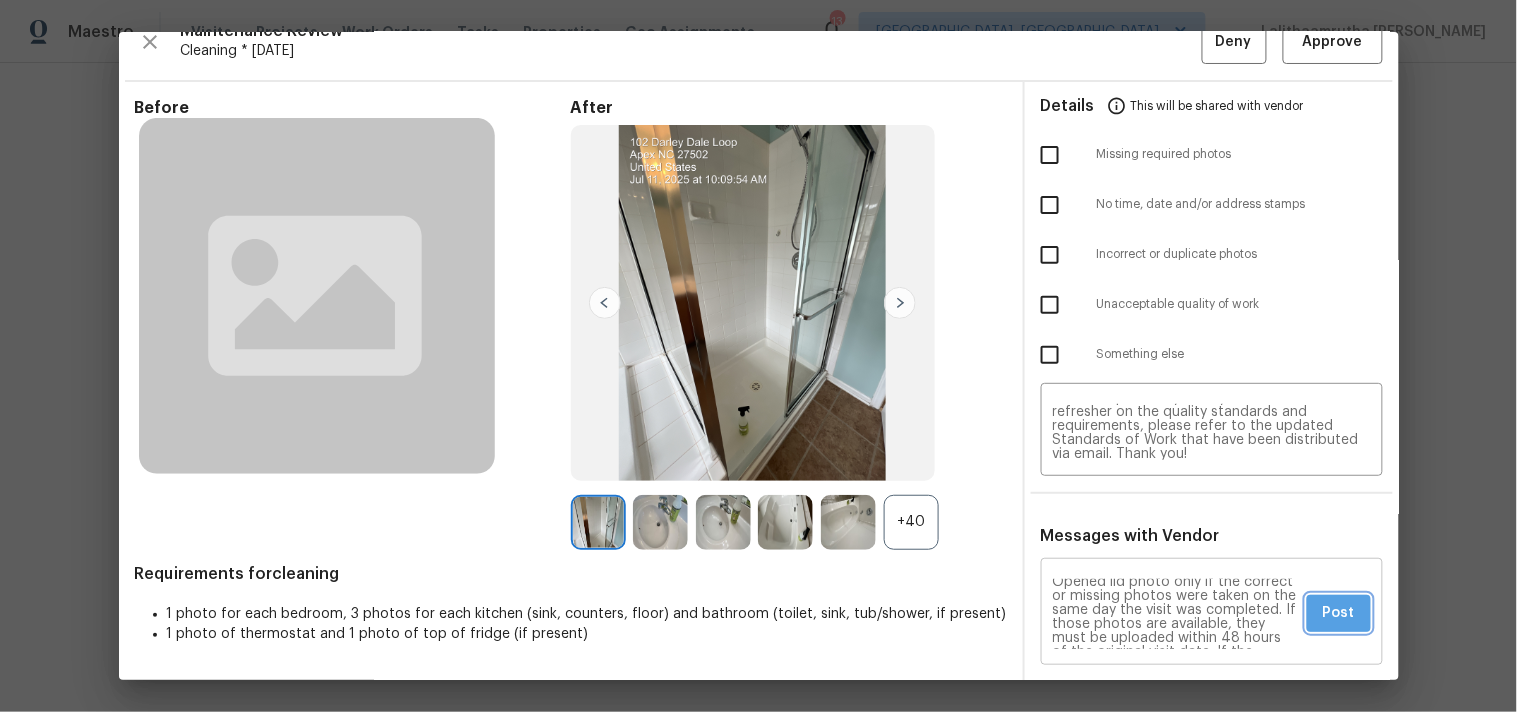 click on "Post" at bounding box center (1339, 613) 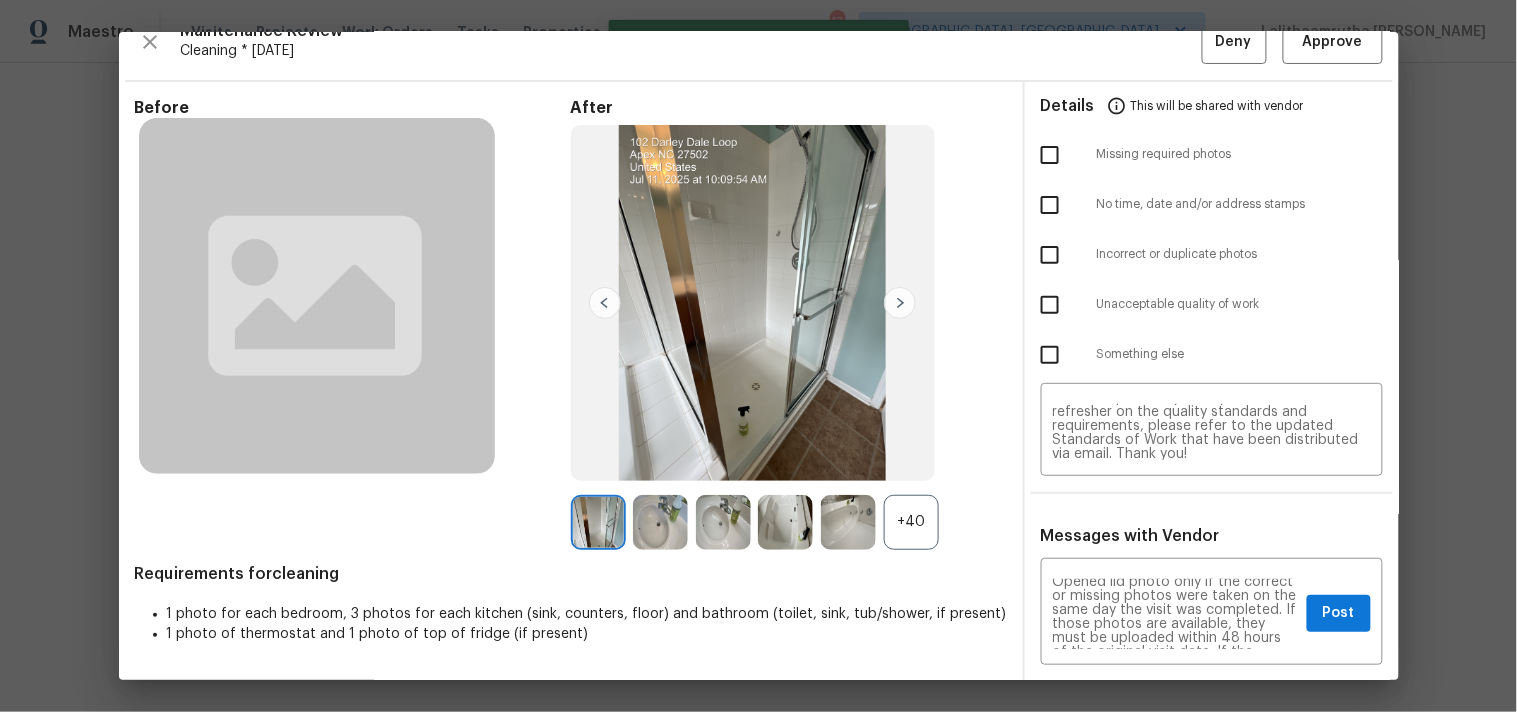 type 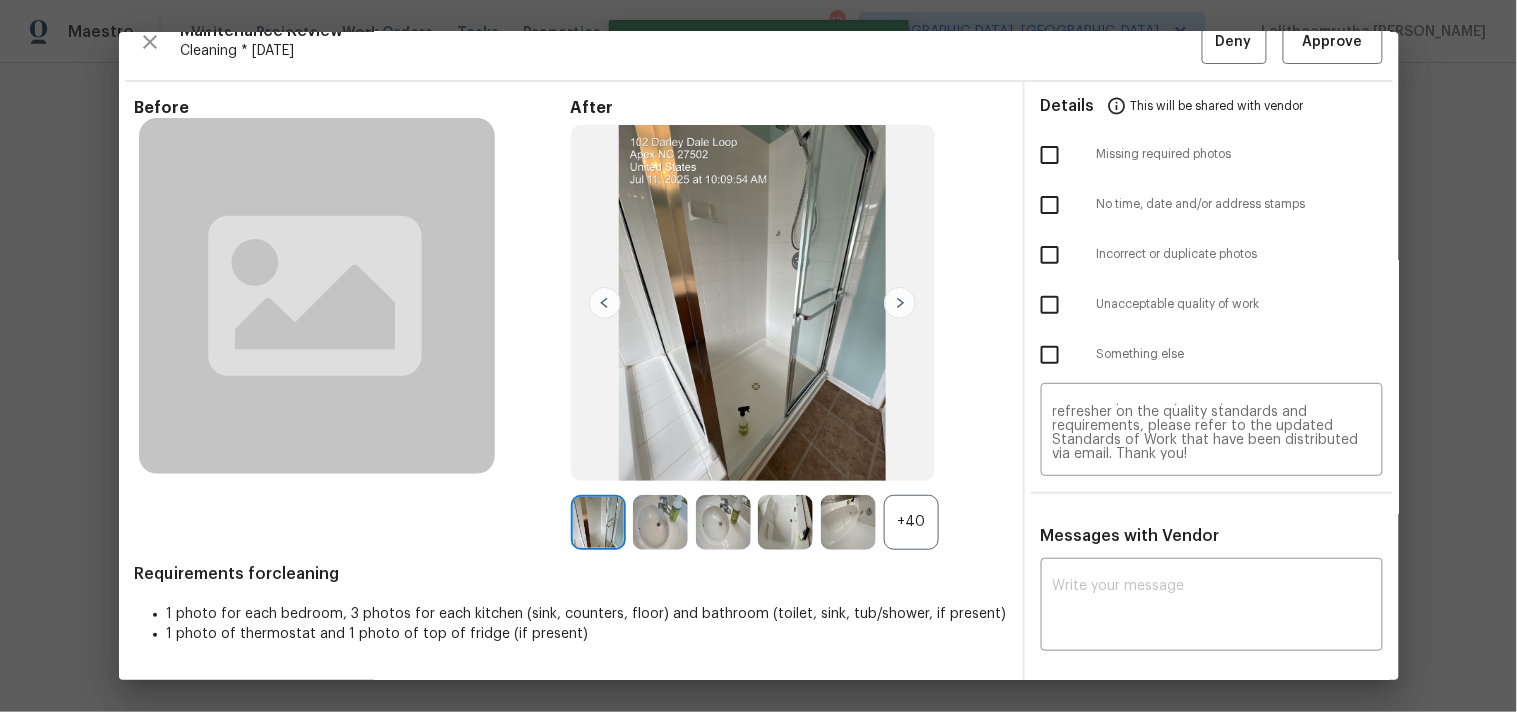 scroll, scrollTop: 0, scrollLeft: 0, axis: both 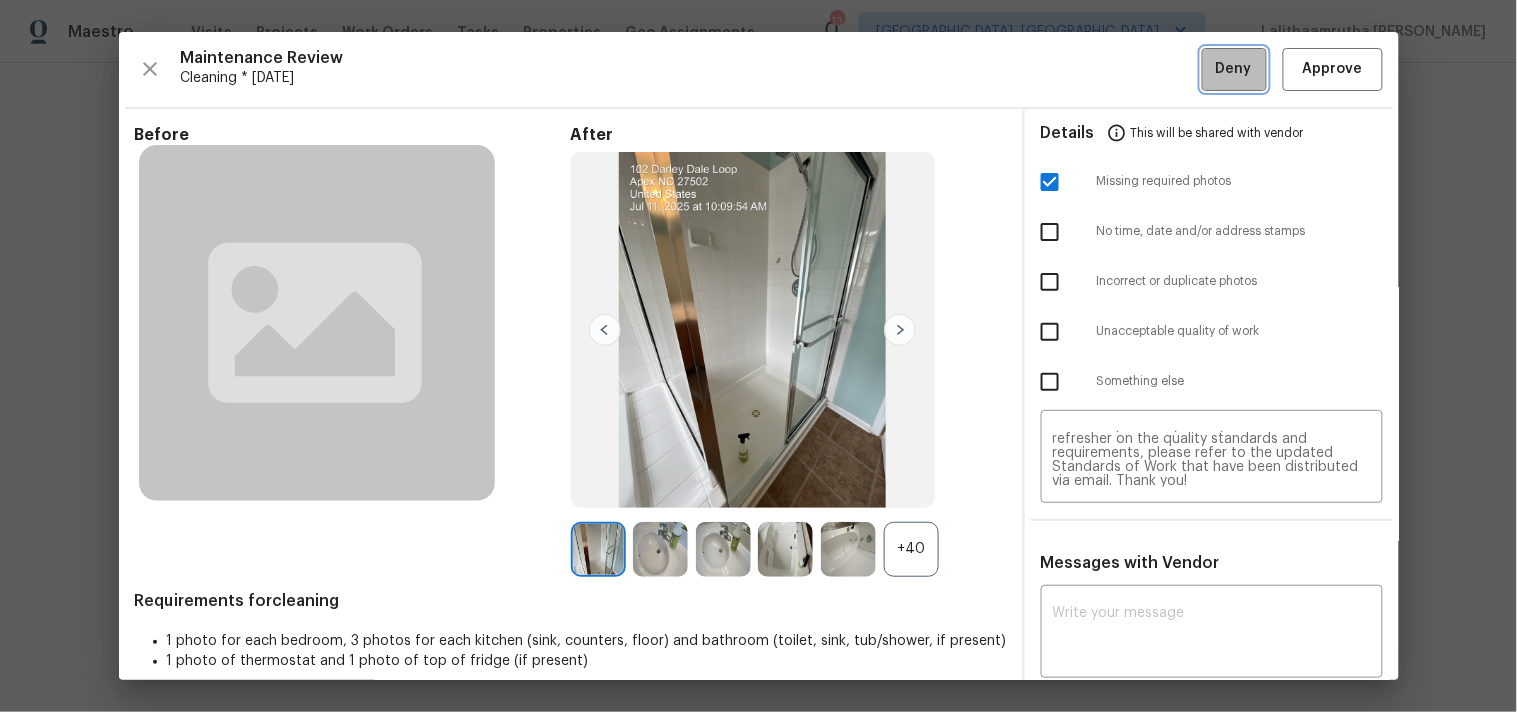 click on "Deny" at bounding box center [1234, 69] 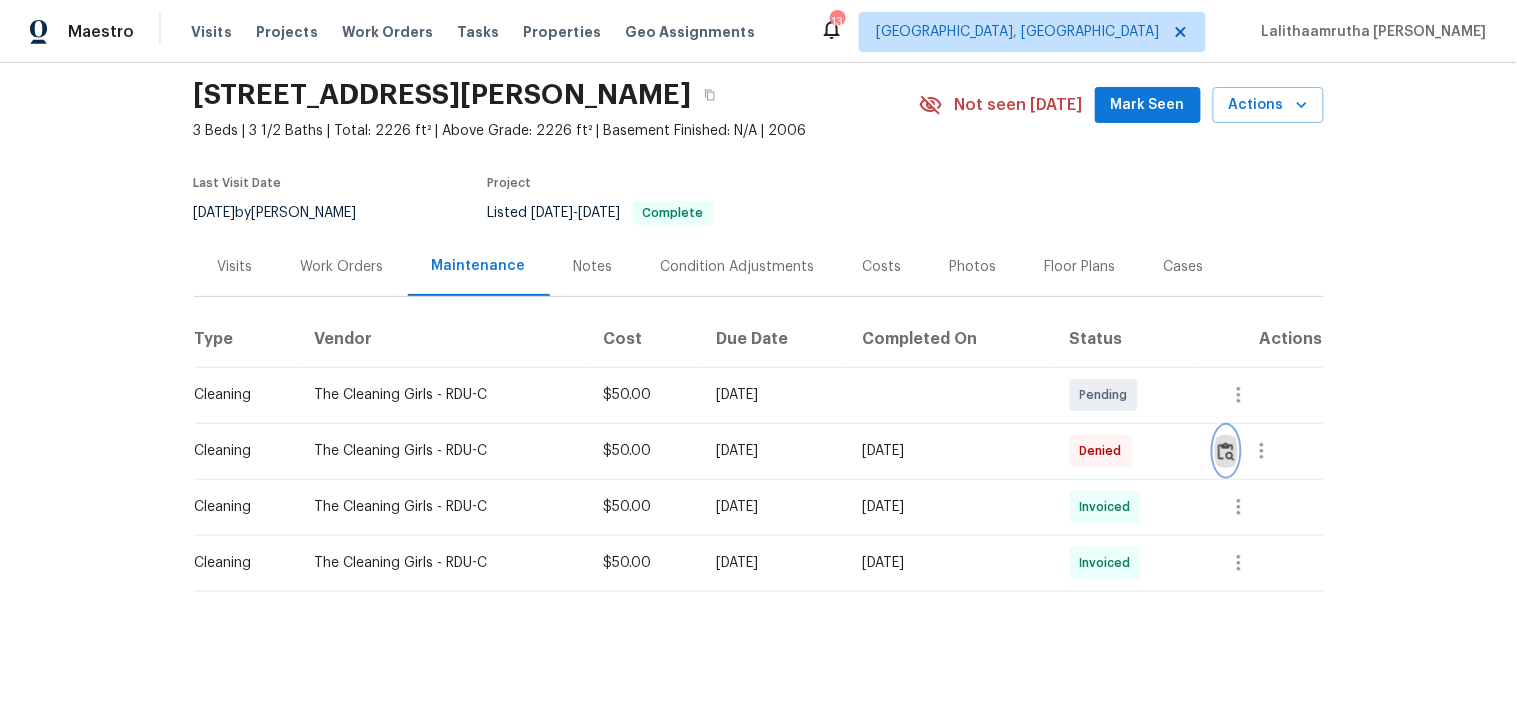 click at bounding box center (1226, 451) 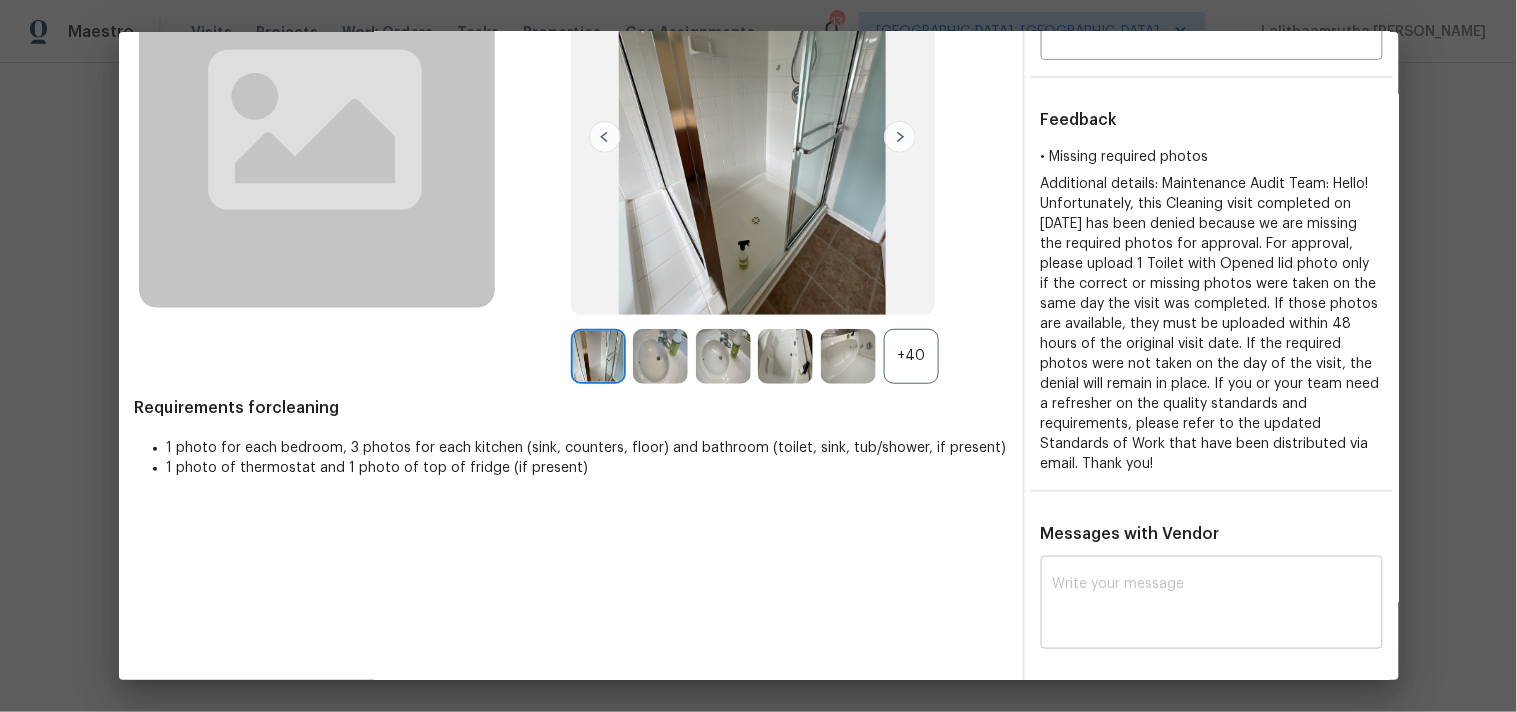 scroll, scrollTop: 0, scrollLeft: 0, axis: both 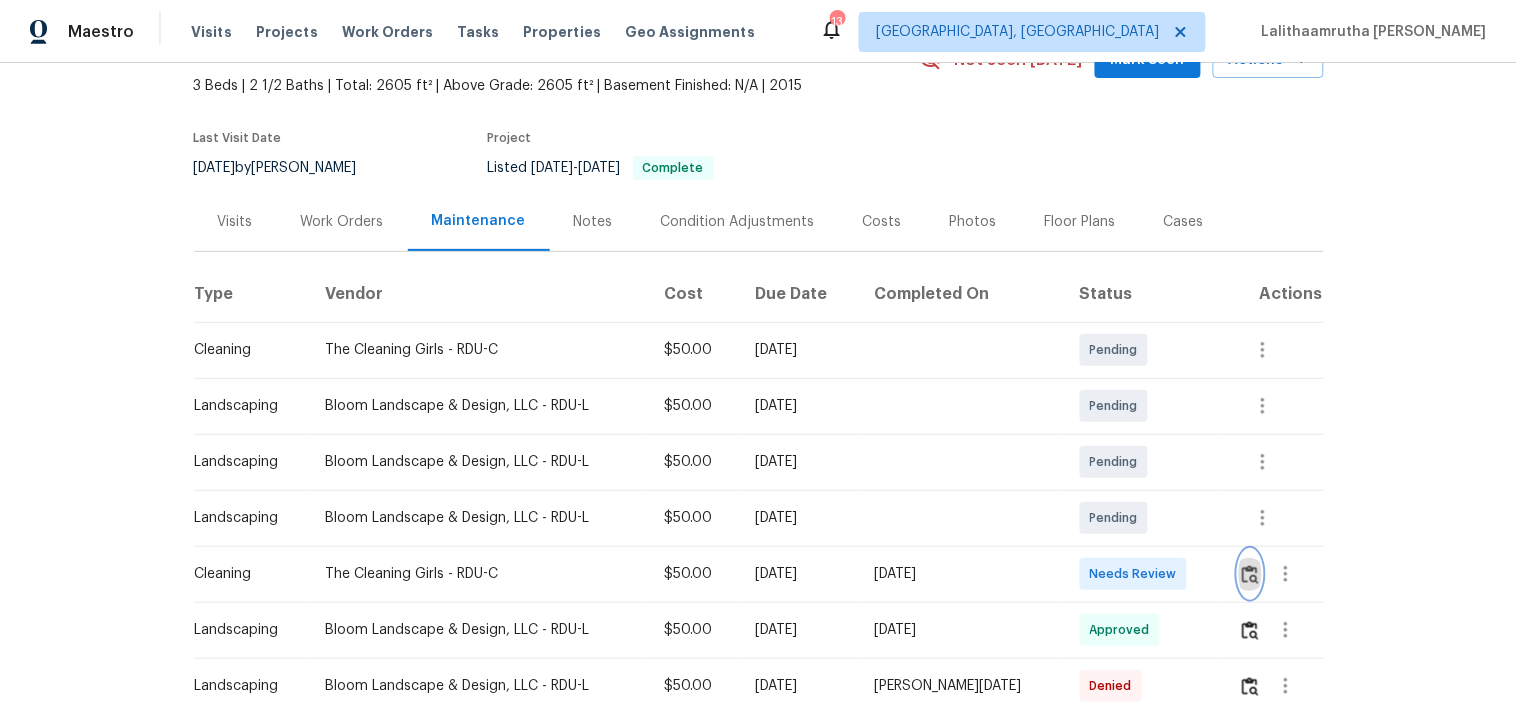 click at bounding box center (1250, 574) 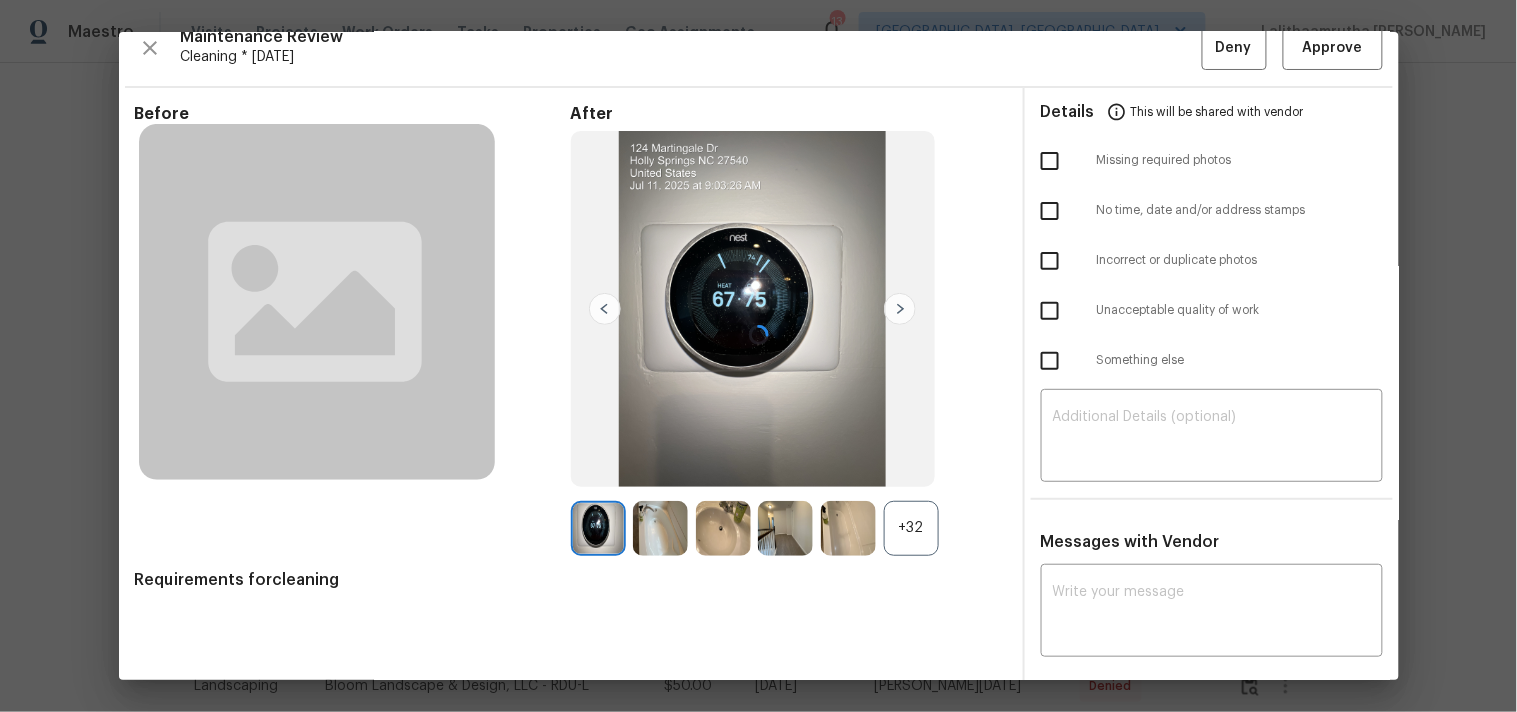 scroll, scrollTop: 27, scrollLeft: 0, axis: vertical 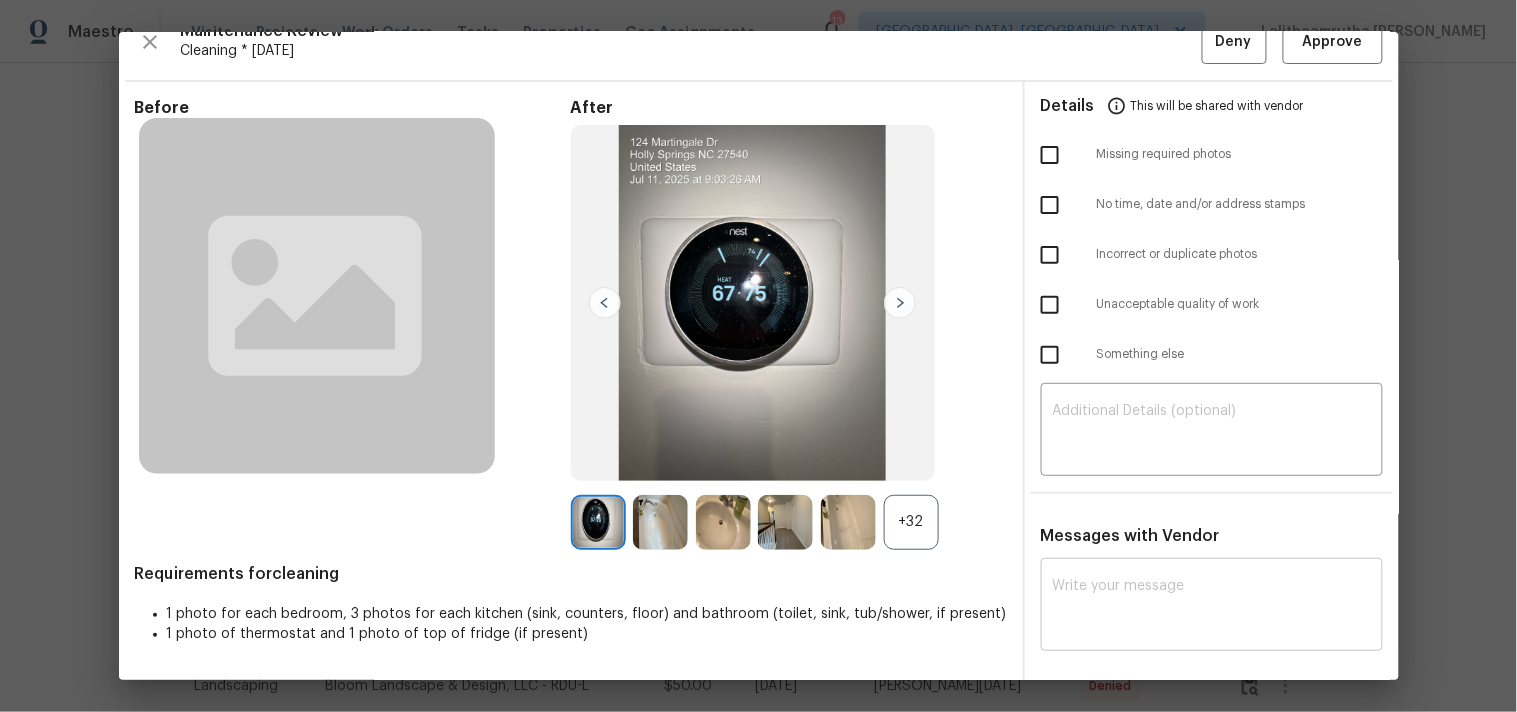 click on "x ​" at bounding box center [1212, 607] 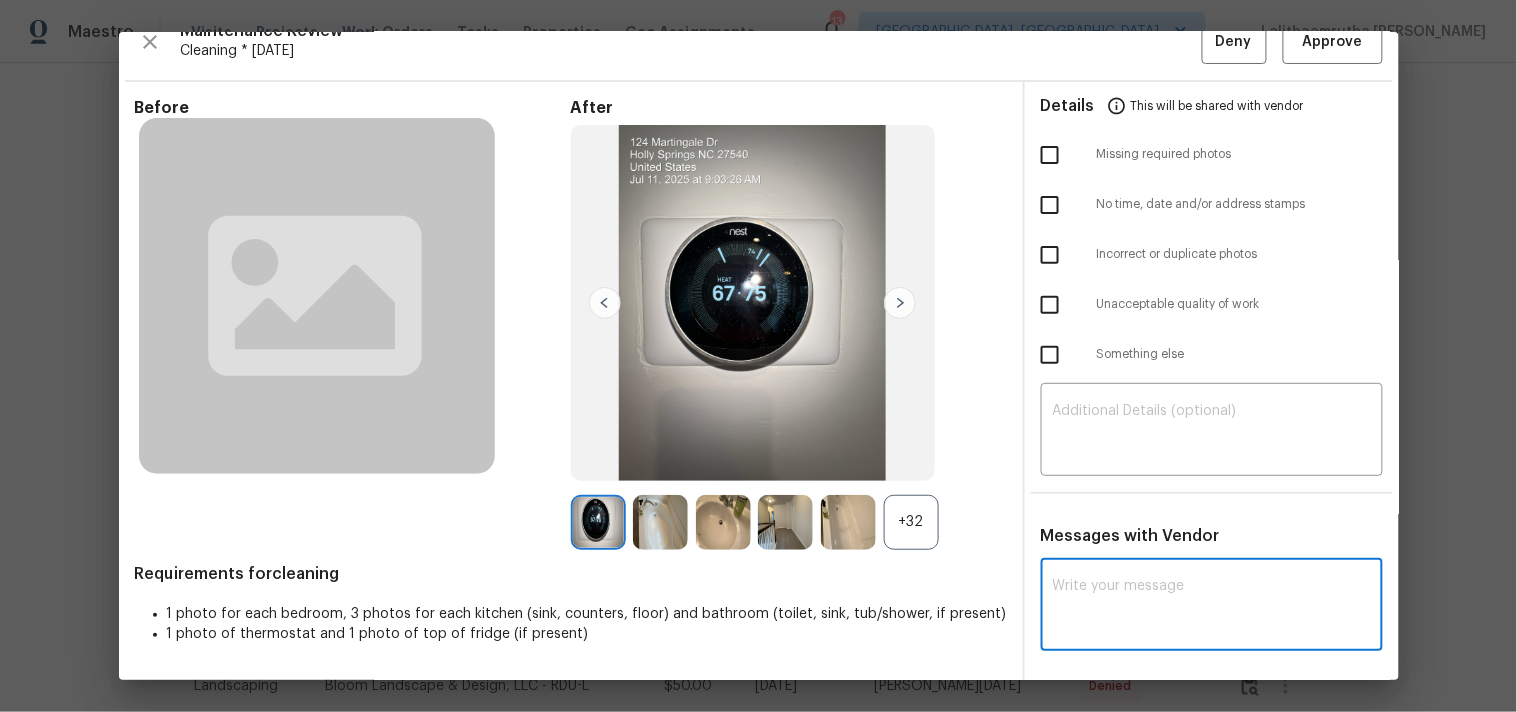 paste on "Maintenance Audit Team: Hello! Unfortunately, this Cleaning visit completed on 07/11/2025 has been denied because Thermostat needs to be cleaned. Per the updated Standards of Work, return visits to correct quality issues from a previously denied visit are not permitted. The work must meet quality standards and be fully completed during the initial visit in order to be approved. Please ensure that all standards are met at the next scheduled visit. If you or your team need a refresher on the quality standards and requirements, please refer to the updated Standards of Work that have been distributed via email. Thank you!" 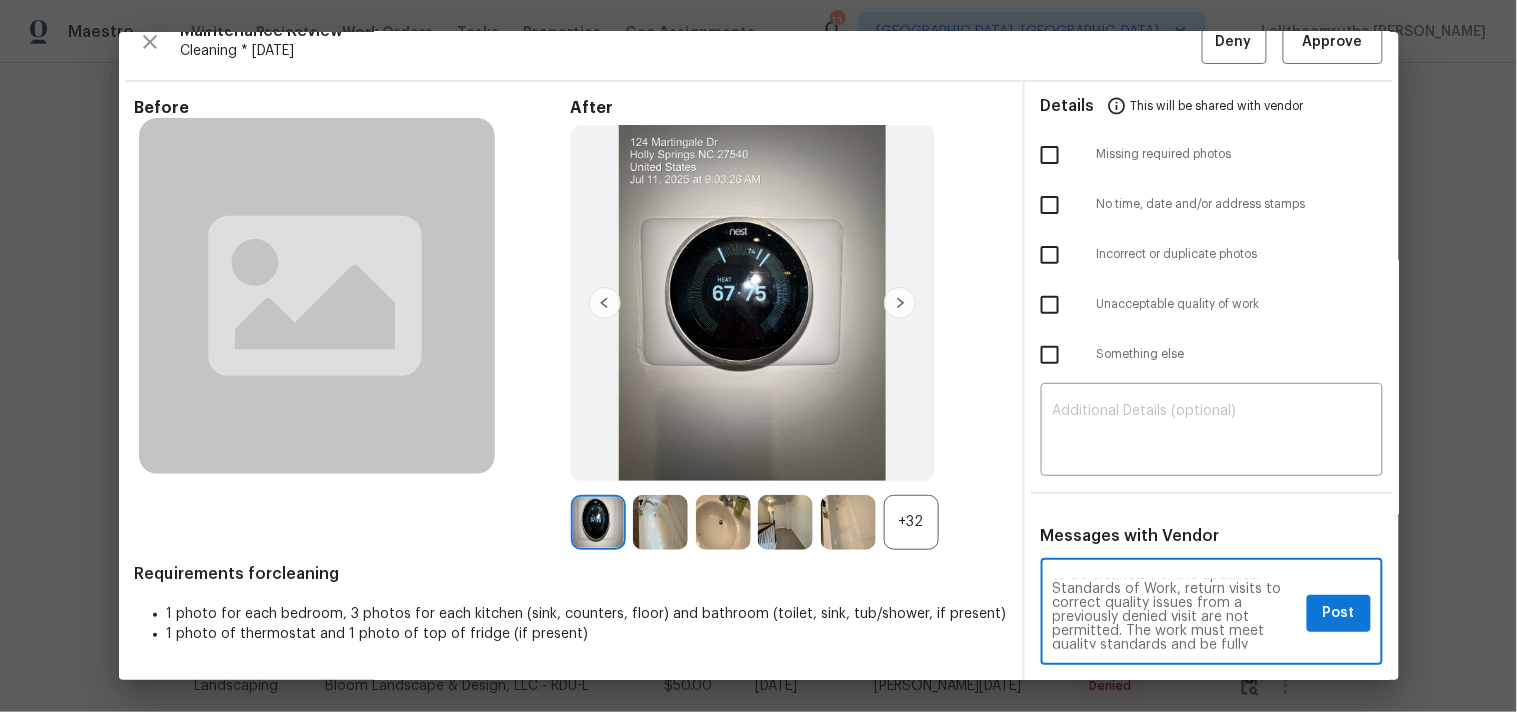 scroll, scrollTop: 1, scrollLeft: 0, axis: vertical 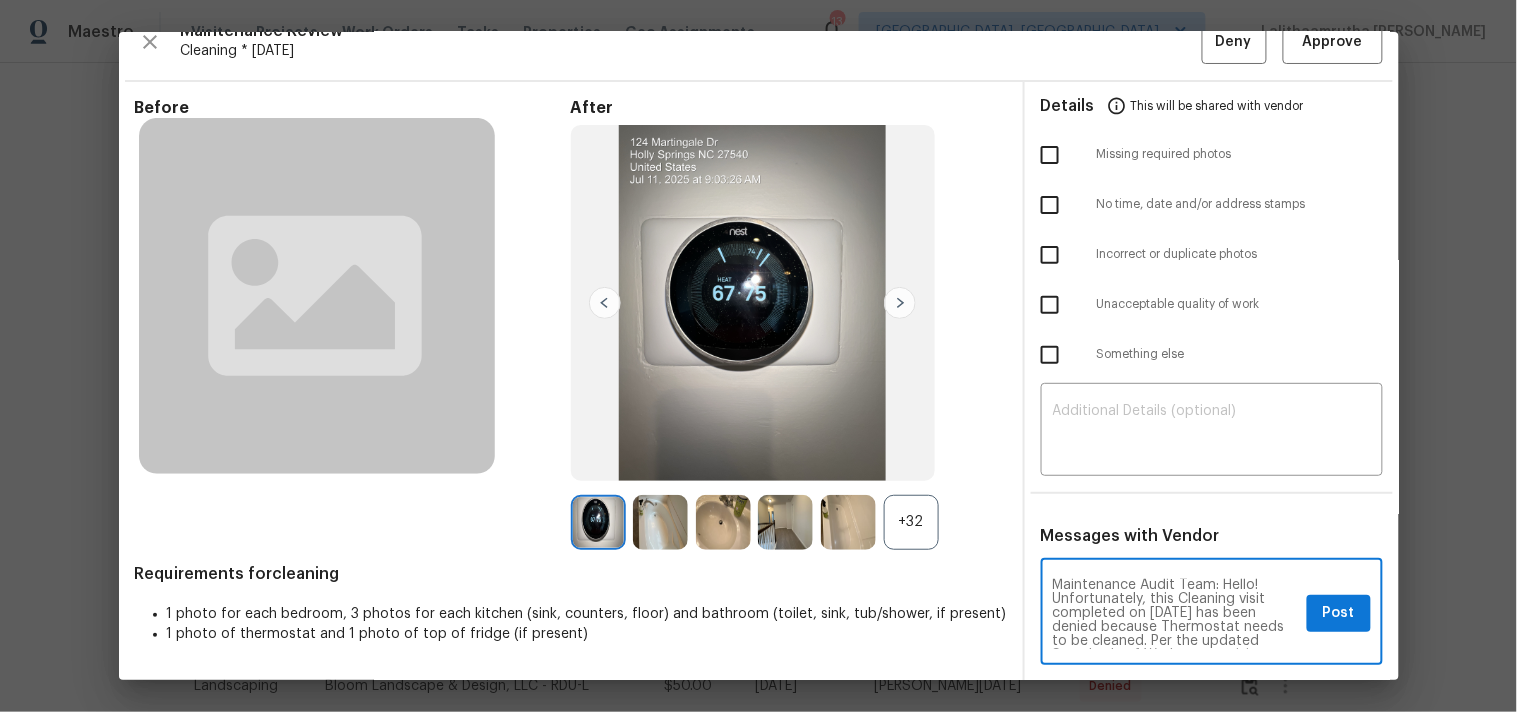 type on "Maintenance Audit Team: Hello! Unfortunately, this Cleaning visit completed on 07/11/2025 has been denied because Thermostat needs to be cleaned. Per the updated Standards of Work, return visits to correct quality issues from a previously denied visit are not permitted. The work must meet quality standards and be fully completed during the initial visit in order to be approved. Please ensure that all standards are met at the next scheduled visit. If you or your team need a refresher on the quality standards and requirements, please refer to the updated Standards of Work that have been distributed via email. Thank you!" 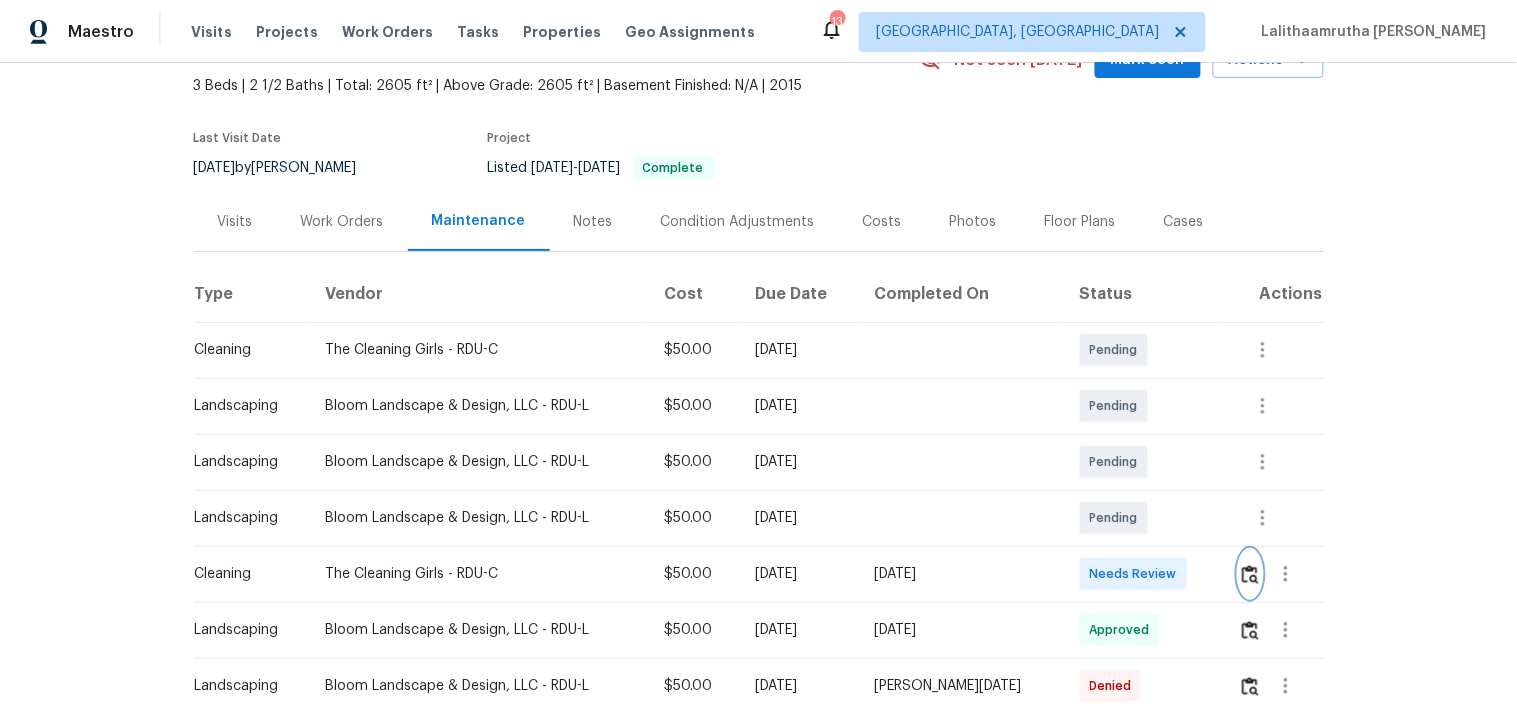 click at bounding box center [1250, 574] 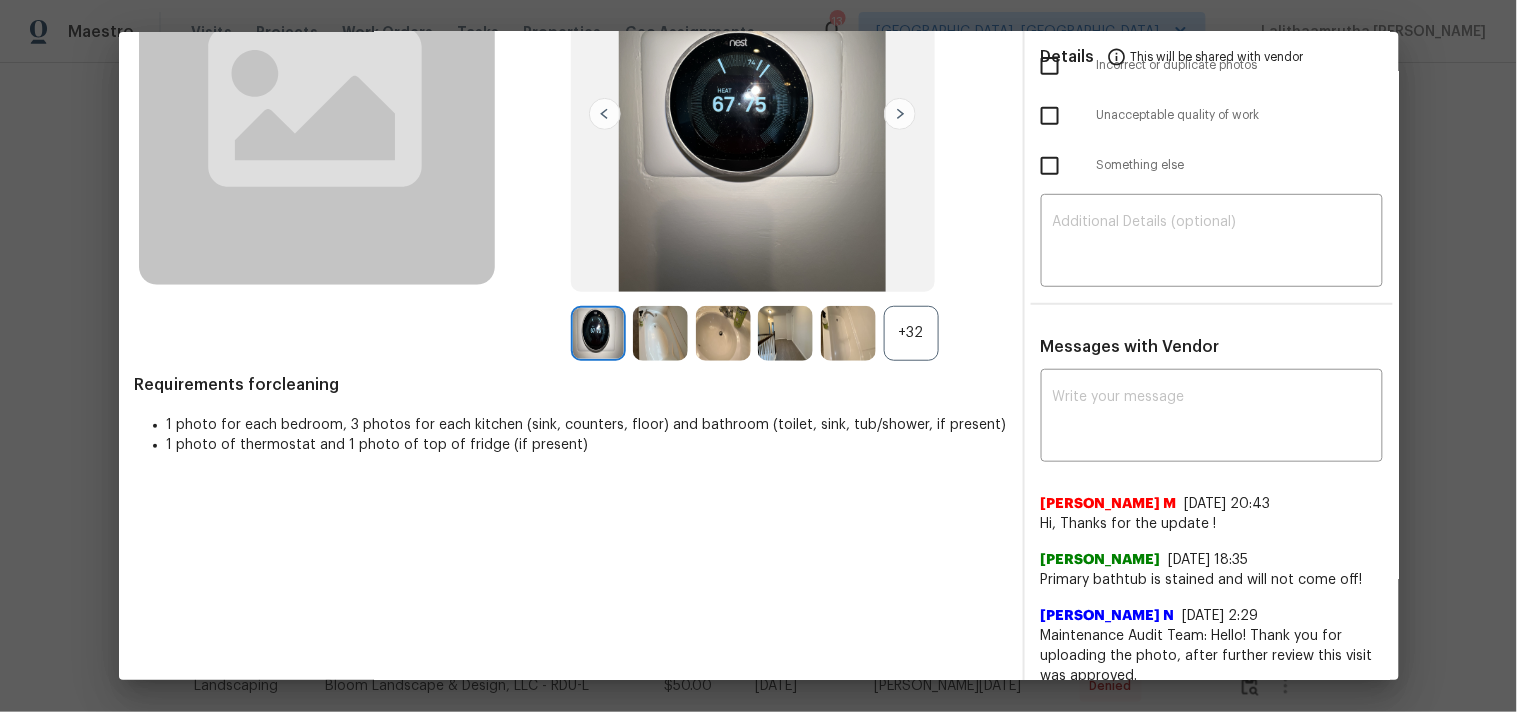 scroll, scrollTop: 222, scrollLeft: 0, axis: vertical 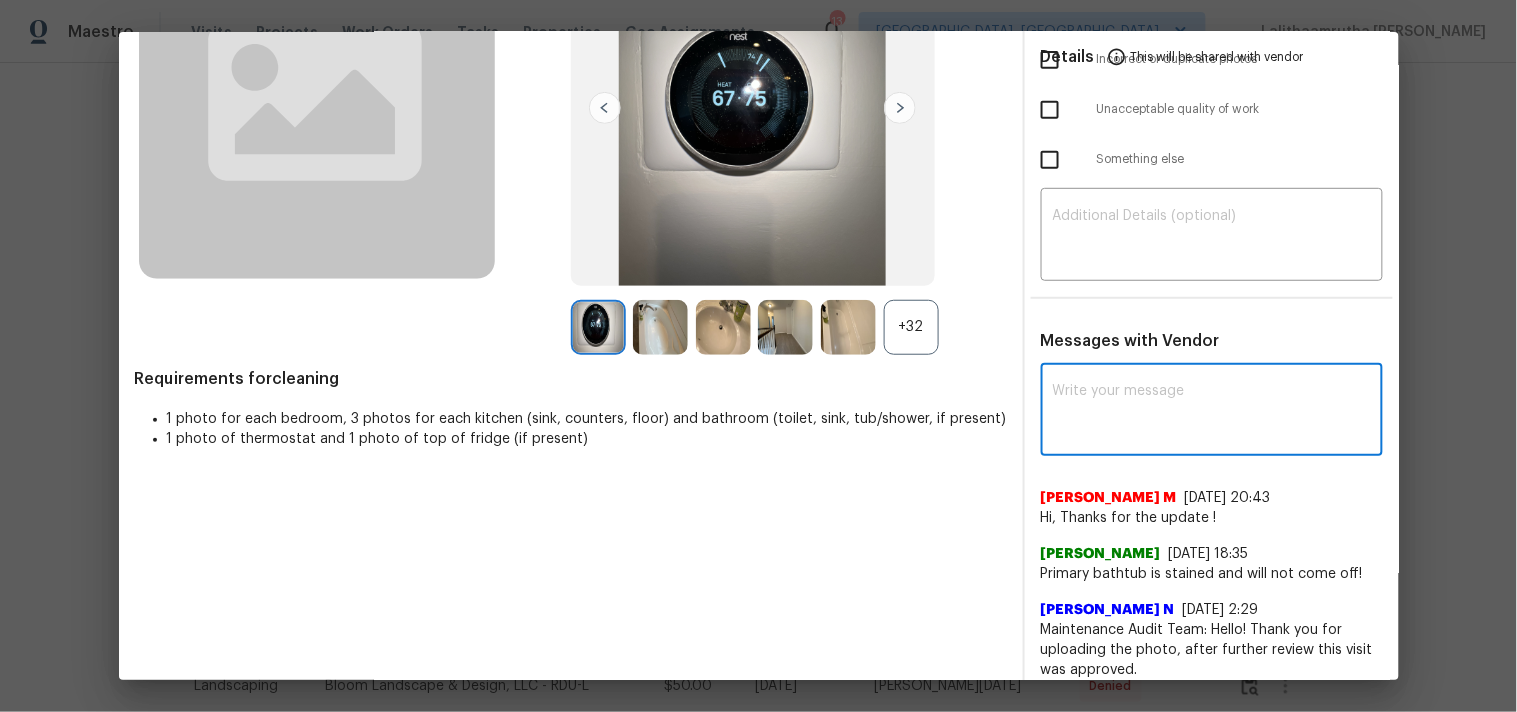 click at bounding box center (1212, 412) 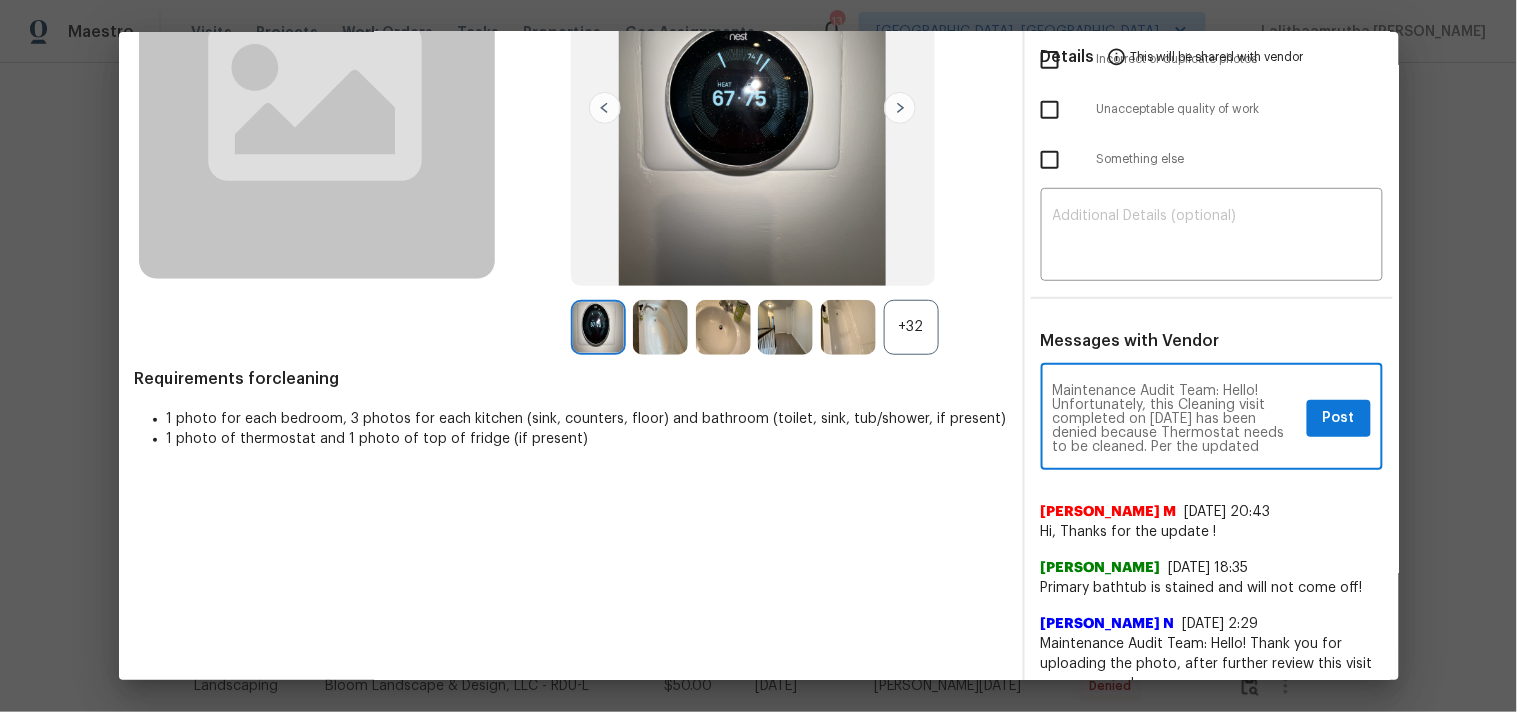 scroll, scrollTop: 223, scrollLeft: 0, axis: vertical 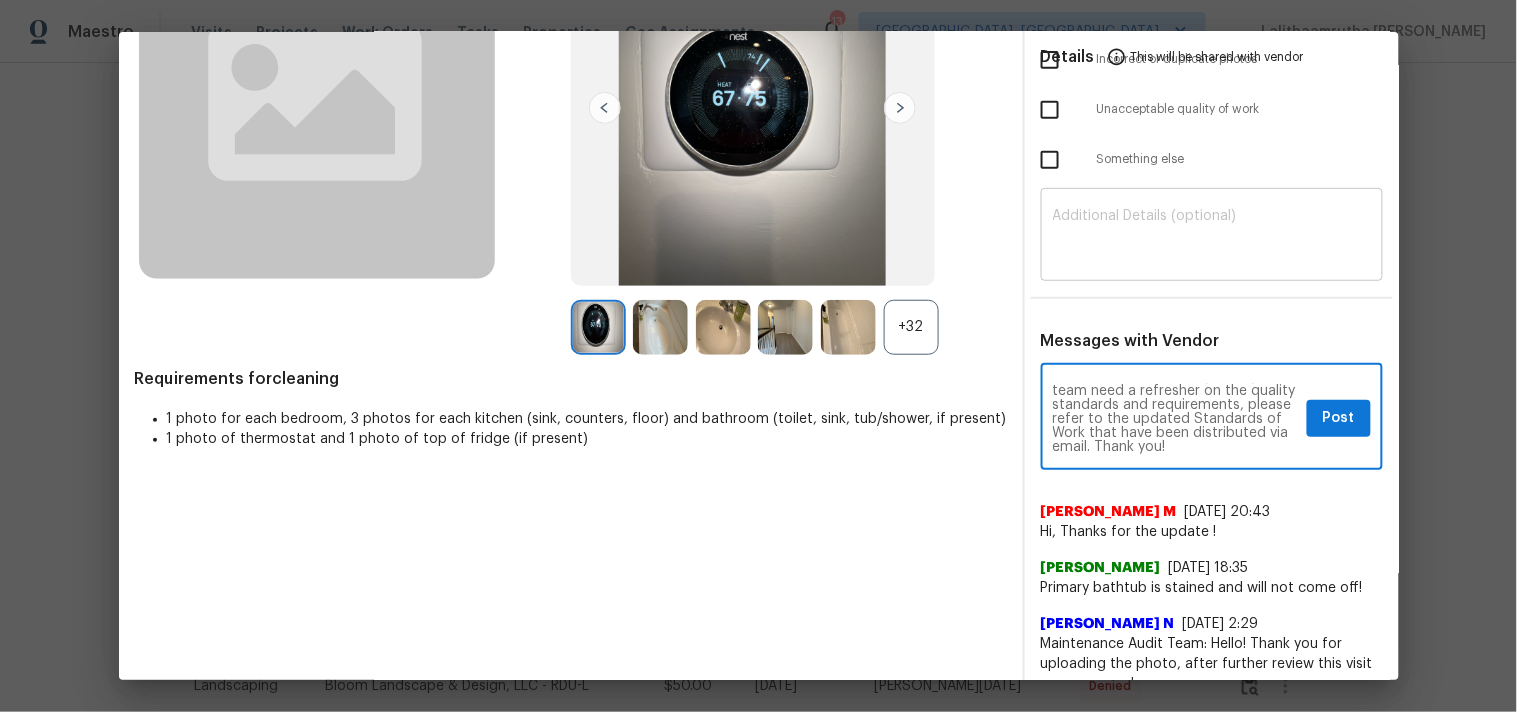 type on "Maintenance Audit Team: Hello! Unfortunately, this Cleaning visit completed on 07/11/2025 has been denied because Thermostat needs to be cleaned. Per the updated Standards of Work, return visits to correct quality issues from a previously denied visit are not permitted. The work must meet quality standards and be fully completed during the initial visit in order to be approved. Please ensure that all standards are met at the next scheduled visit. If you or your team need a refresher on the quality standards and requirements, please refer to the updated Standards of Work that have been distributed via email. Thank you!" 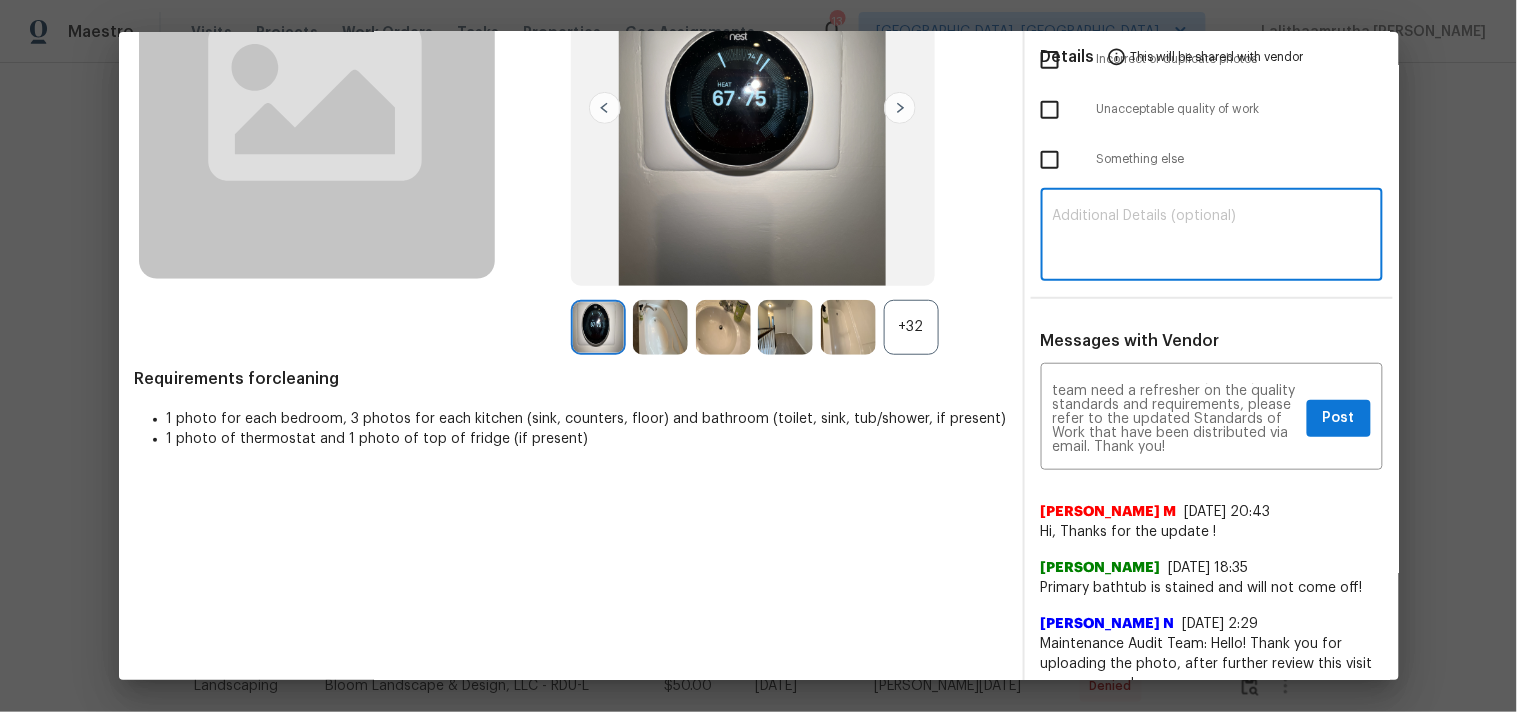 paste on "Maintenance Audit Team: Hello! Unfortunately, this Cleaning visit completed on 07/11/2025 has been denied because Thermostat needs to be cleaned. Per the updated Standards of Work, return visits to correct quality issues from a previously denied visit are not permitted. The work must meet quality standards and be fully completed during the initial visit in order to be approved. Please ensure that all standards are met at the next scheduled visit. If you or your team need a refresher on the quality standards and requirements, please refer to the updated Standards of Work that have been distributed via email. Thank you!" 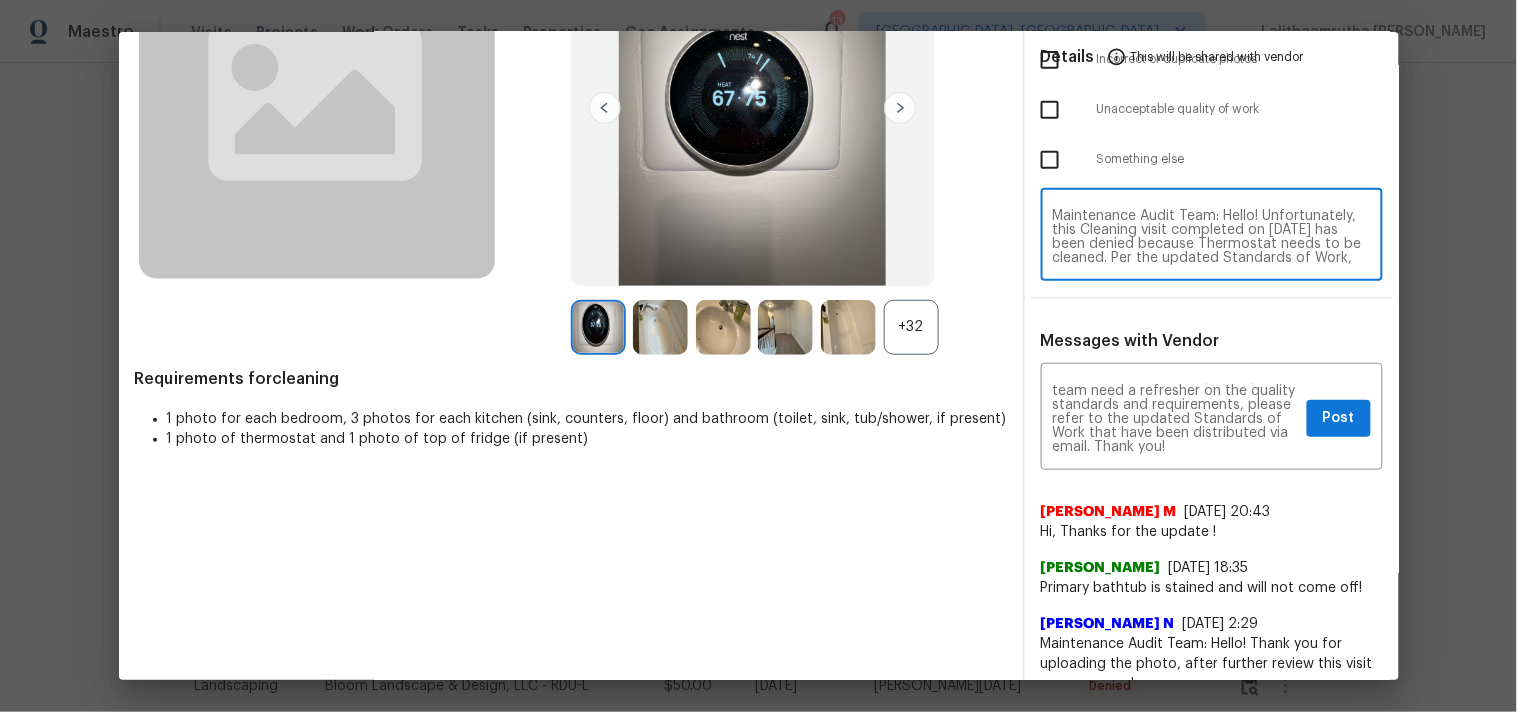 scroll, scrollTop: 167, scrollLeft: 0, axis: vertical 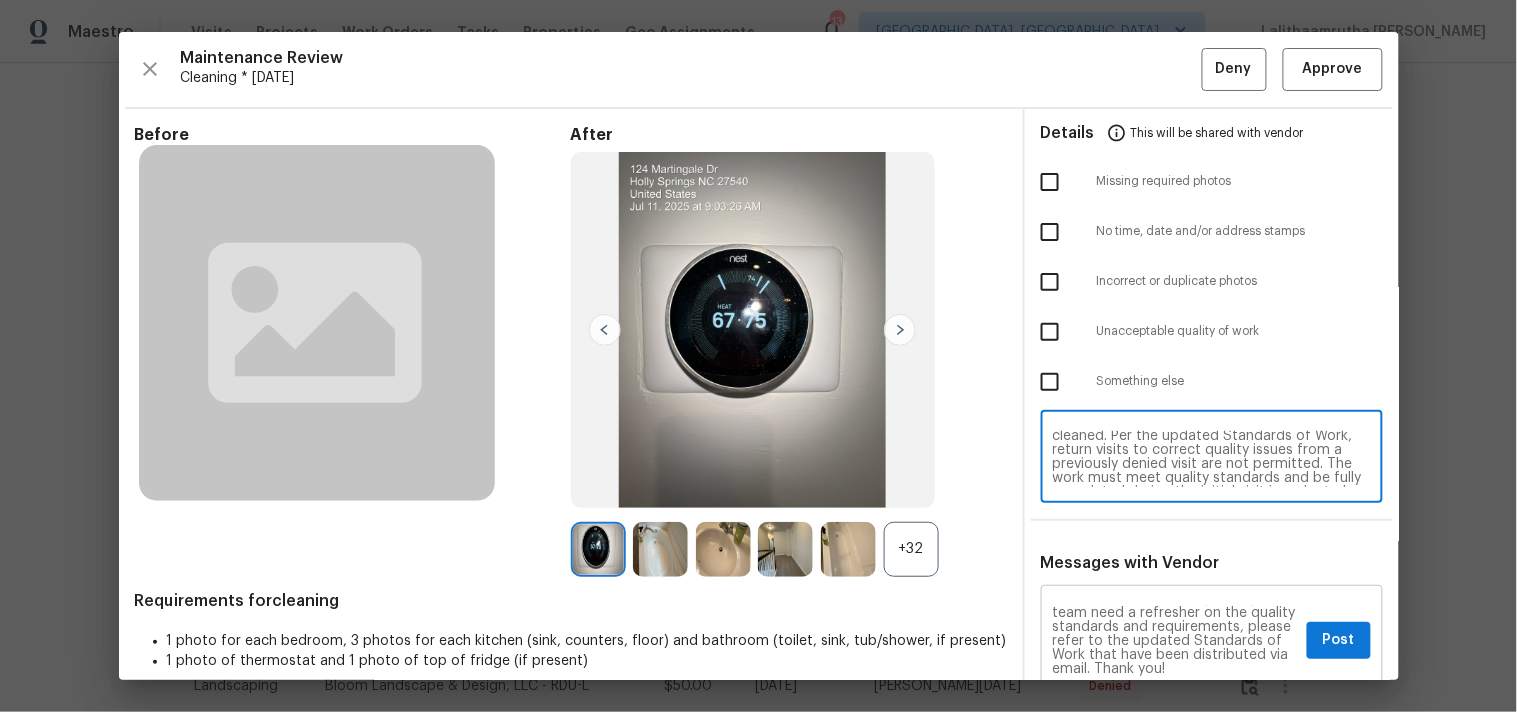 type on "Maintenance Audit Team: Hello! Unfortunately, this Cleaning visit completed on 07/11/2025 has been denied because Thermostat needs to be cleaned. Per the updated Standards of Work, return visits to correct quality issues from a previously denied visit are not permitted. The work must meet quality standards and be fully completed during the initial visit in order to be approved. Please ensure that all standards are met at the next scheduled visit. If you or your team need a refresher on the quality standards and requirements, please refer to the updated Standards of Work that have been distributed via email. Thank you!" 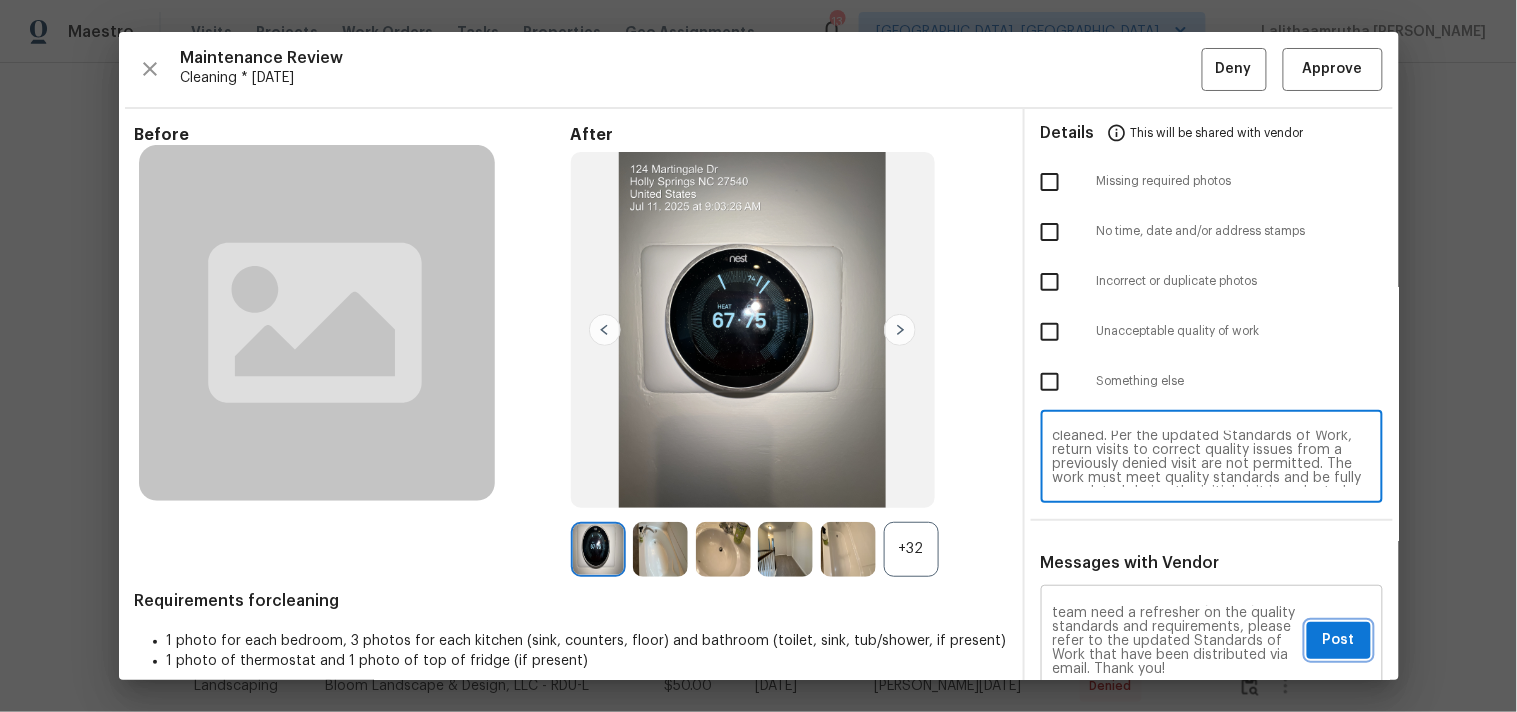 click on "Post" at bounding box center [1339, 640] 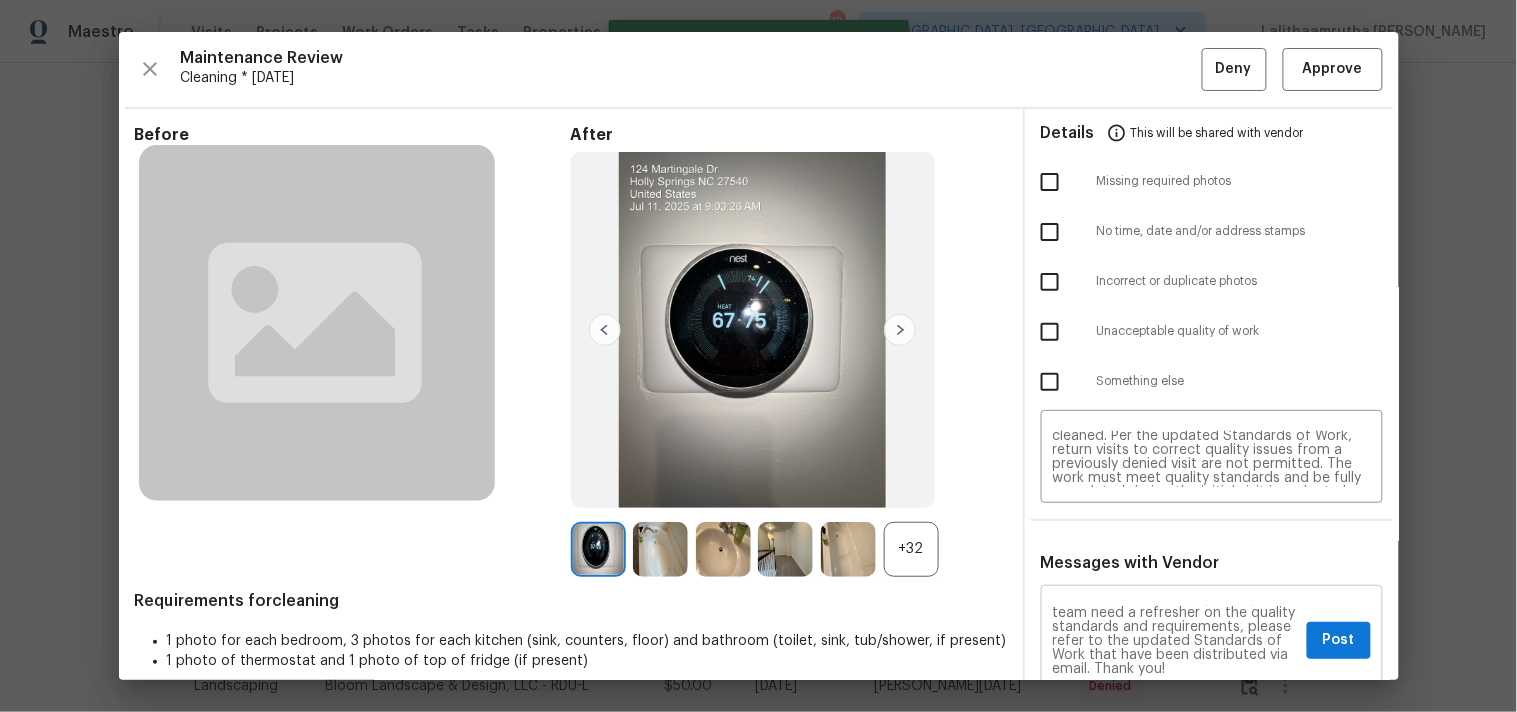type 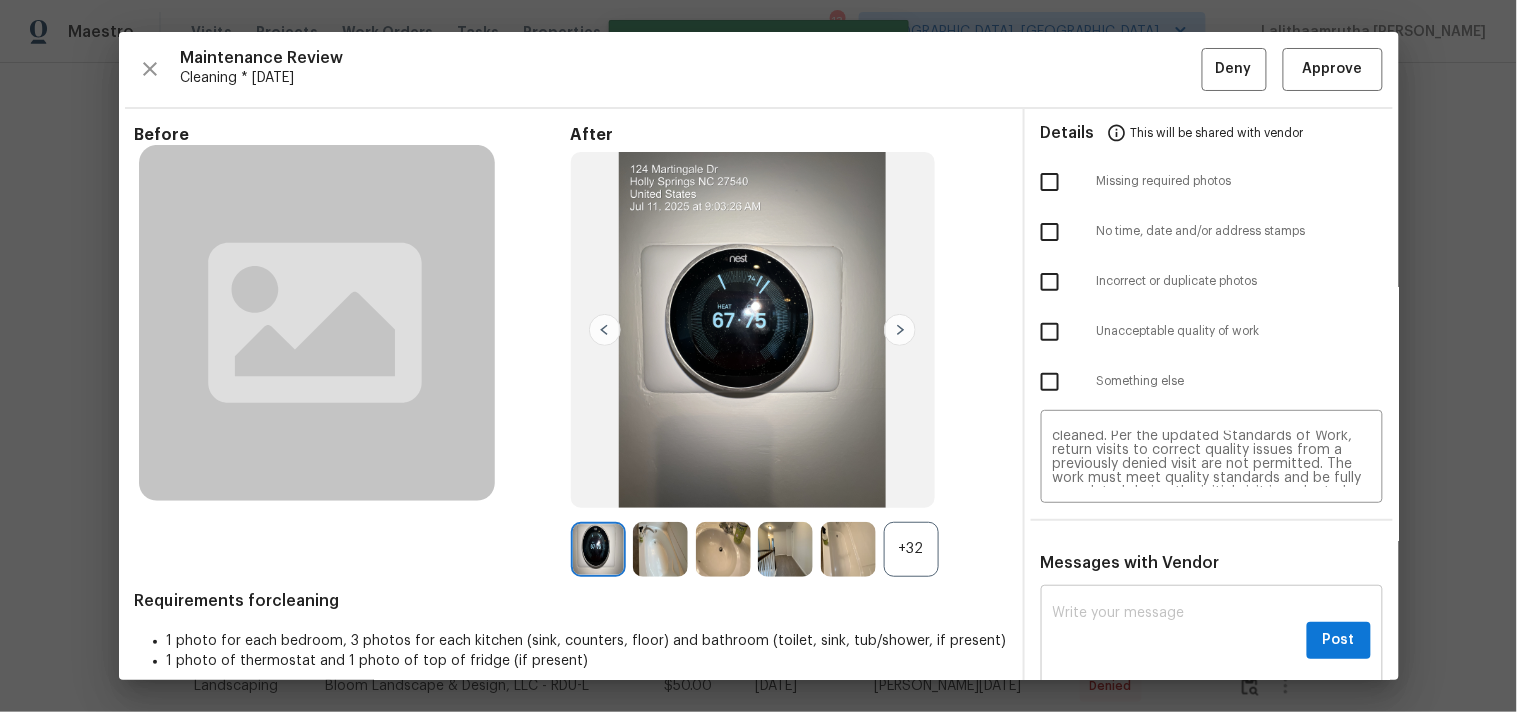 scroll, scrollTop: 0, scrollLeft: 0, axis: both 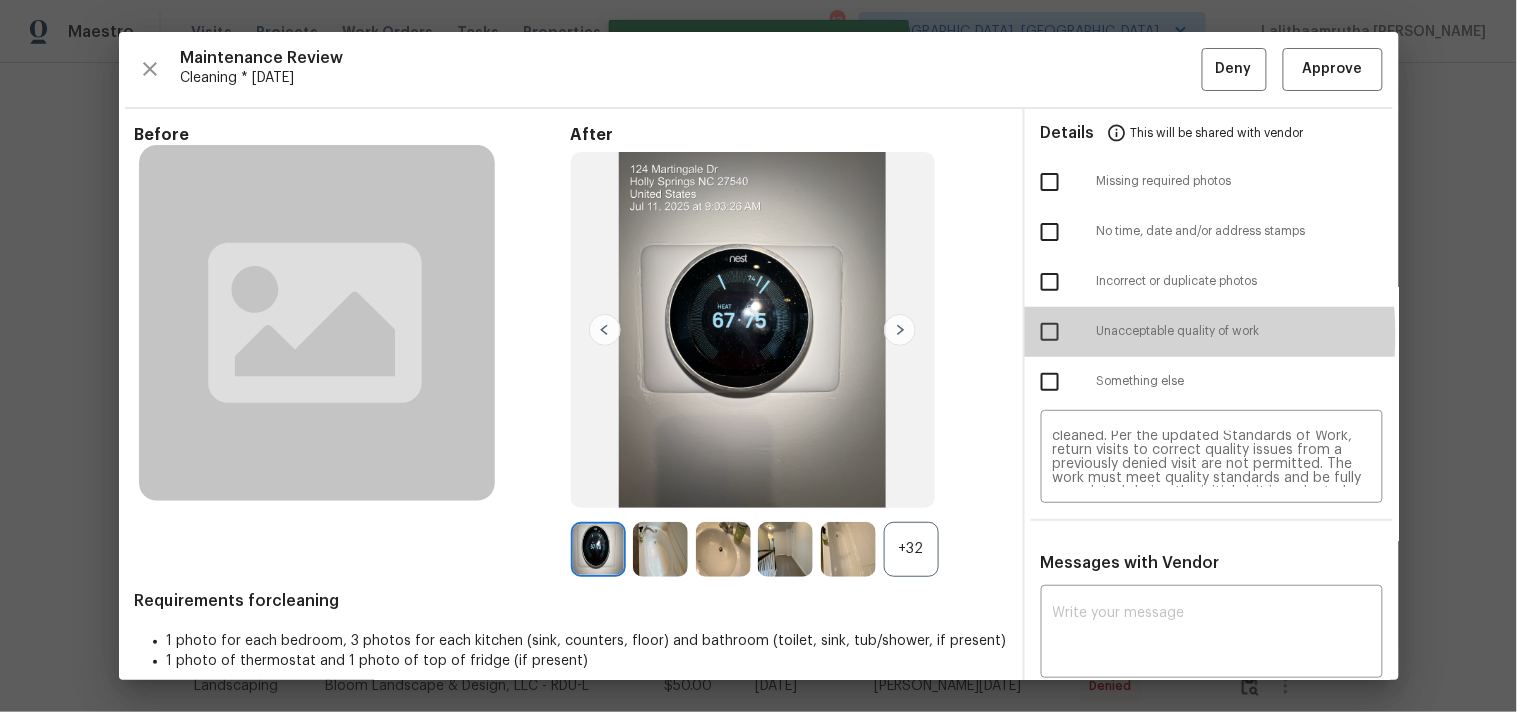 click at bounding box center (1050, 332) 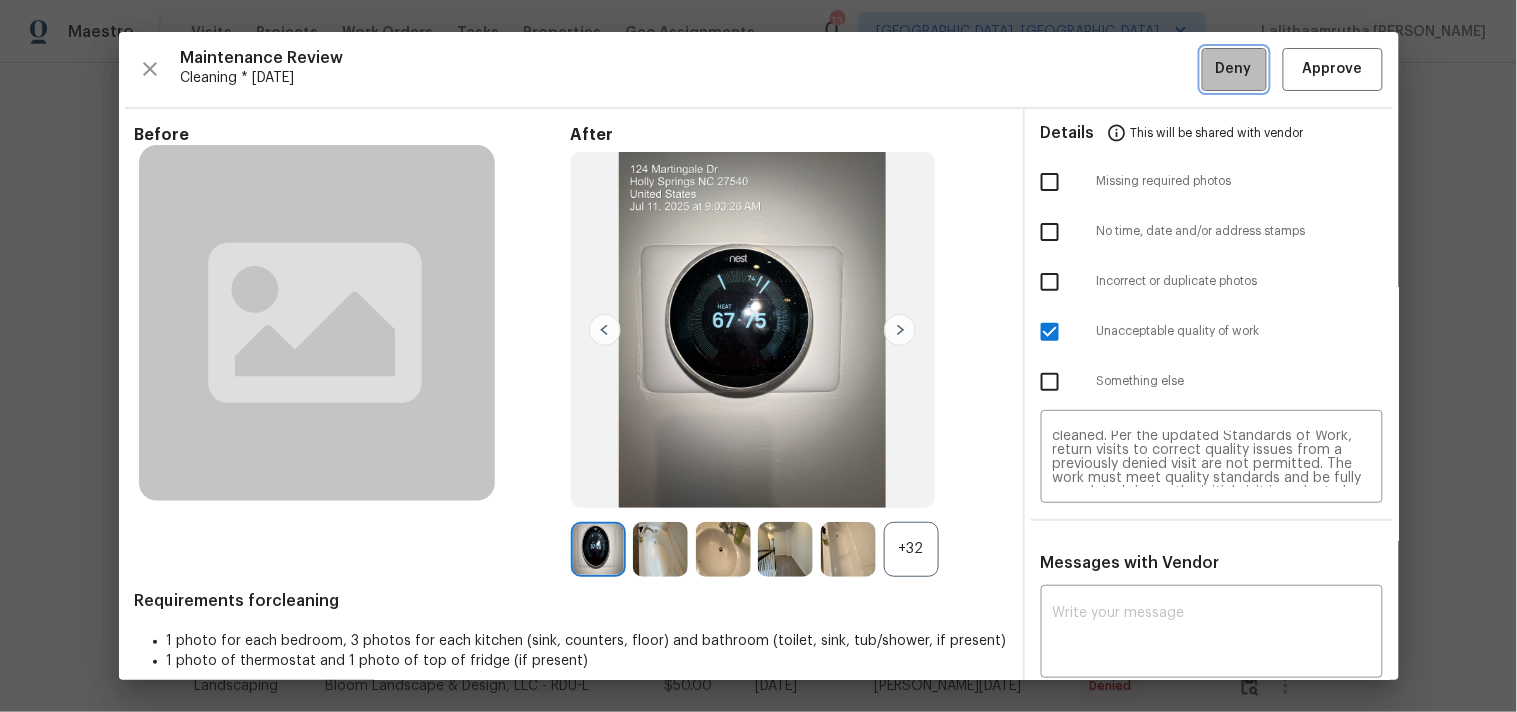 click on "Deny" at bounding box center (1234, 69) 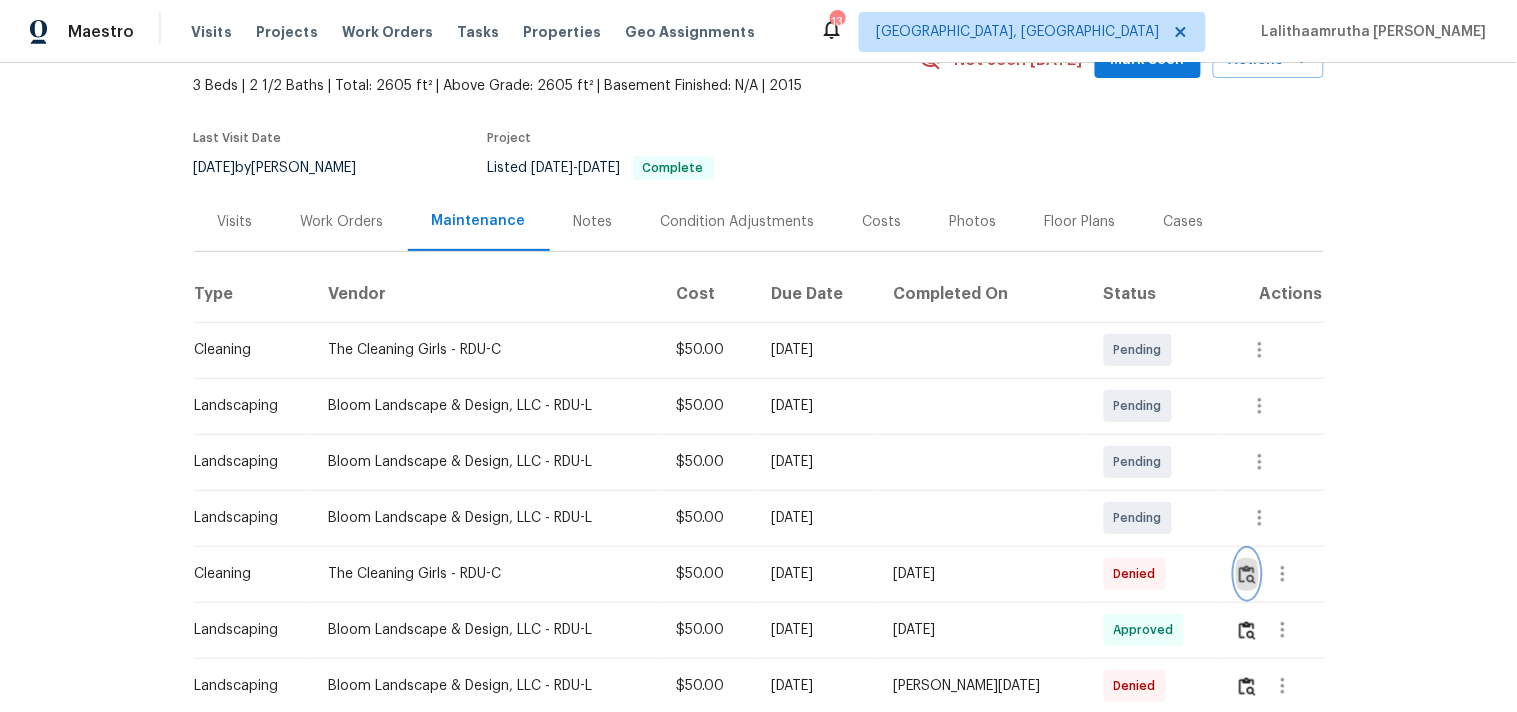 click at bounding box center (1247, 574) 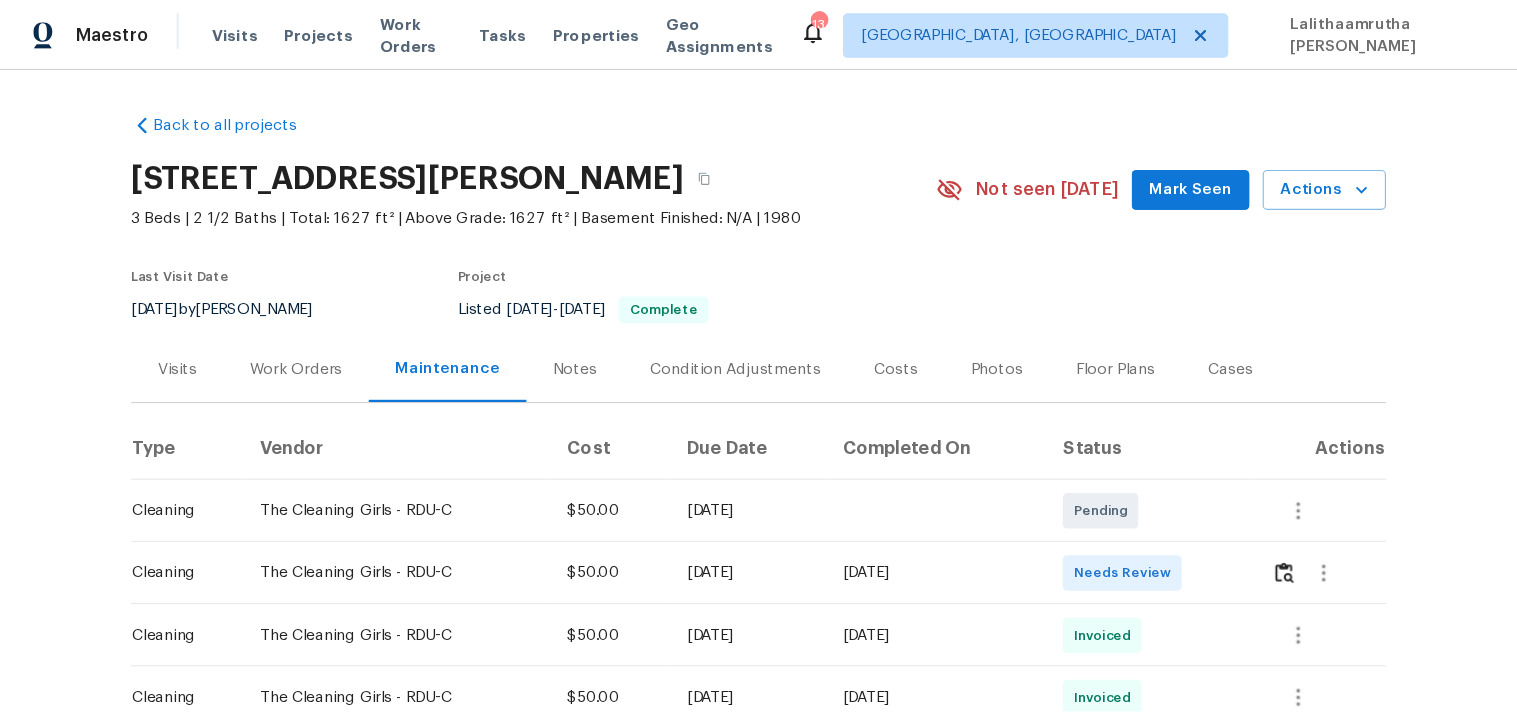 scroll, scrollTop: 0, scrollLeft: 0, axis: both 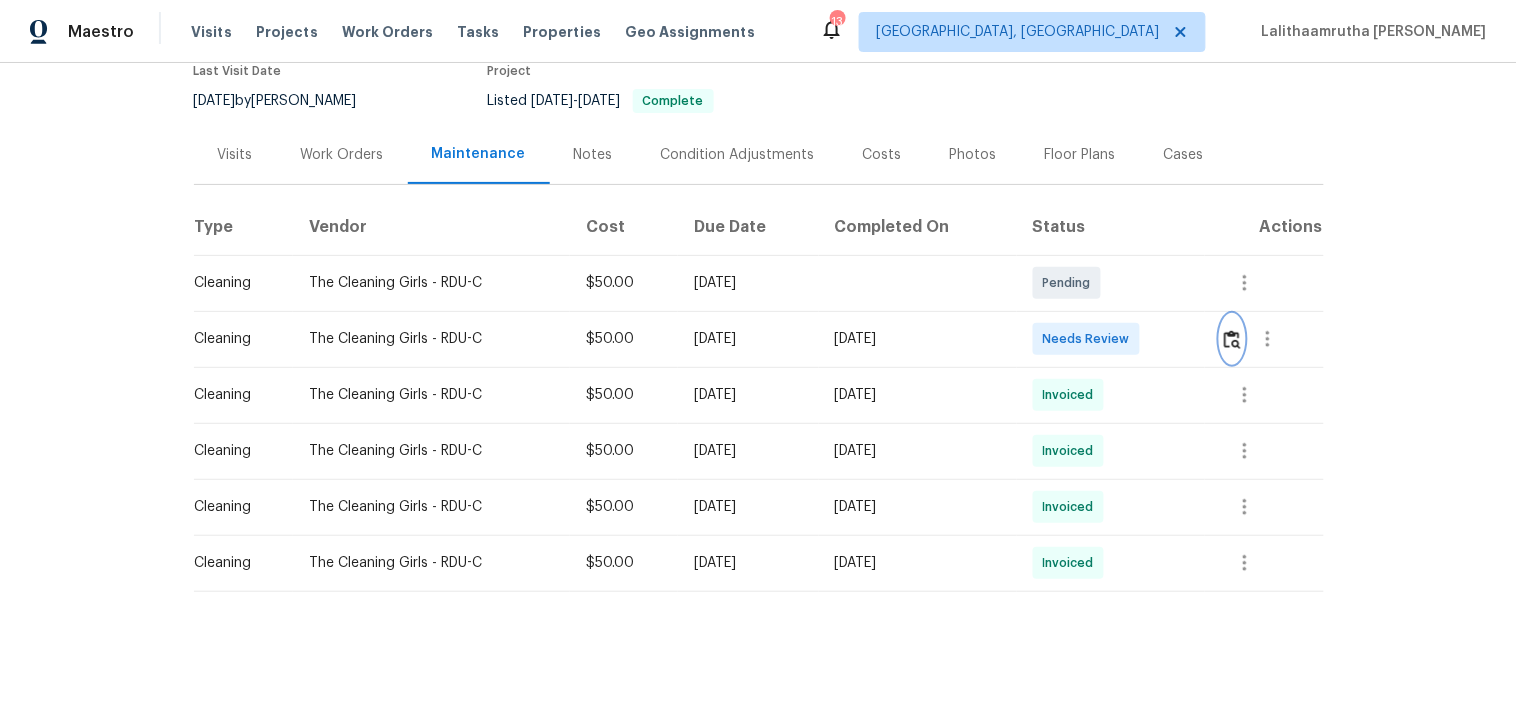 click at bounding box center (1232, 339) 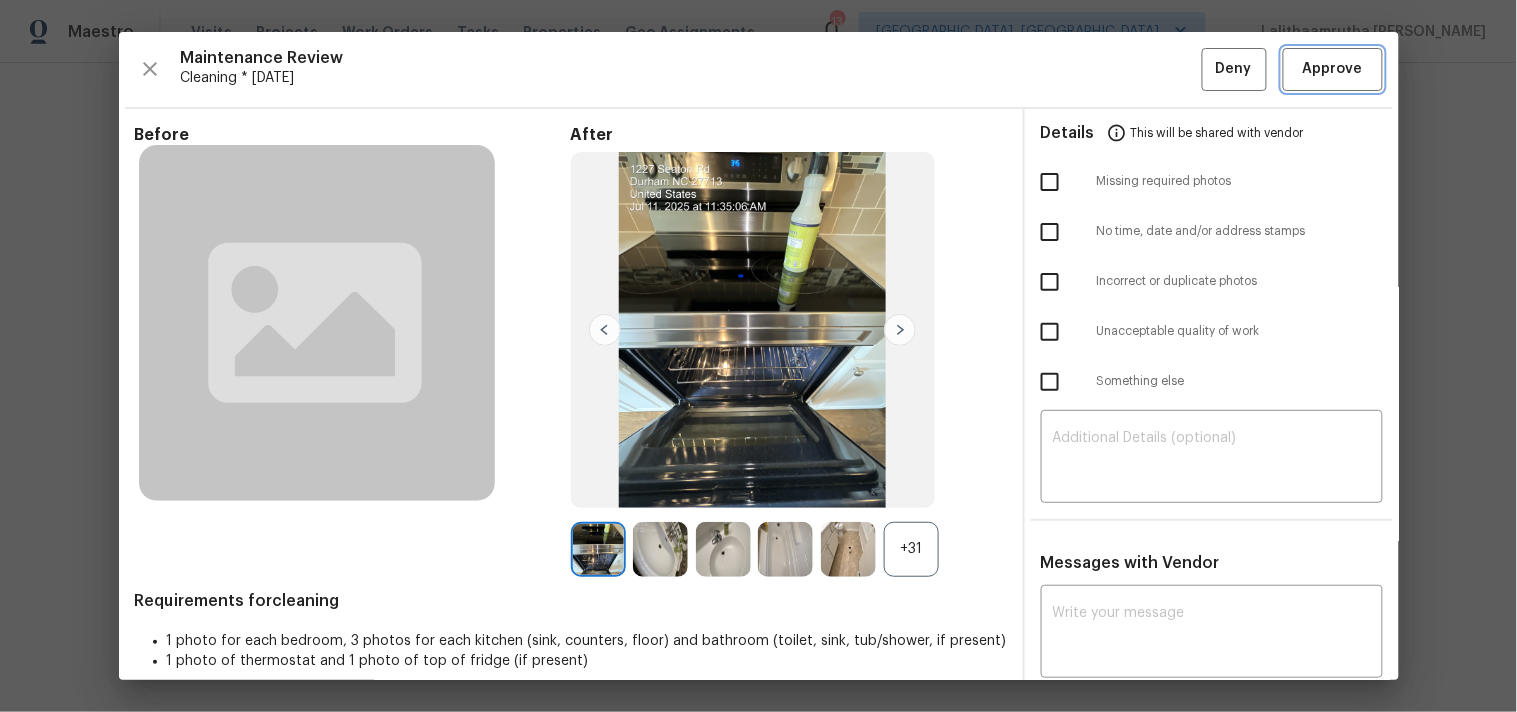 click on "Approve" at bounding box center [1333, 69] 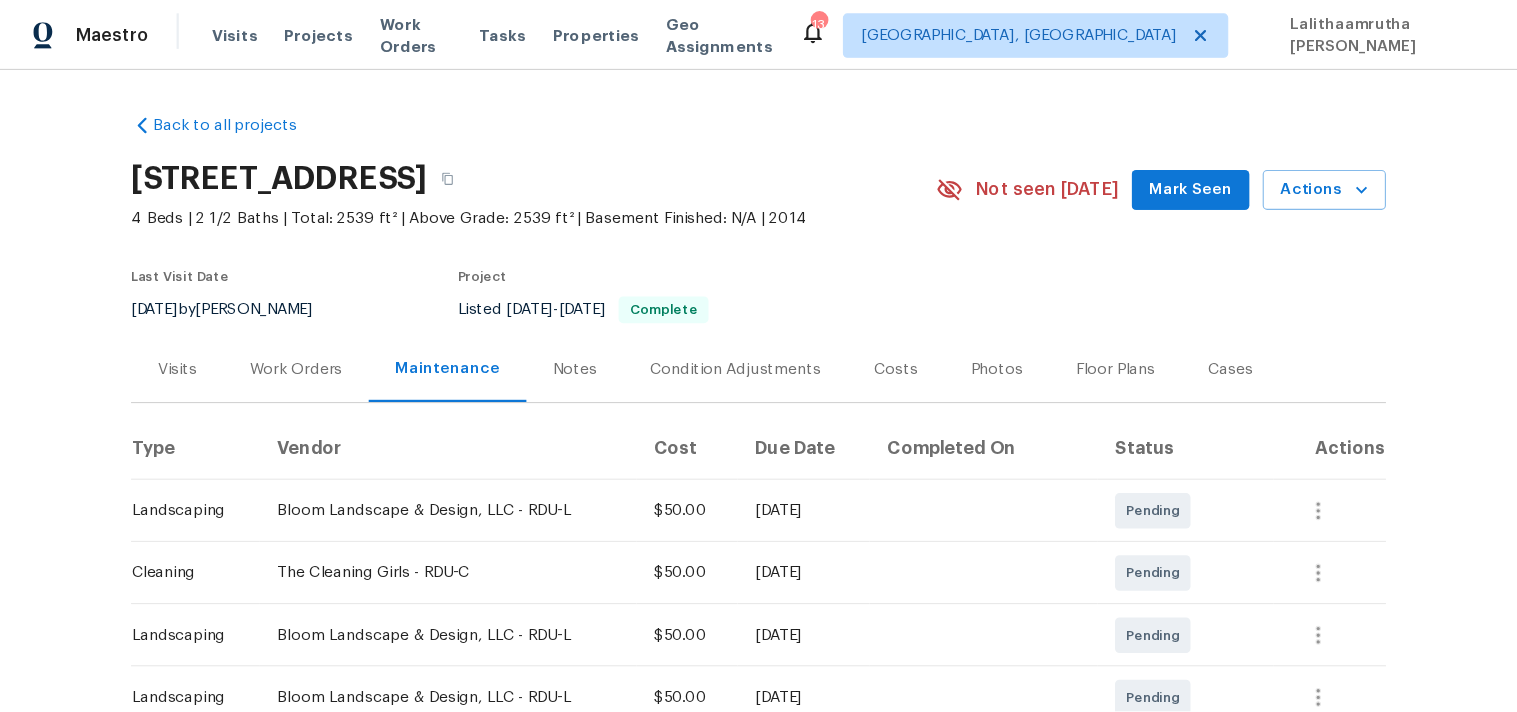 scroll, scrollTop: 0, scrollLeft: 0, axis: both 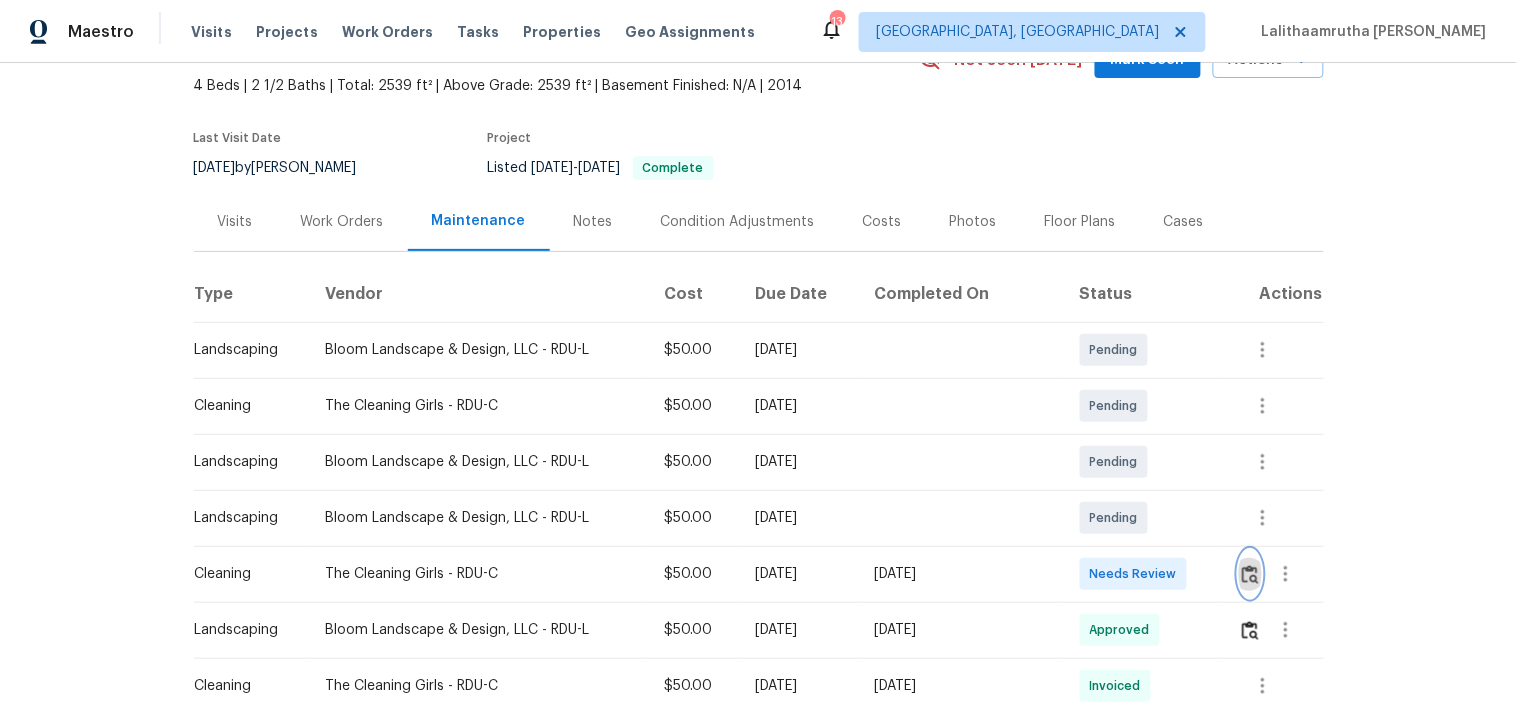 click at bounding box center (1250, 574) 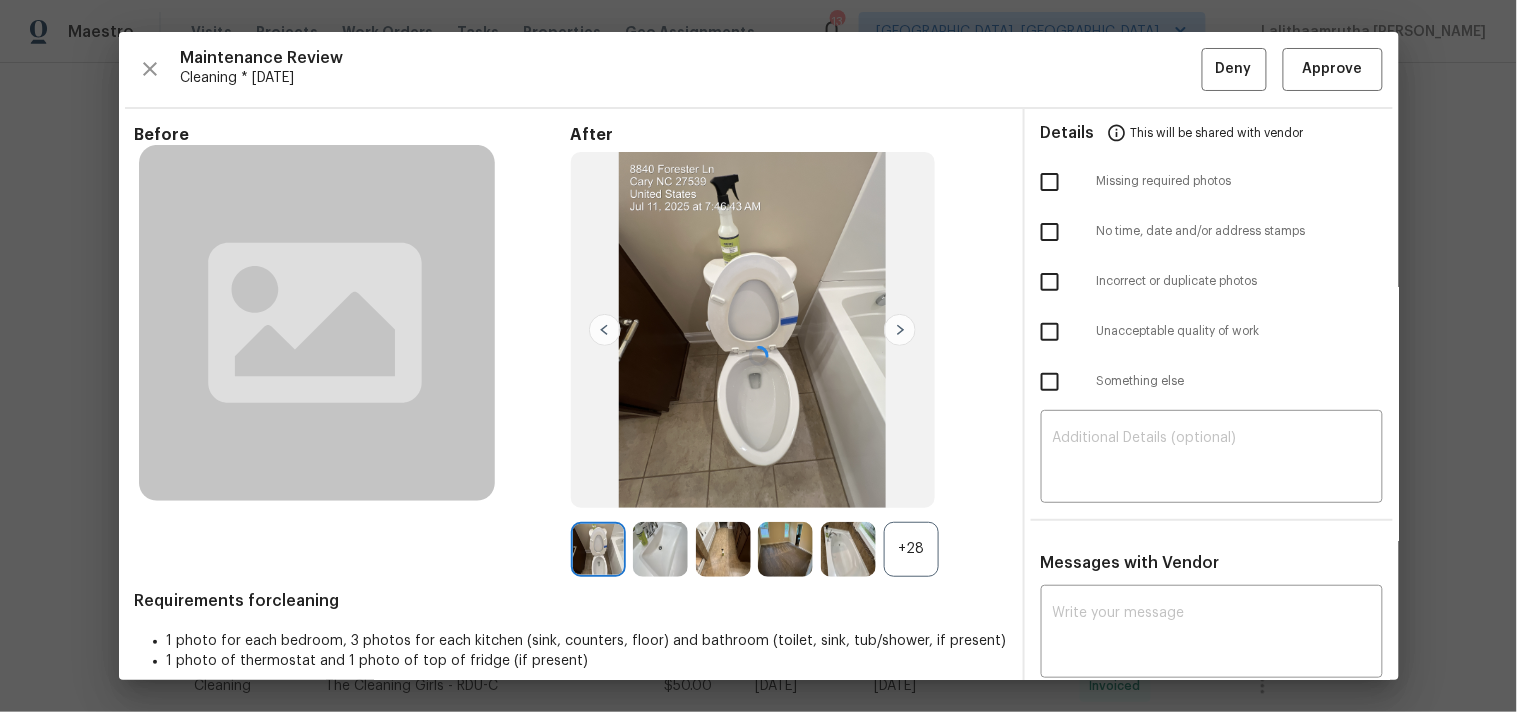 click at bounding box center [759, 356] 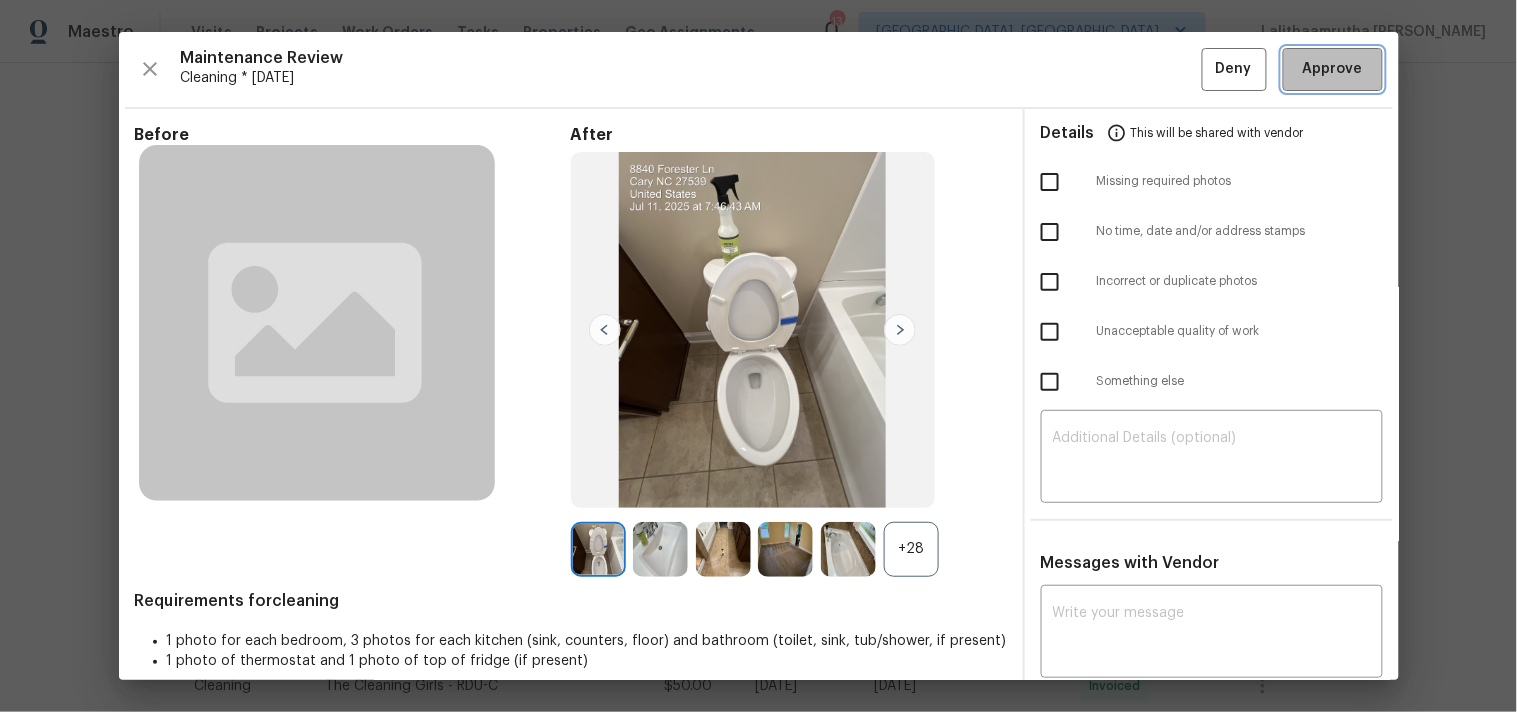 click on "Approve" at bounding box center (1333, 69) 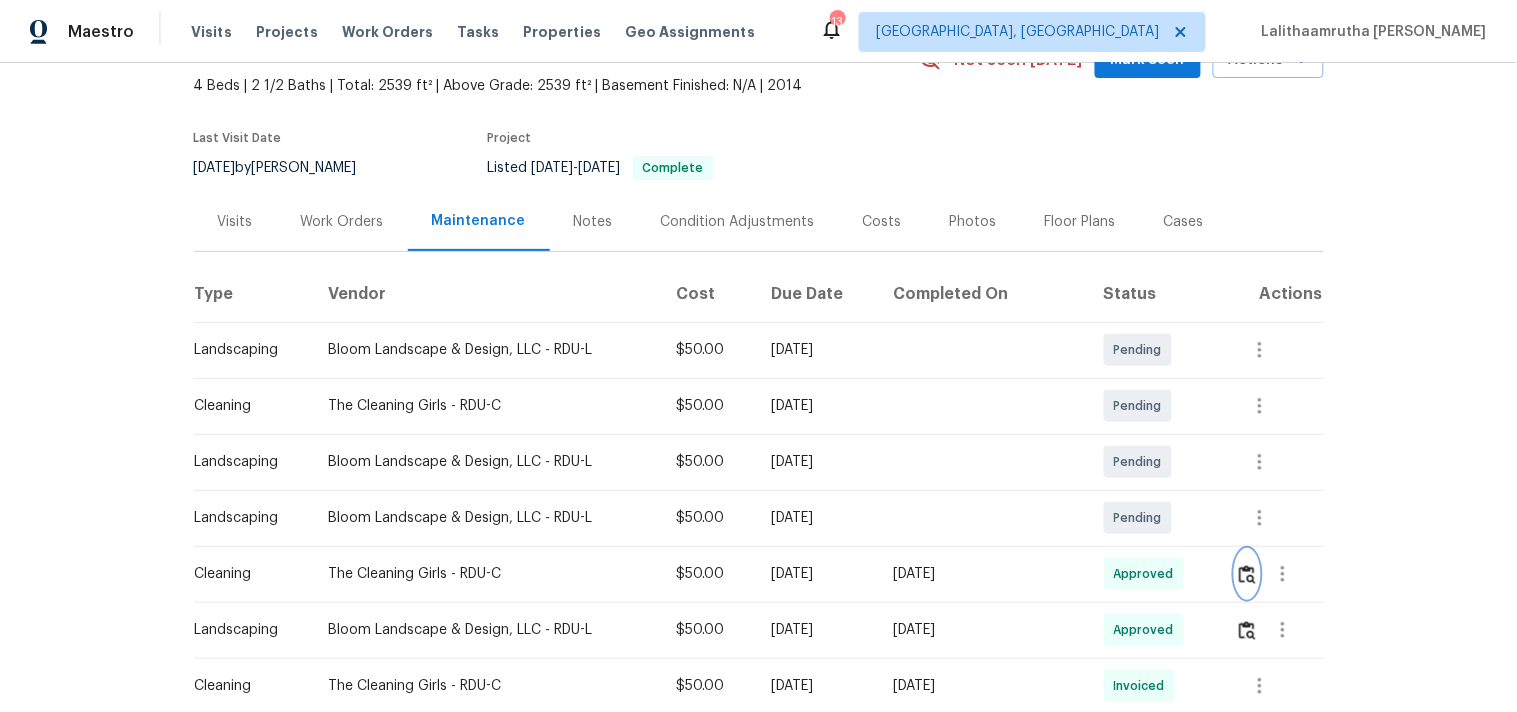 scroll, scrollTop: 333, scrollLeft: 0, axis: vertical 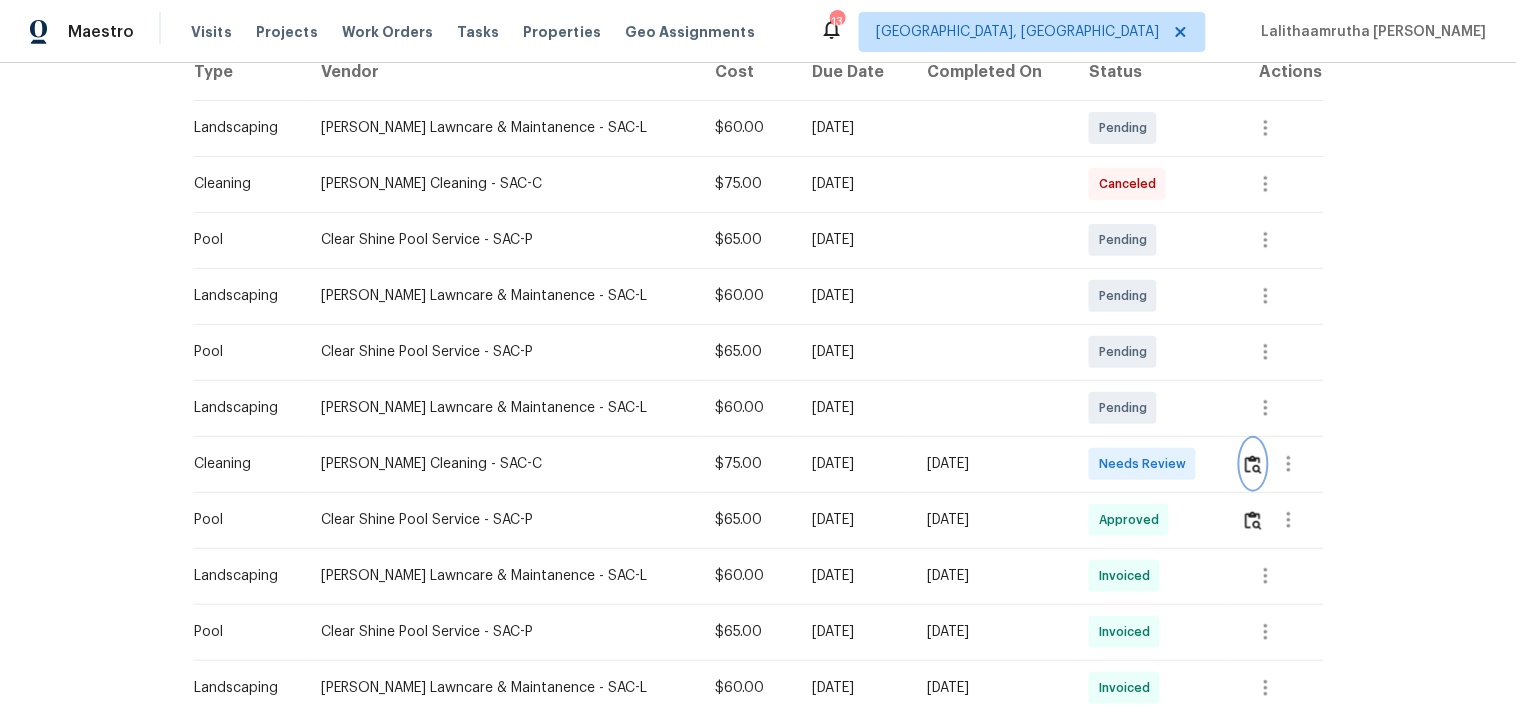 click at bounding box center (1253, 464) 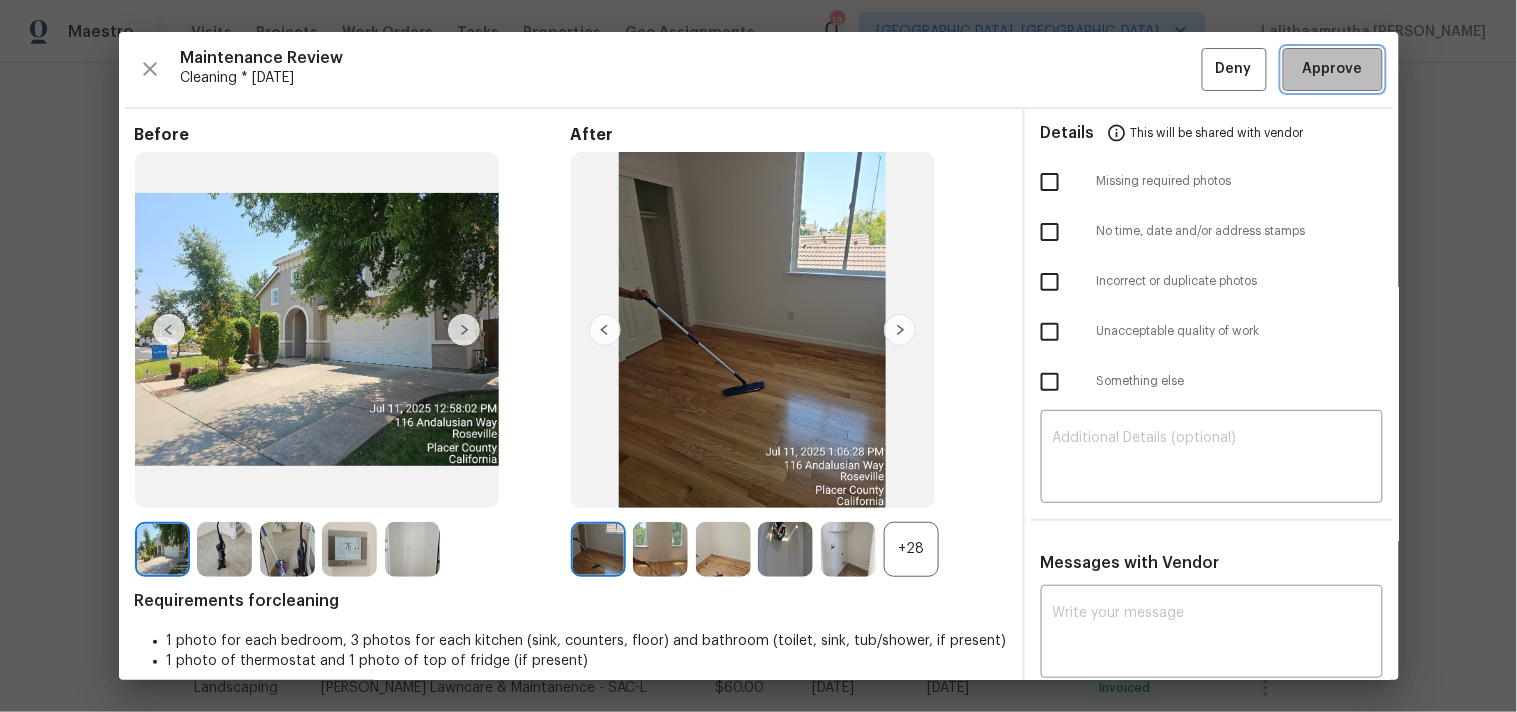 click on "Approve" at bounding box center (1333, 69) 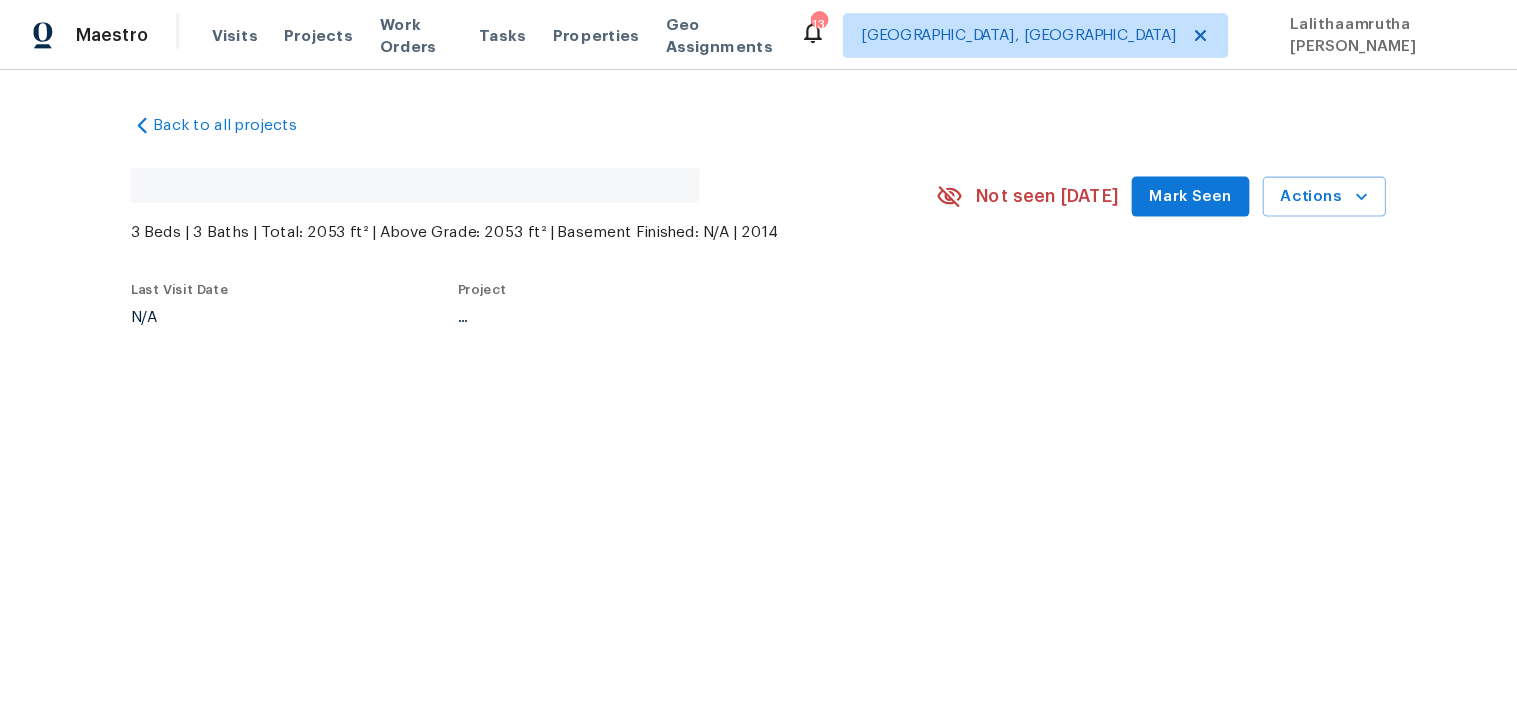 scroll, scrollTop: 0, scrollLeft: 0, axis: both 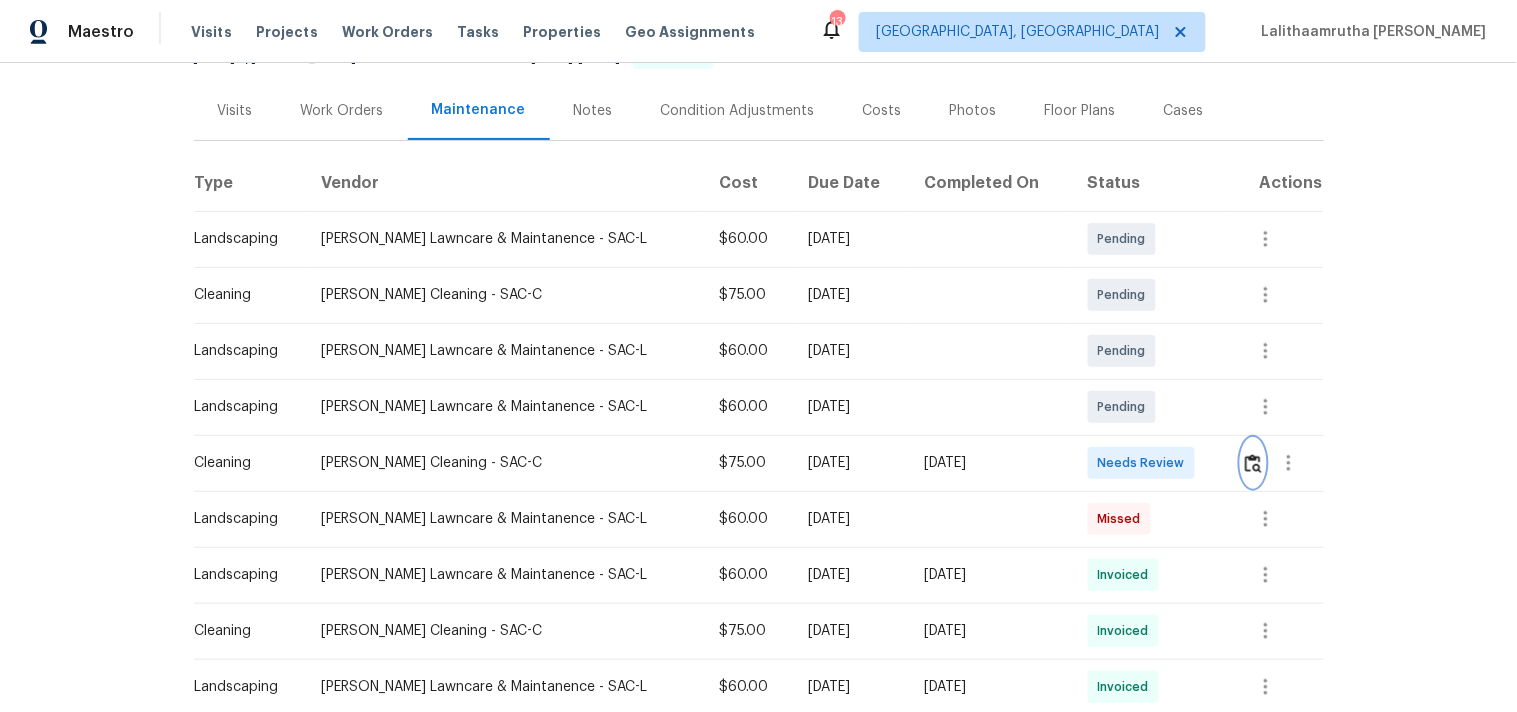 click at bounding box center (1253, 463) 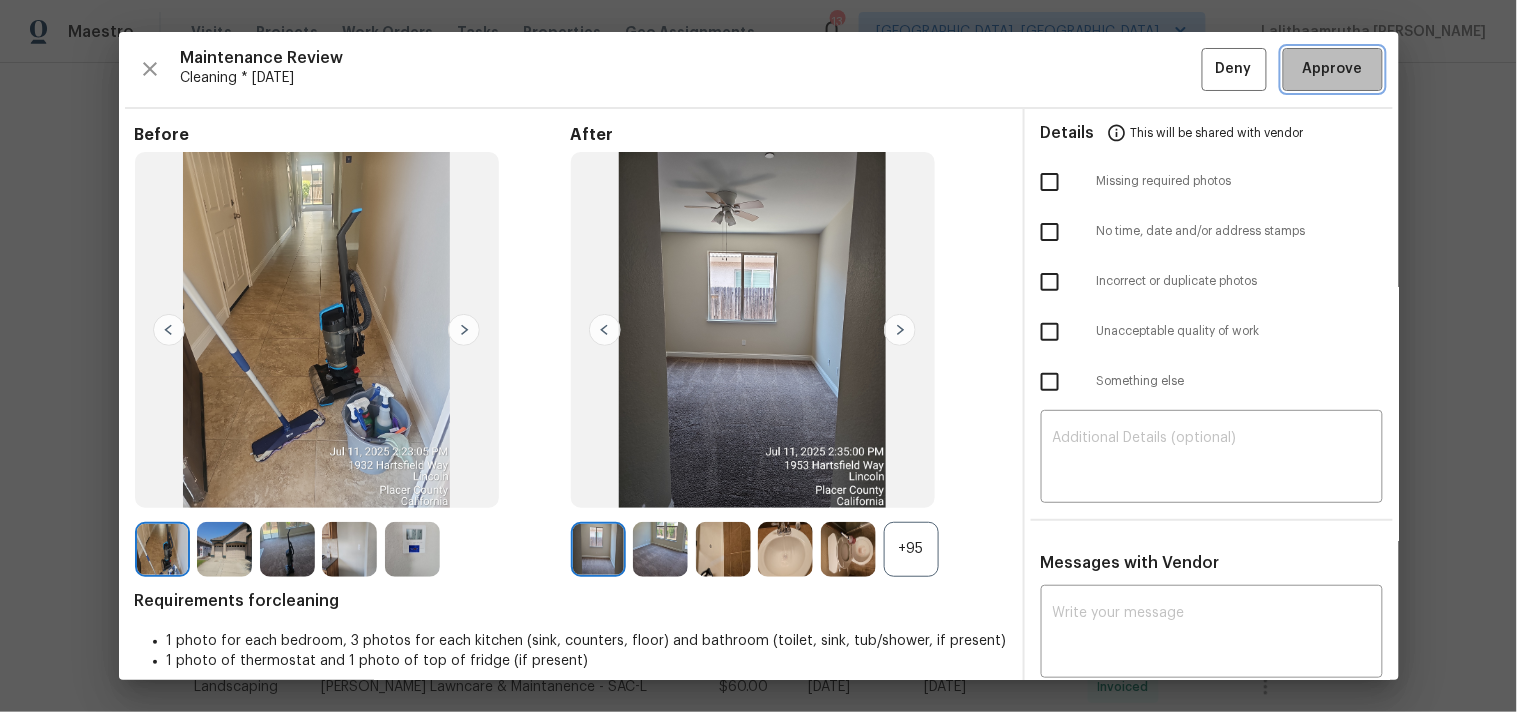 click on "Approve" at bounding box center (1333, 69) 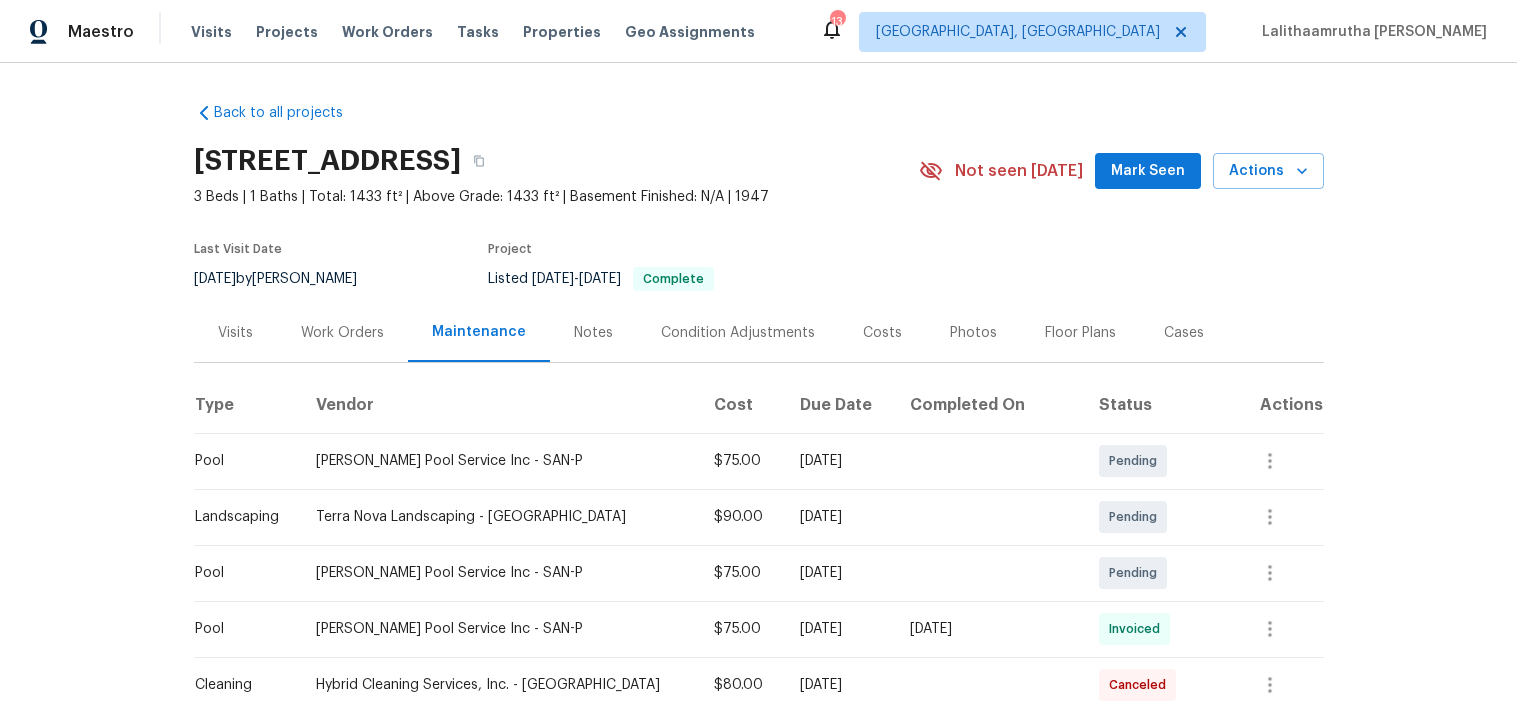 scroll, scrollTop: 0, scrollLeft: 0, axis: both 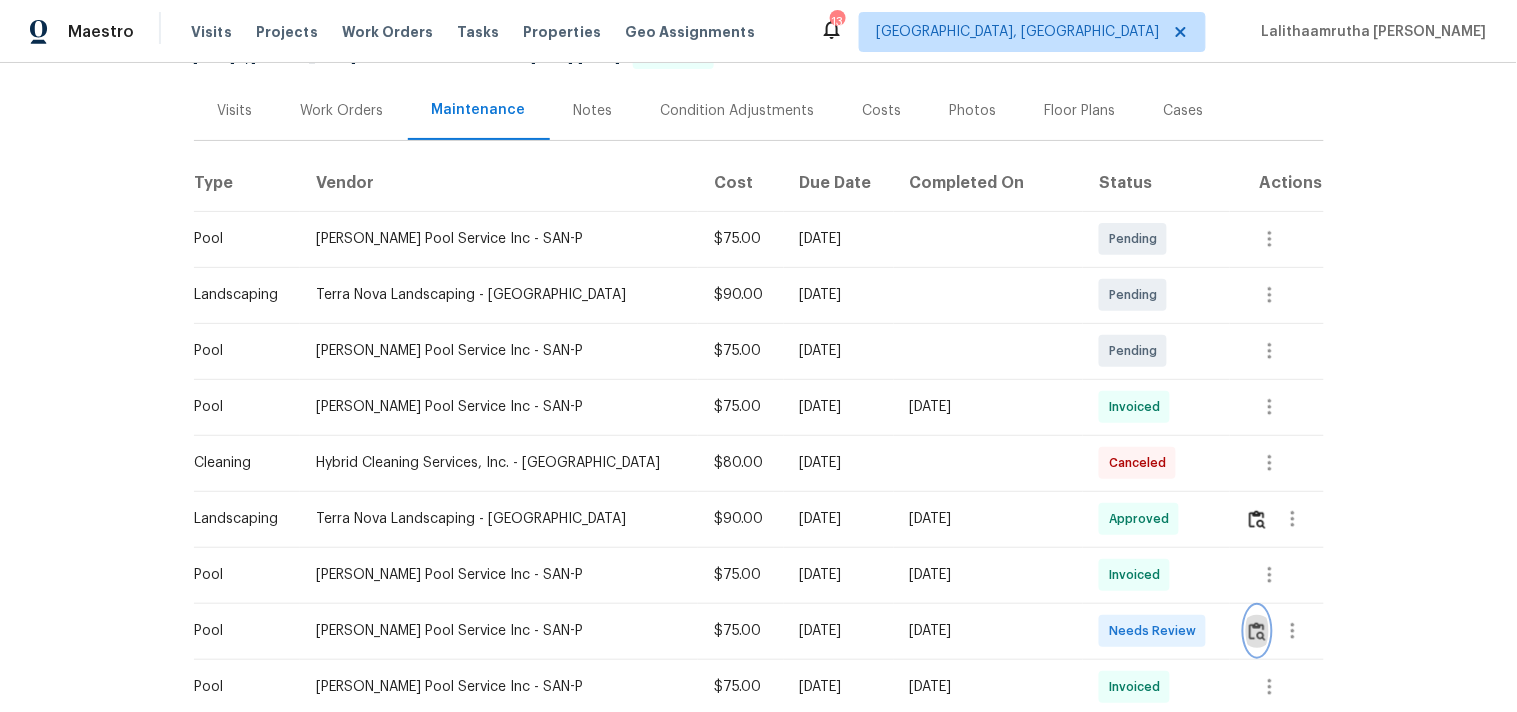 click at bounding box center (1257, 631) 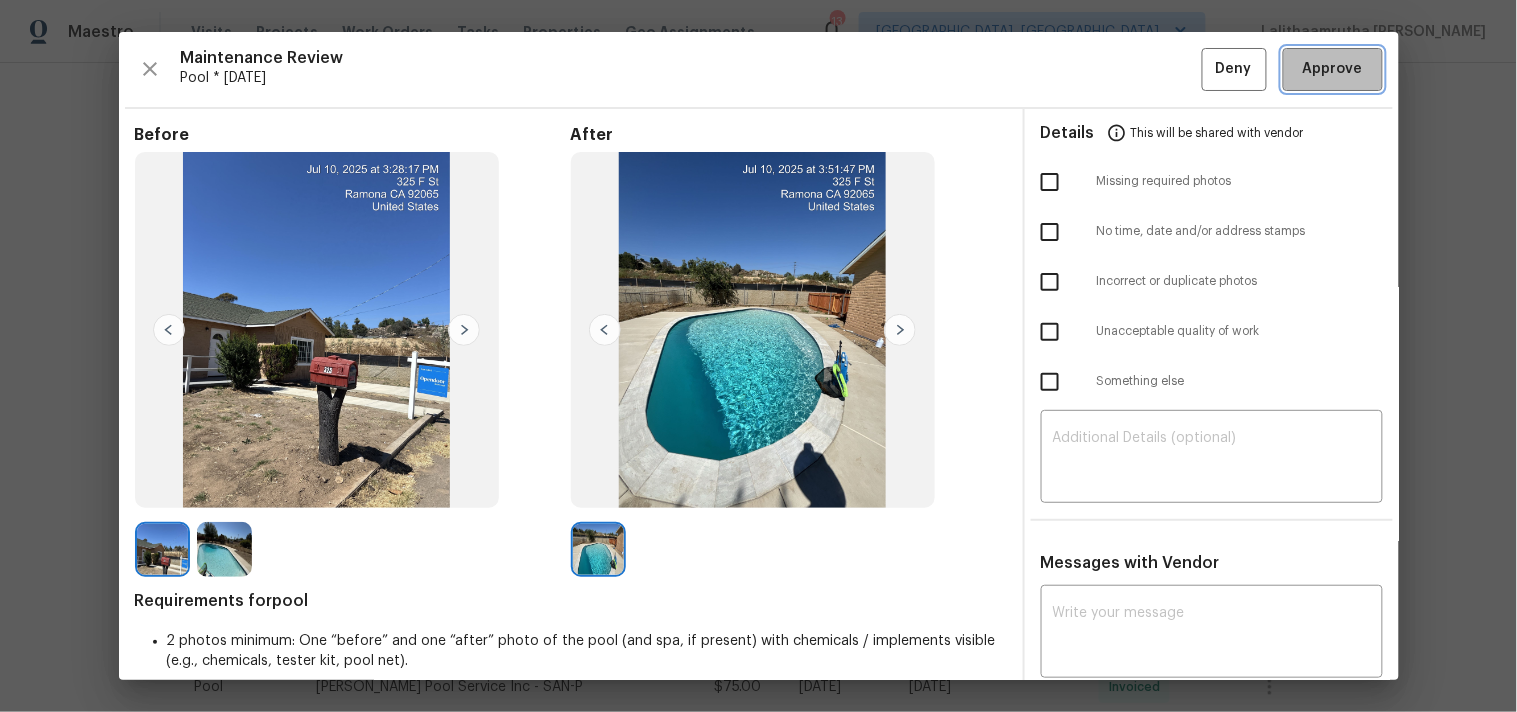 click on "Approve" at bounding box center (1333, 69) 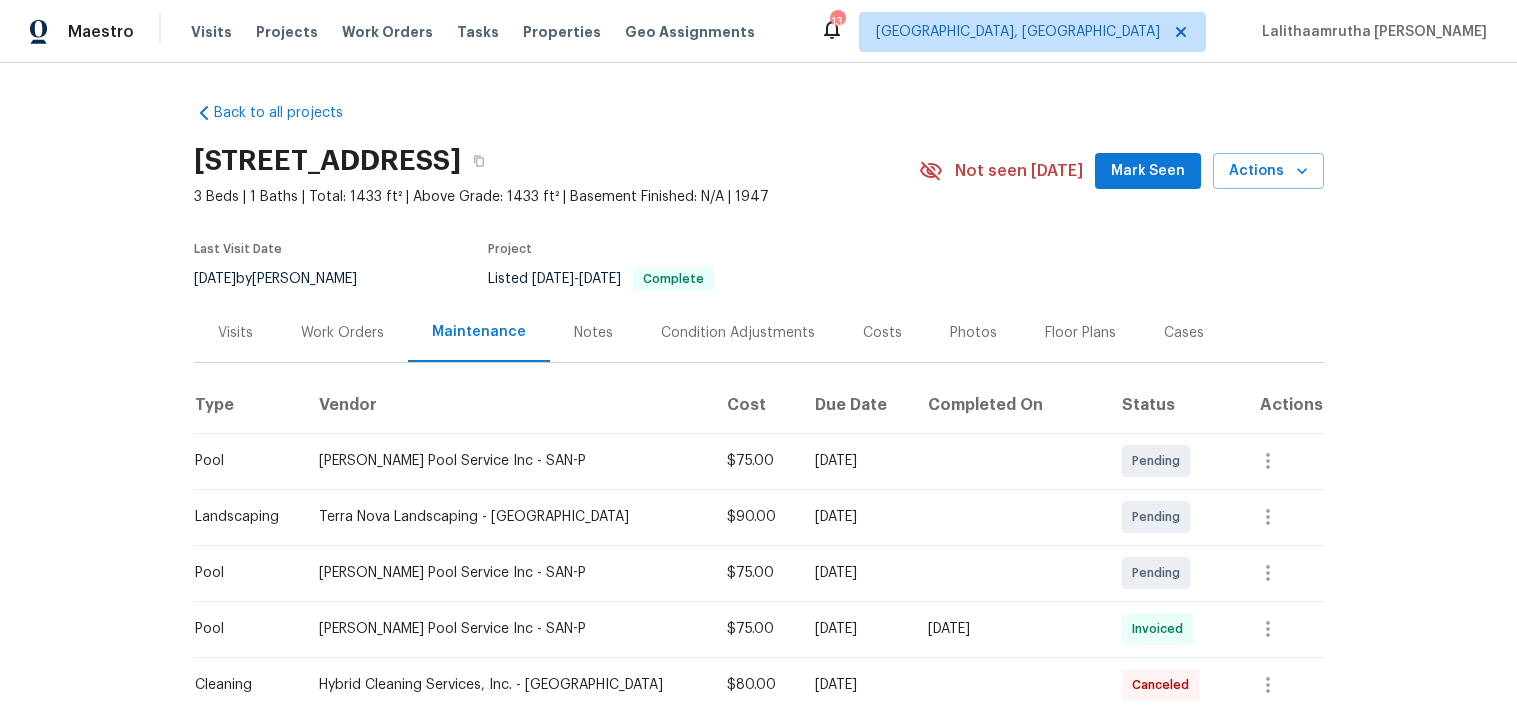 scroll, scrollTop: 0, scrollLeft: 0, axis: both 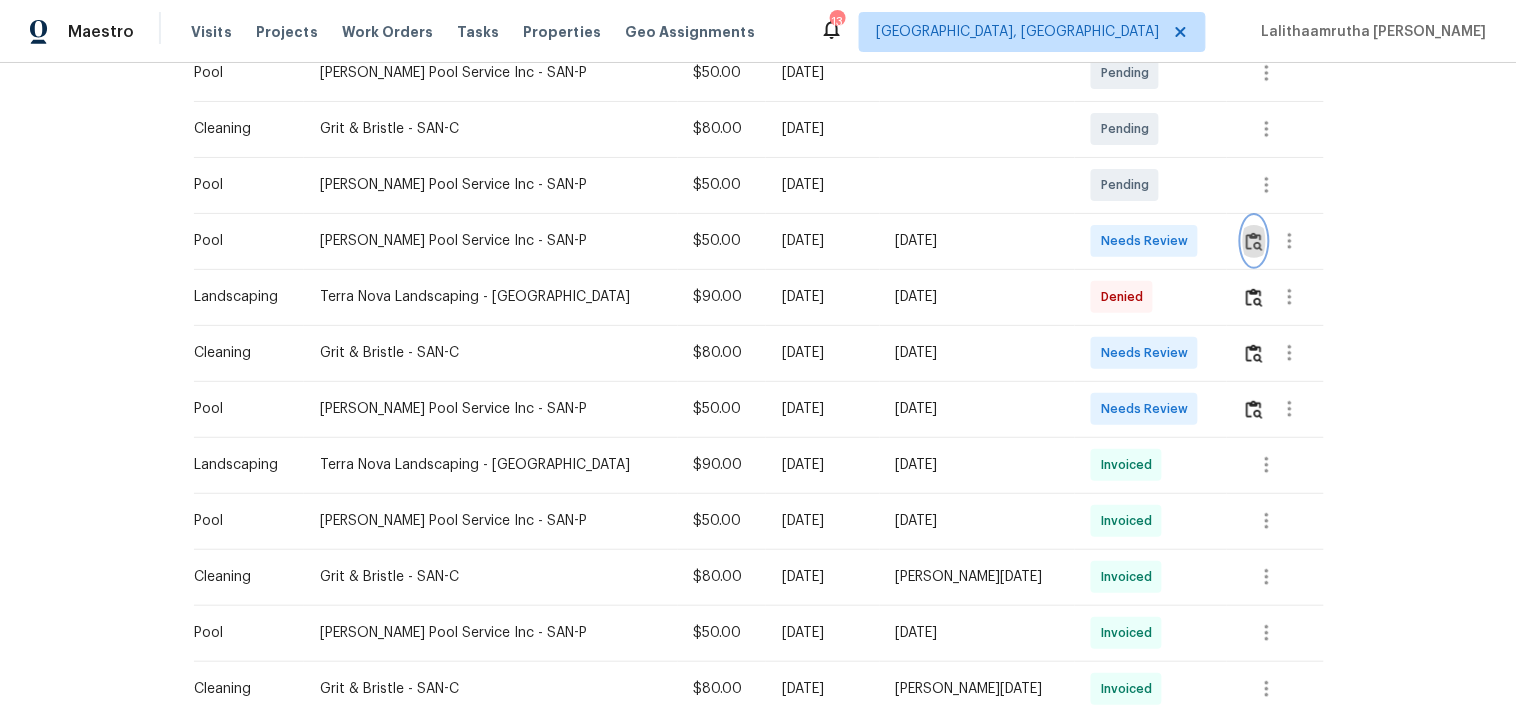 click at bounding box center (1254, 241) 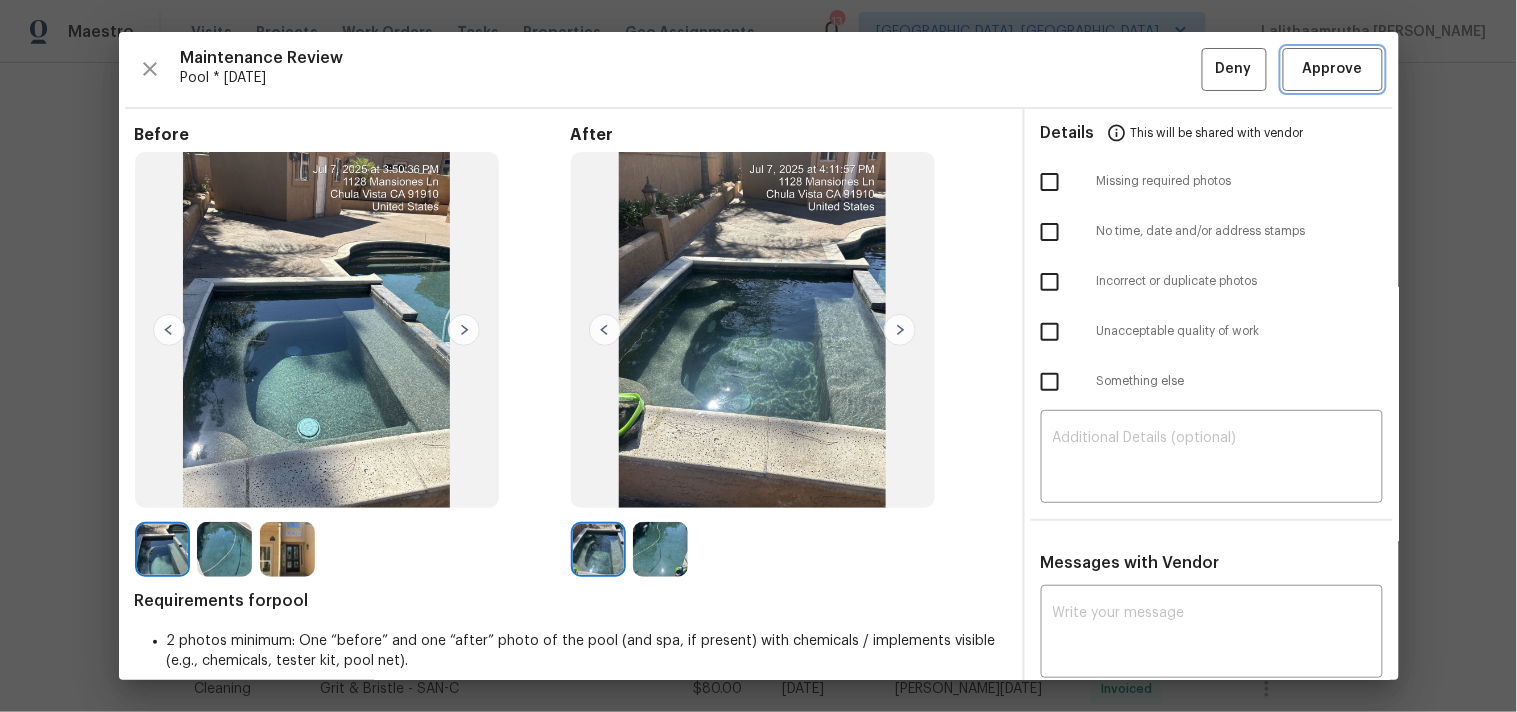 click on "Approve" at bounding box center [1333, 69] 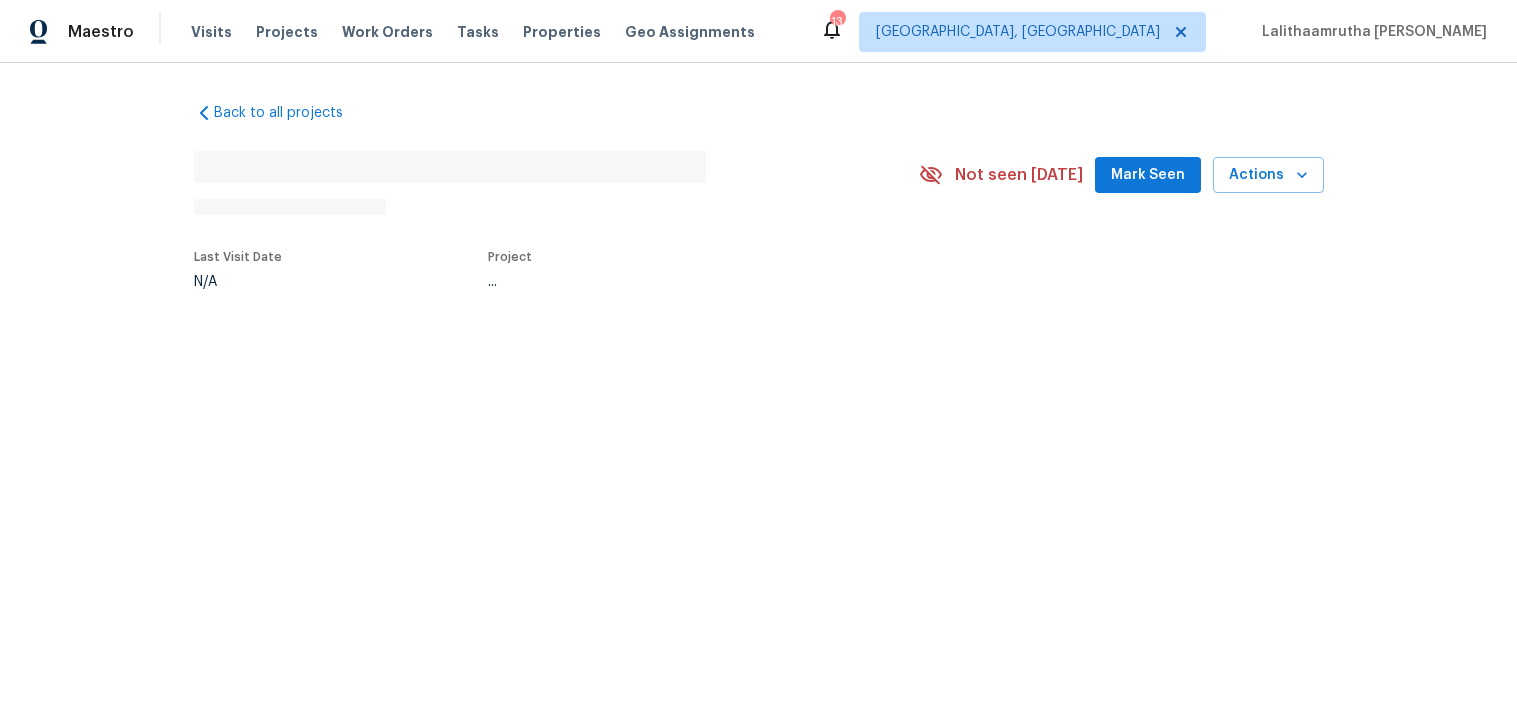 scroll, scrollTop: 0, scrollLeft: 0, axis: both 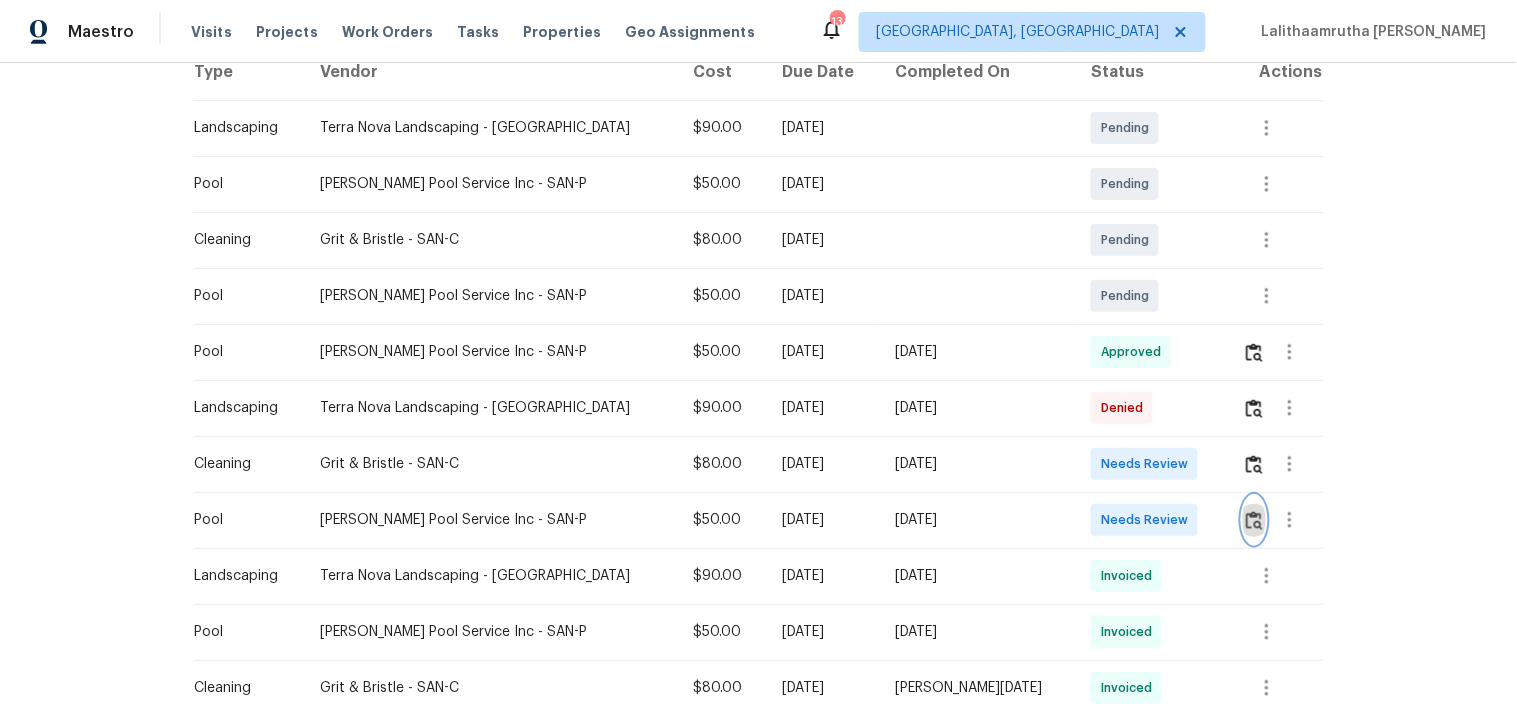 click at bounding box center (1254, 520) 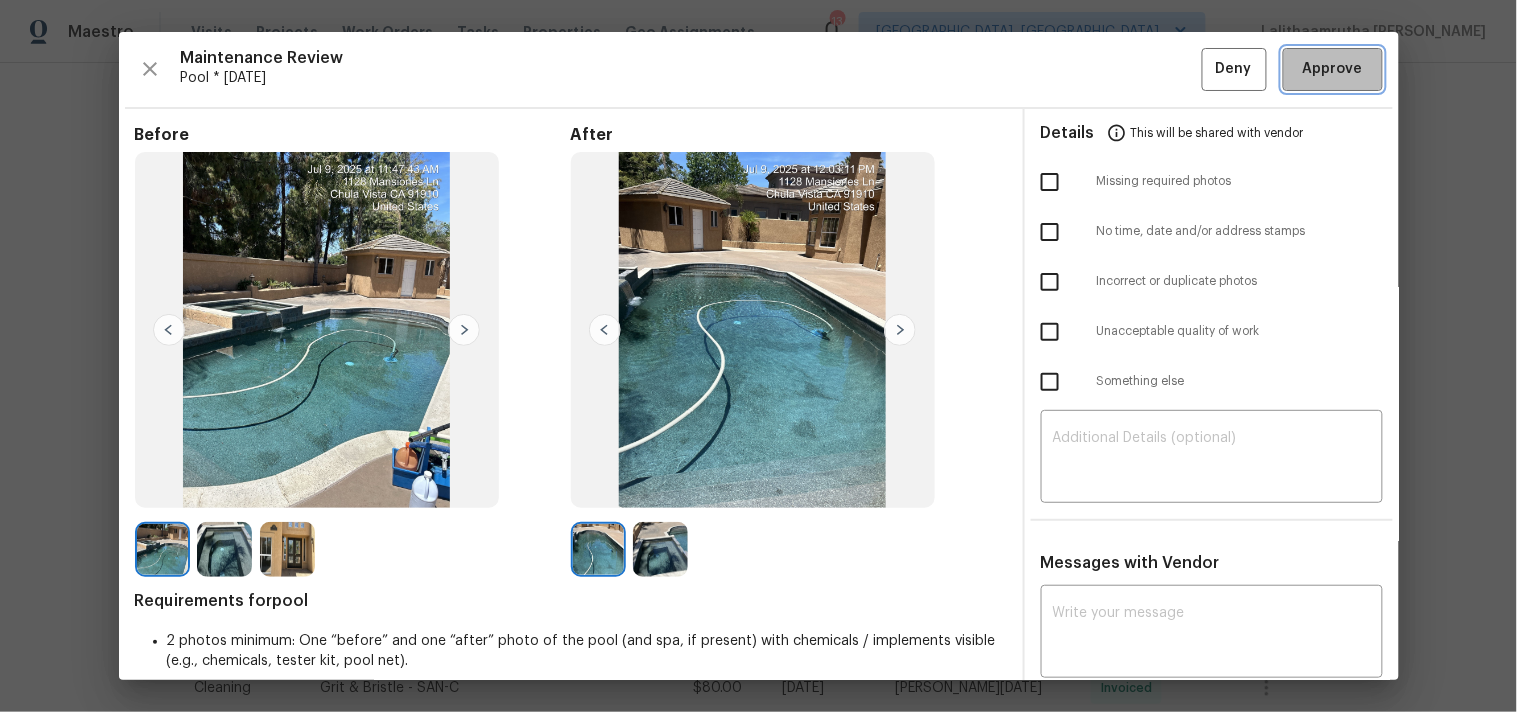 click on "Approve" at bounding box center (1333, 69) 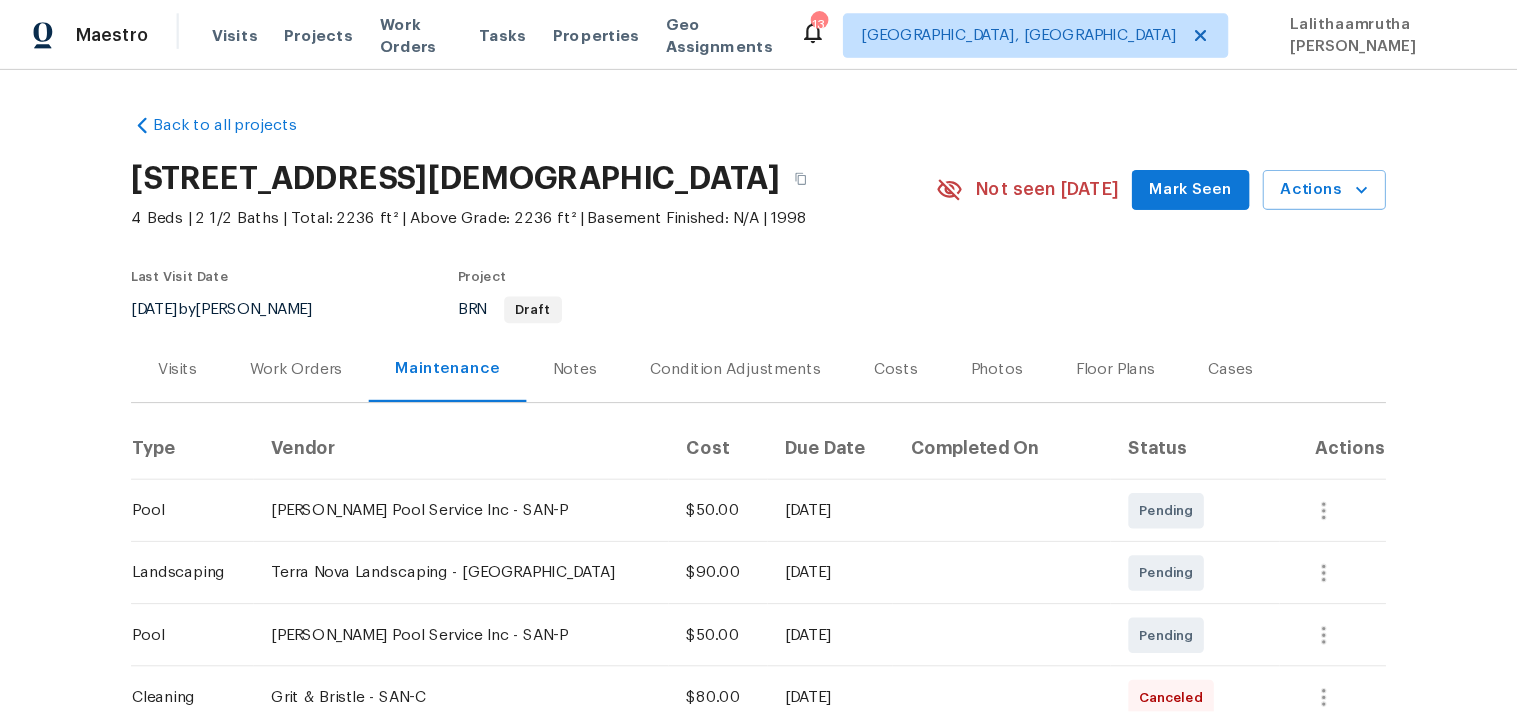 scroll, scrollTop: 0, scrollLeft: 0, axis: both 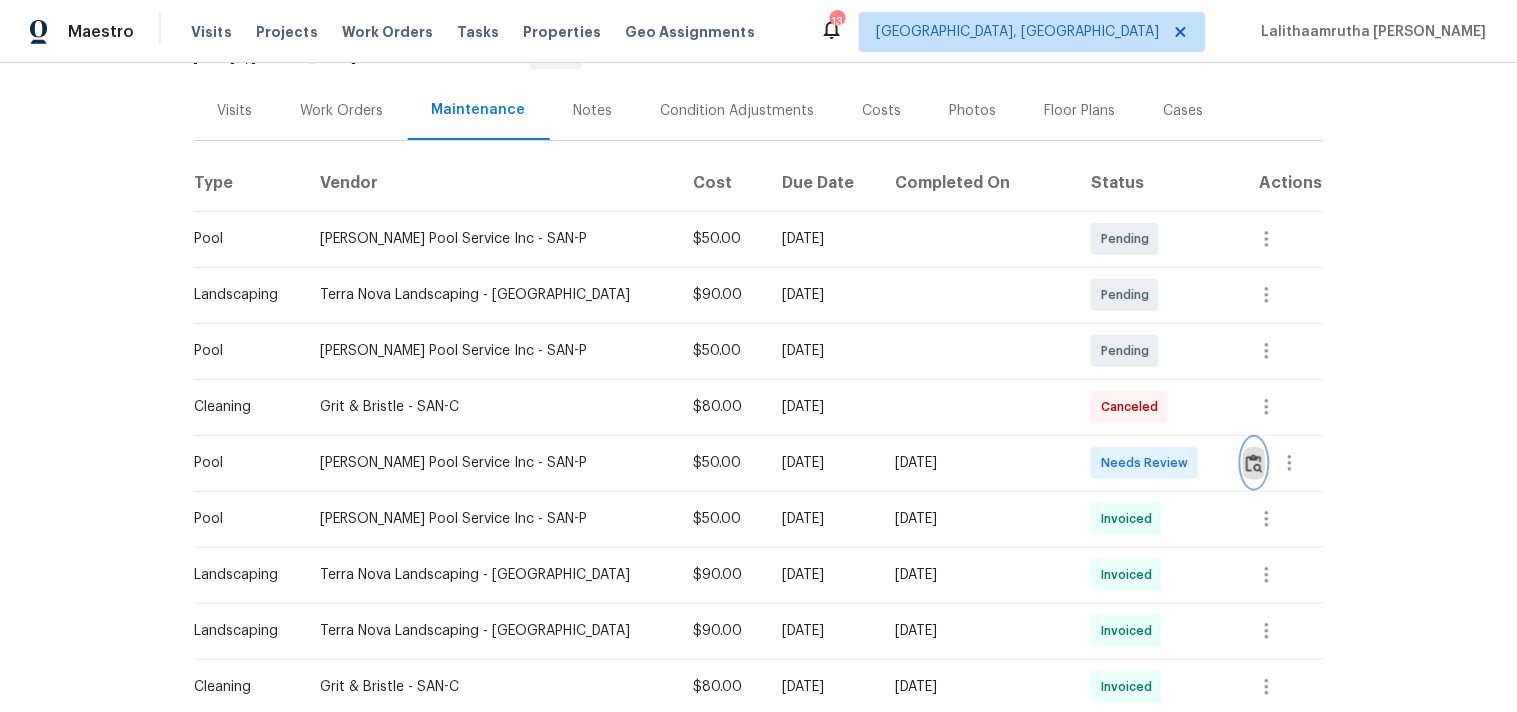click at bounding box center [1254, 463] 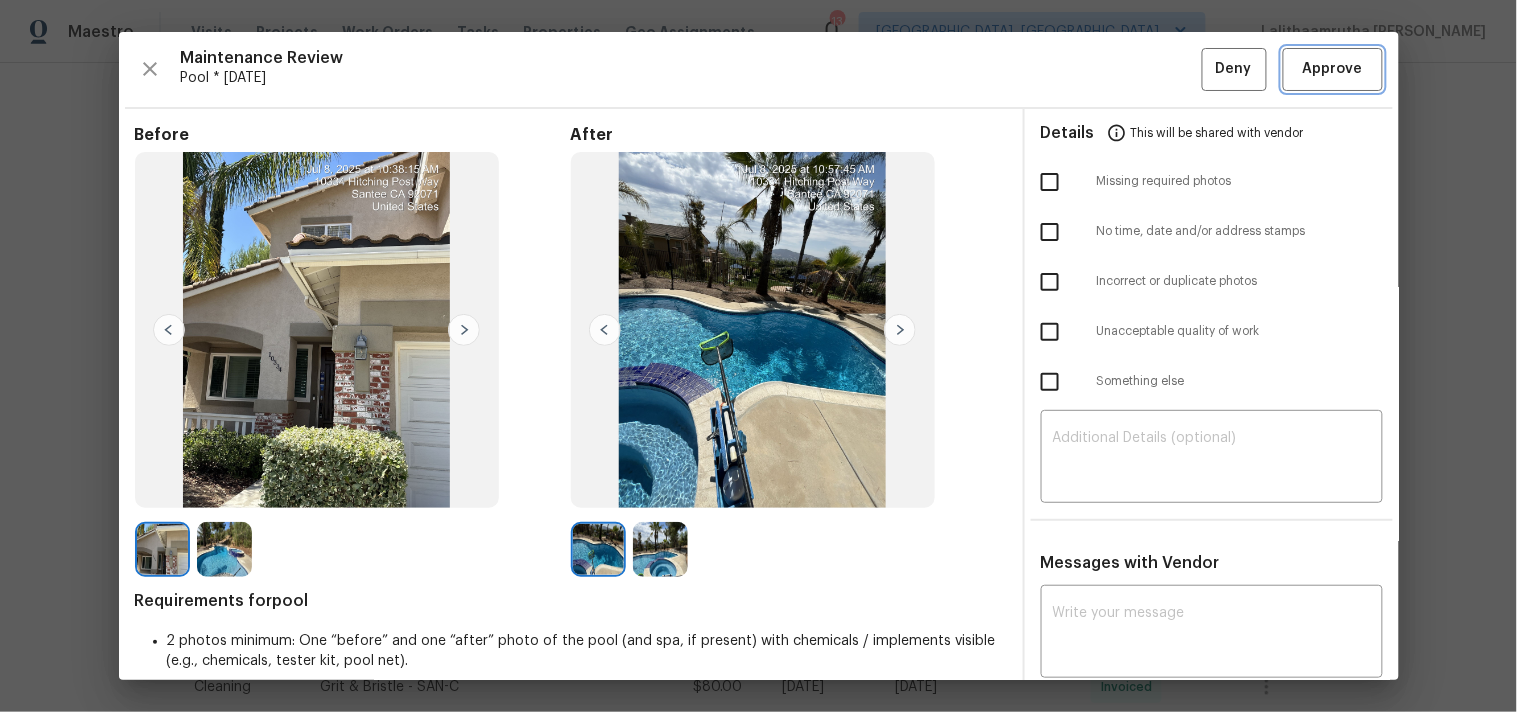 click on "Approve" at bounding box center [1333, 69] 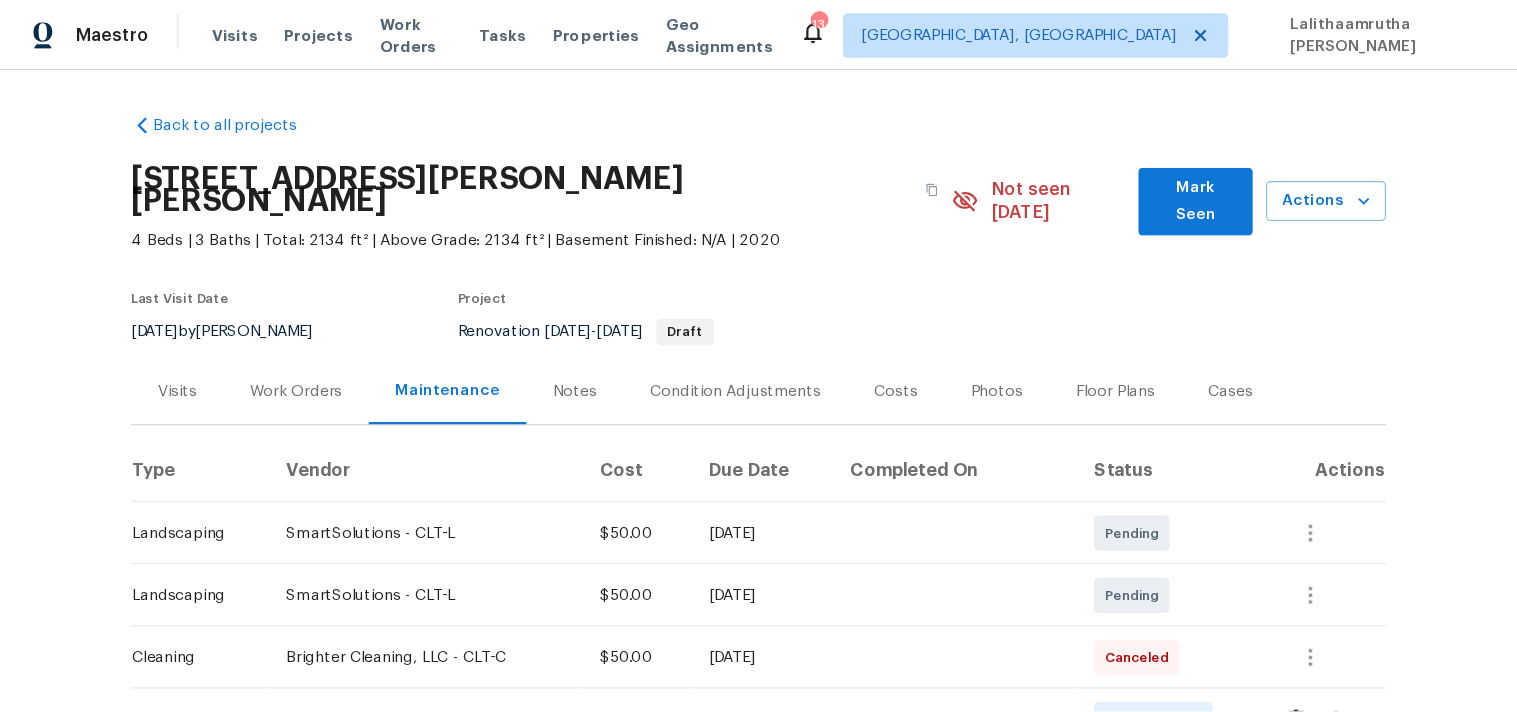 scroll, scrollTop: 0, scrollLeft: 0, axis: both 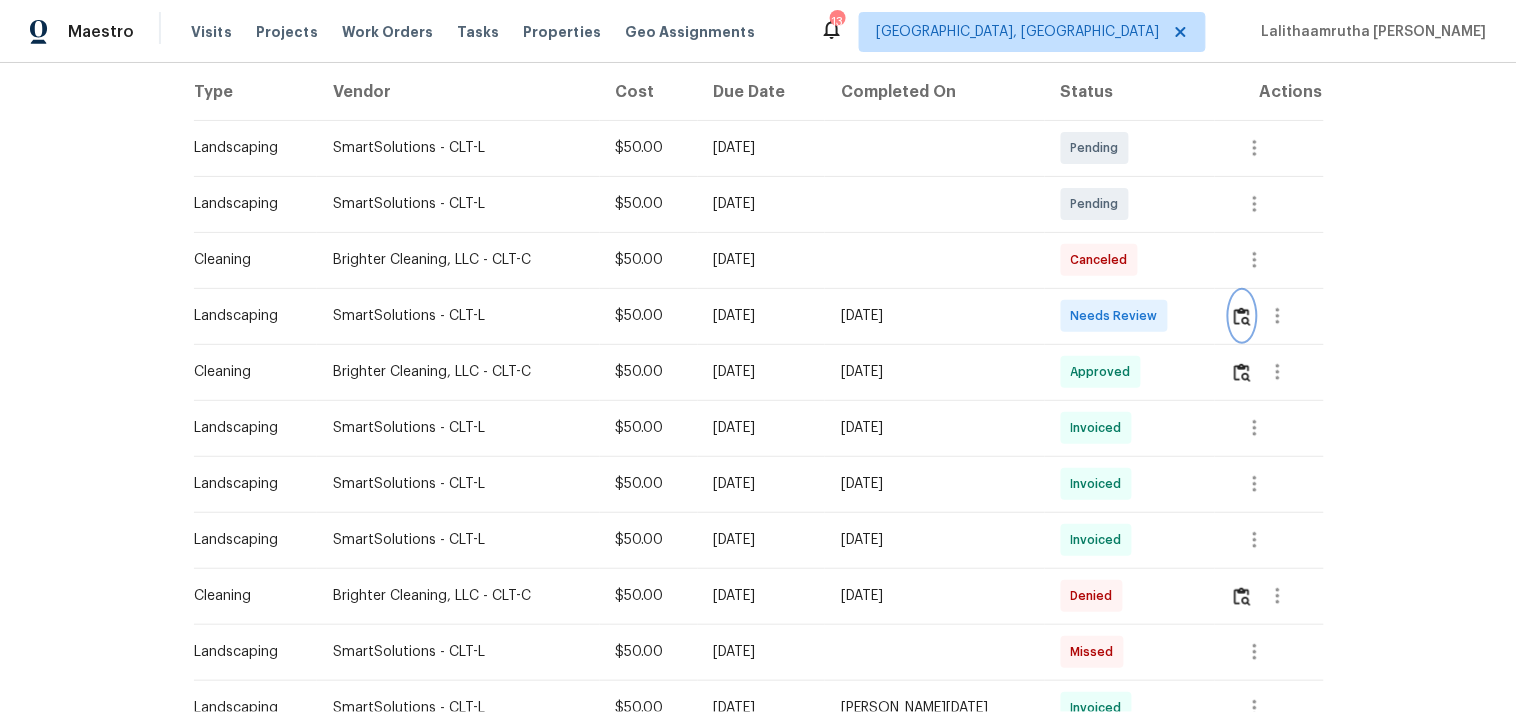 click at bounding box center [1242, 316] 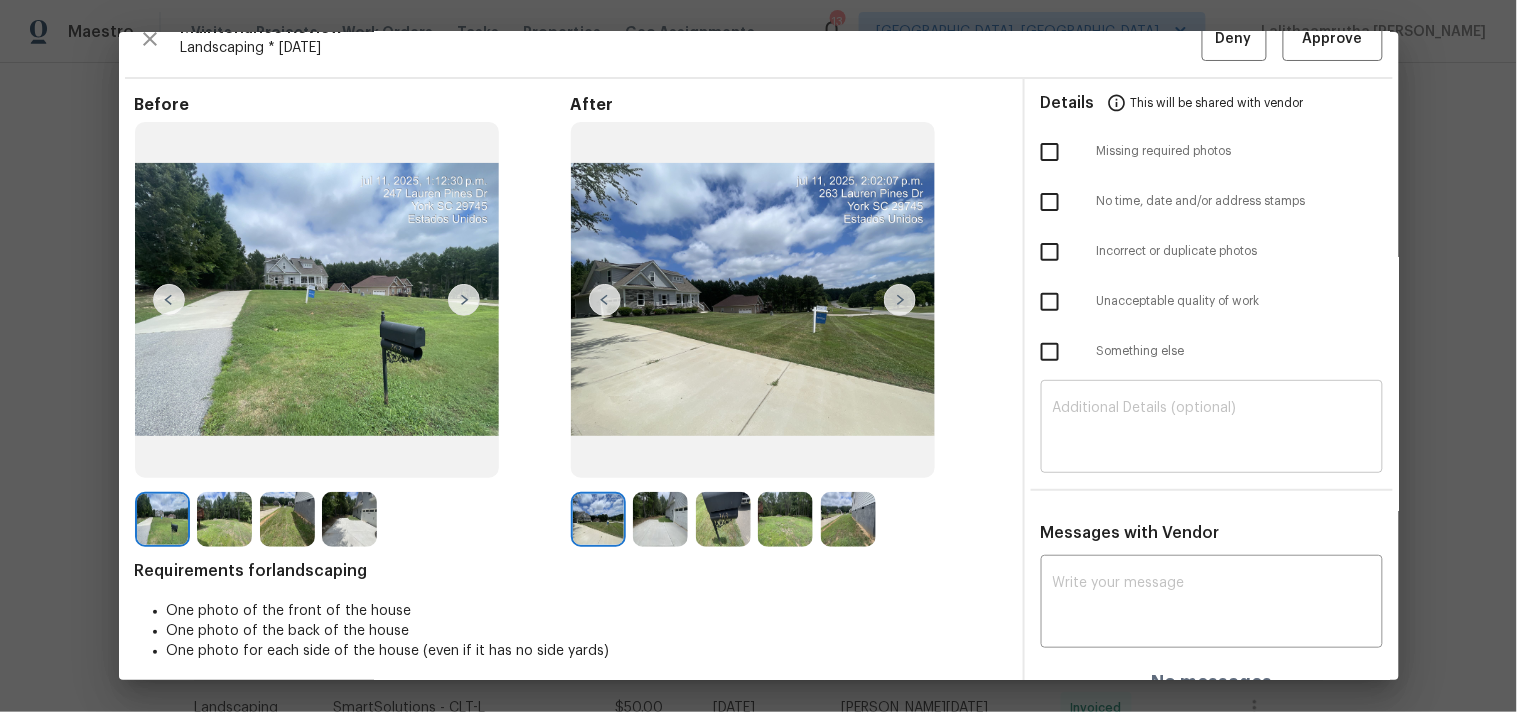scroll, scrollTop: 56, scrollLeft: 0, axis: vertical 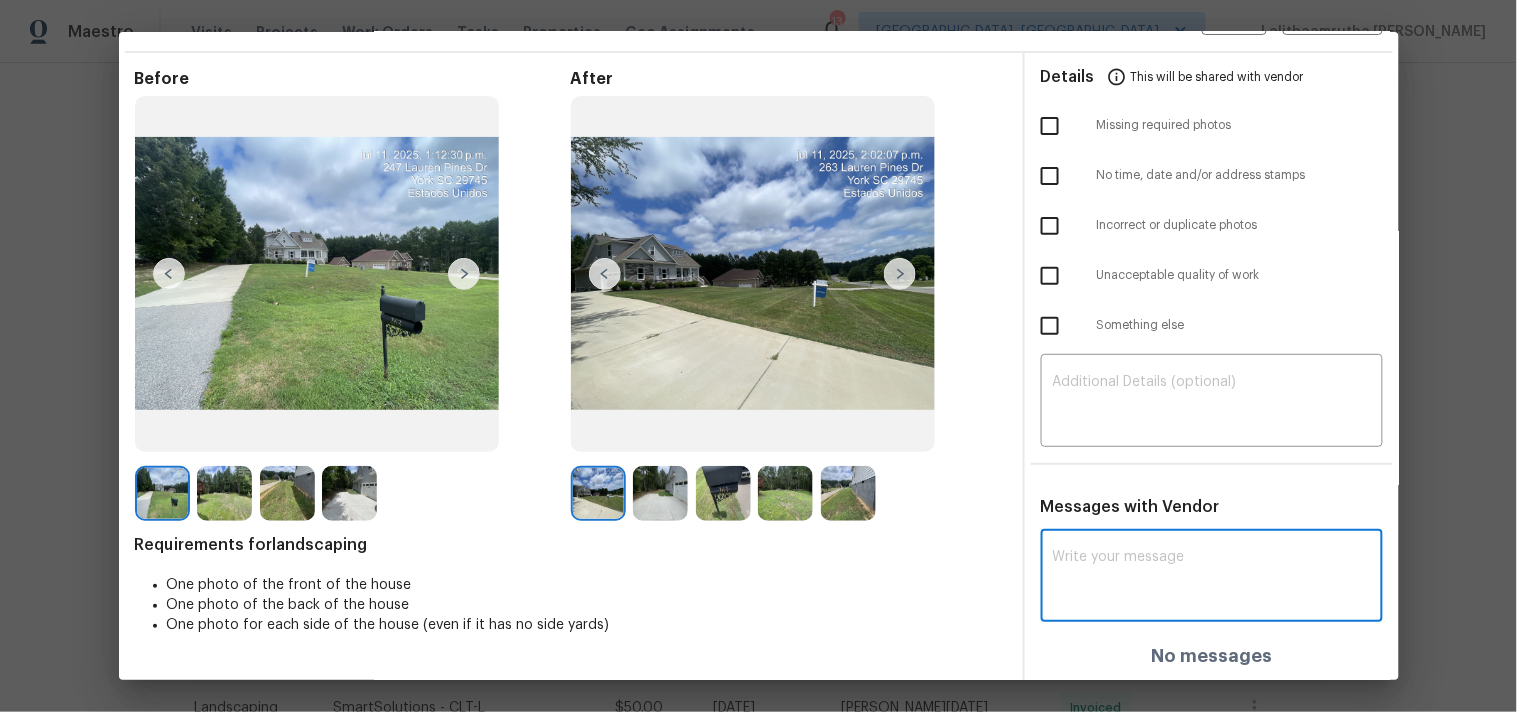 click at bounding box center (1212, 578) 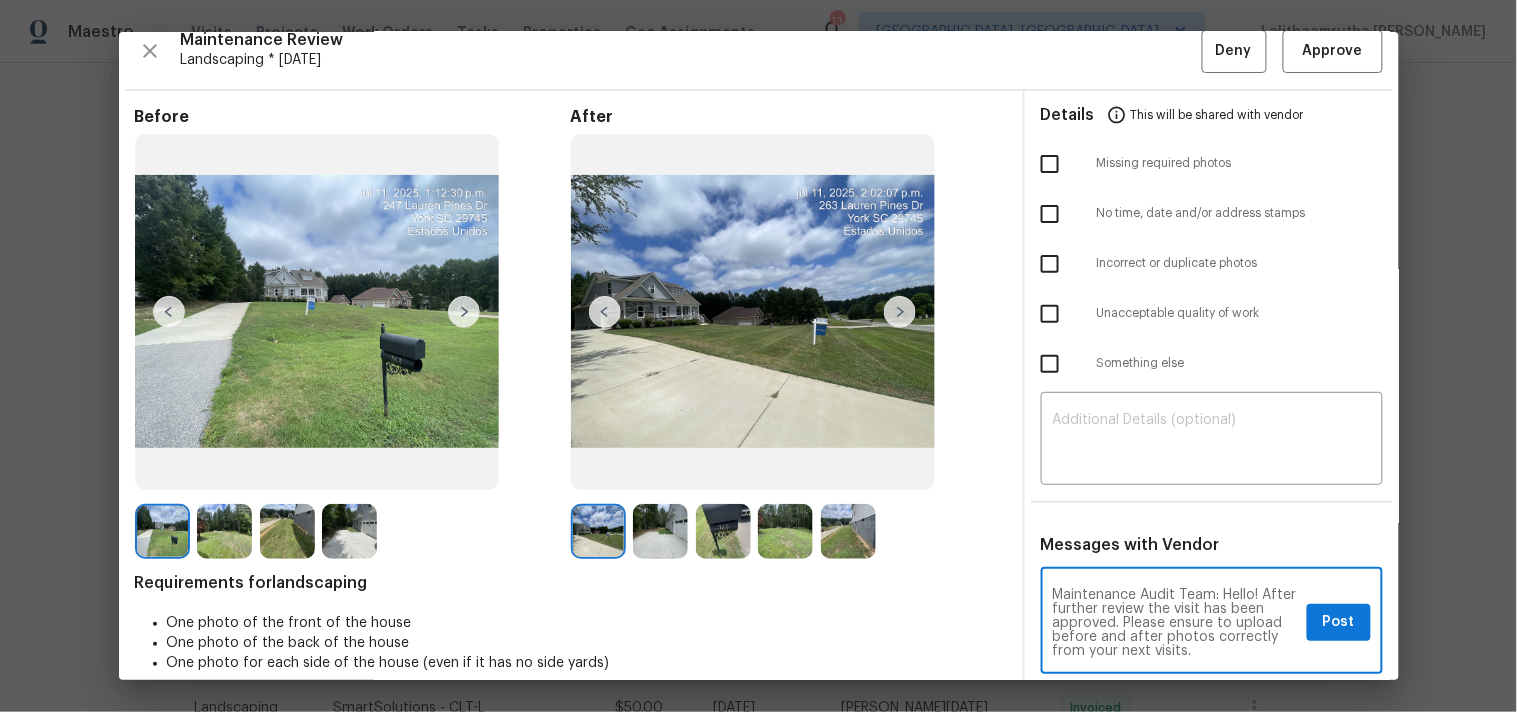 scroll, scrollTop: 0, scrollLeft: 0, axis: both 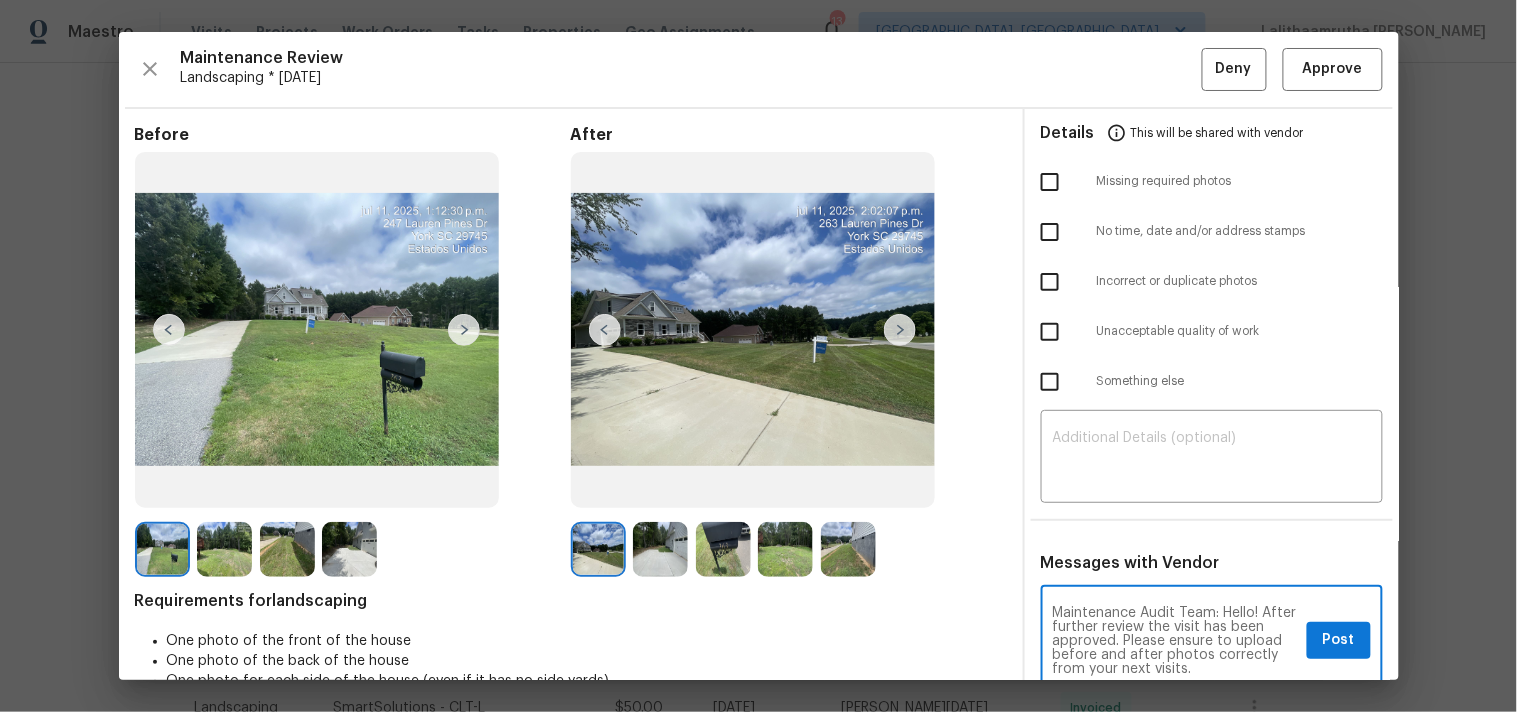 type on "Maintenance Audit Team: Hello! After further review the visit has been approved. Please ensure to upload before and after photos correctly from your next visits." 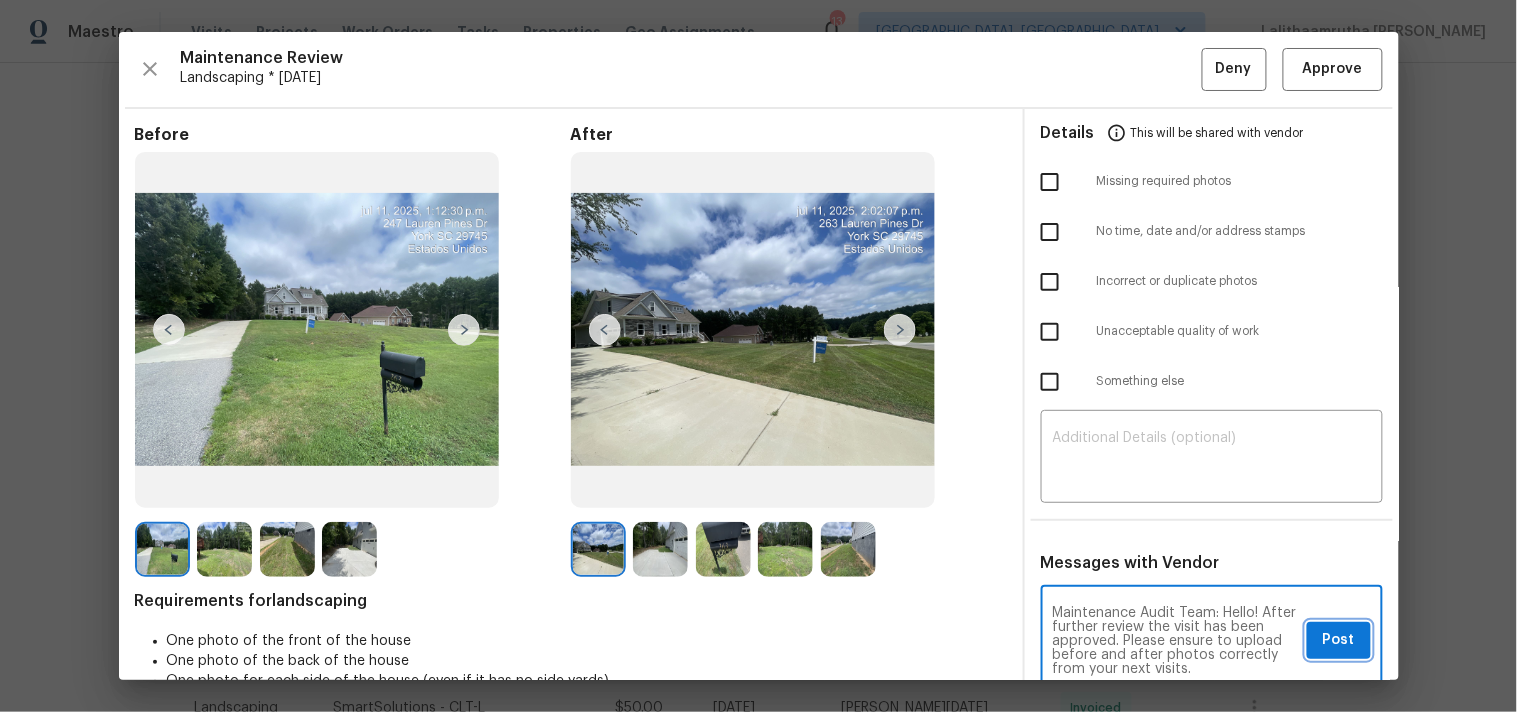 click on "Post" at bounding box center [1339, 640] 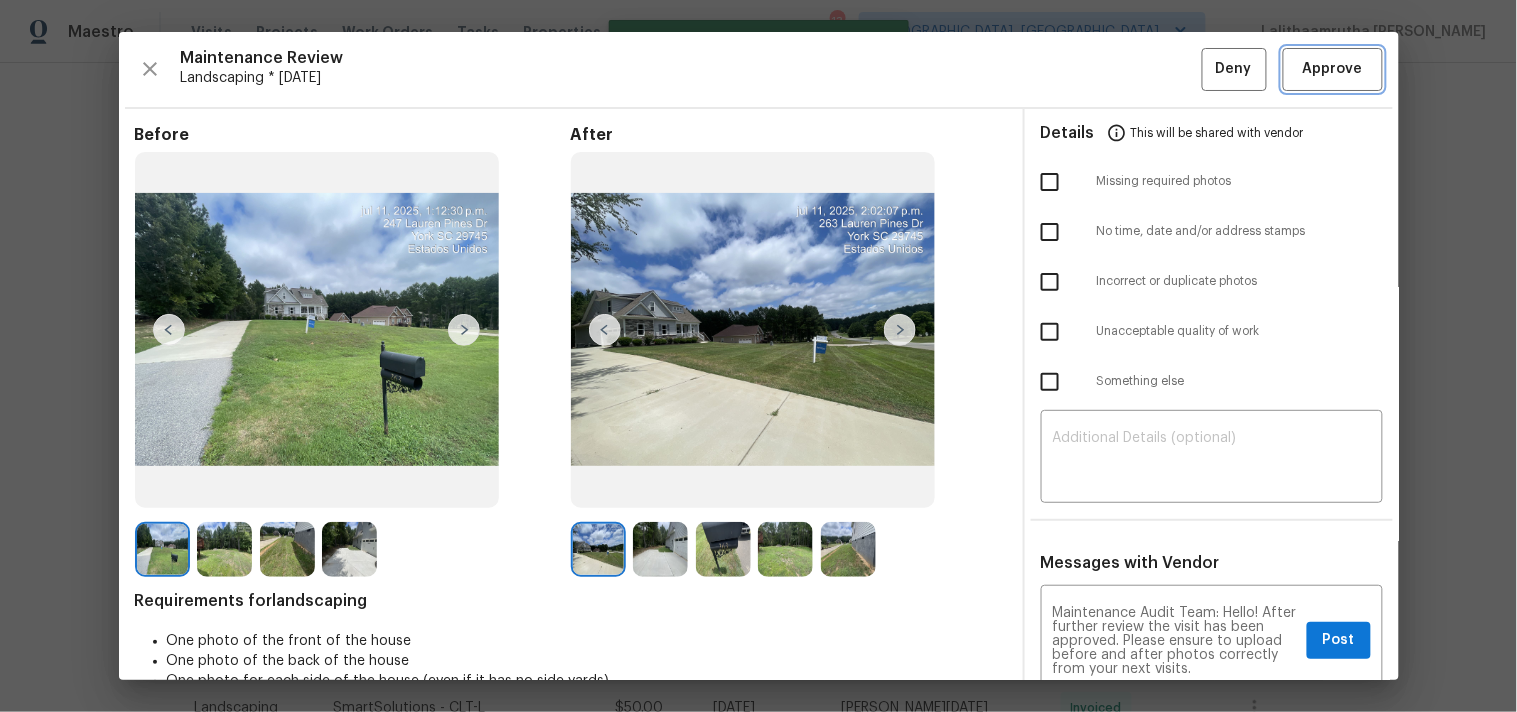click on "Approve" at bounding box center [1333, 69] 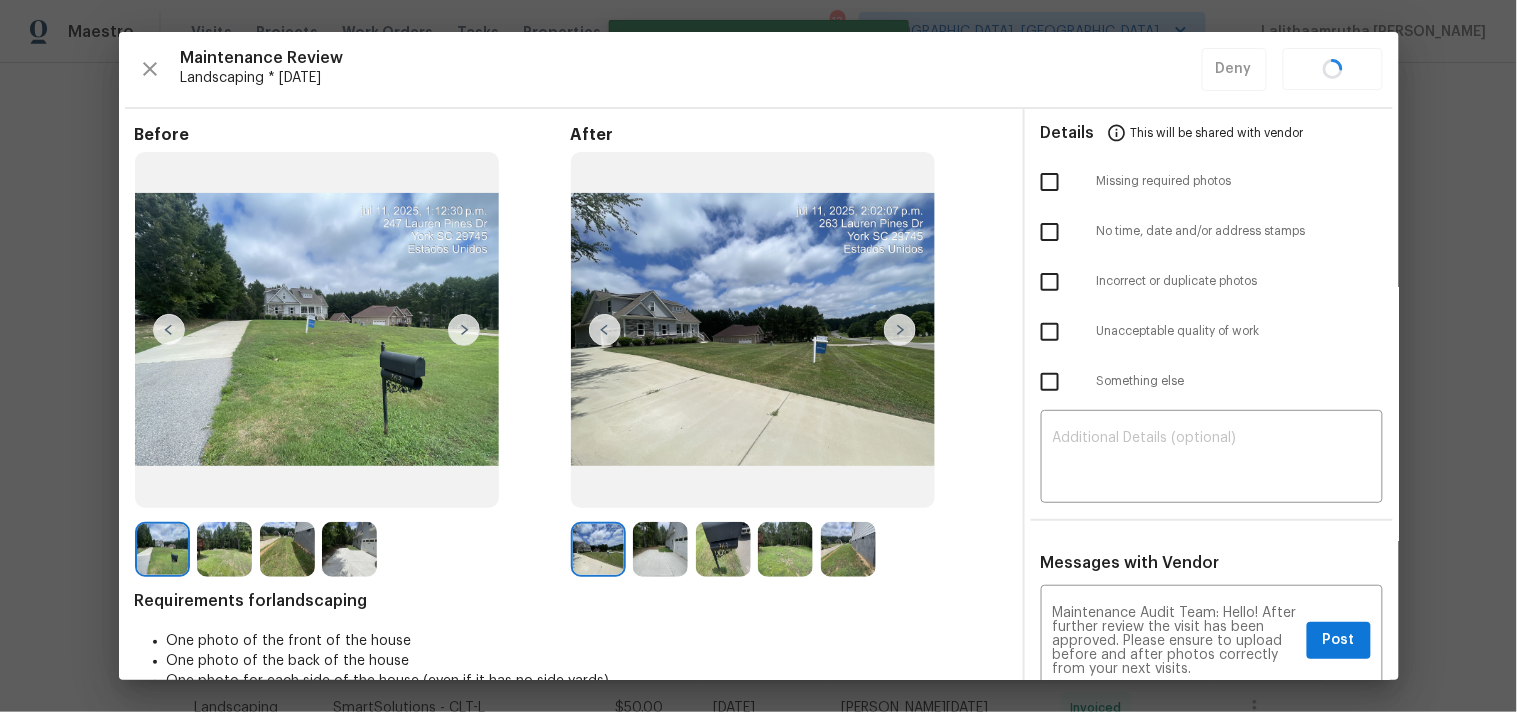 type 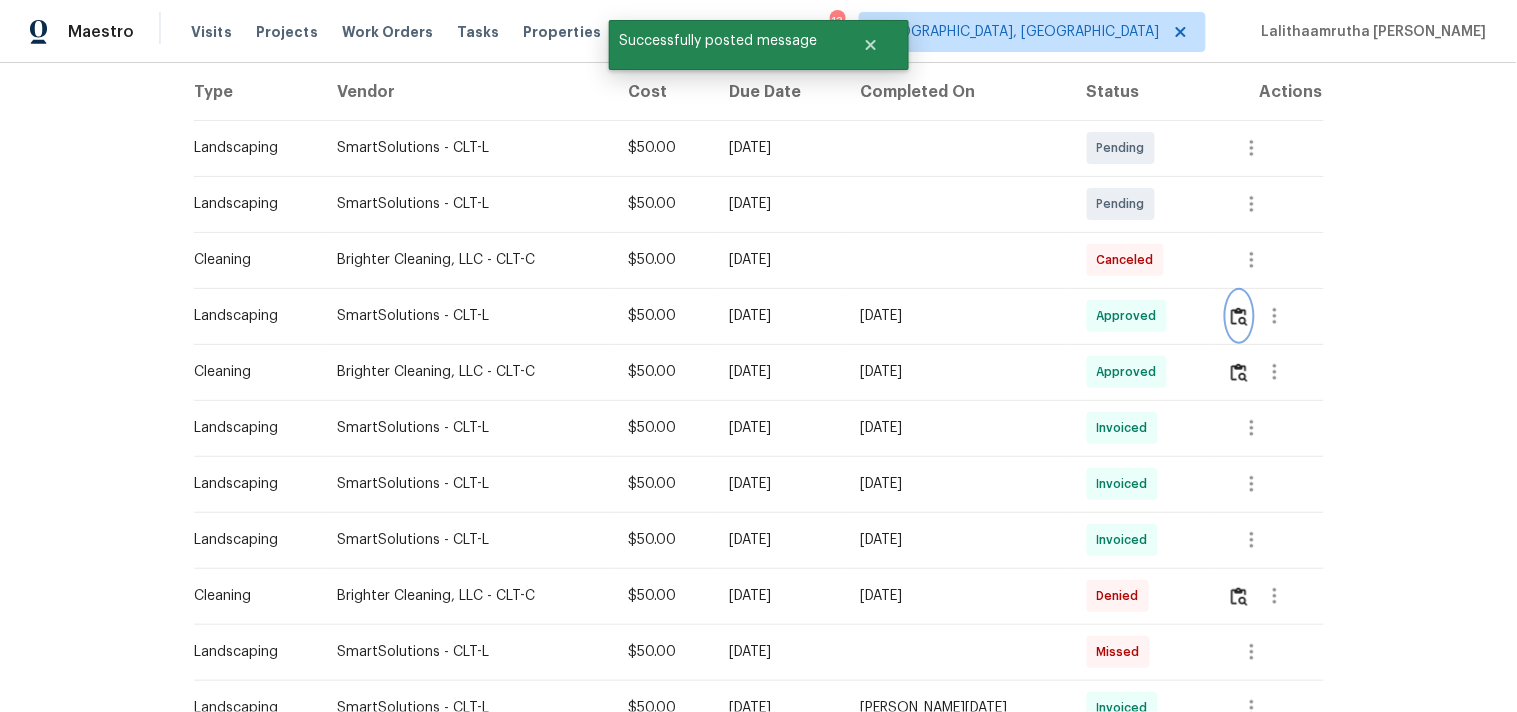 click at bounding box center (1239, 316) 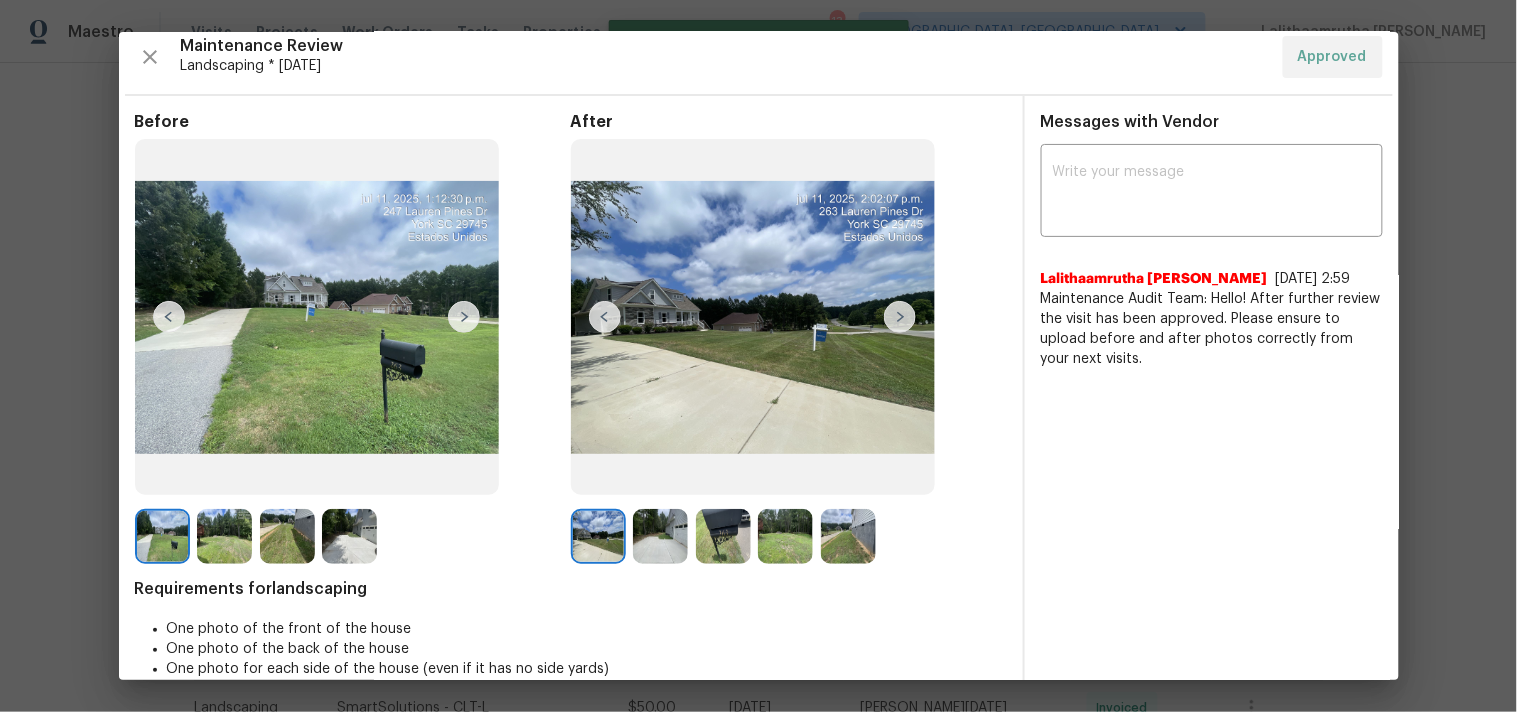 scroll, scrollTop: 0, scrollLeft: 0, axis: both 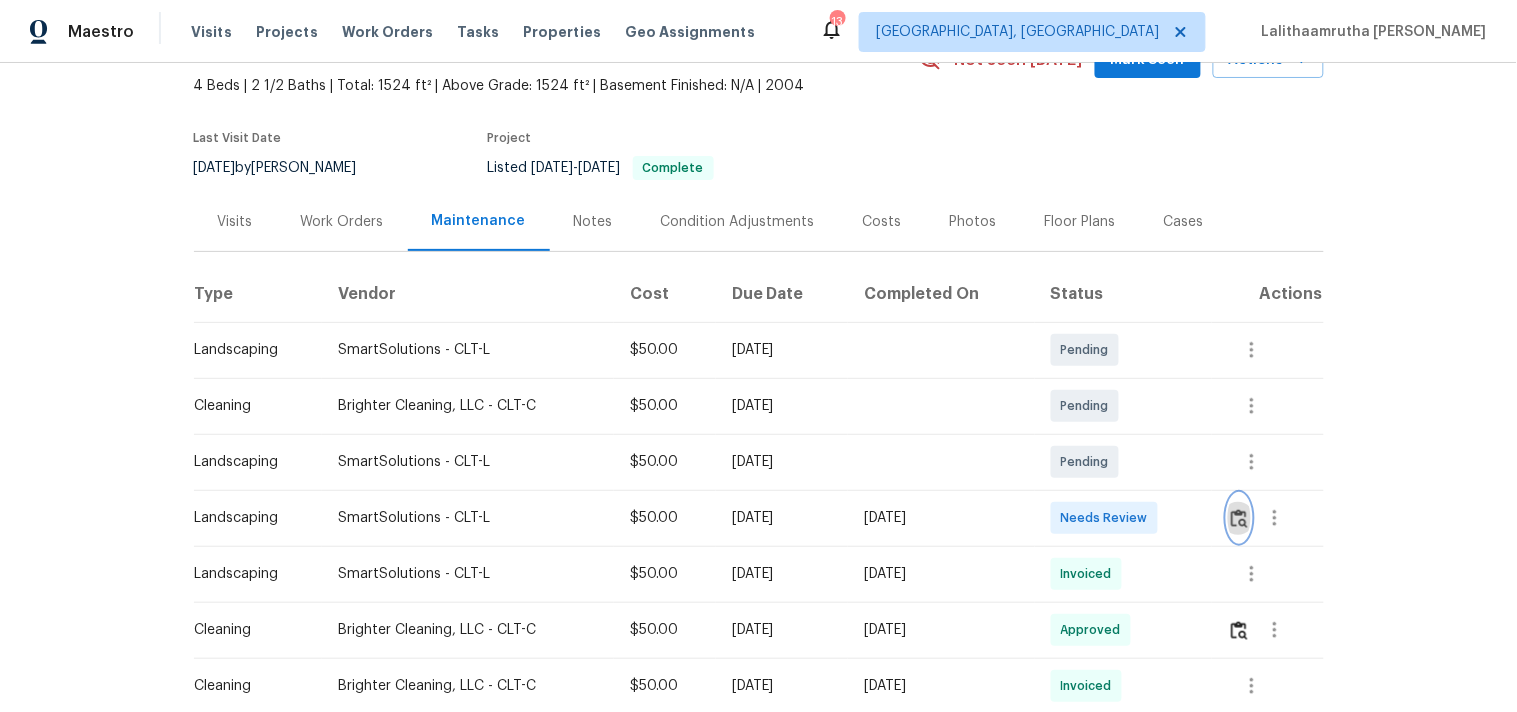 click at bounding box center [1239, 518] 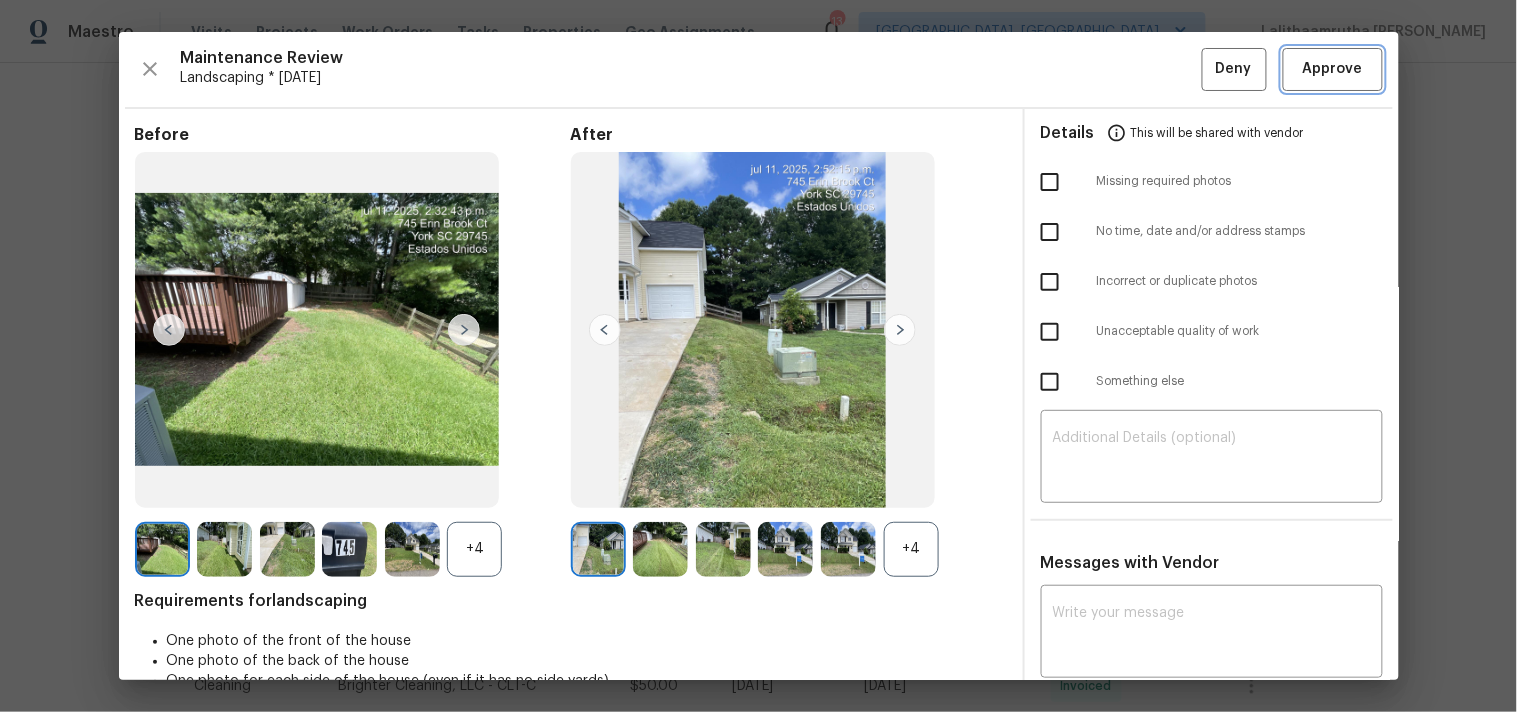 click on "Approve" at bounding box center (1333, 69) 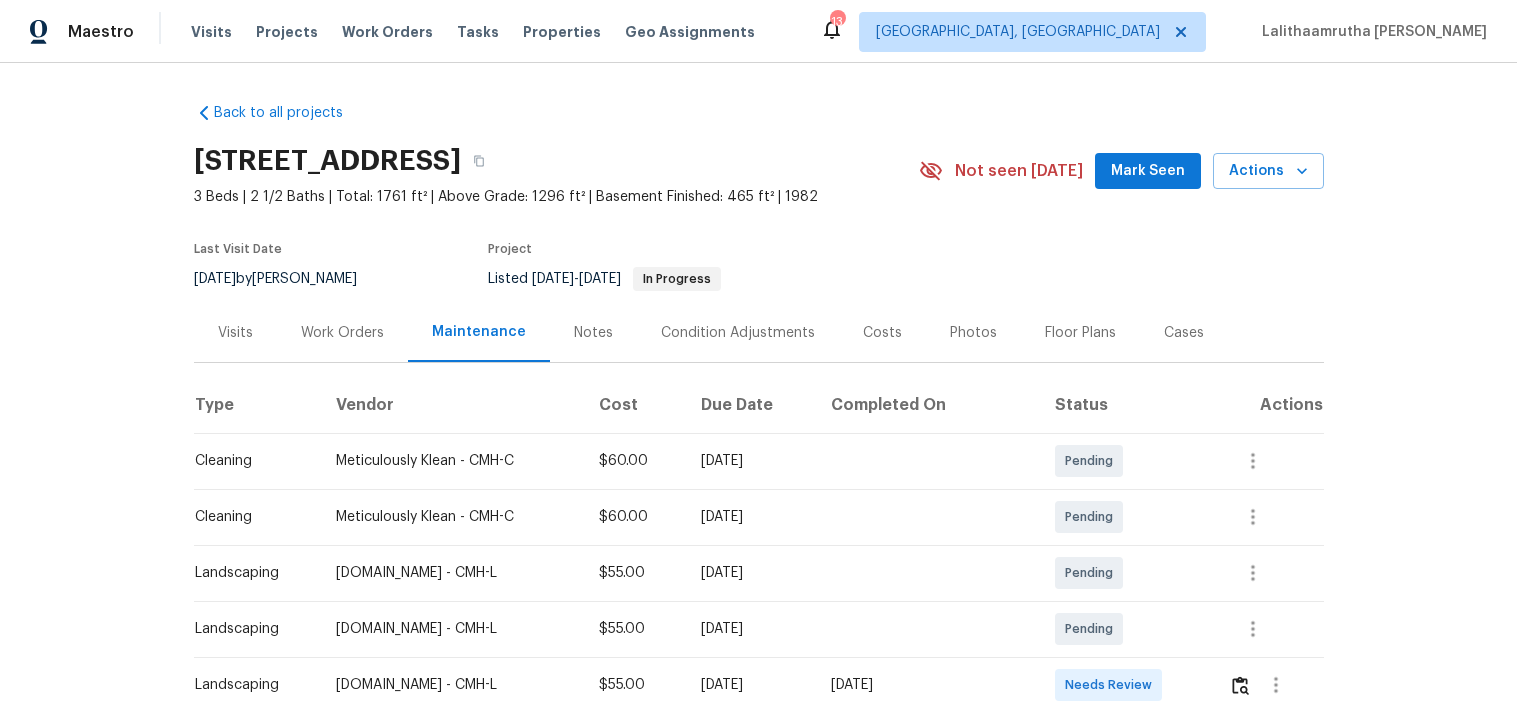 scroll, scrollTop: 0, scrollLeft: 0, axis: both 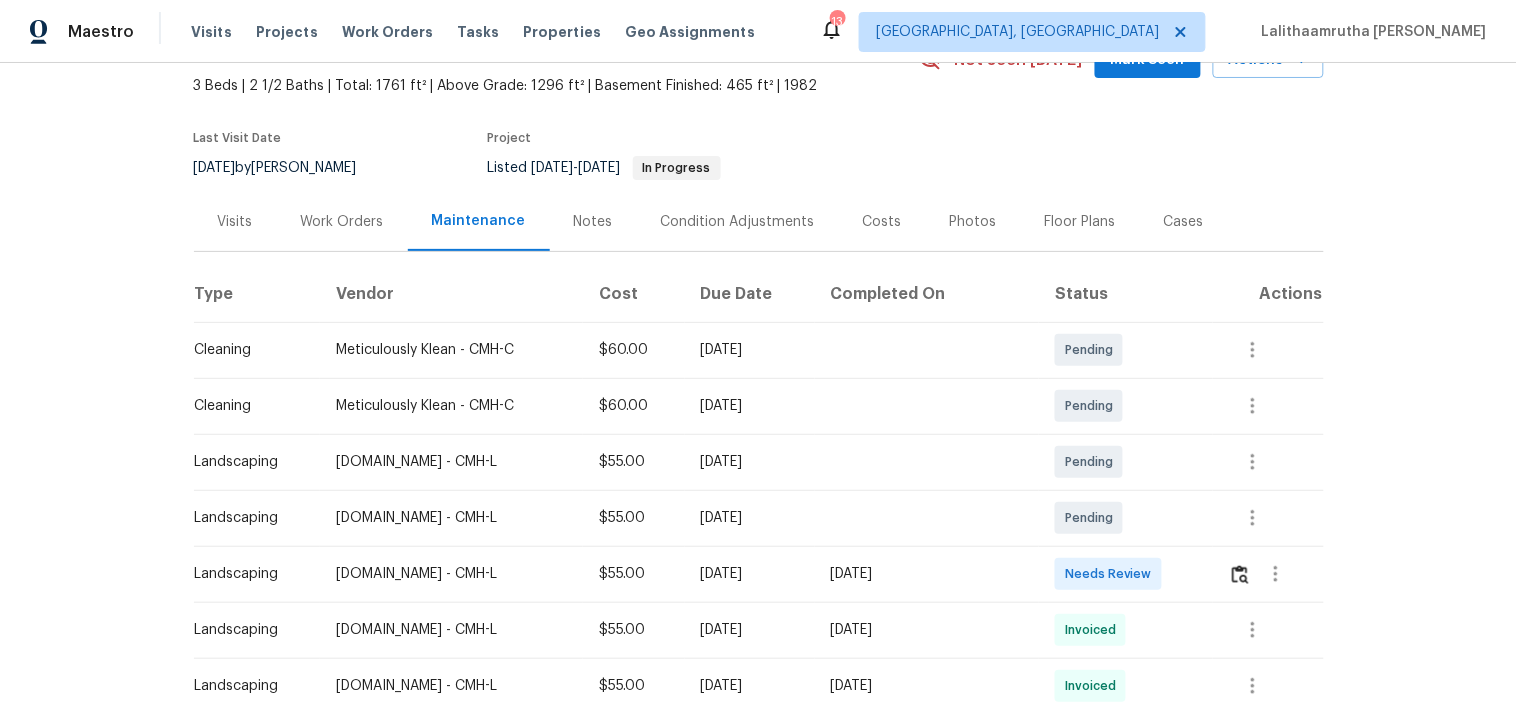click at bounding box center (1268, 574) 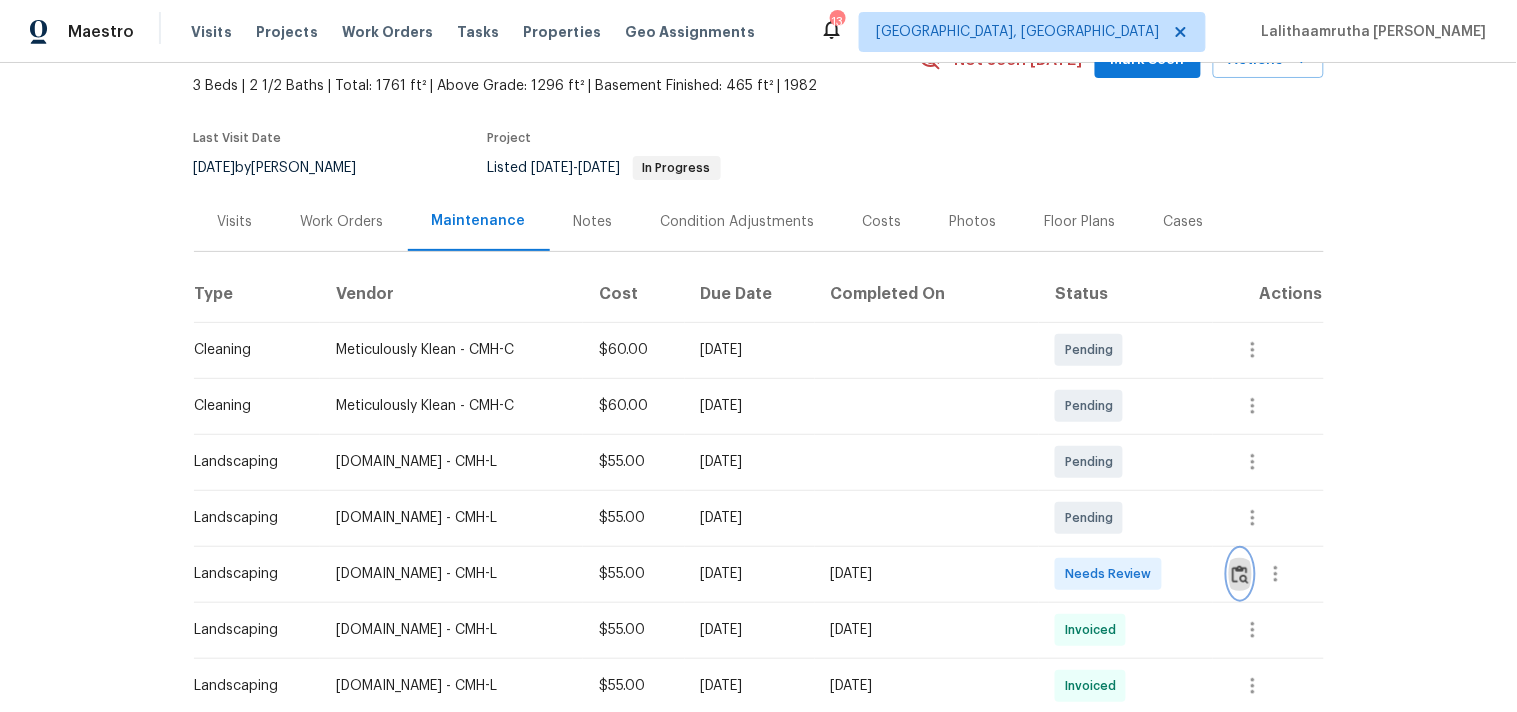 click at bounding box center (1240, 574) 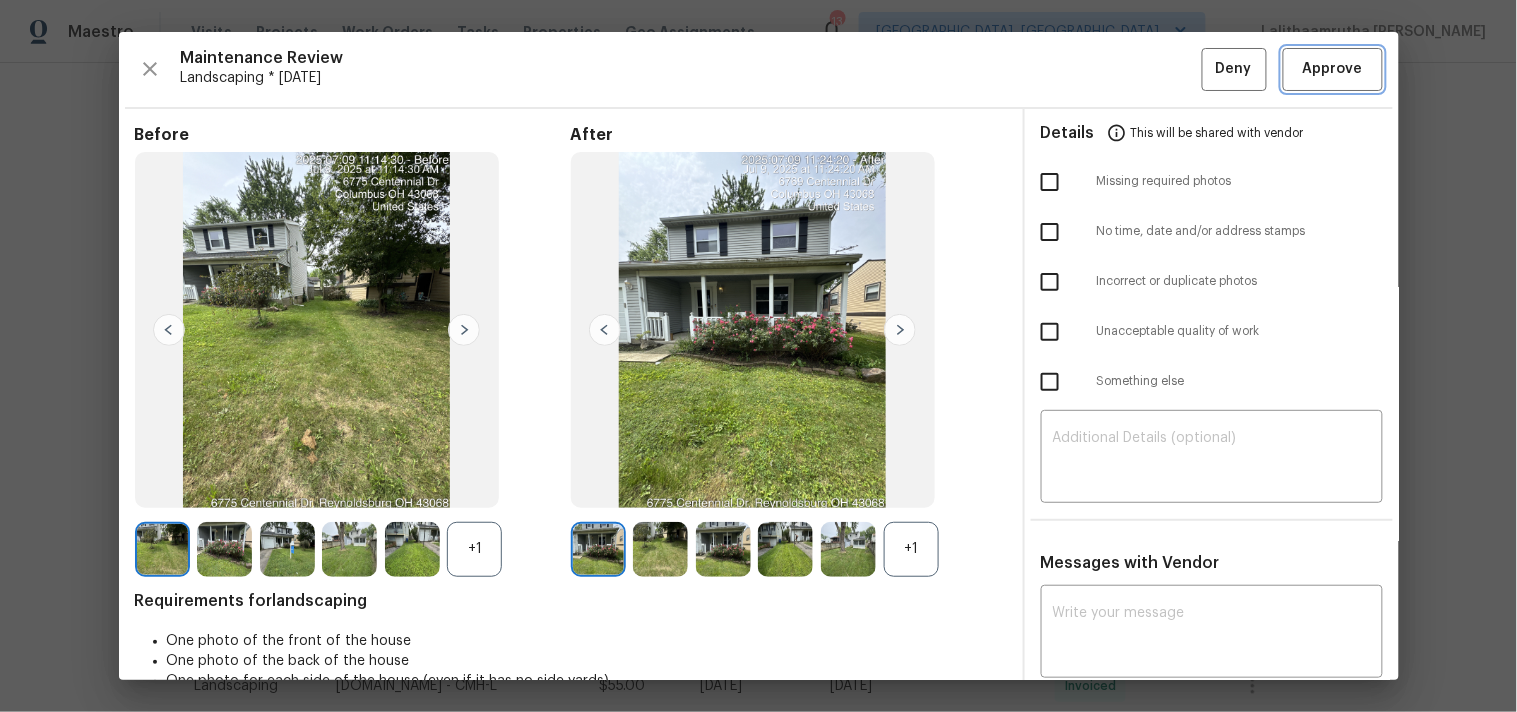 click on "Approve" at bounding box center [1333, 69] 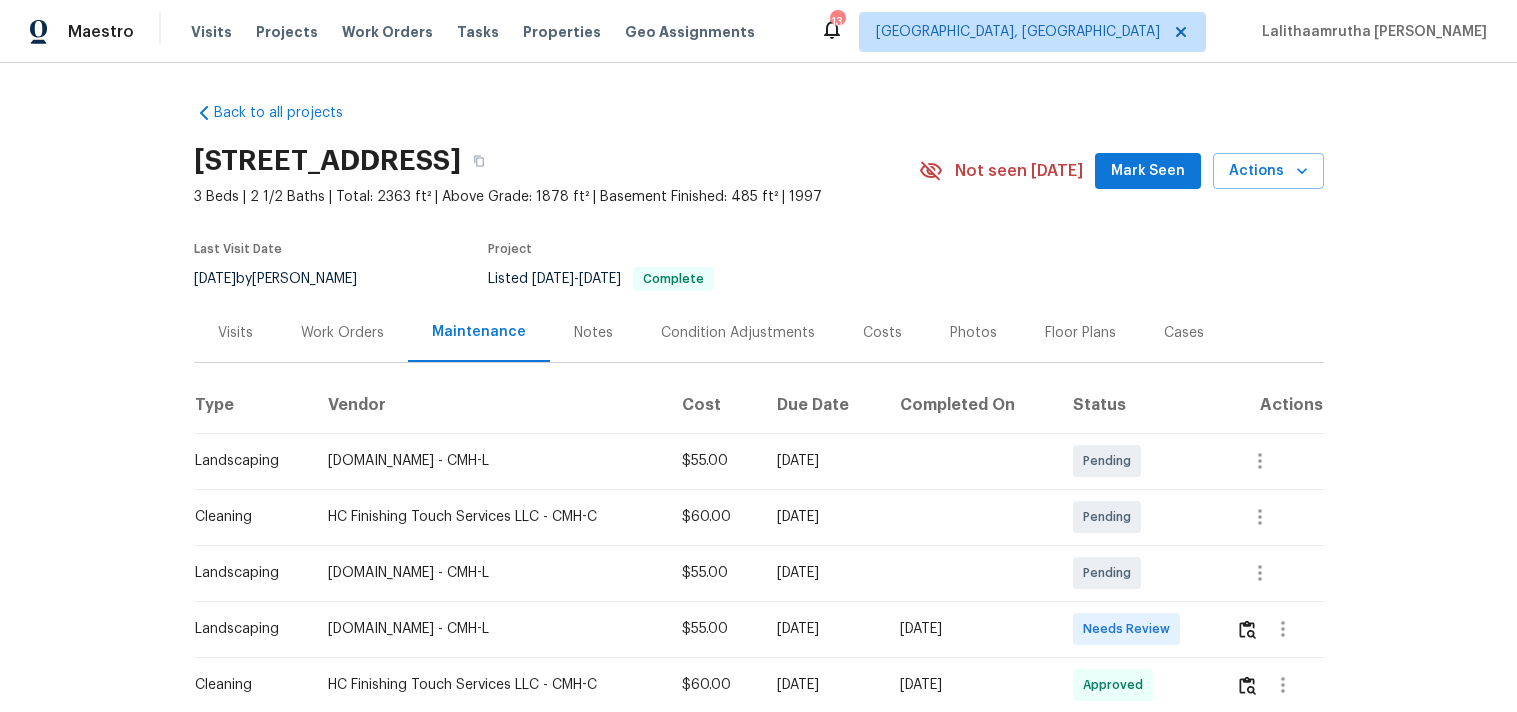 scroll, scrollTop: 0, scrollLeft: 0, axis: both 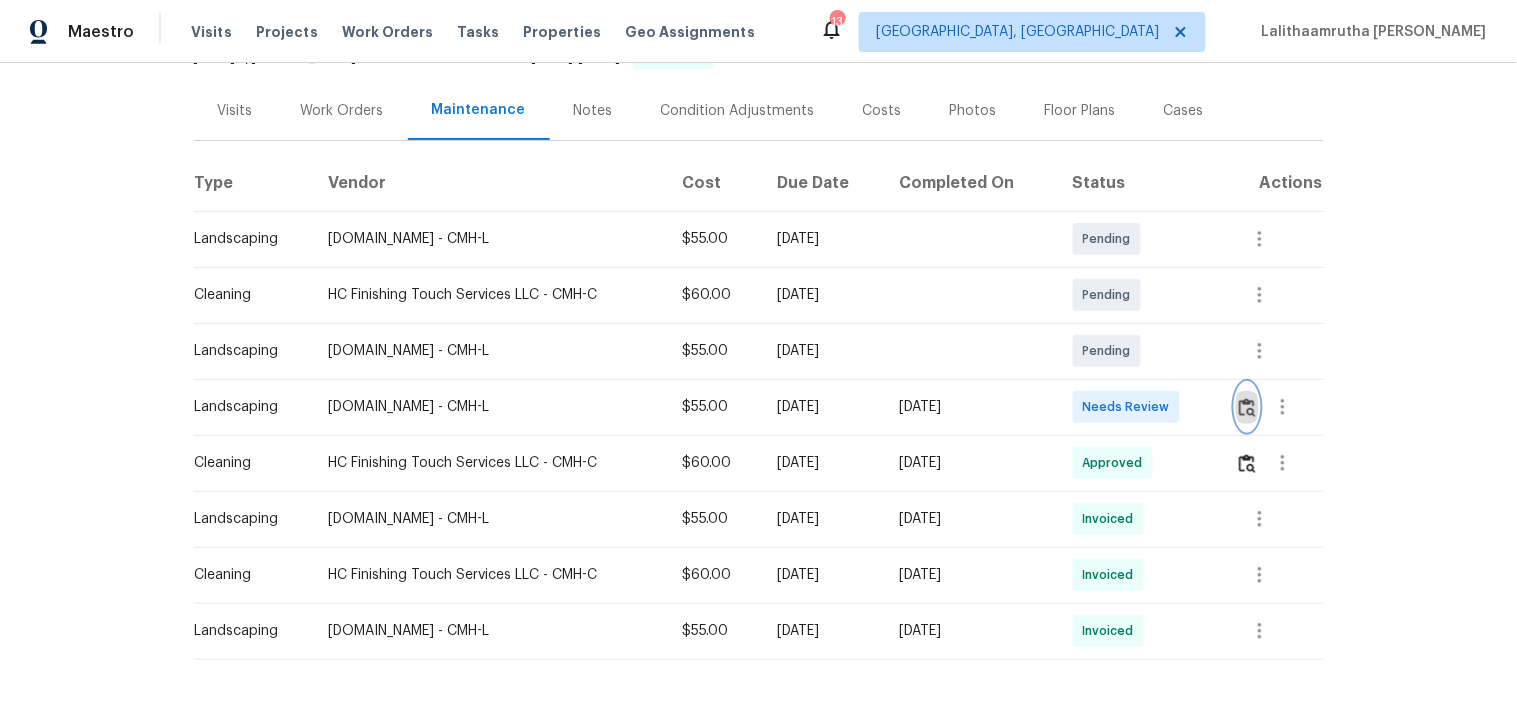 click at bounding box center [1247, 407] 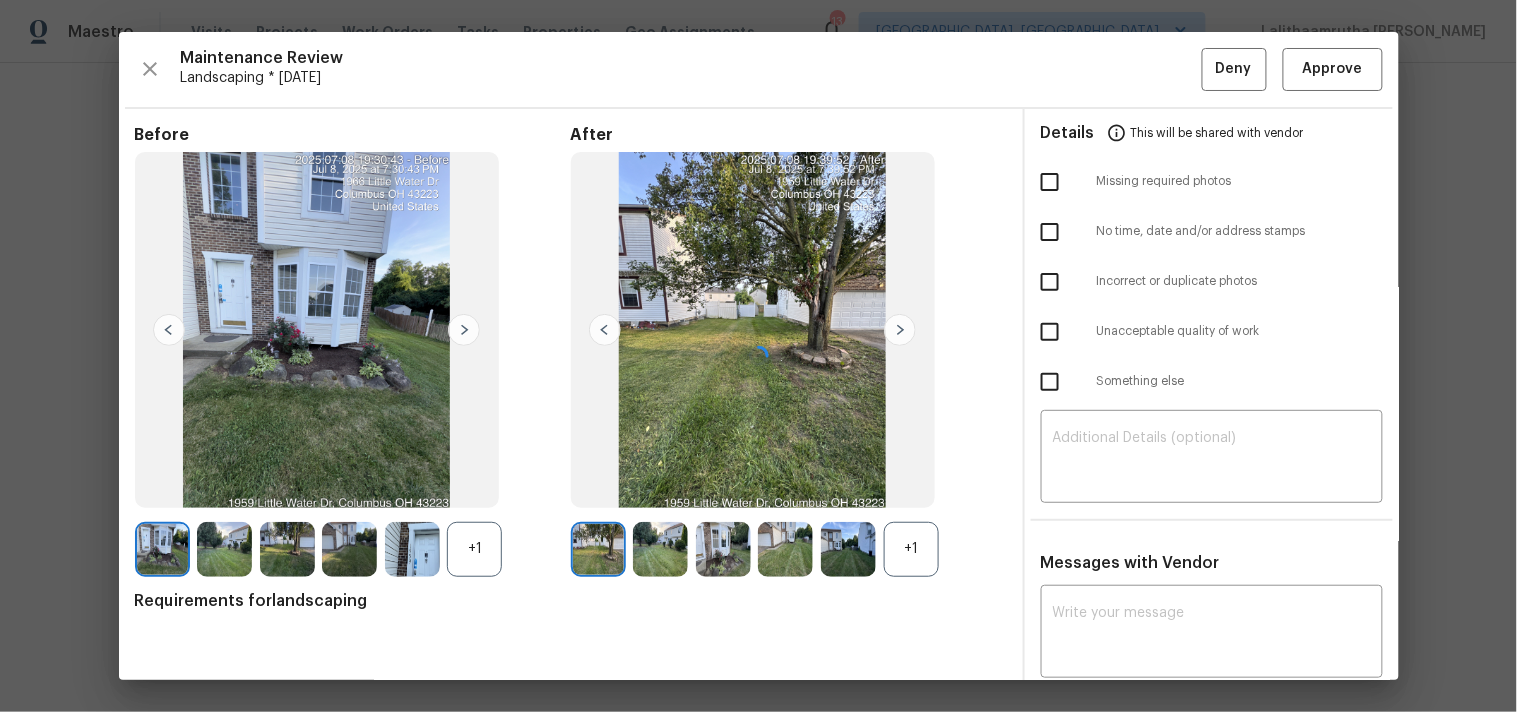 click at bounding box center [759, 356] 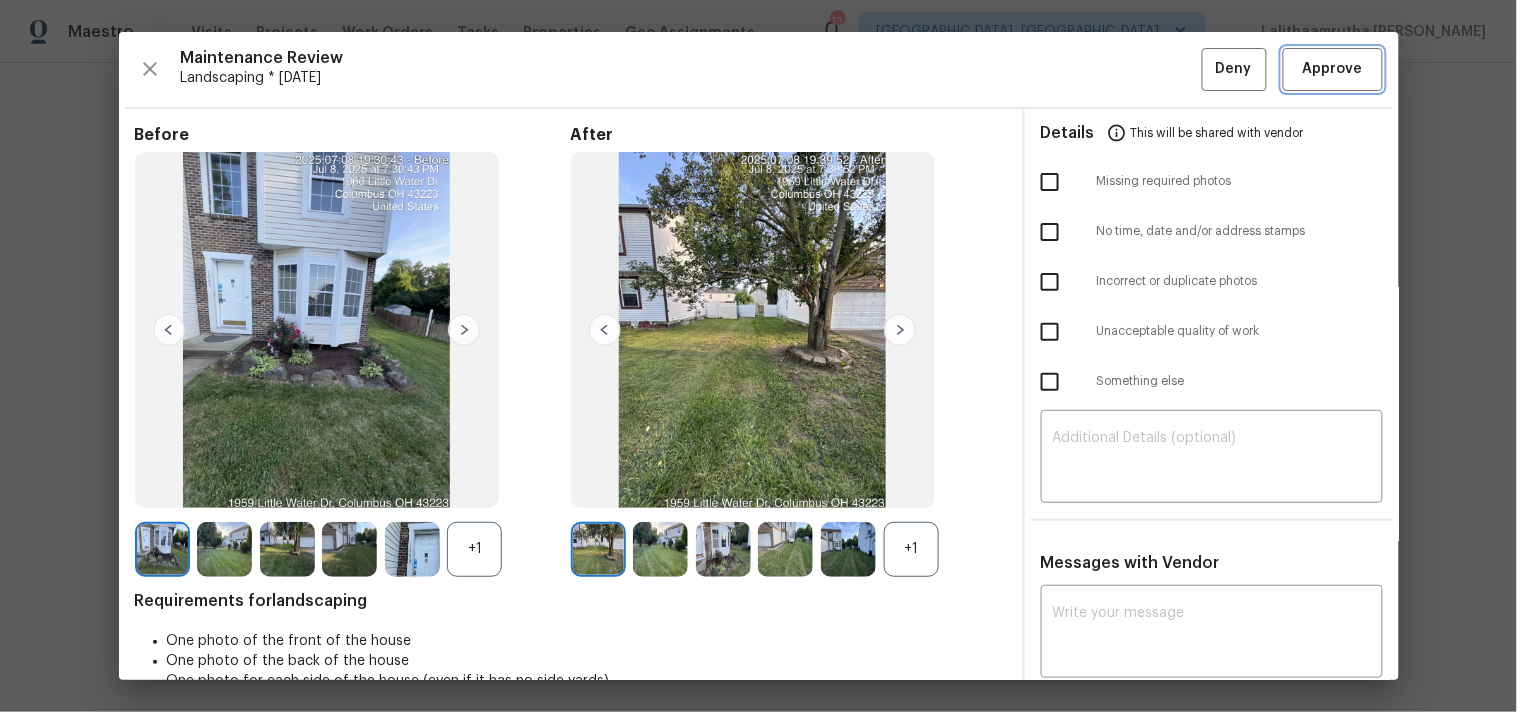 click on "Approve" at bounding box center [1333, 69] 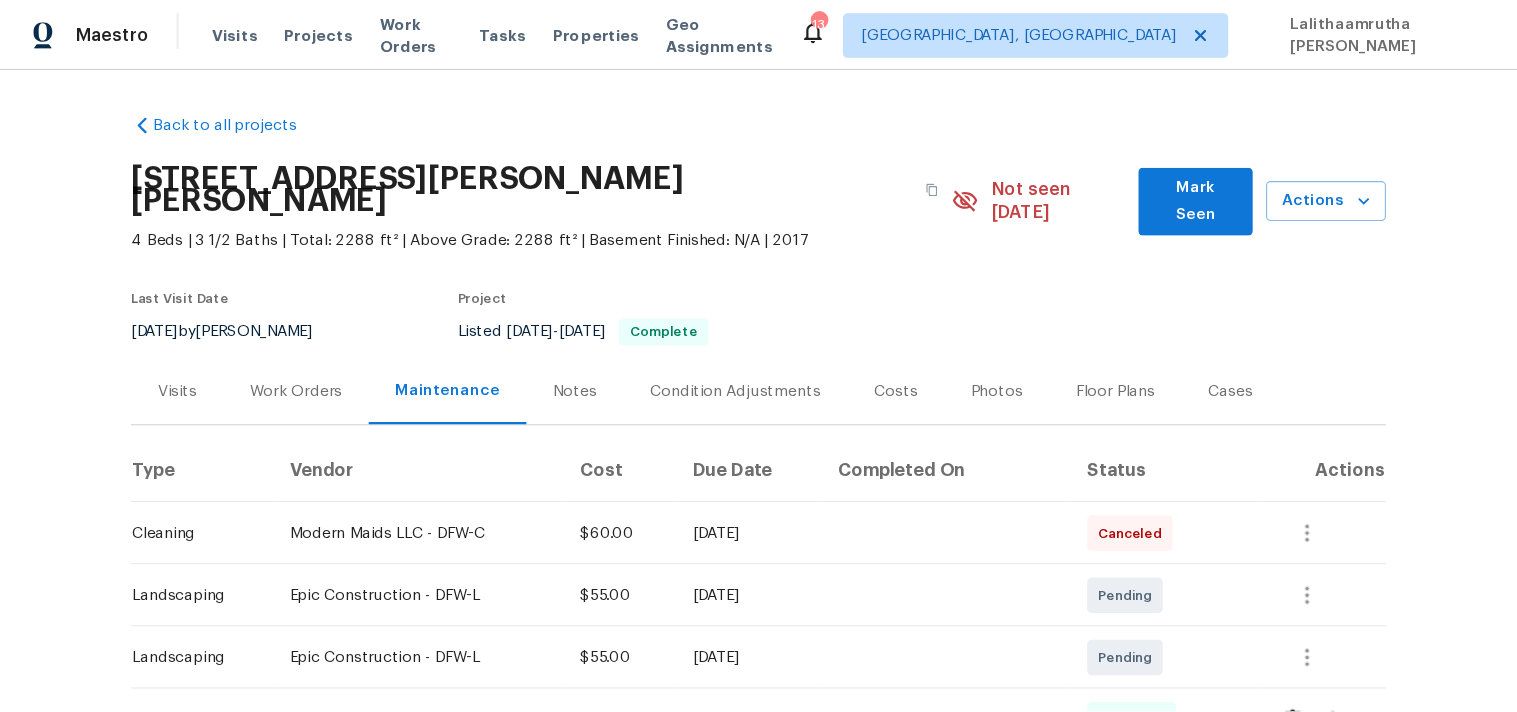 scroll, scrollTop: 0, scrollLeft: 0, axis: both 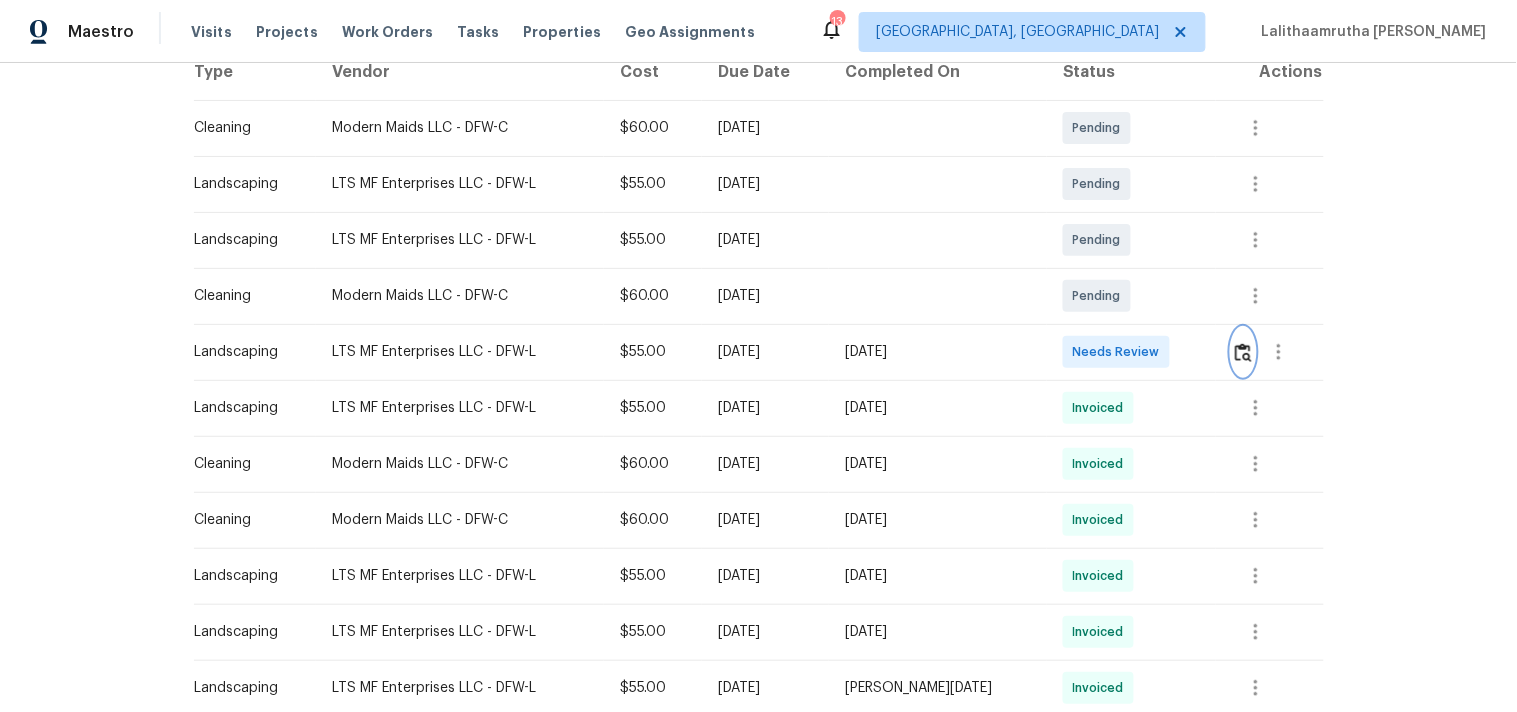 click at bounding box center [1243, 352] 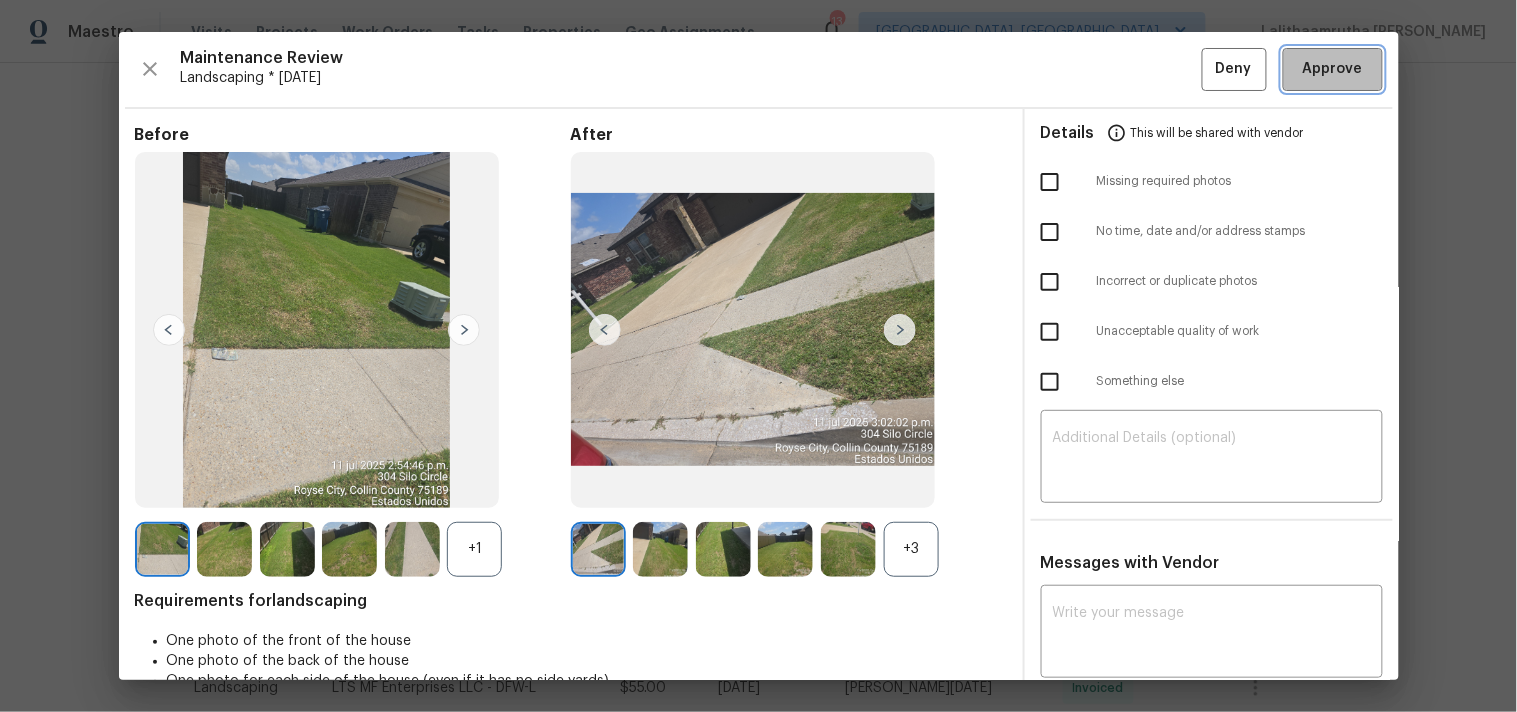click on "Approve" at bounding box center (1333, 69) 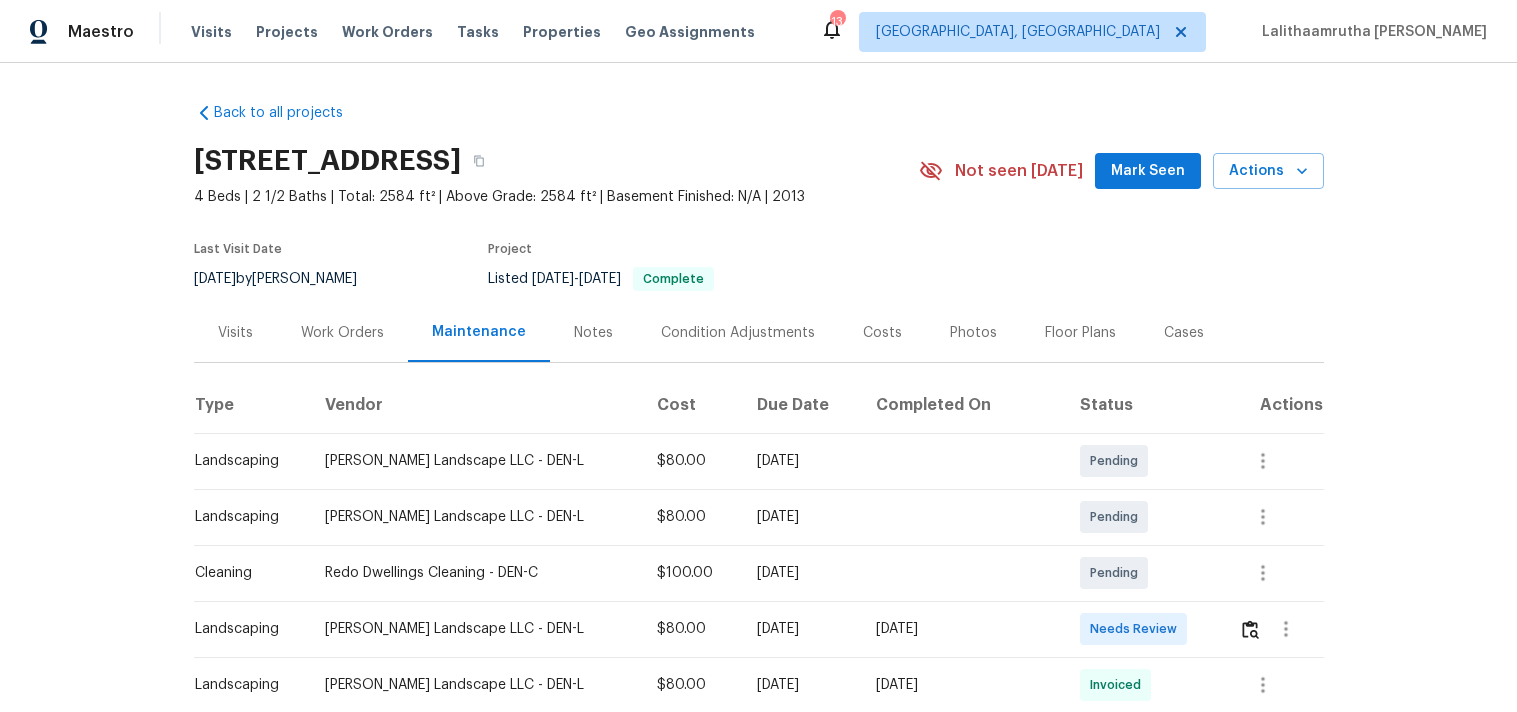 scroll, scrollTop: 0, scrollLeft: 0, axis: both 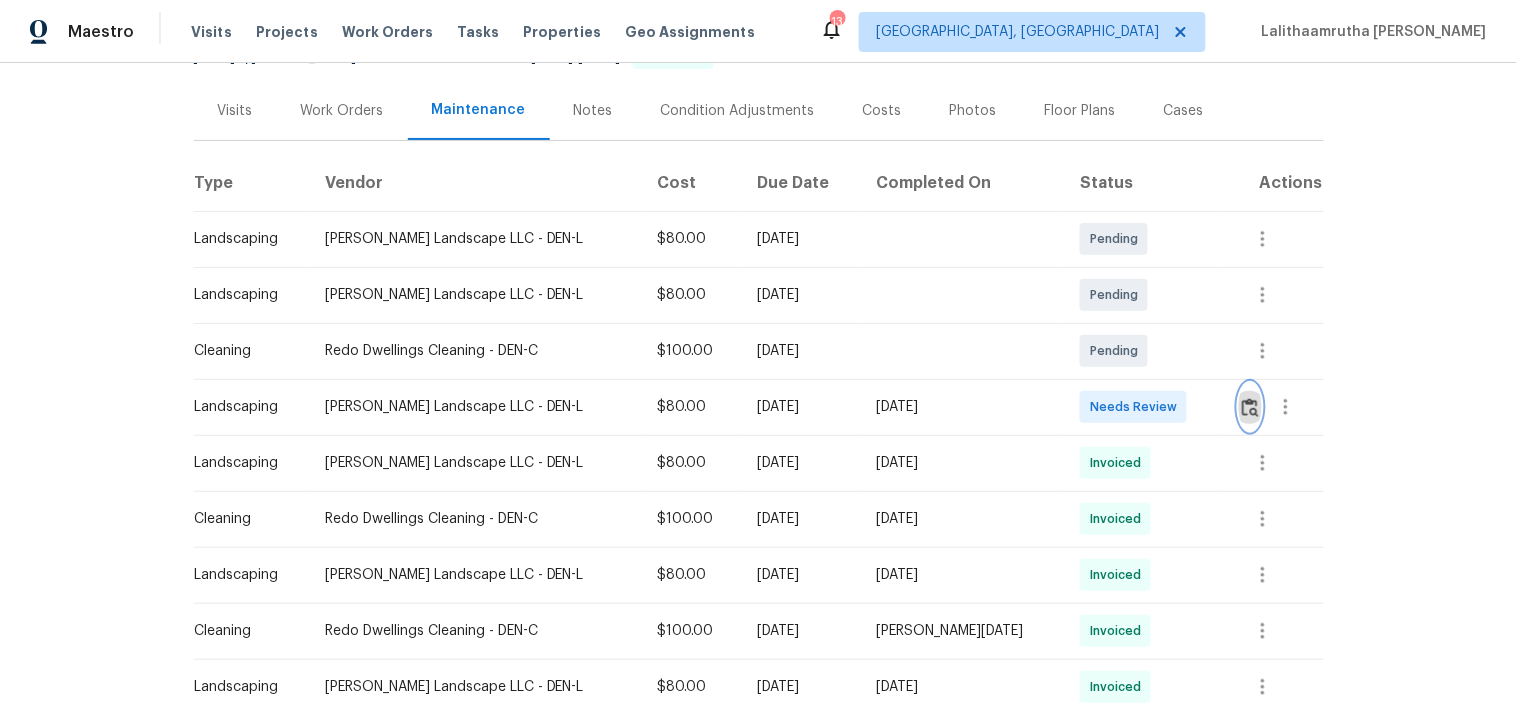 click at bounding box center [1250, 407] 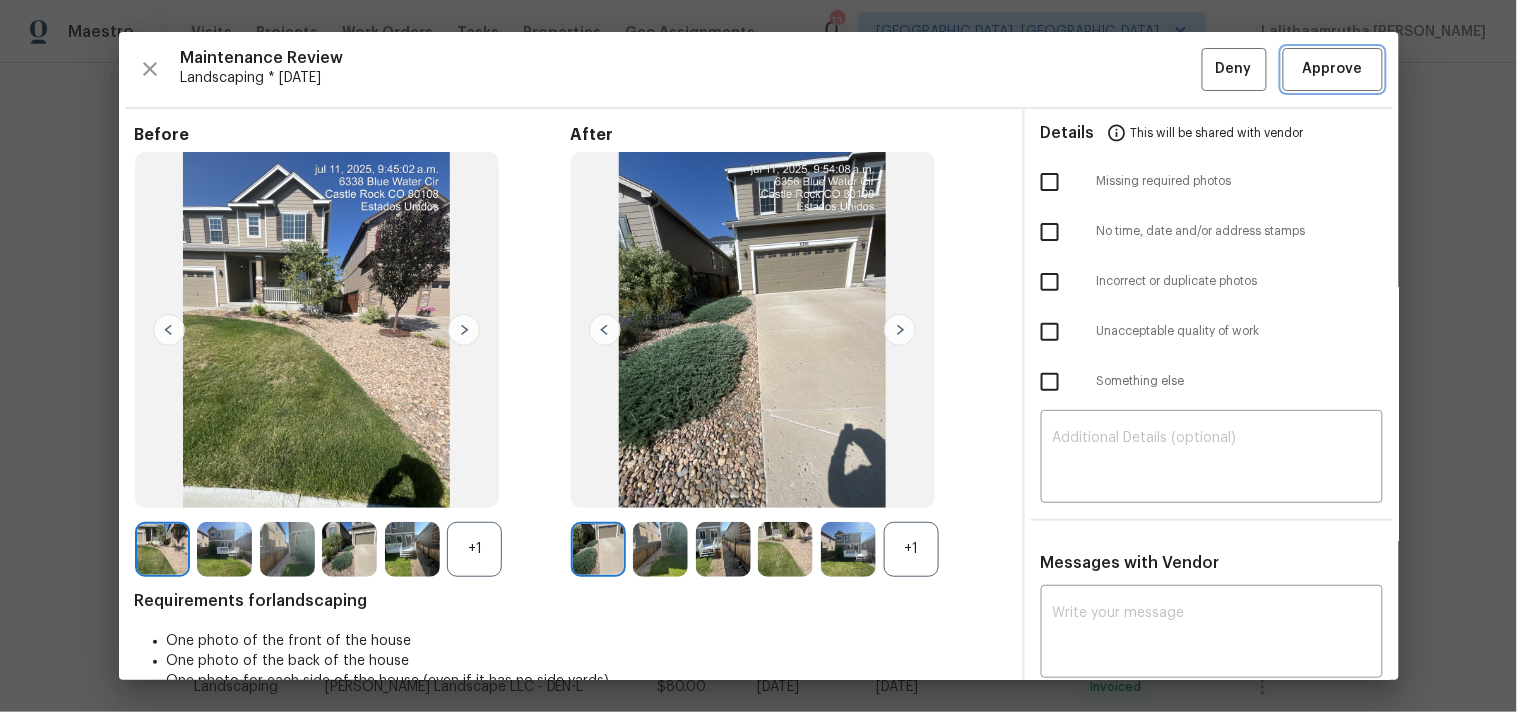 click on "Approve" at bounding box center (1333, 69) 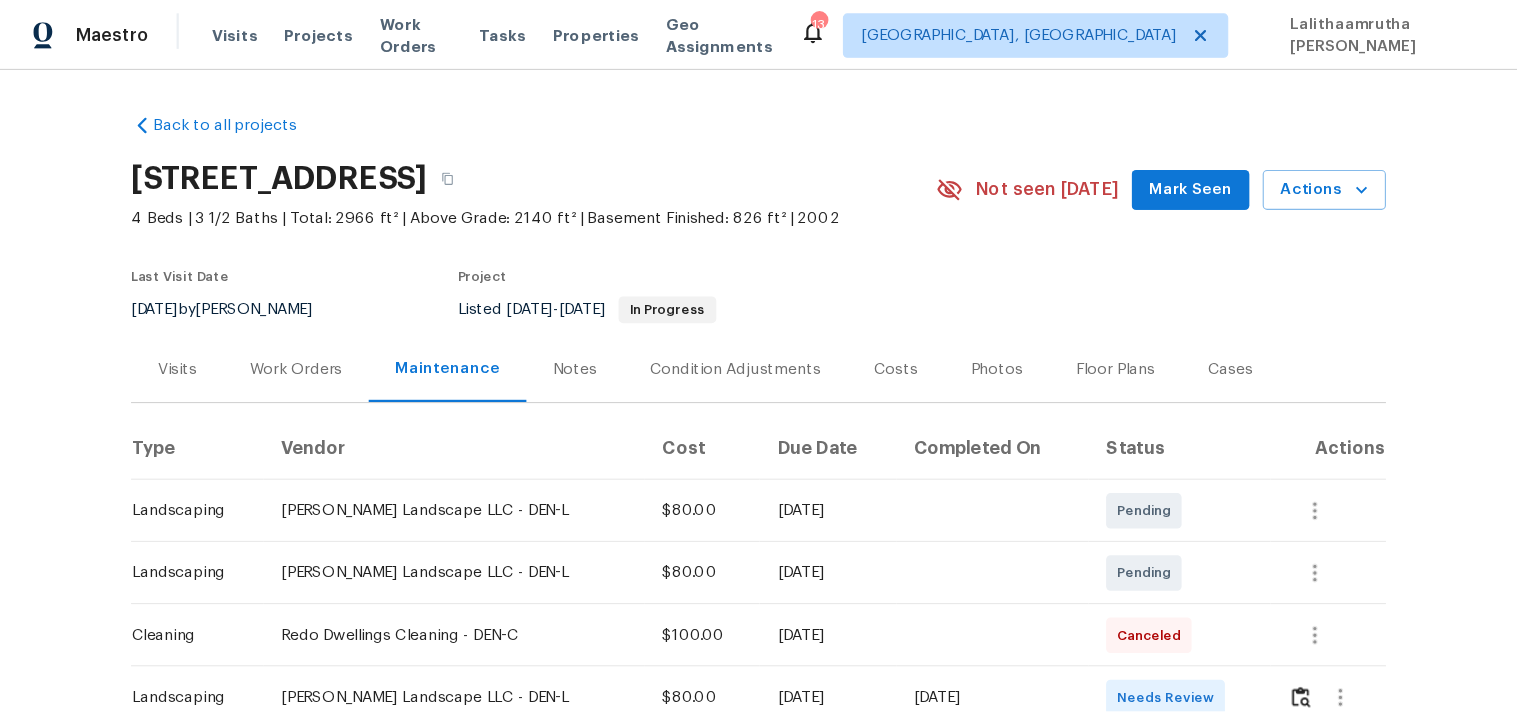 scroll, scrollTop: 0, scrollLeft: 0, axis: both 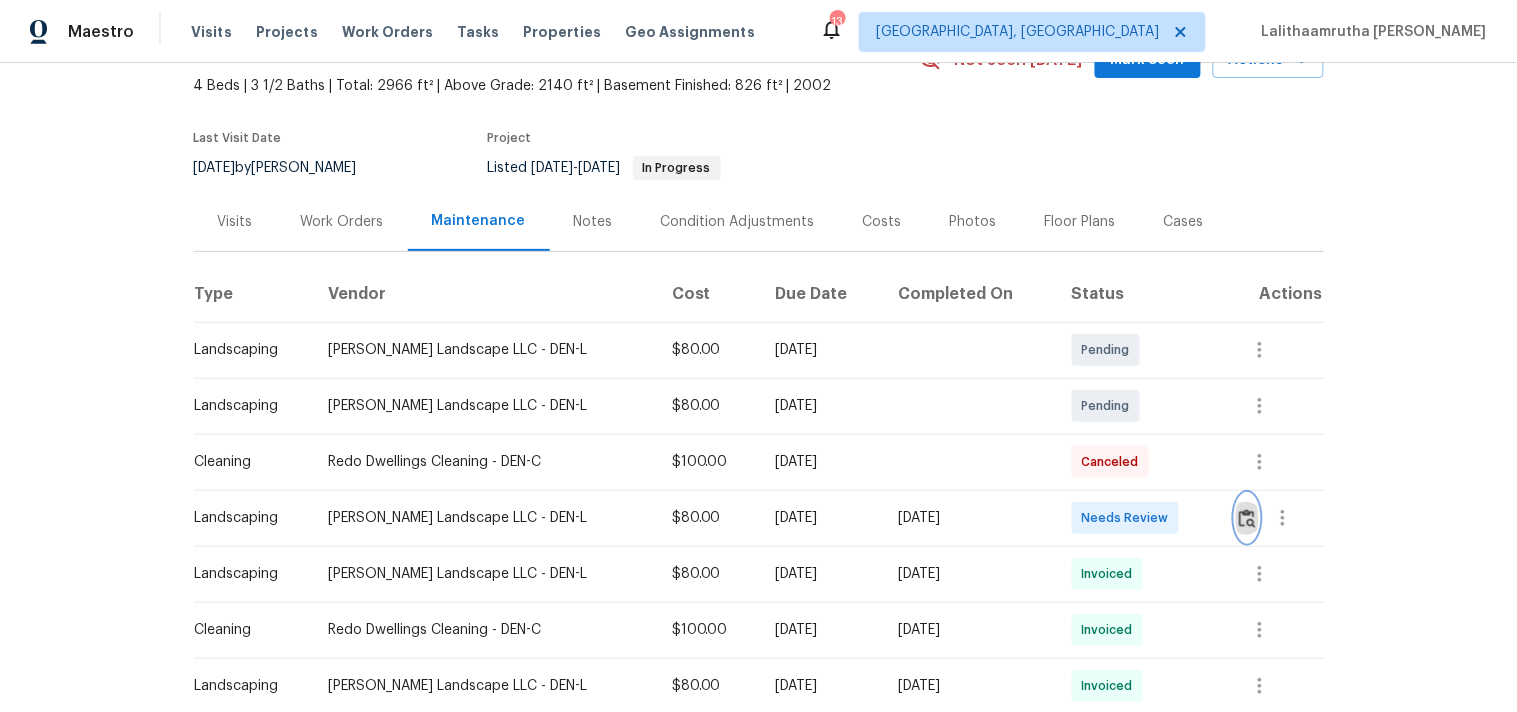 click at bounding box center [1247, 518] 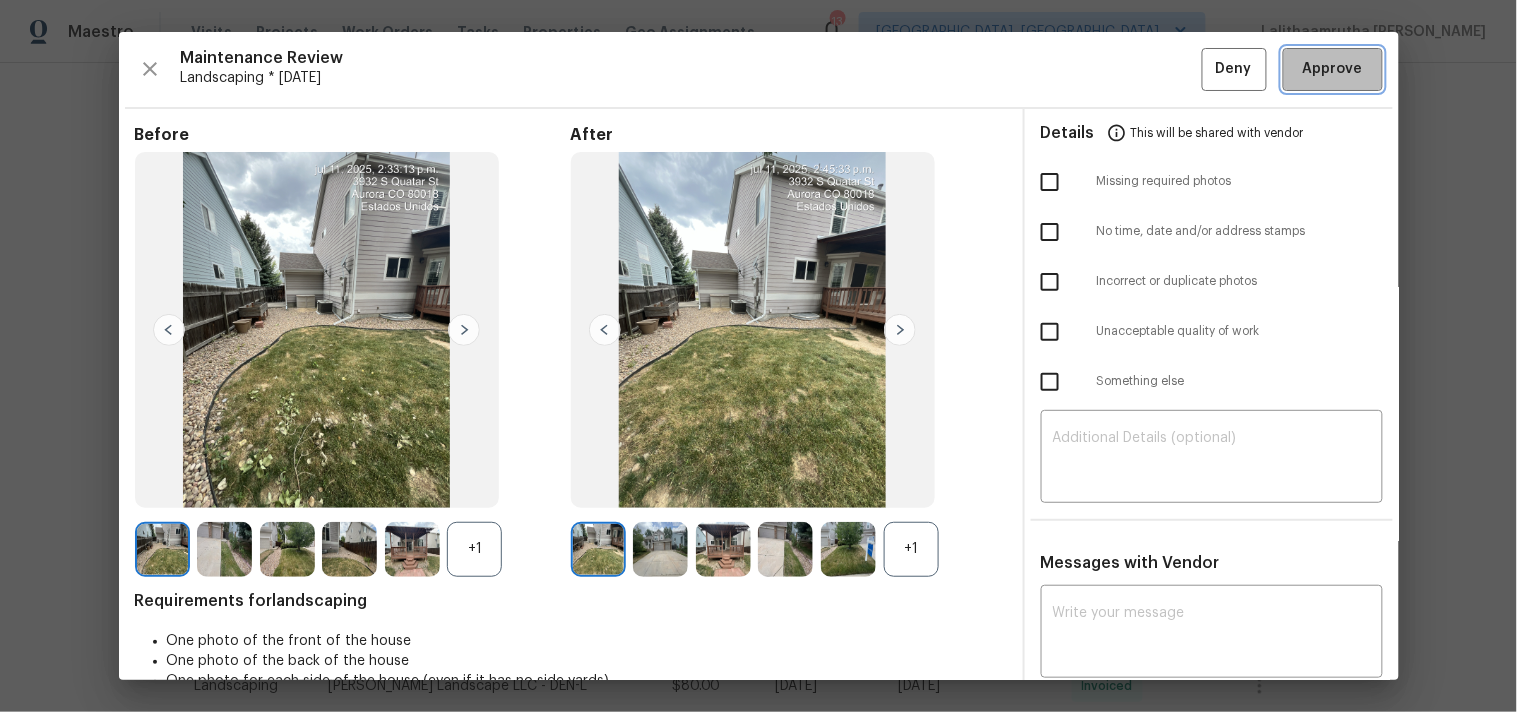 click on "Approve" at bounding box center (1333, 69) 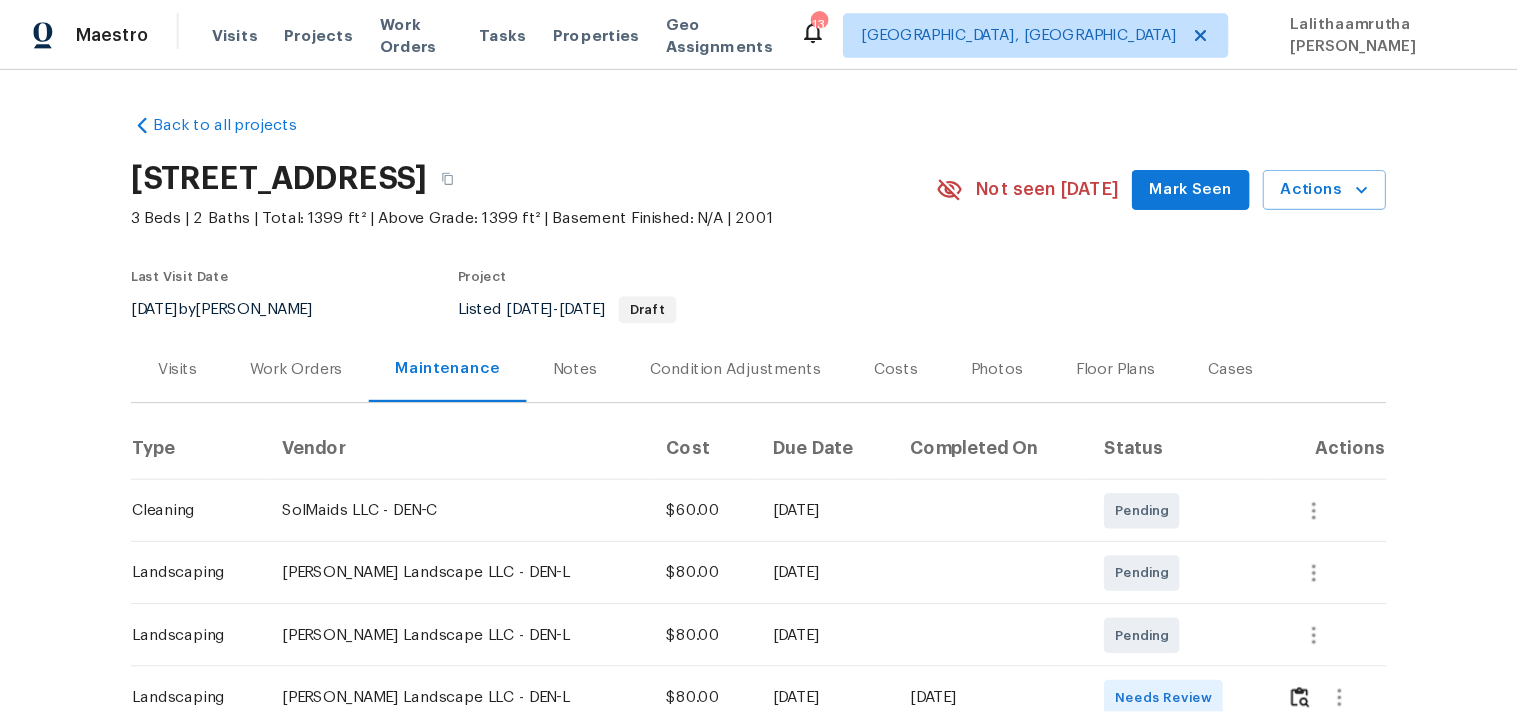scroll, scrollTop: 0, scrollLeft: 0, axis: both 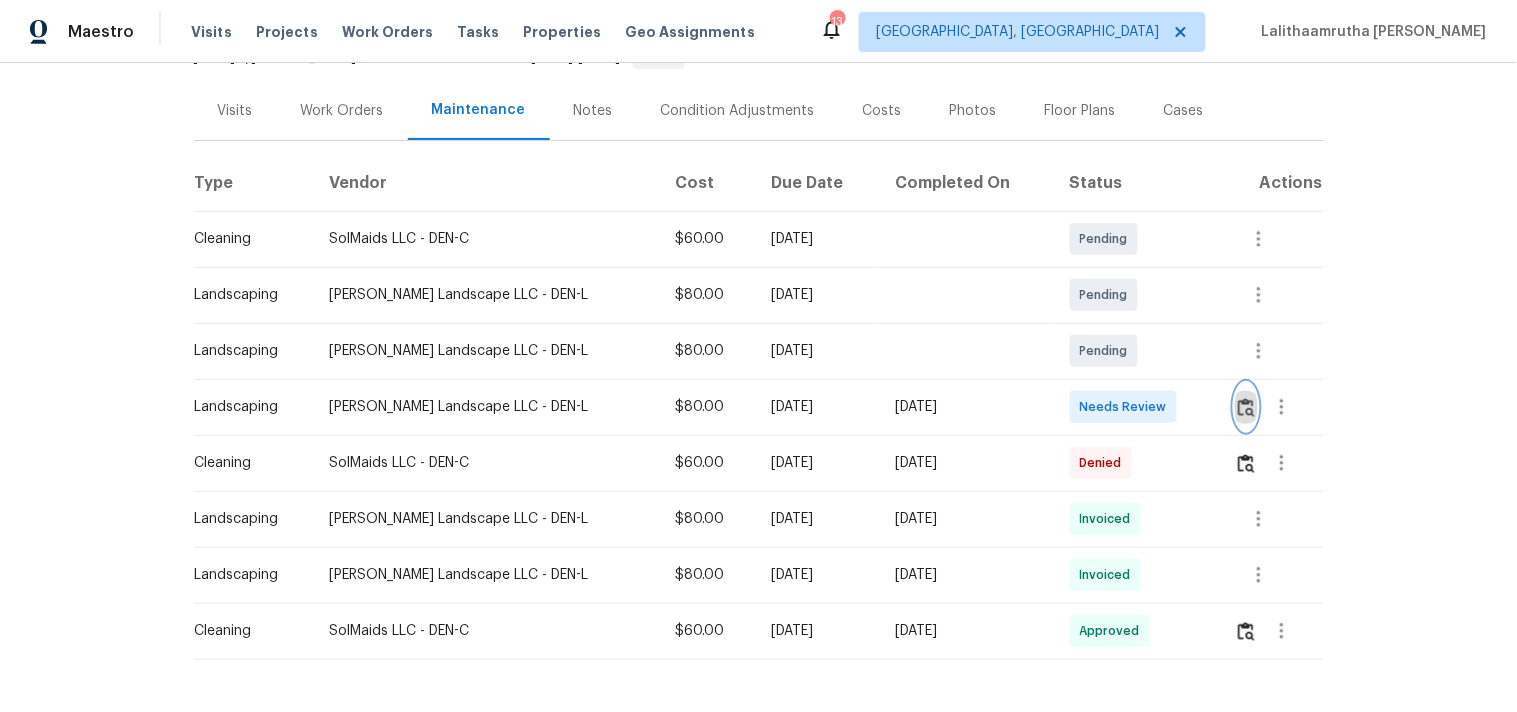 click at bounding box center [1246, 407] 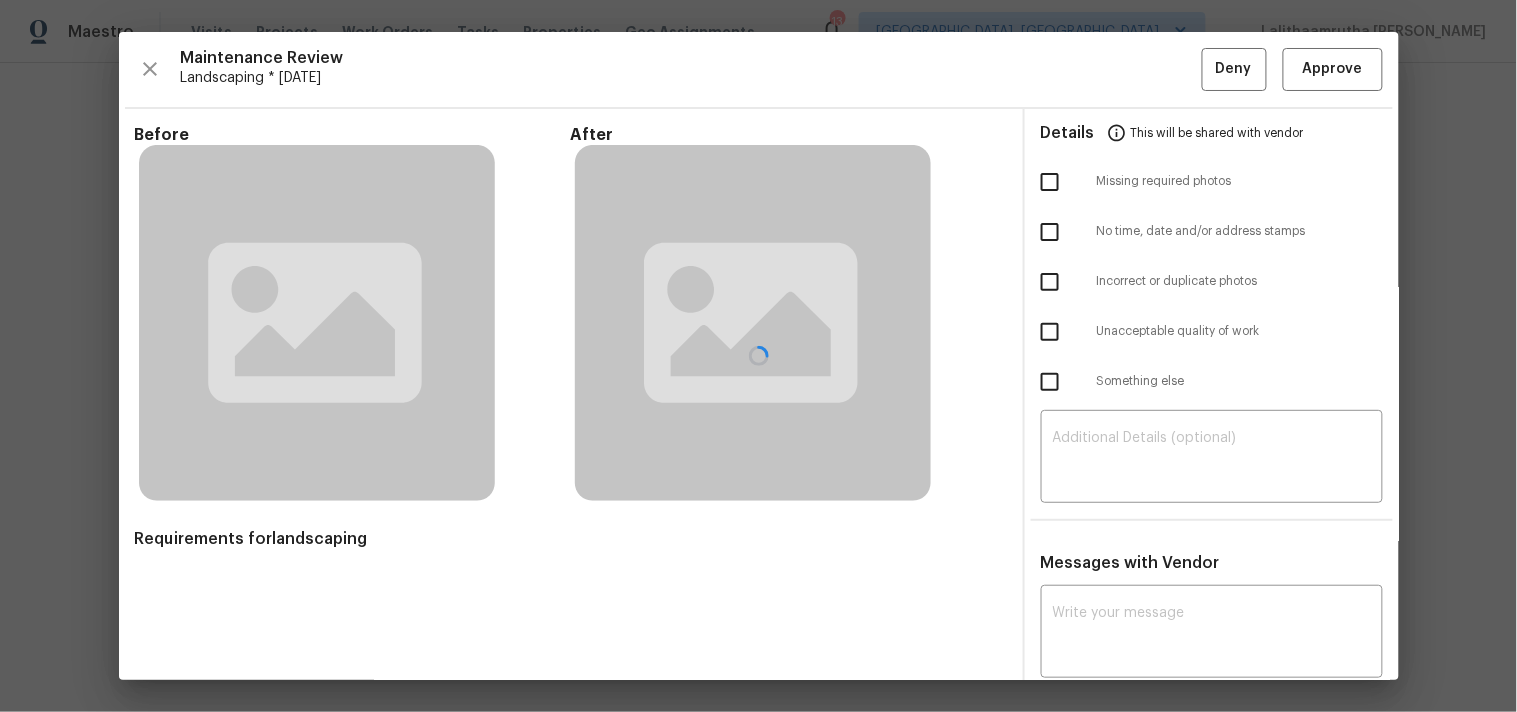click at bounding box center [759, 356] 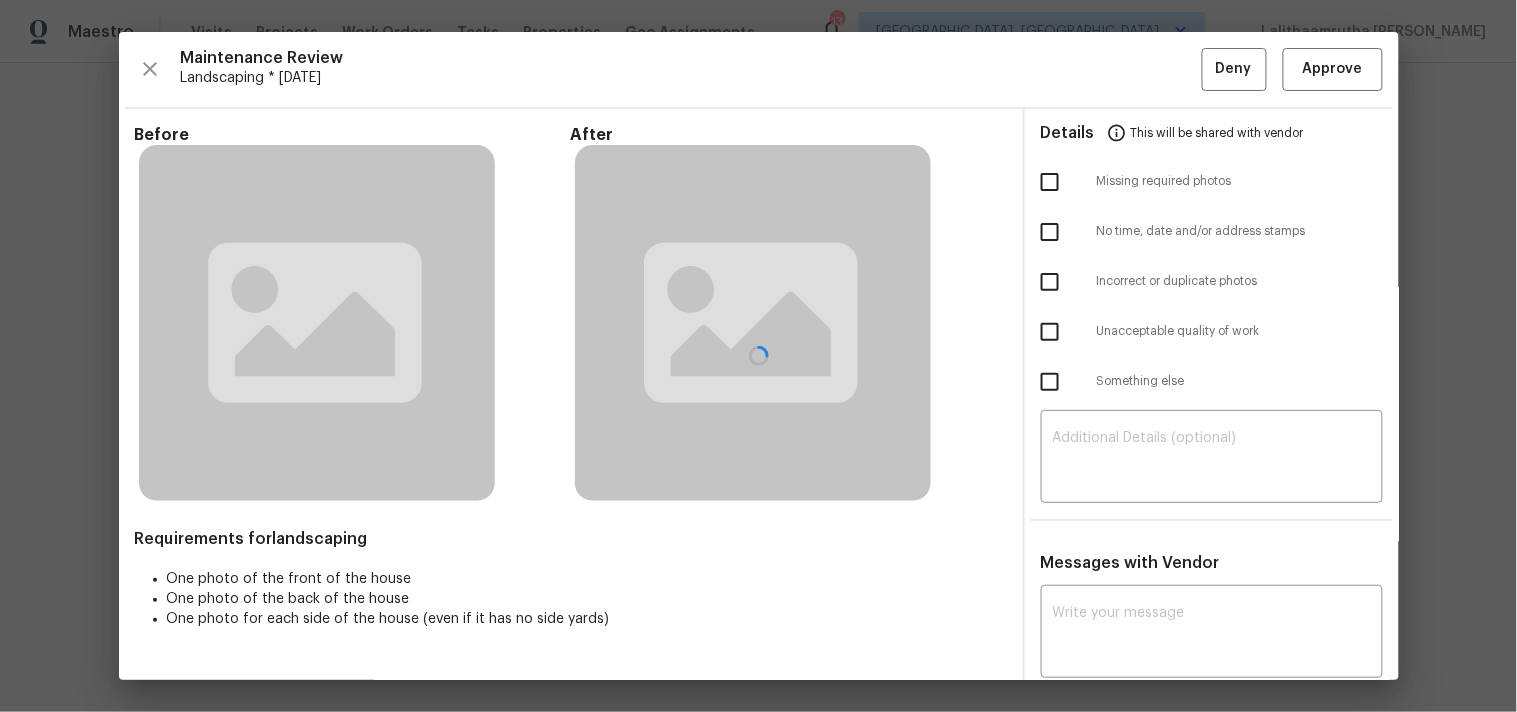 click at bounding box center [759, 356] 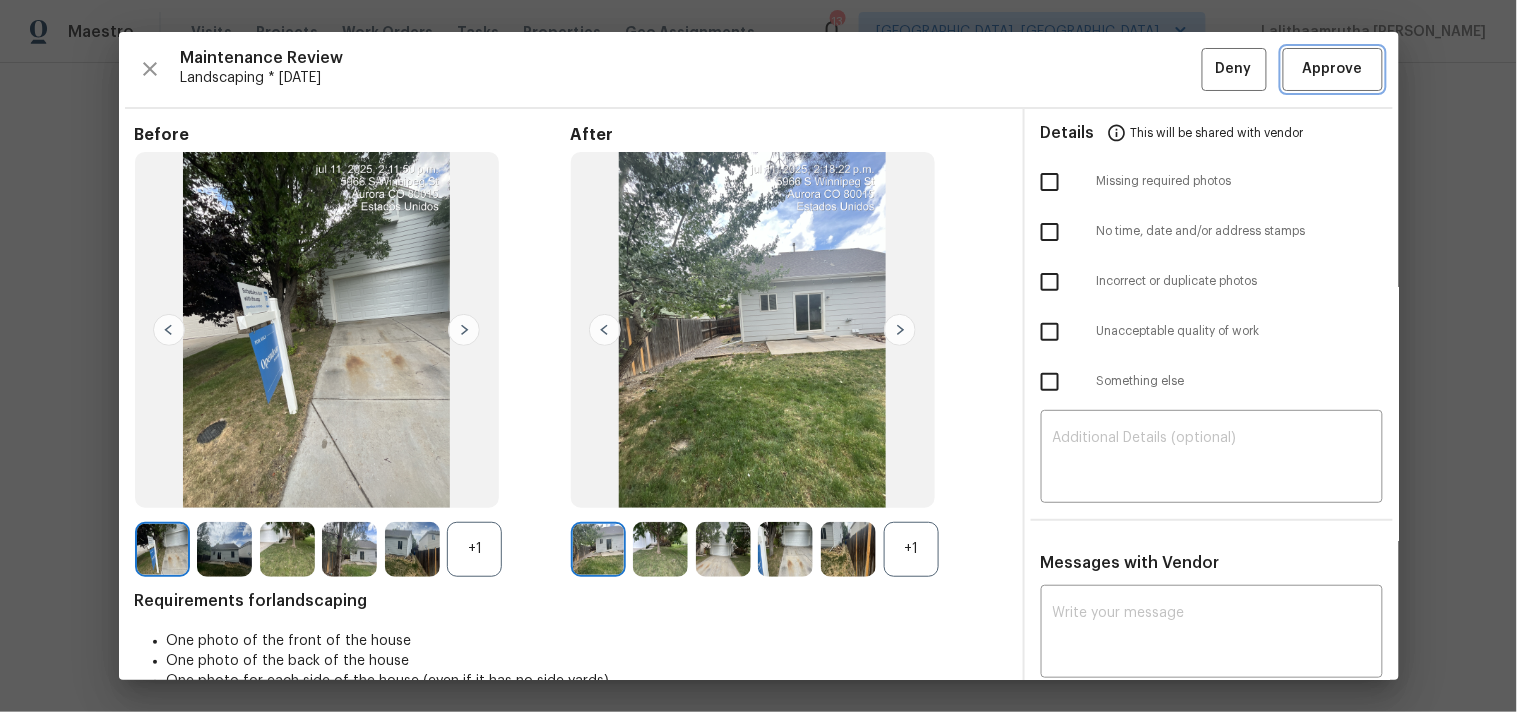 click on "Approve" at bounding box center (1333, 69) 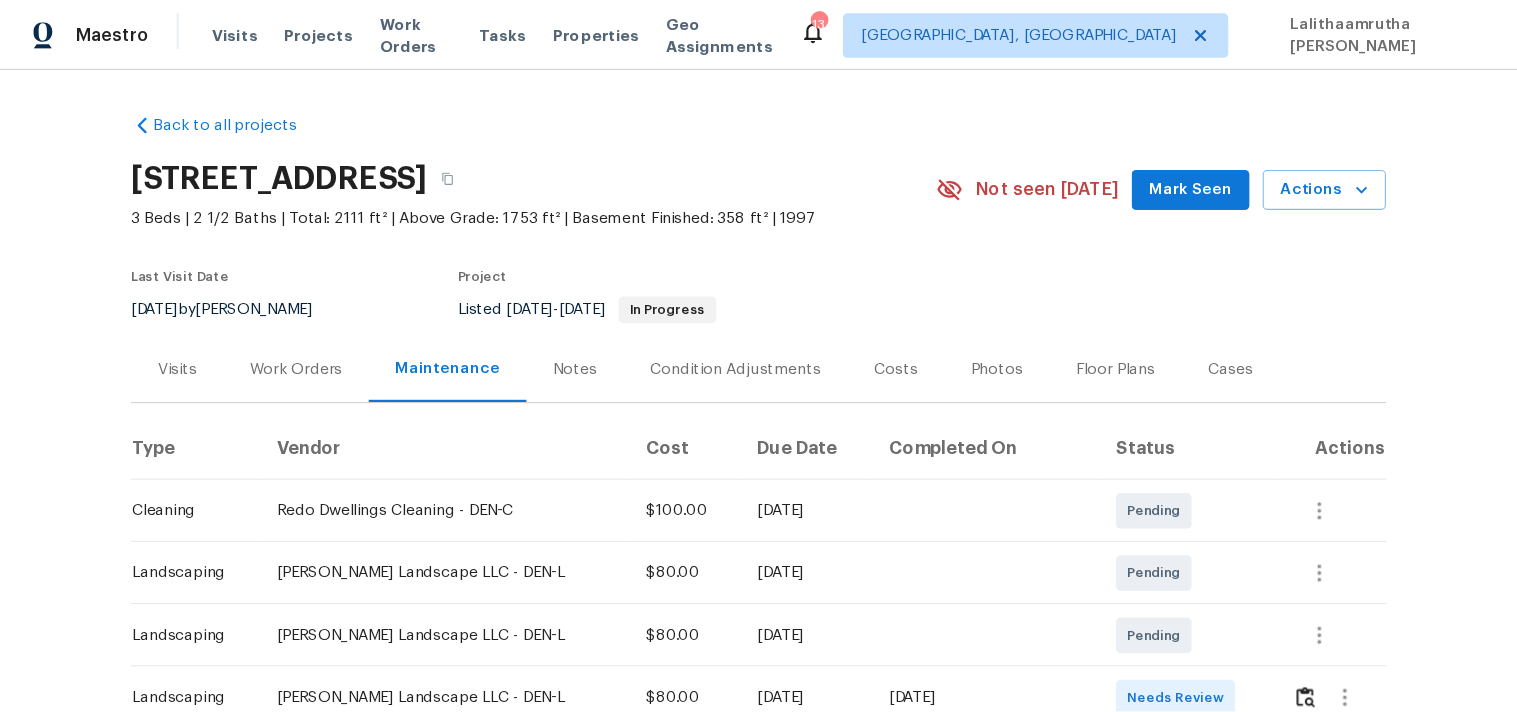 scroll, scrollTop: 0, scrollLeft: 0, axis: both 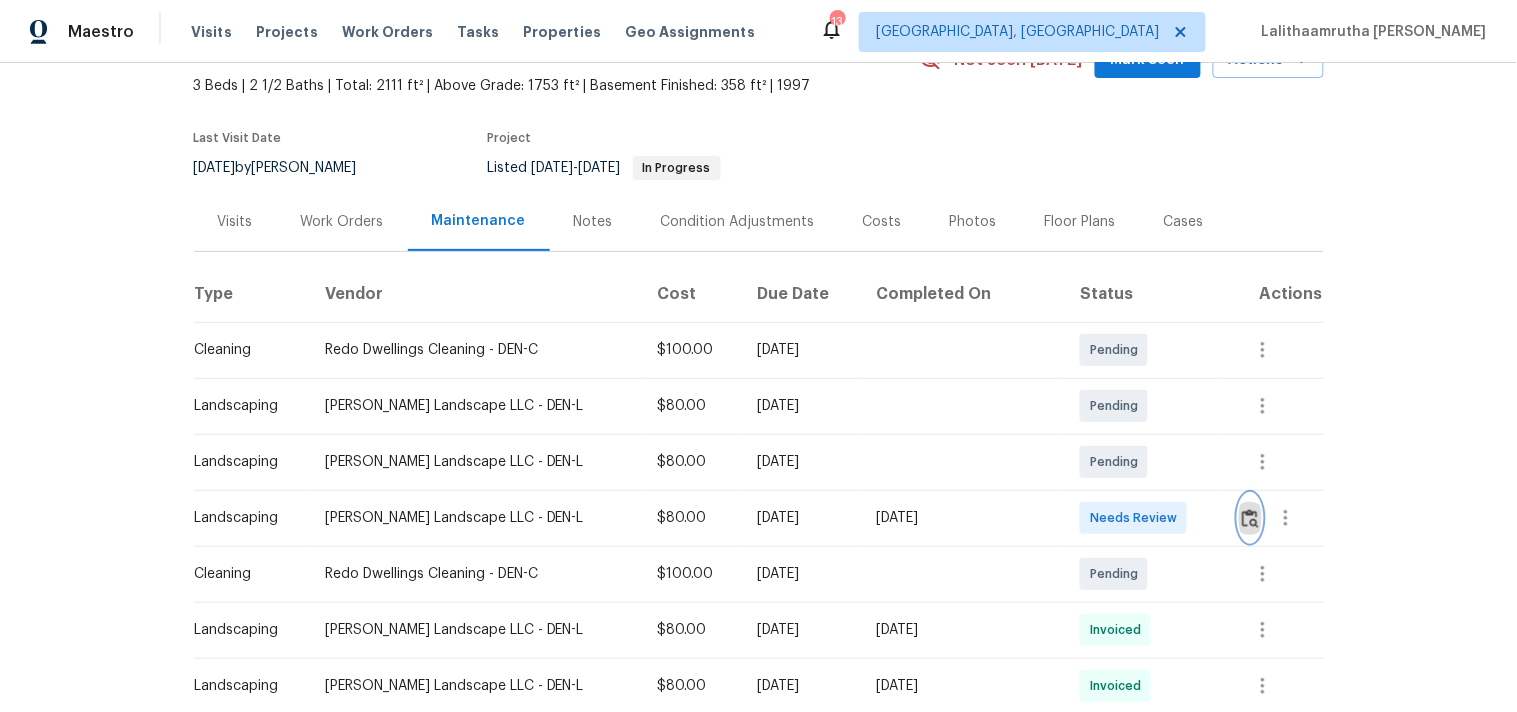 click at bounding box center (1250, 518) 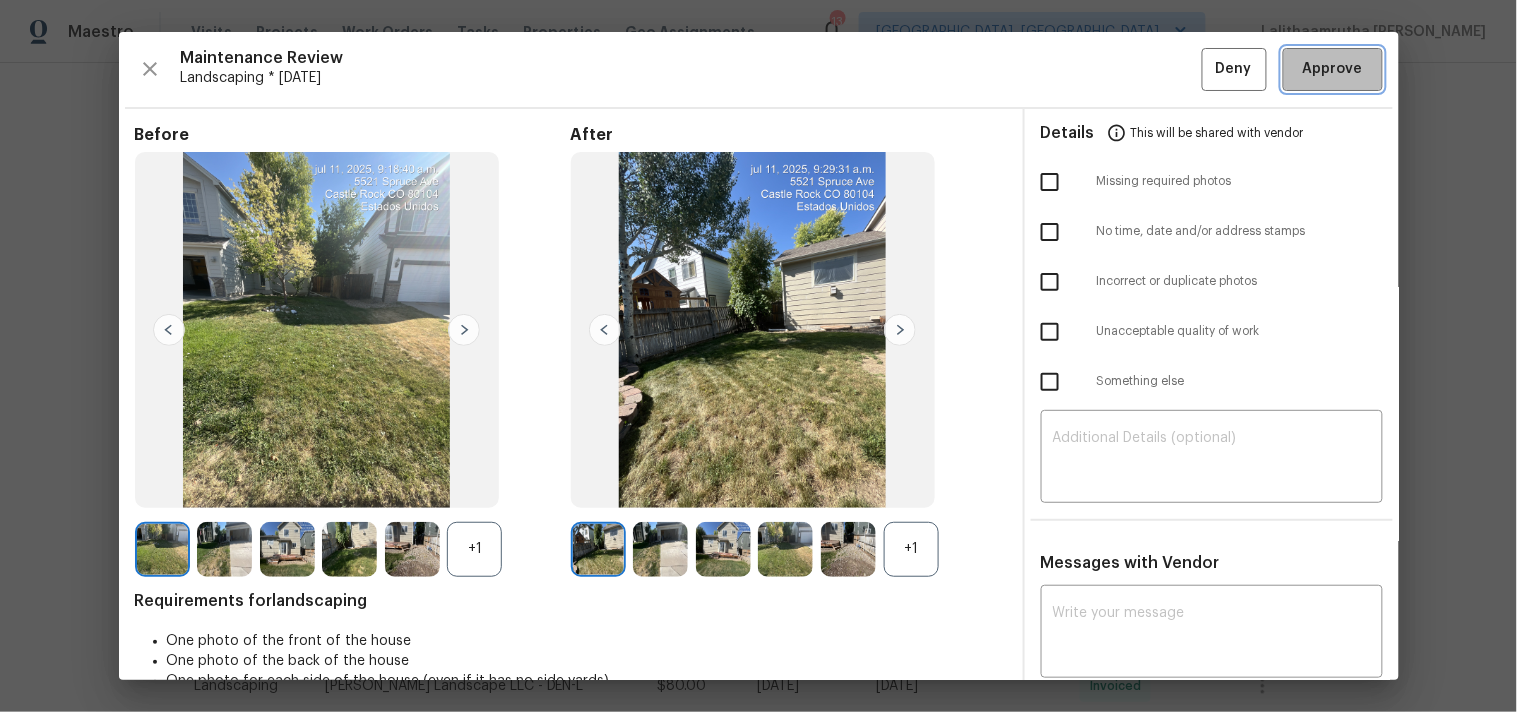 click on "Approve" at bounding box center (1333, 69) 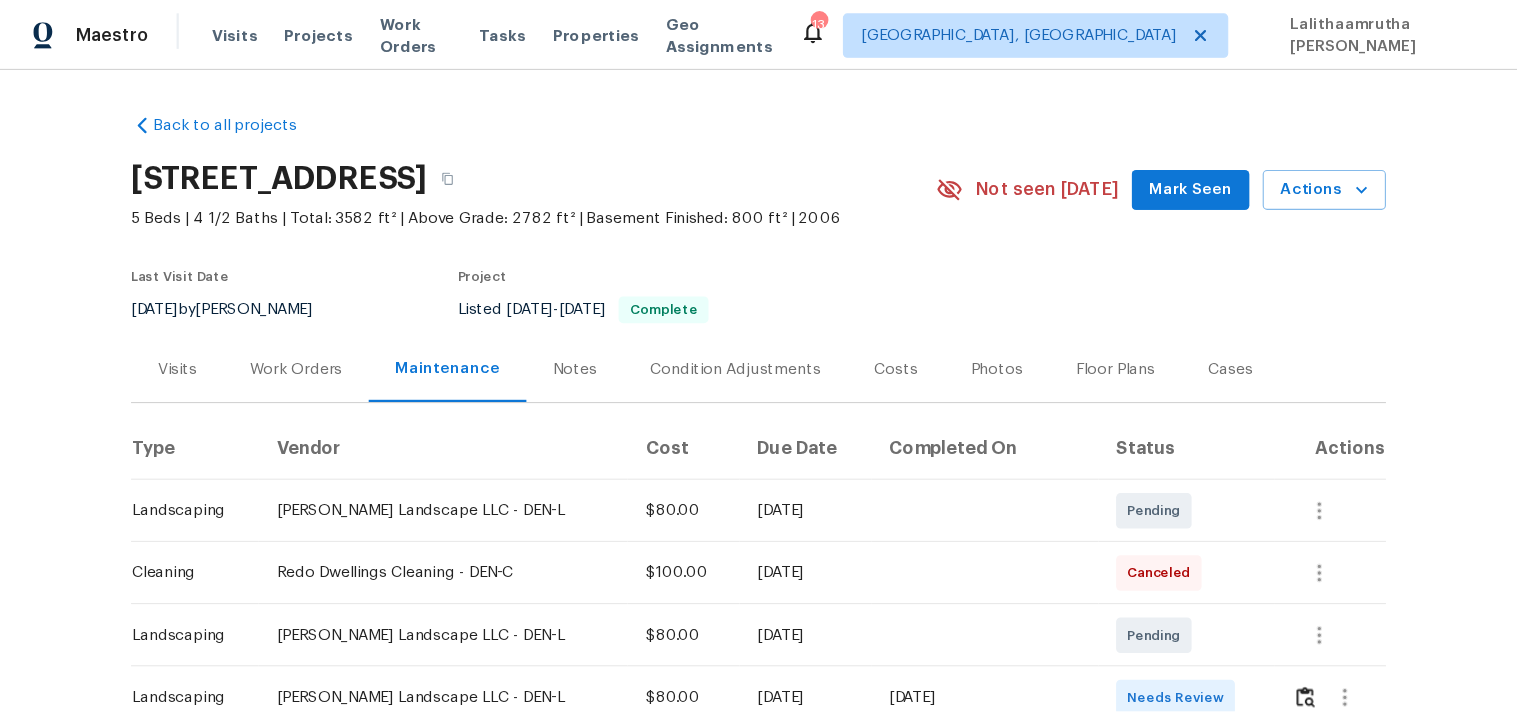 scroll, scrollTop: 0, scrollLeft: 0, axis: both 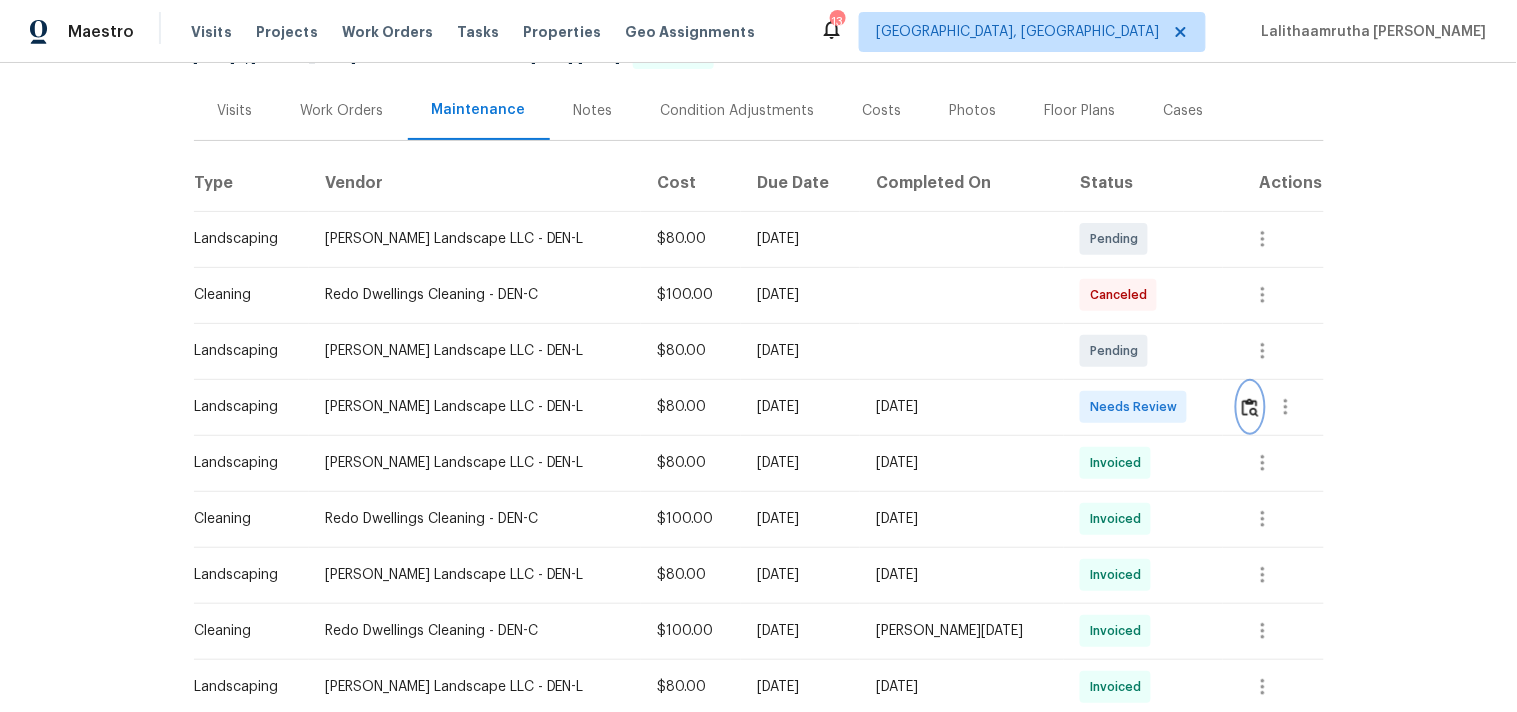 click at bounding box center (1250, 407) 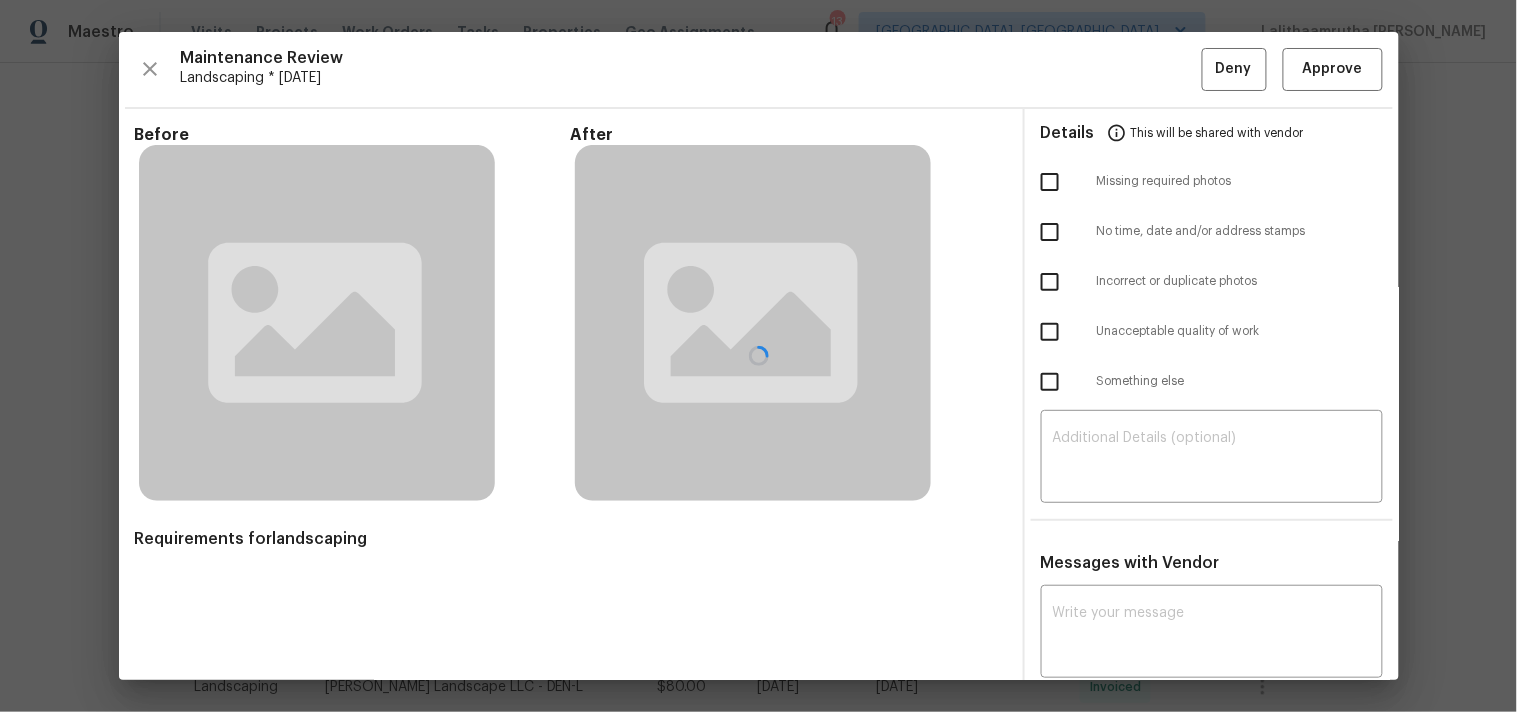 click at bounding box center [759, 356] 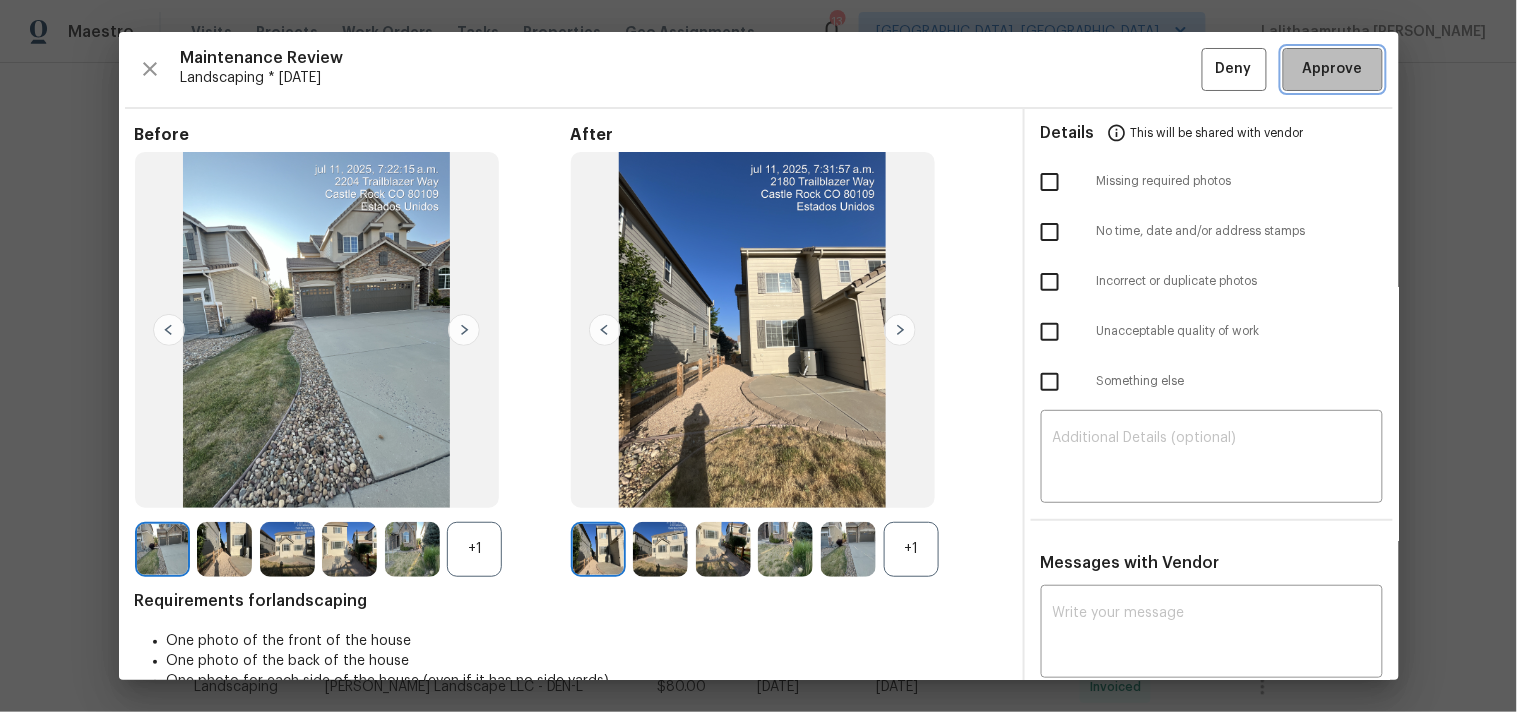 click on "Approve" at bounding box center [1333, 69] 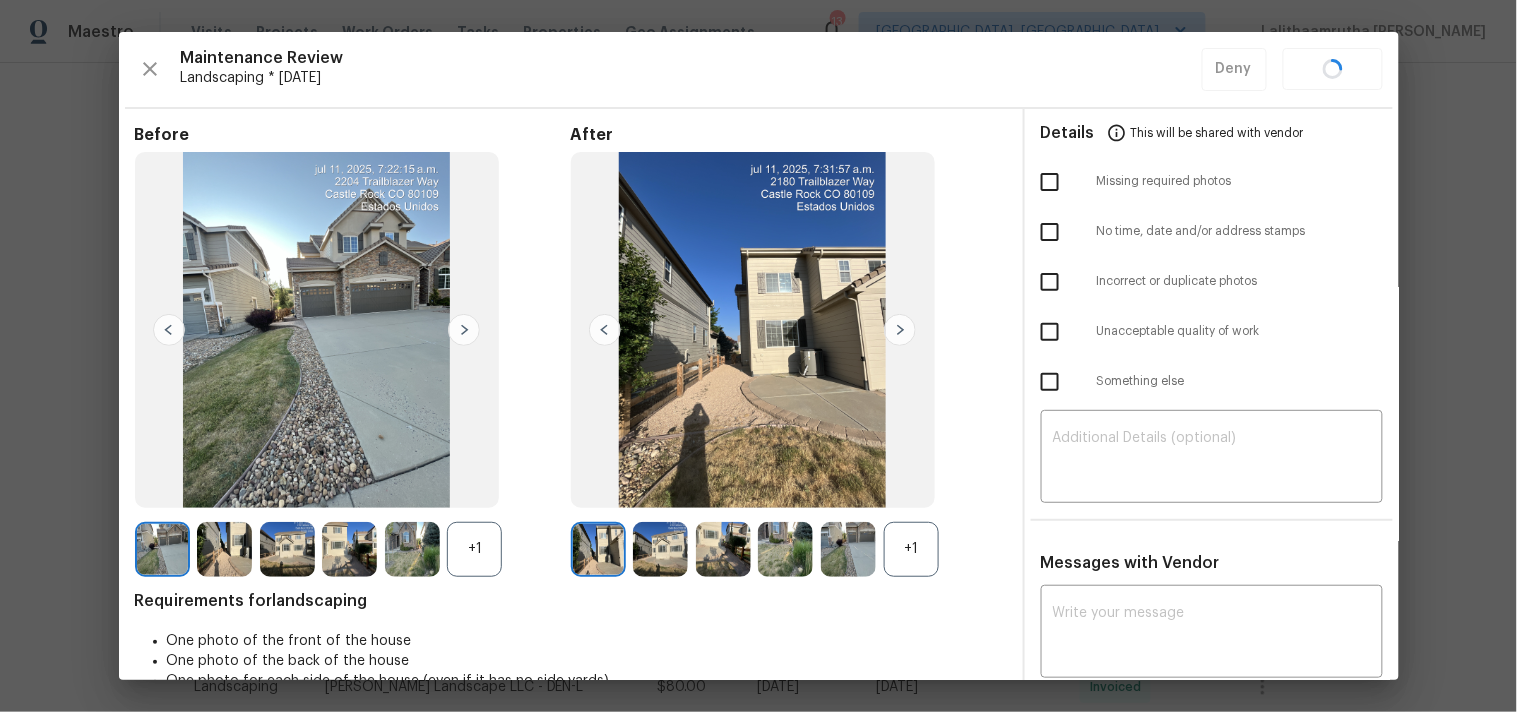 click on "Maintenance Review Landscaping * Mon, Jul 07 Deny" at bounding box center [759, 69] 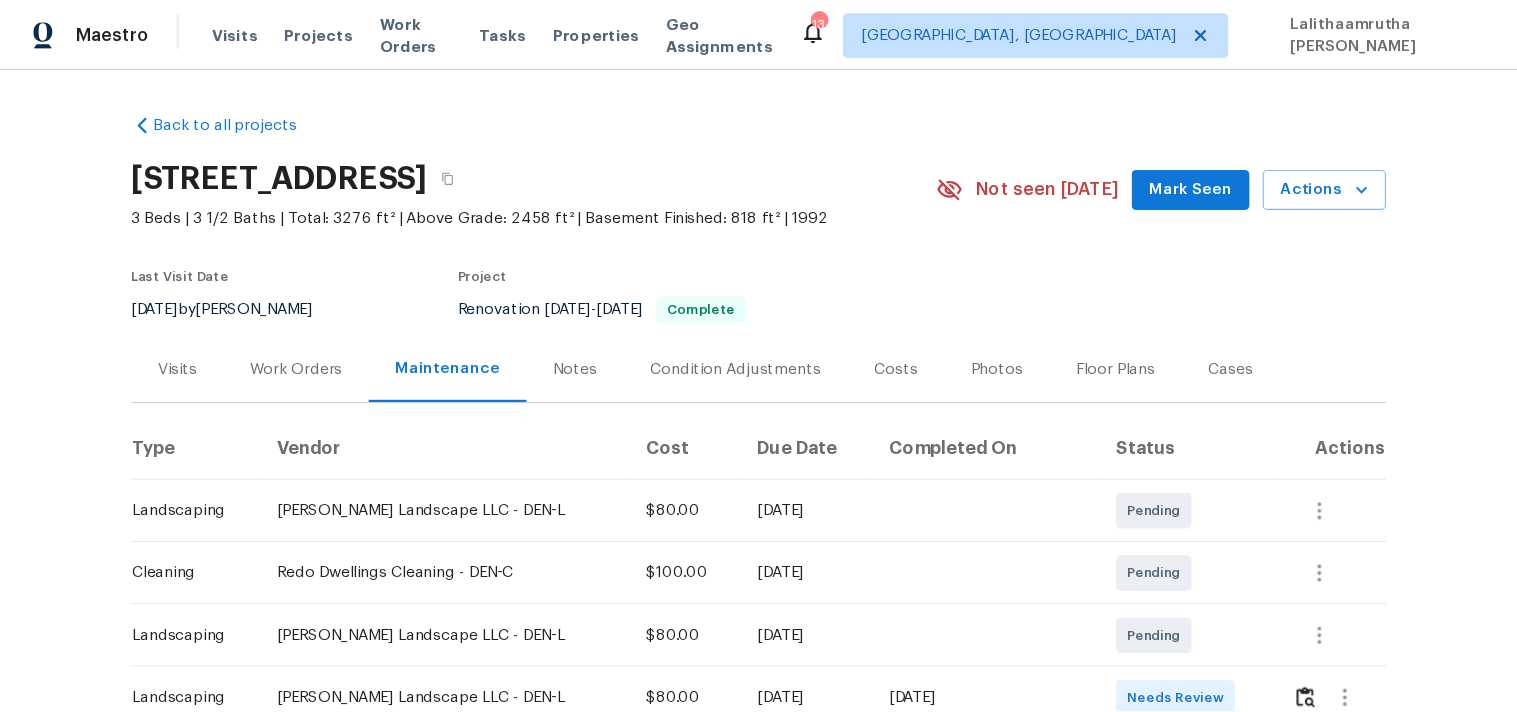 scroll, scrollTop: 0, scrollLeft: 0, axis: both 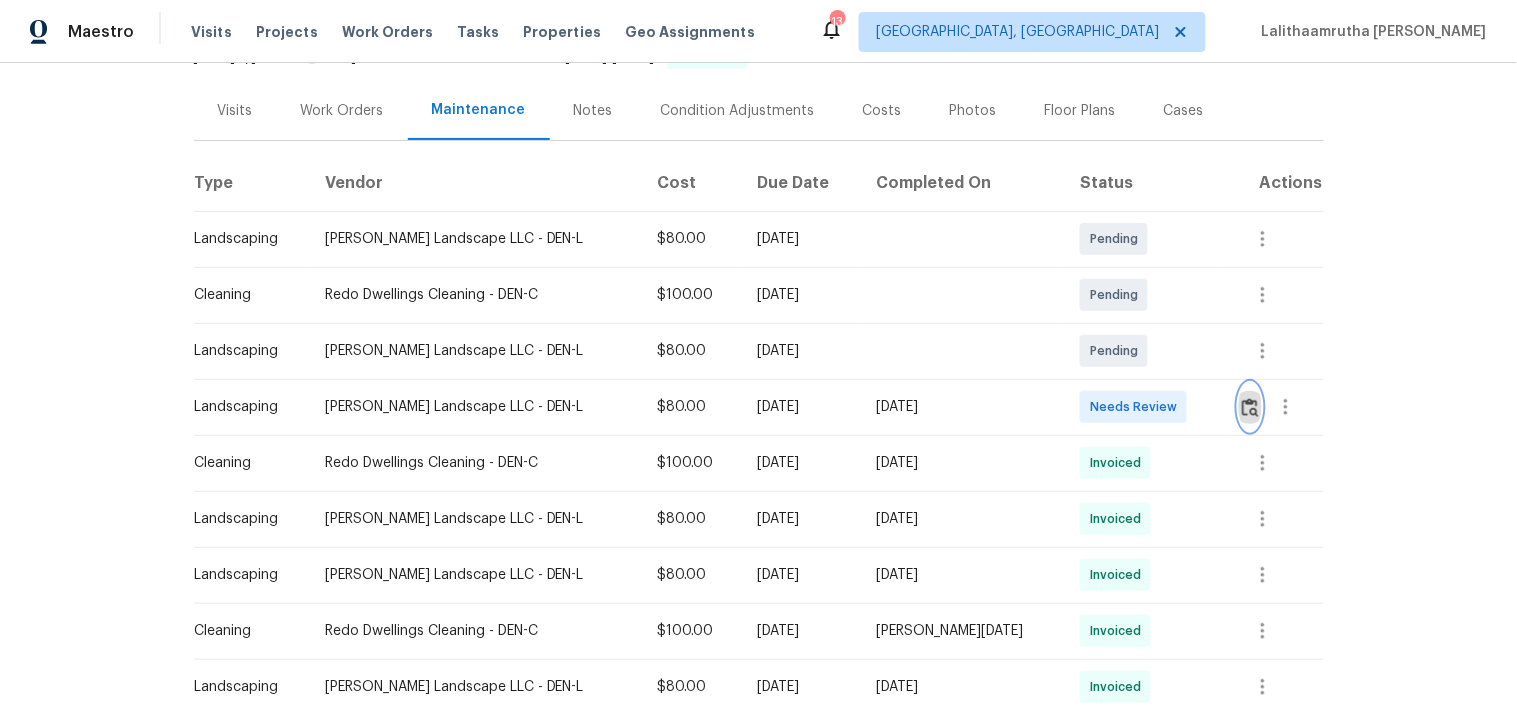 click at bounding box center (1250, 407) 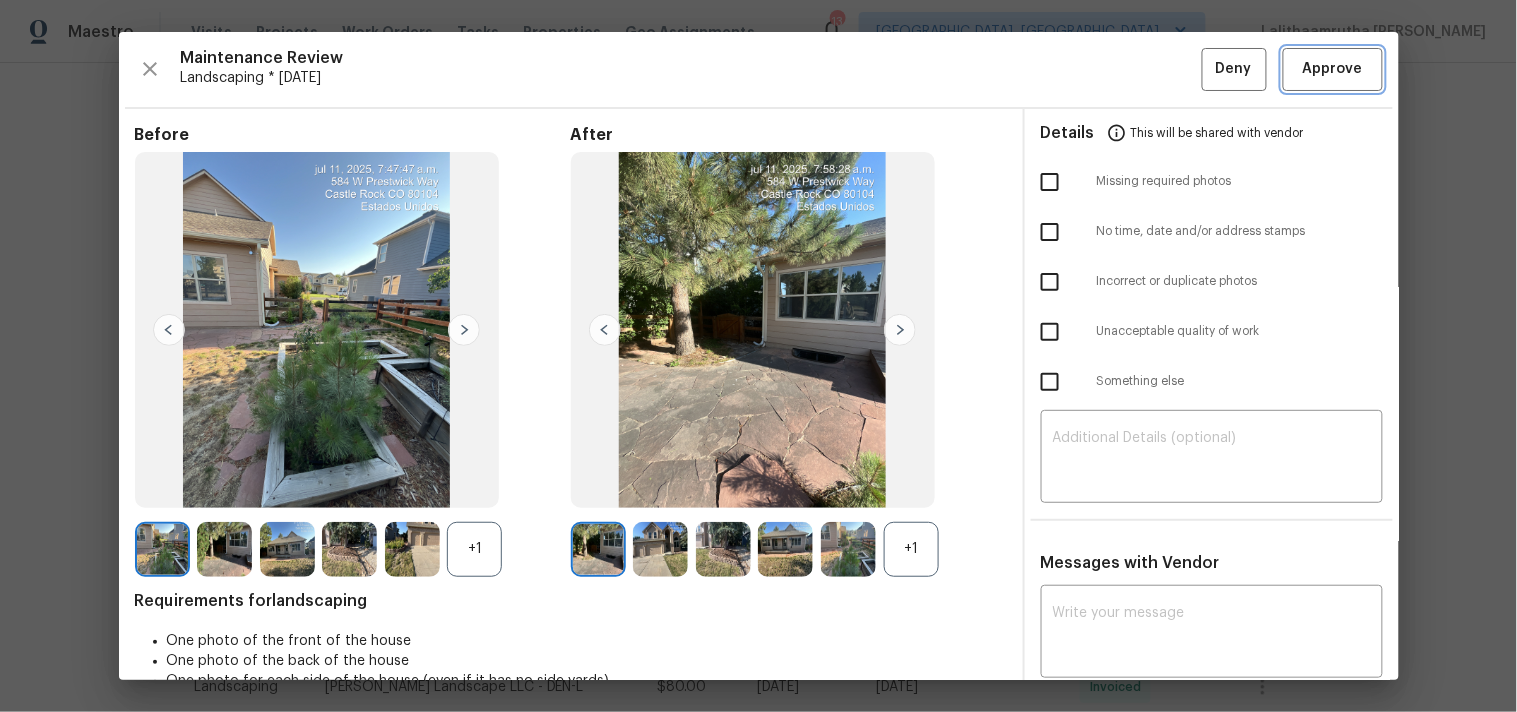 click on "Approve" at bounding box center (1333, 69) 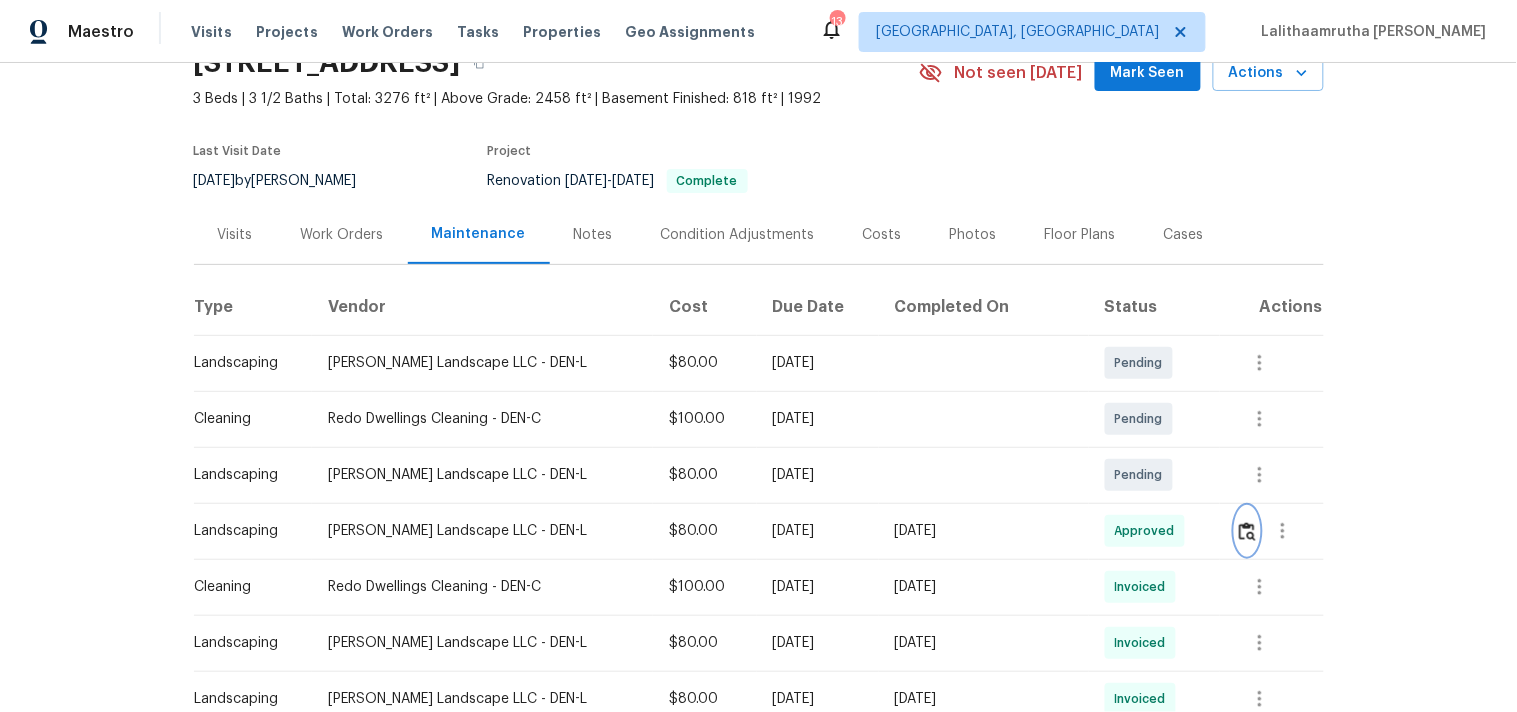 scroll, scrollTop: 0, scrollLeft: 0, axis: both 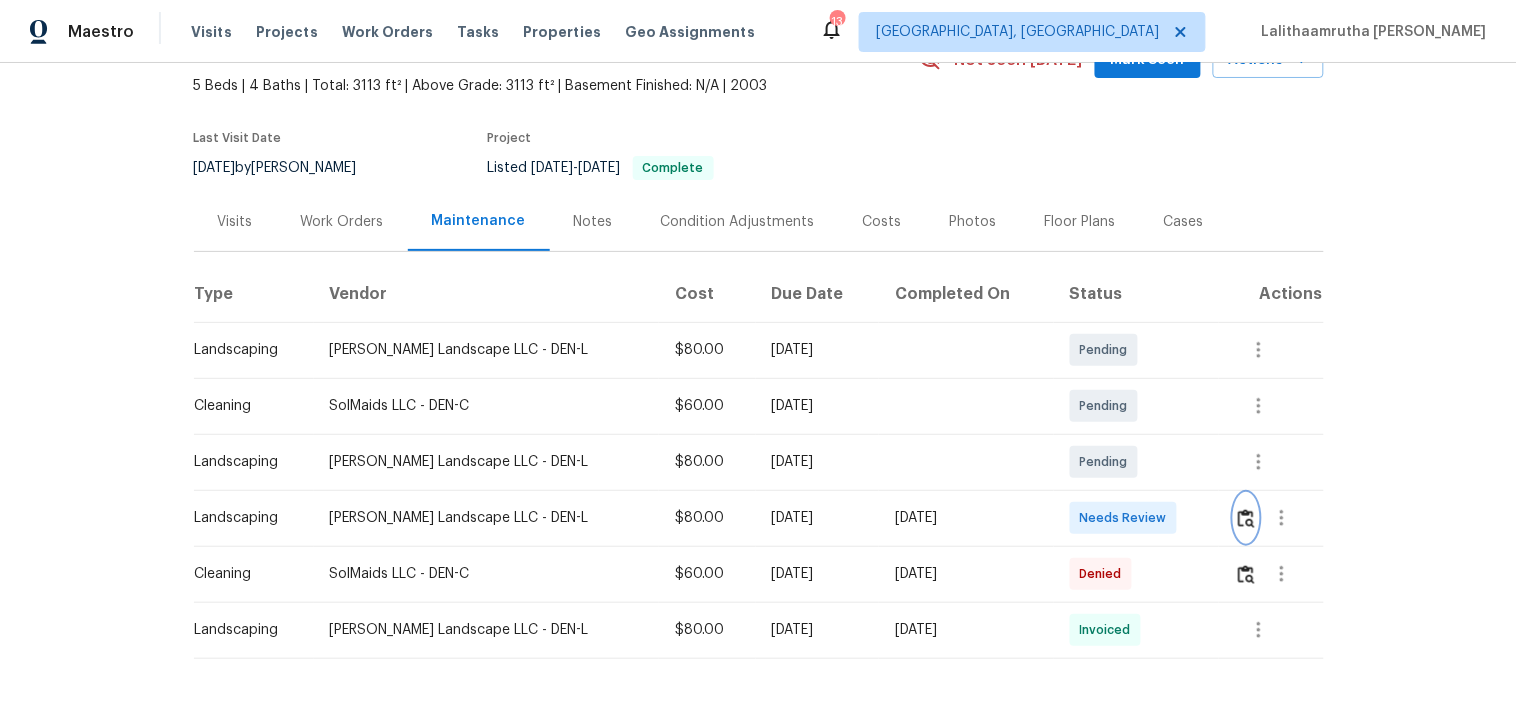 click at bounding box center [1246, 518] 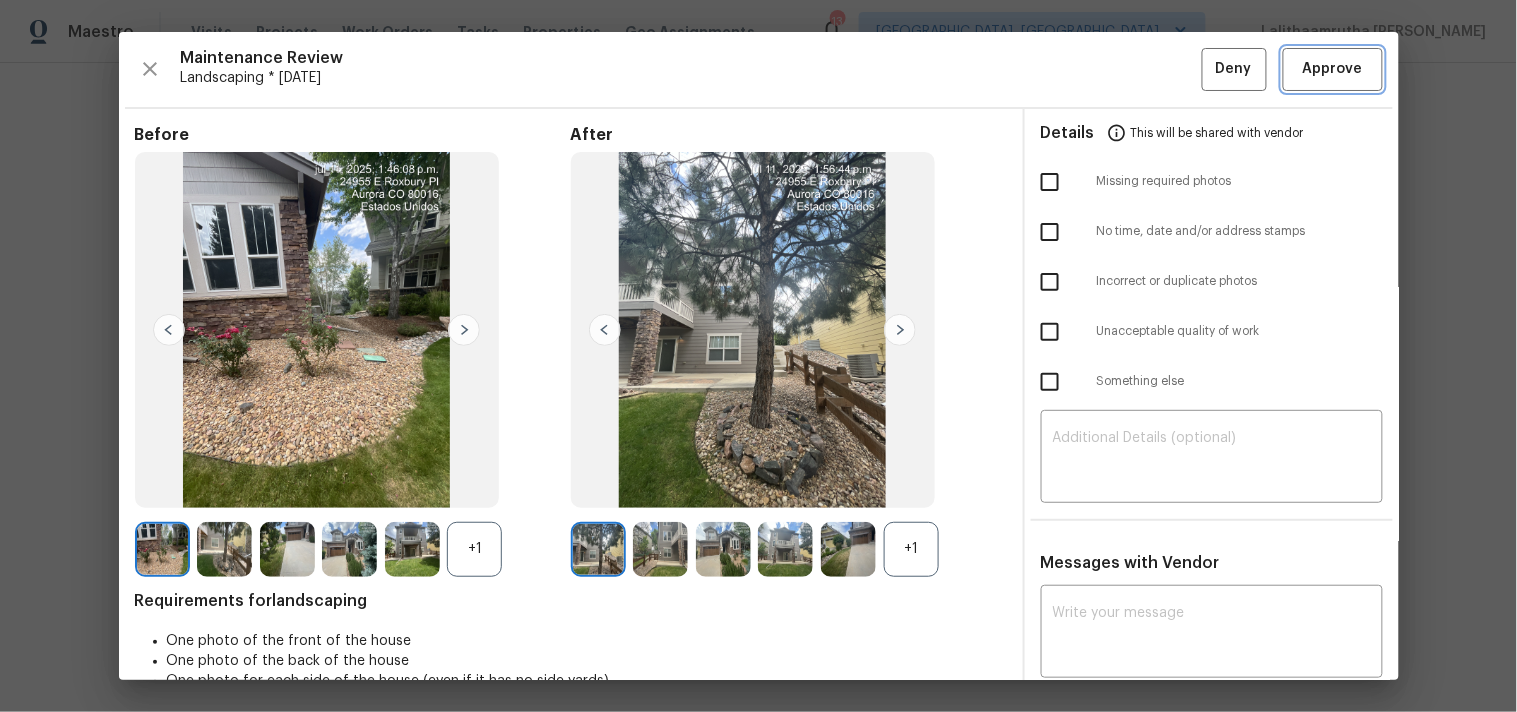 click on "Approve" at bounding box center [1333, 69] 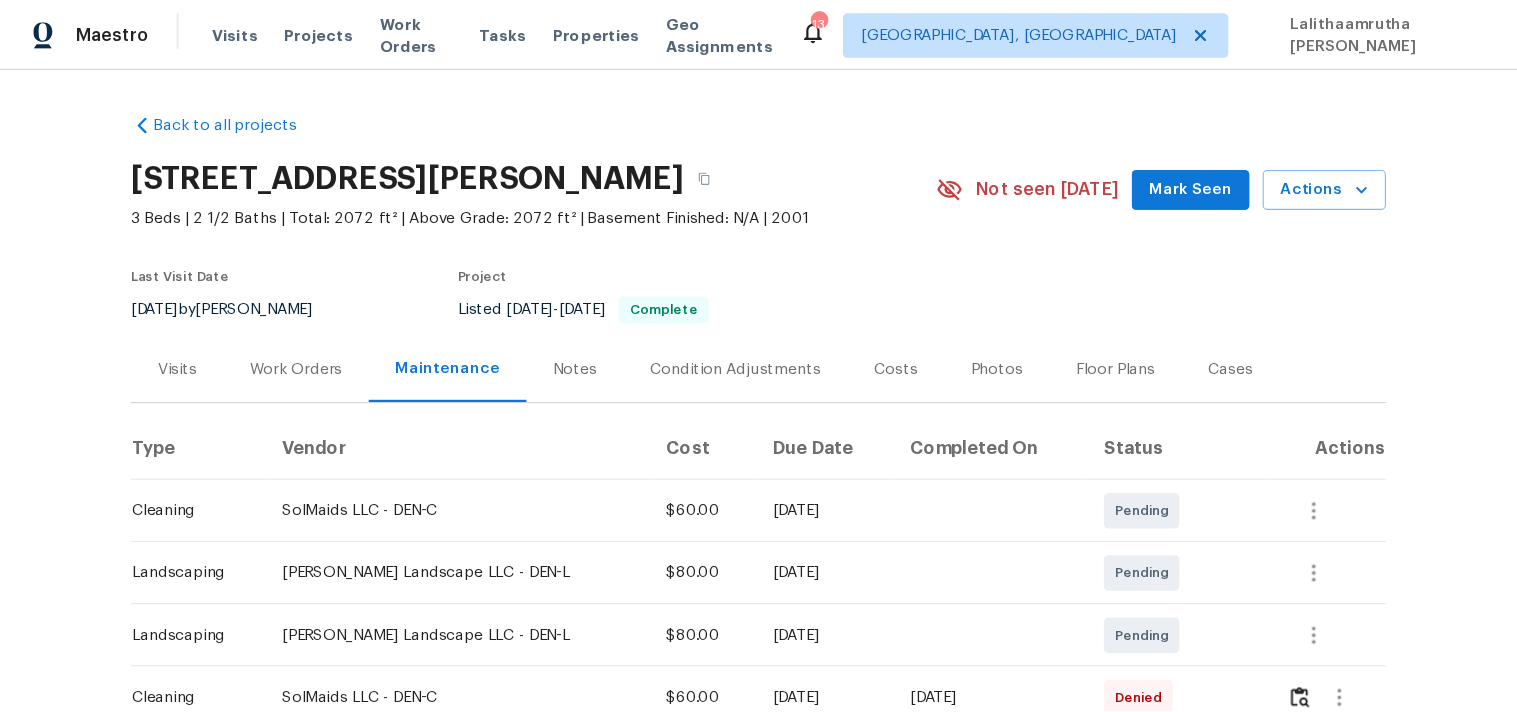 scroll, scrollTop: 0, scrollLeft: 0, axis: both 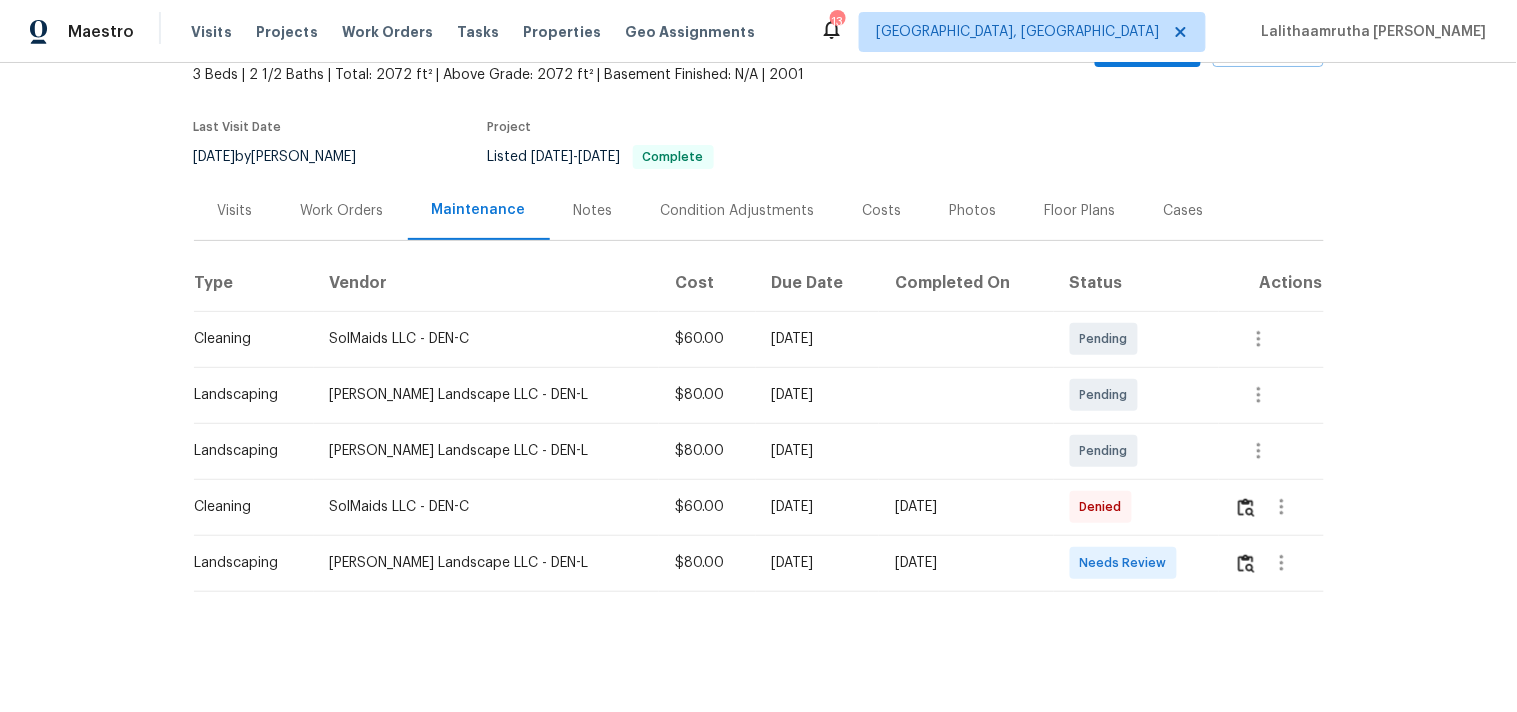 click at bounding box center [1279, 563] 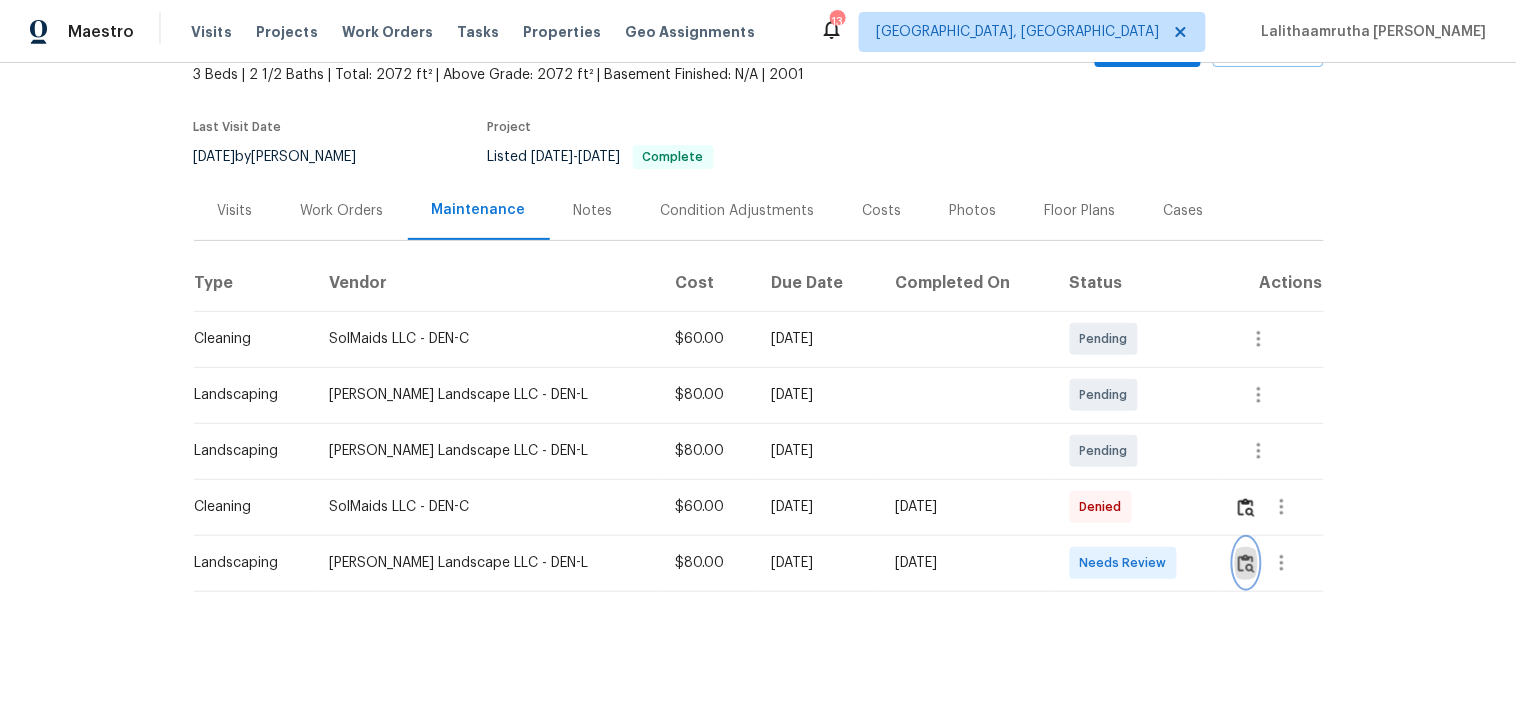 click at bounding box center (1246, 563) 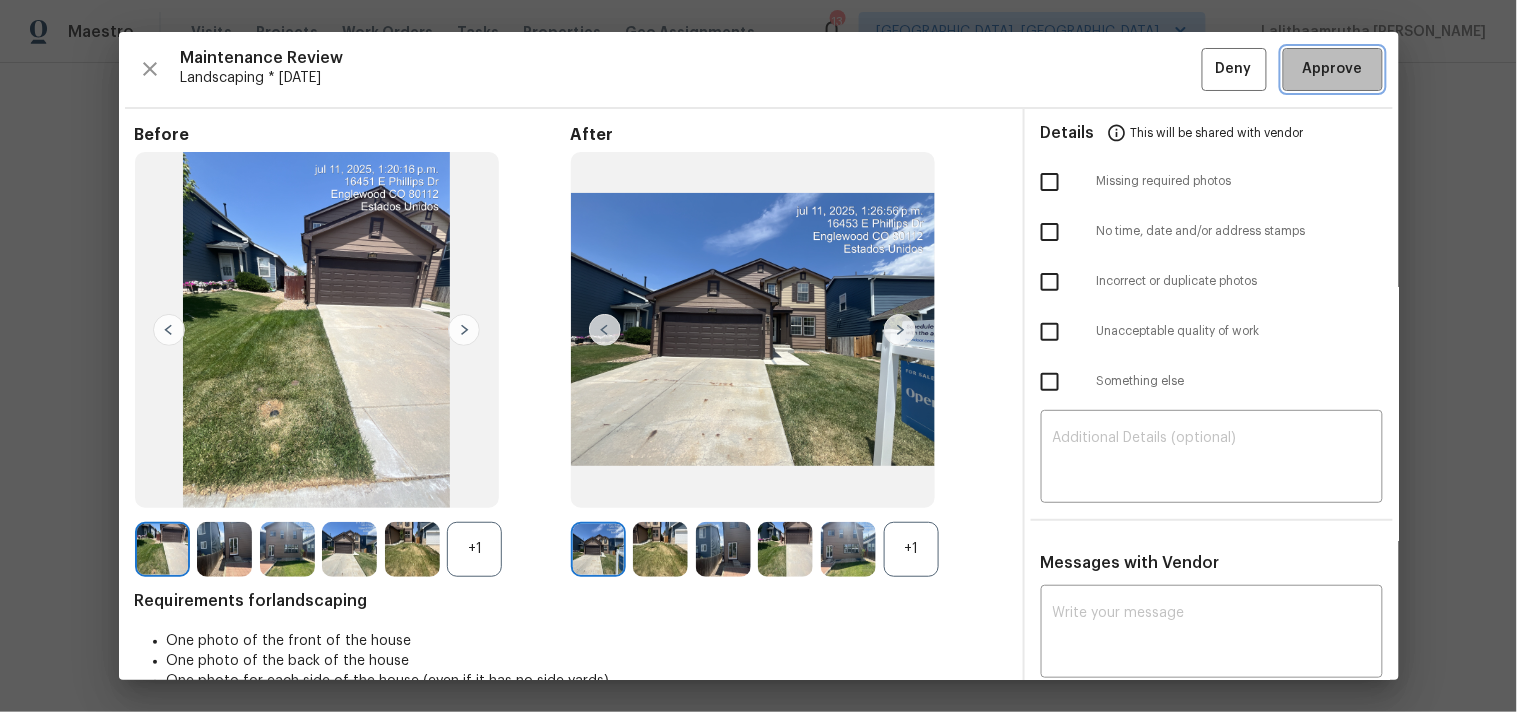 click on "Approve" at bounding box center [1333, 69] 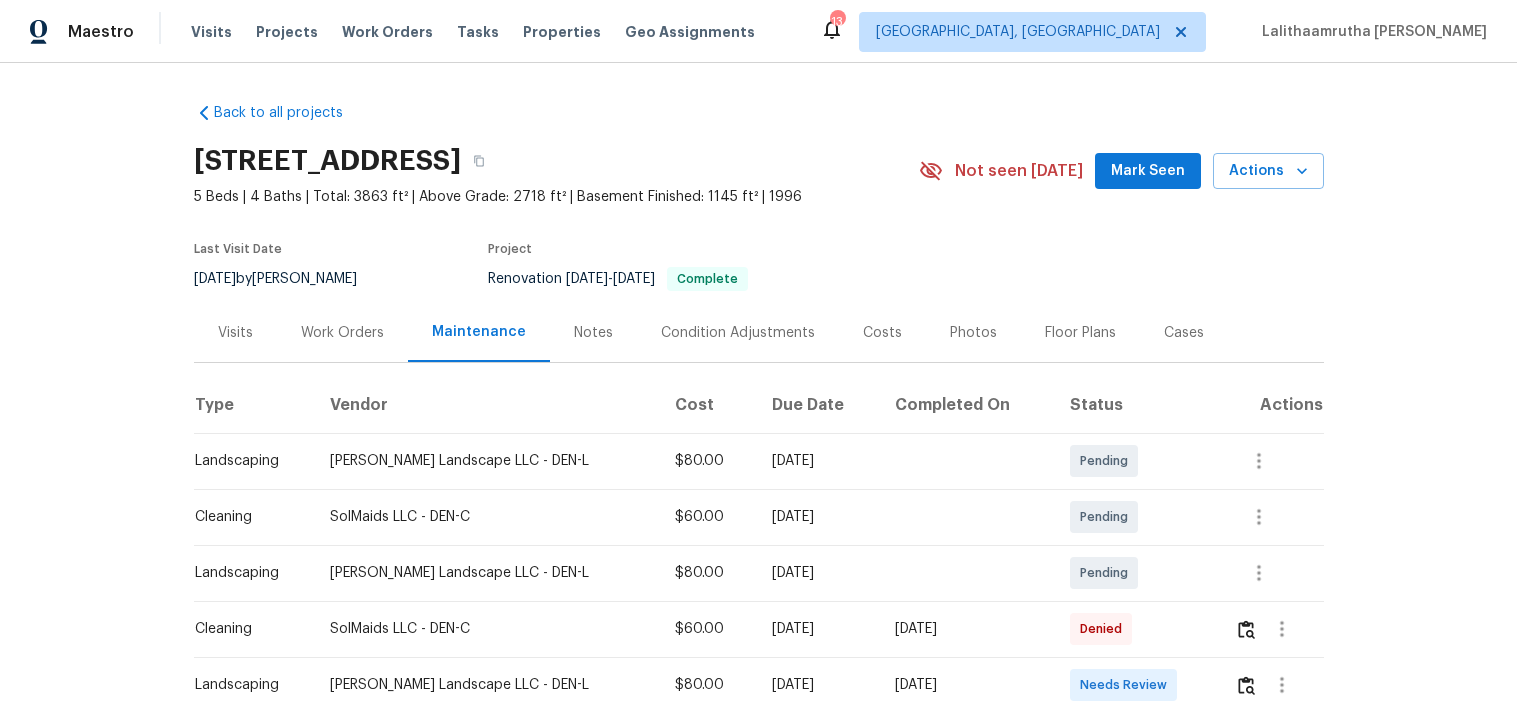 scroll, scrollTop: 0, scrollLeft: 0, axis: both 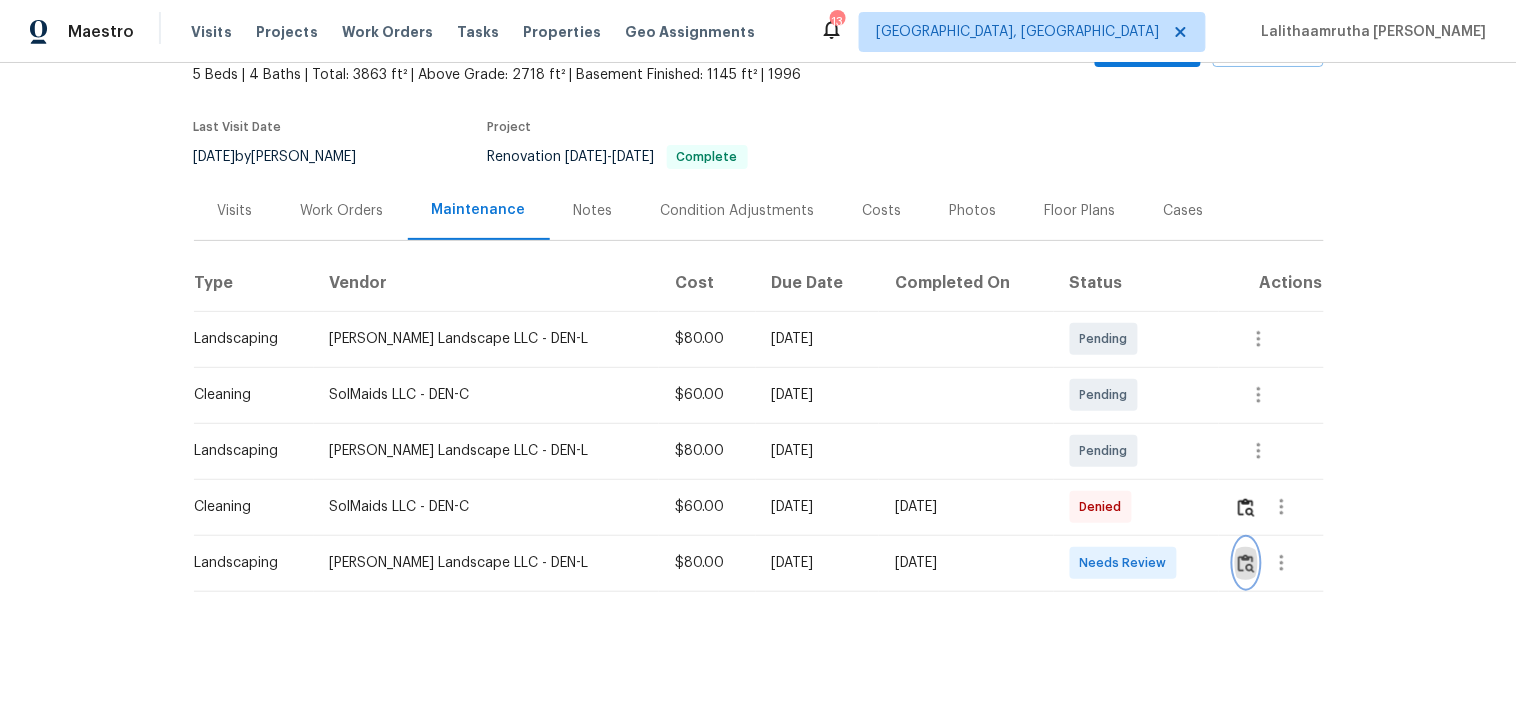 click at bounding box center (1246, 563) 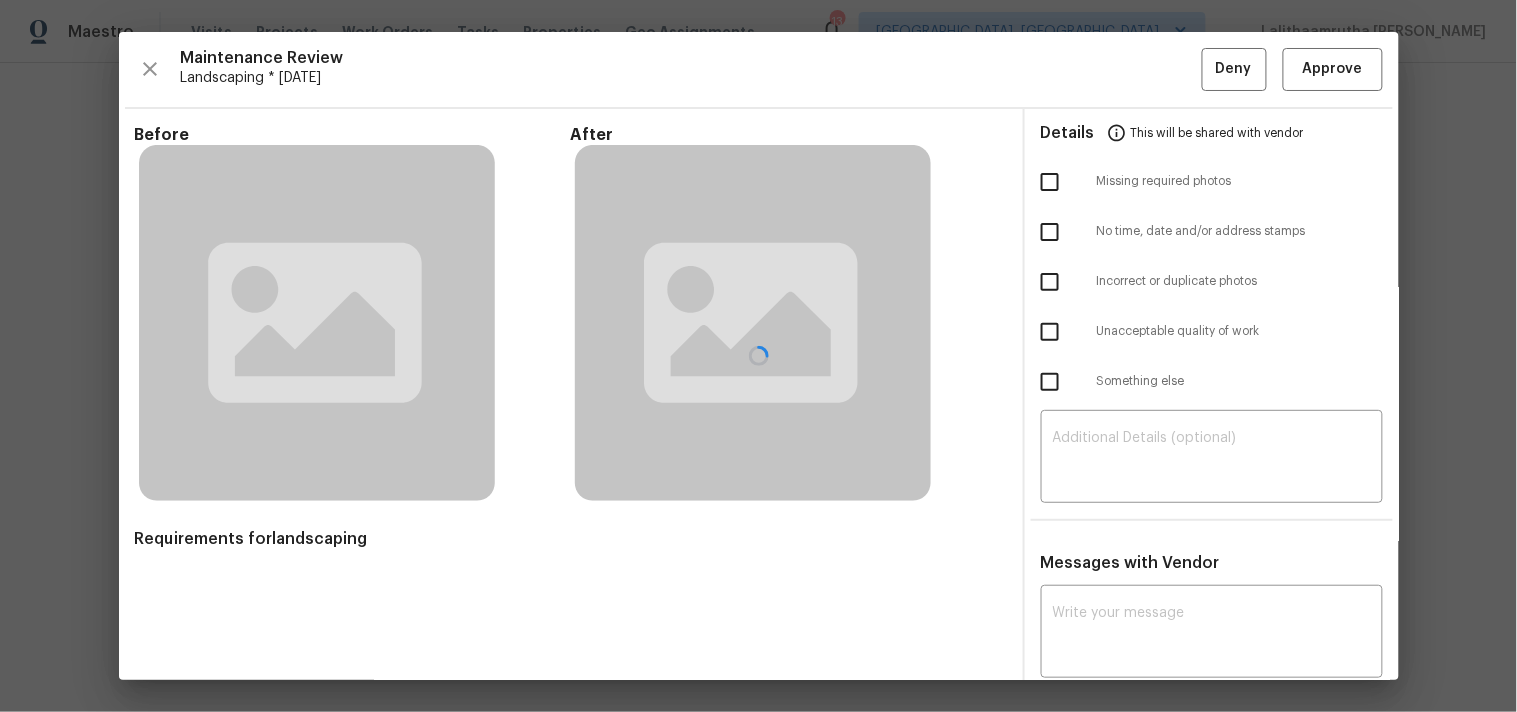 click at bounding box center (759, 356) 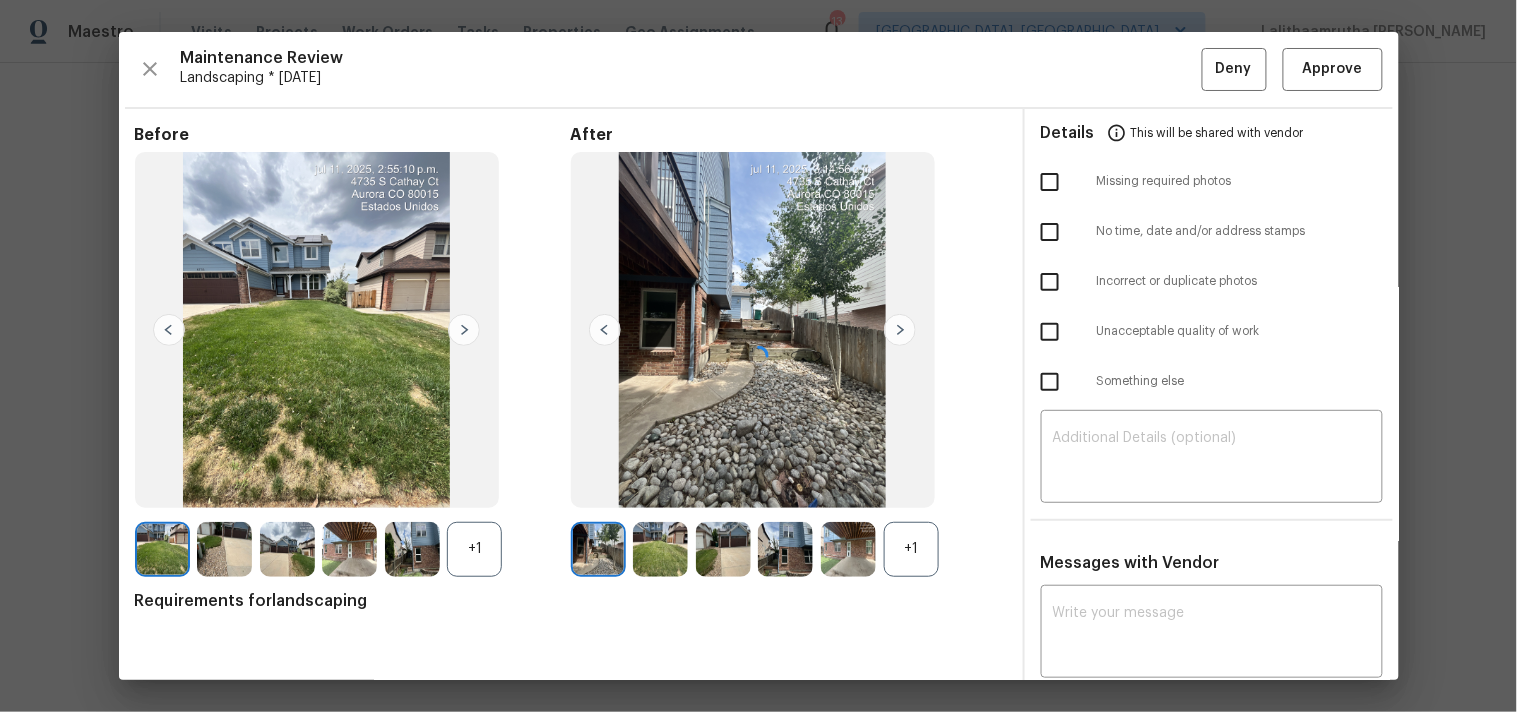 click at bounding box center (759, 356) 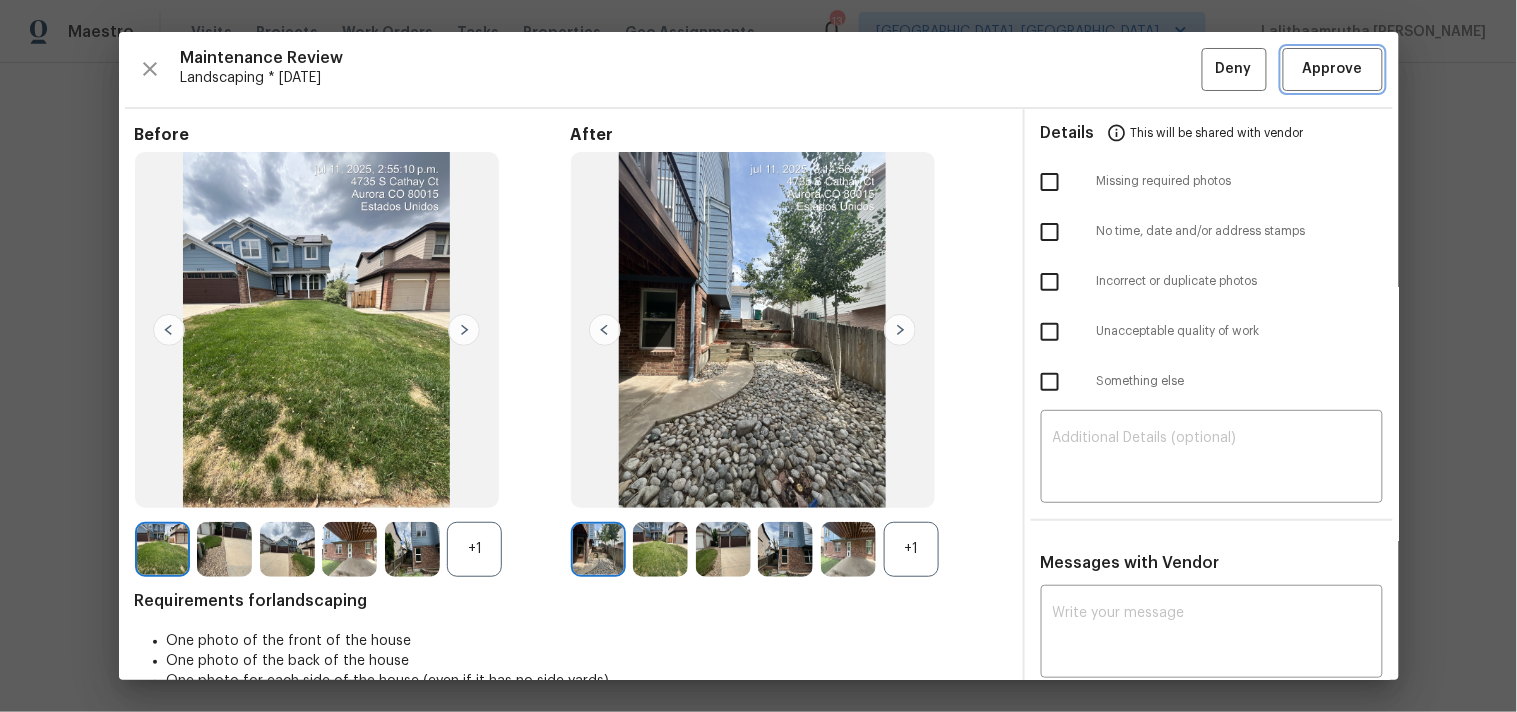 click on "Approve" at bounding box center (1333, 69) 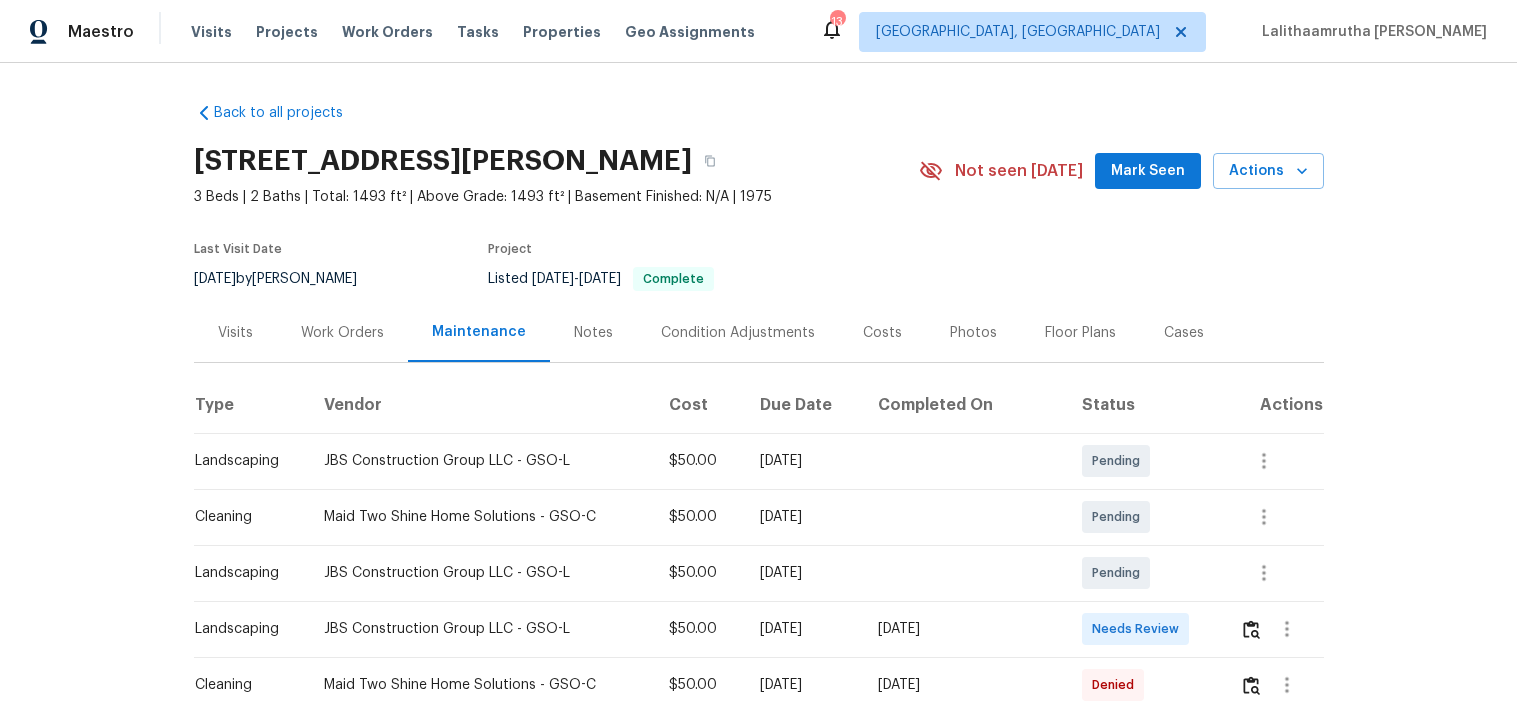 scroll, scrollTop: 0, scrollLeft: 0, axis: both 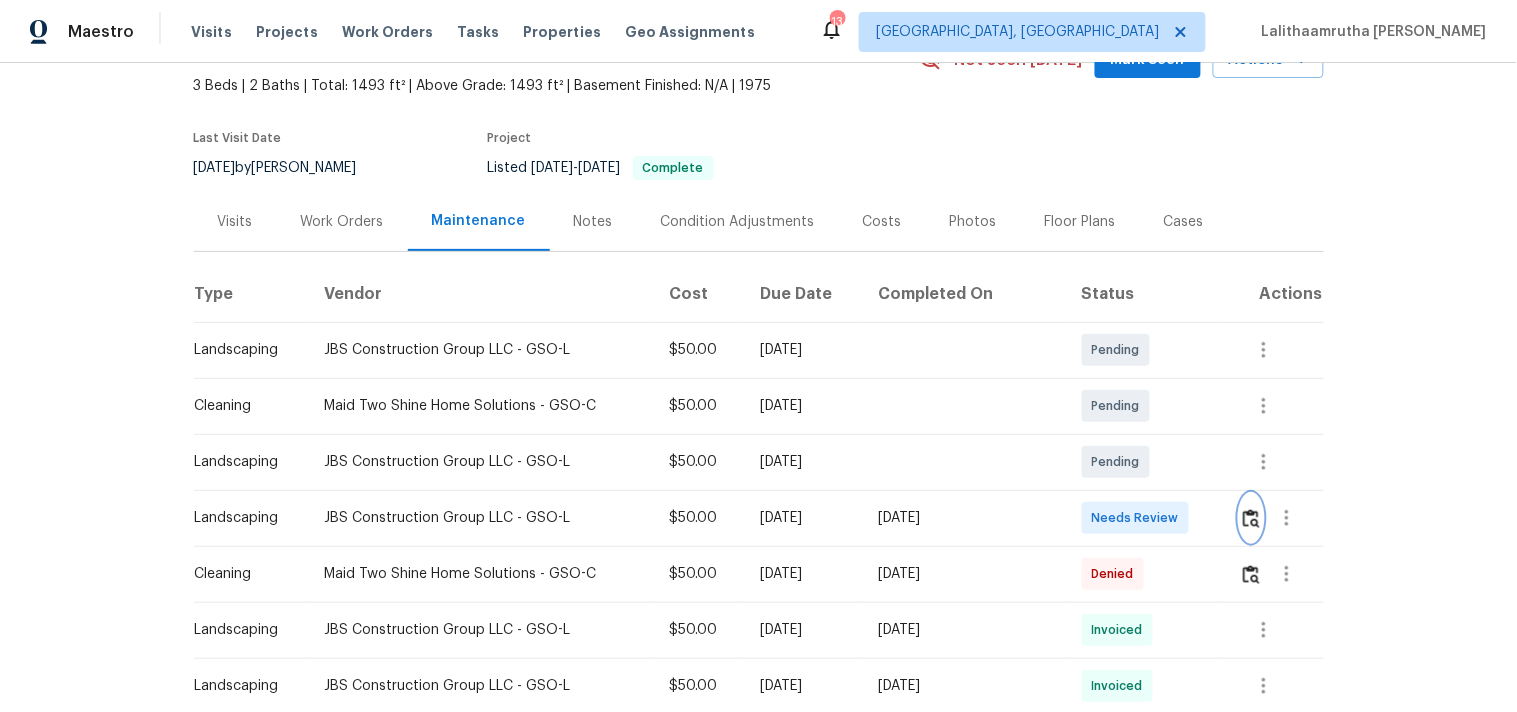 click at bounding box center (1251, 518) 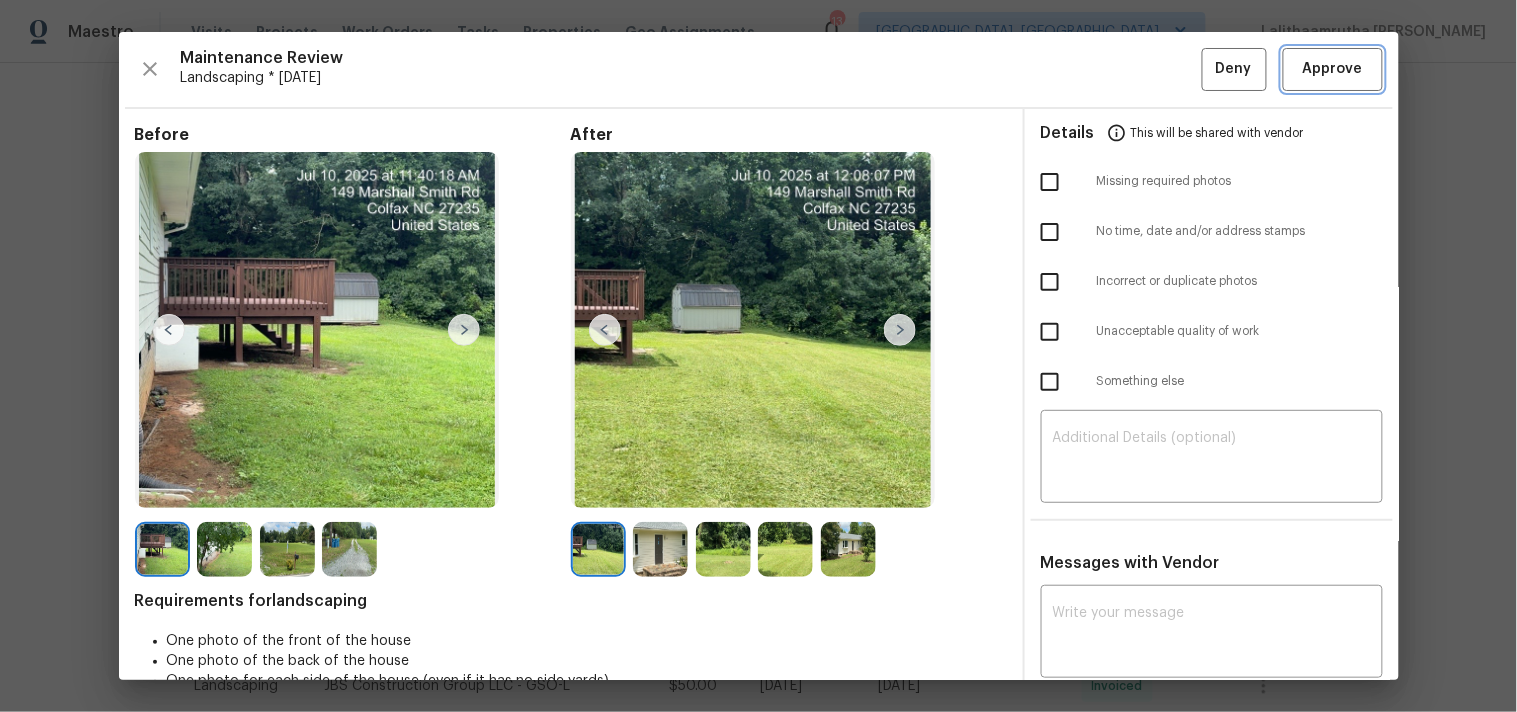 click on "Approve" at bounding box center (1333, 69) 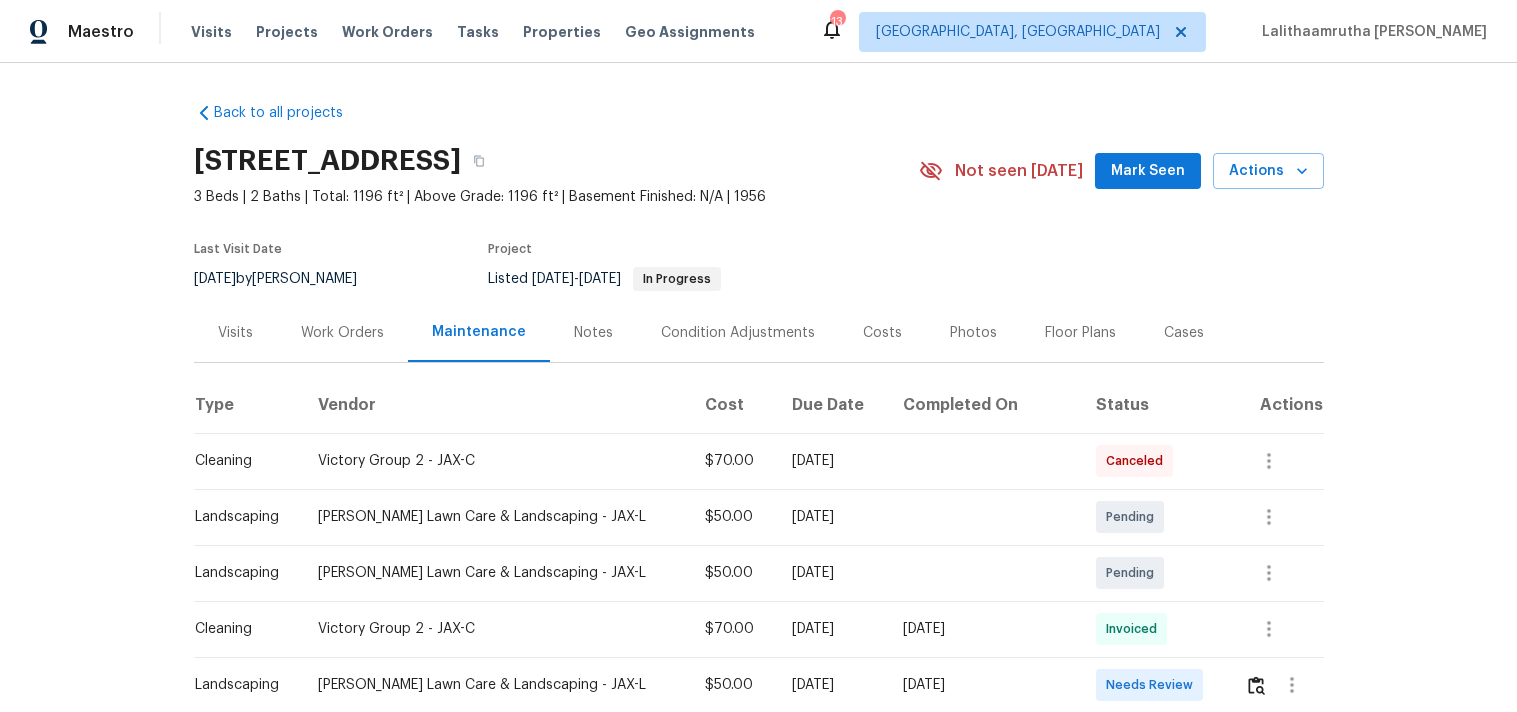 scroll, scrollTop: 0, scrollLeft: 0, axis: both 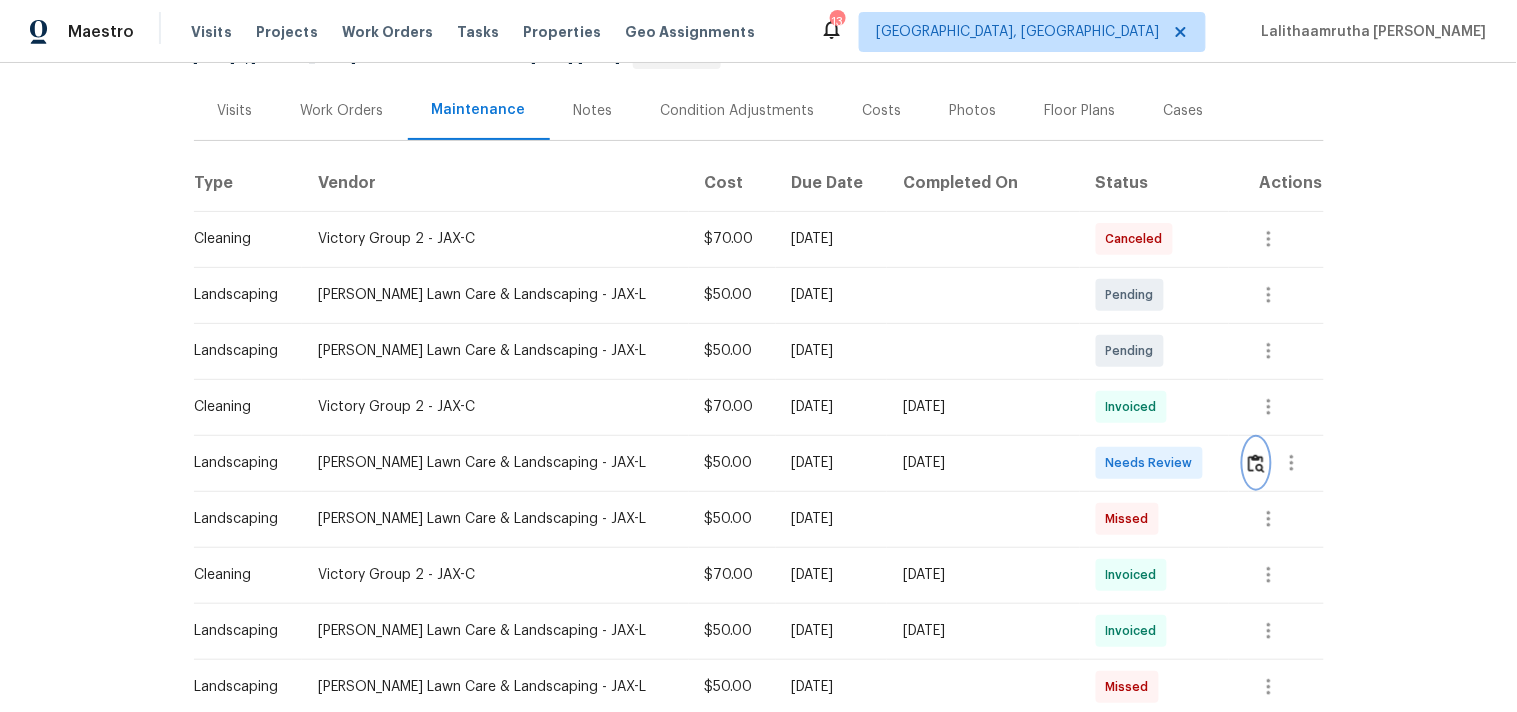 click at bounding box center [1256, 463] 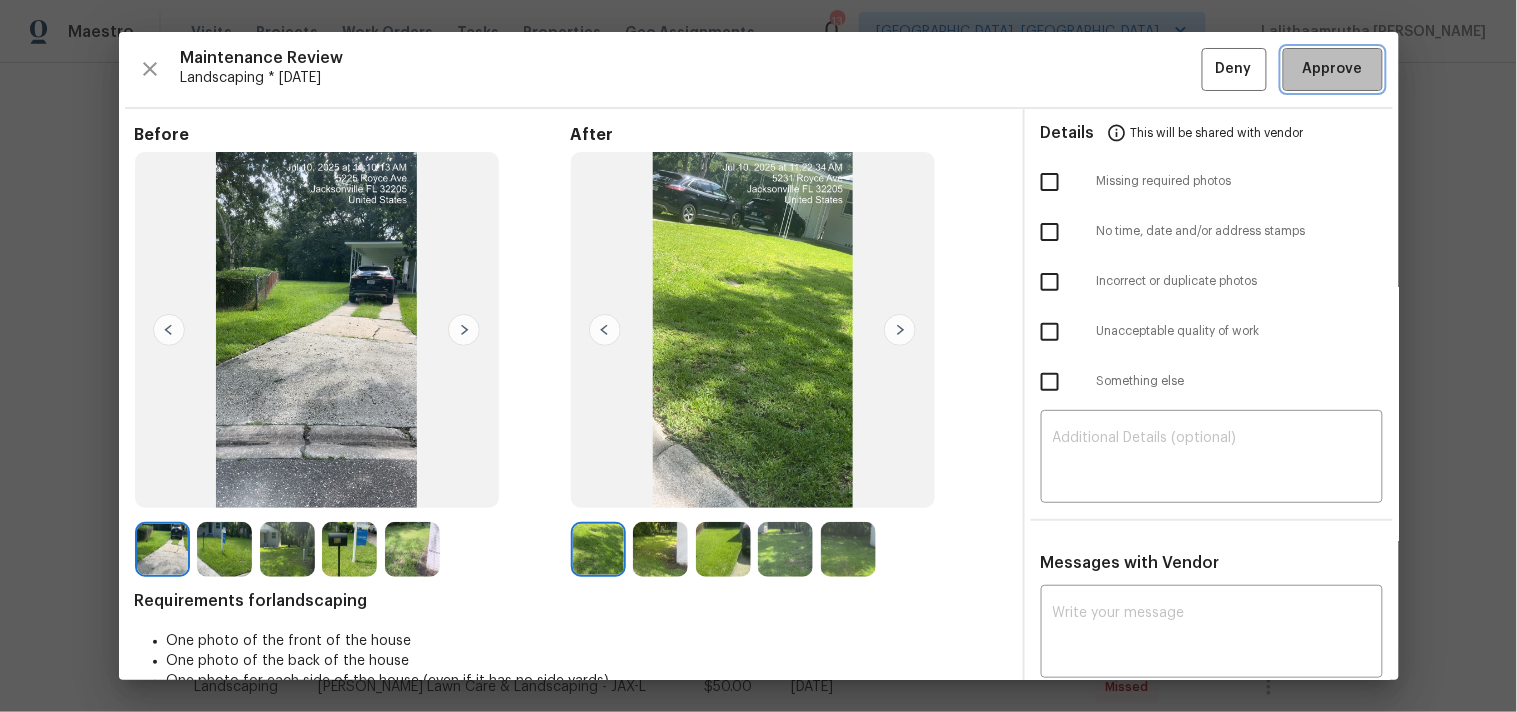 click on "Approve" at bounding box center (1333, 69) 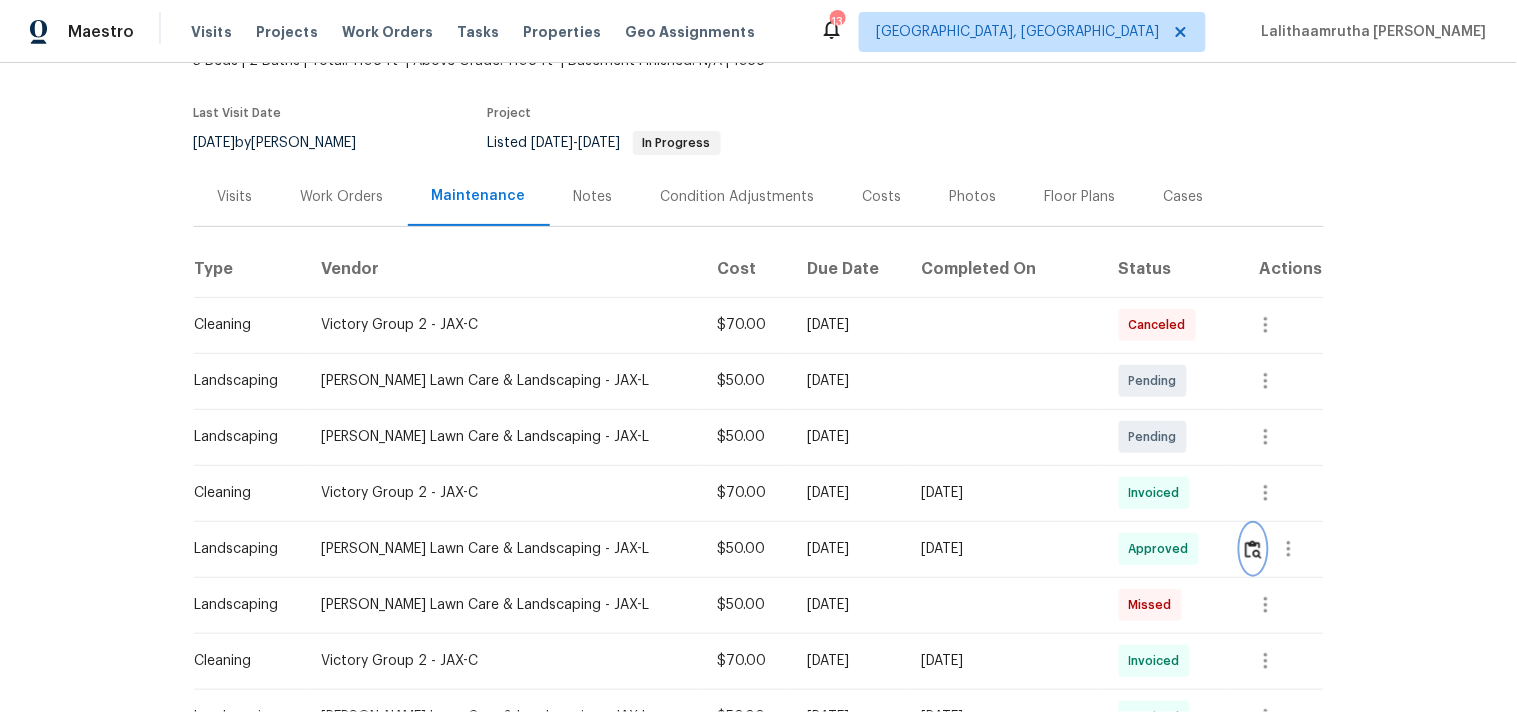 scroll, scrollTop: 0, scrollLeft: 0, axis: both 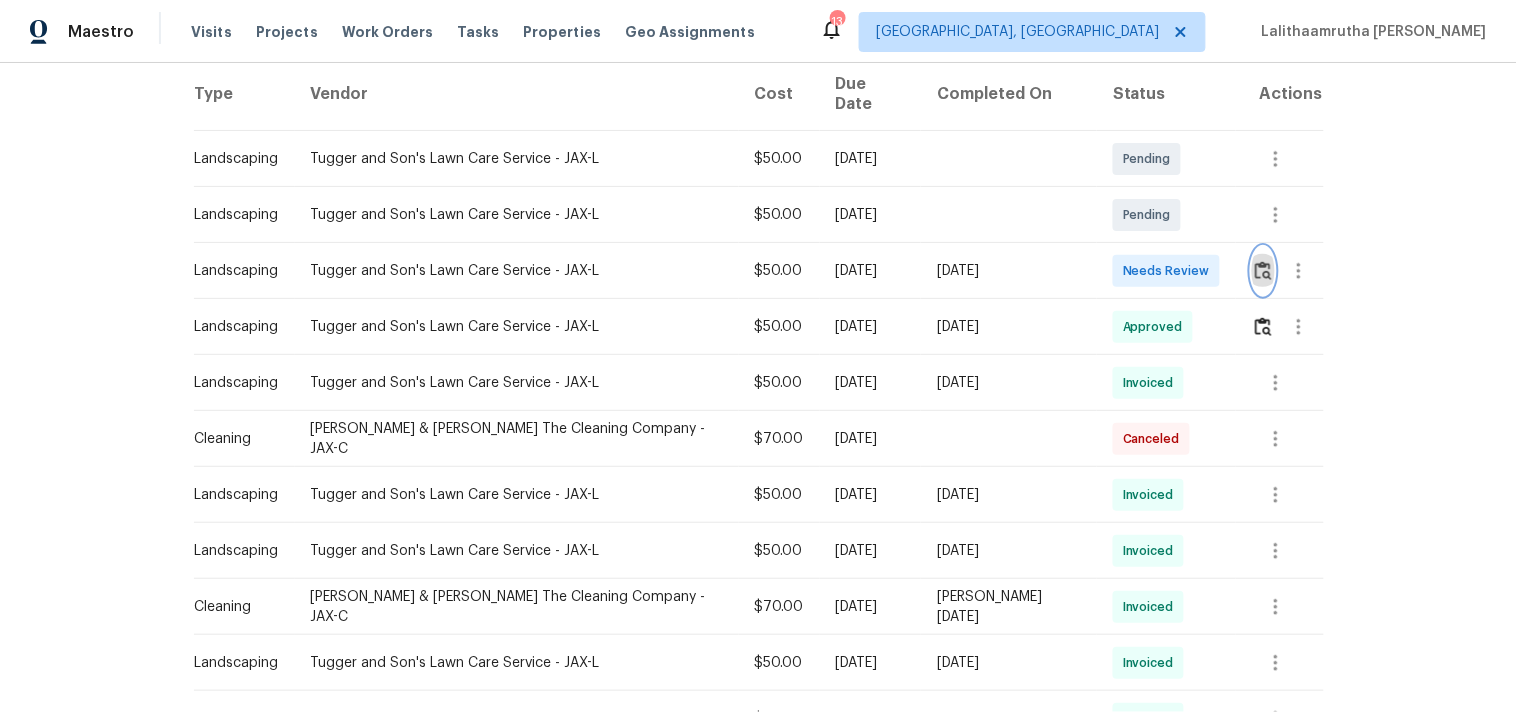 click at bounding box center [1263, 270] 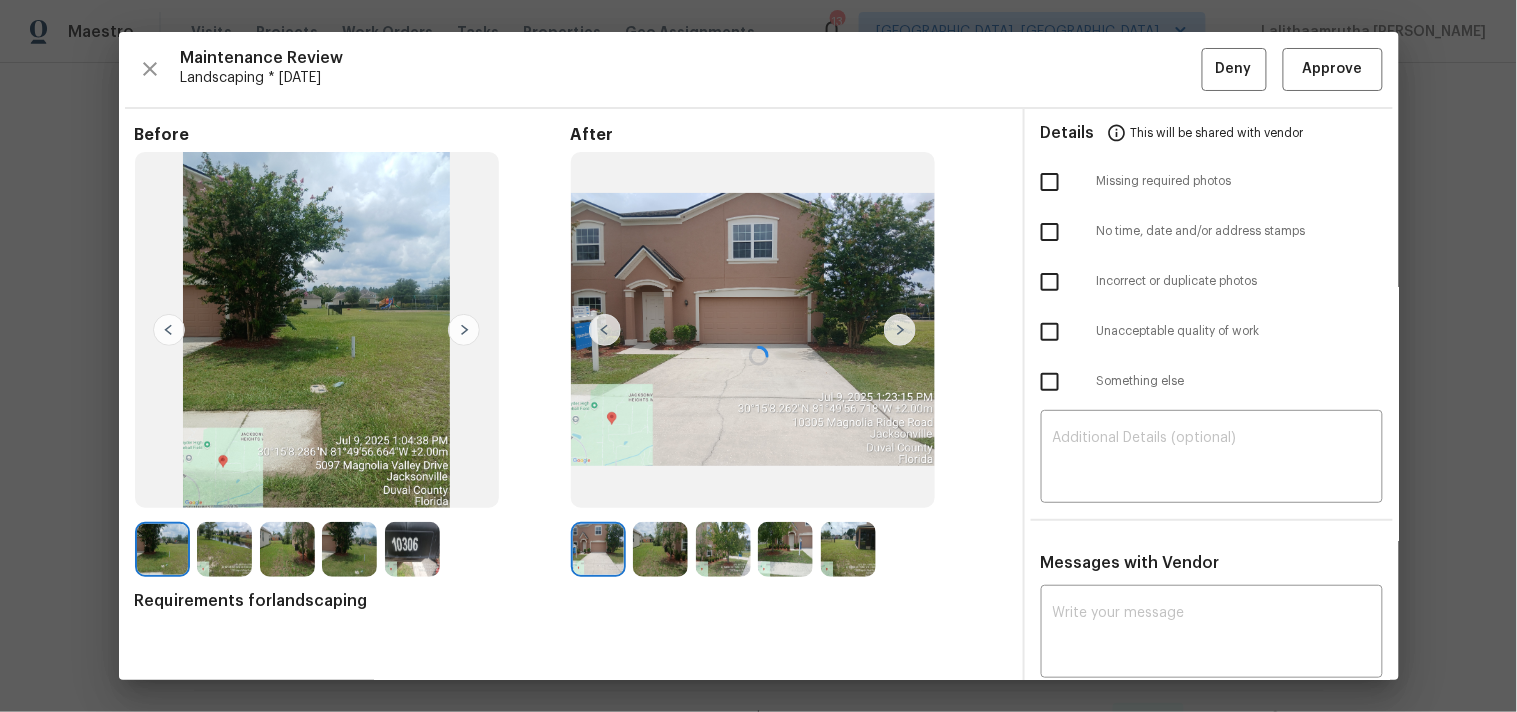 click at bounding box center (759, 356) 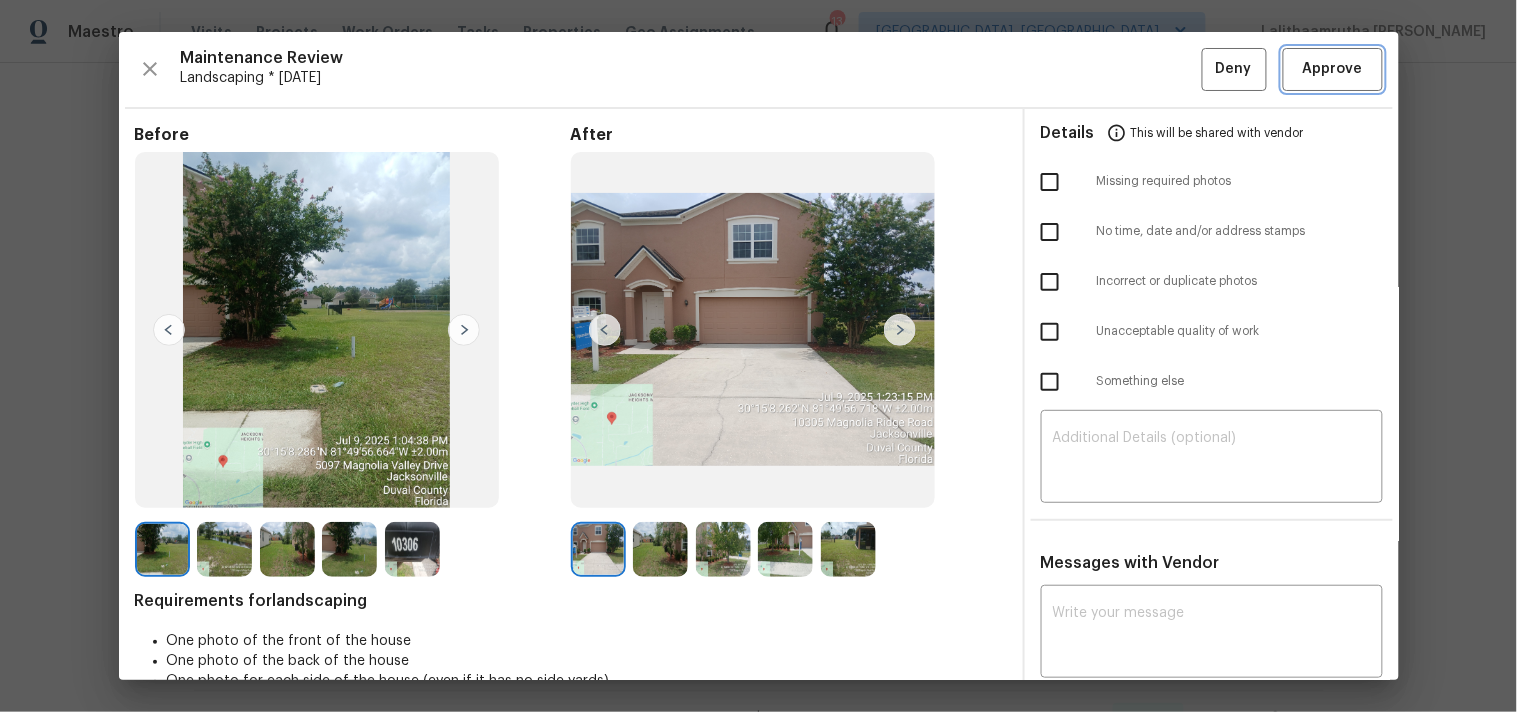 click on "Approve" at bounding box center [1333, 69] 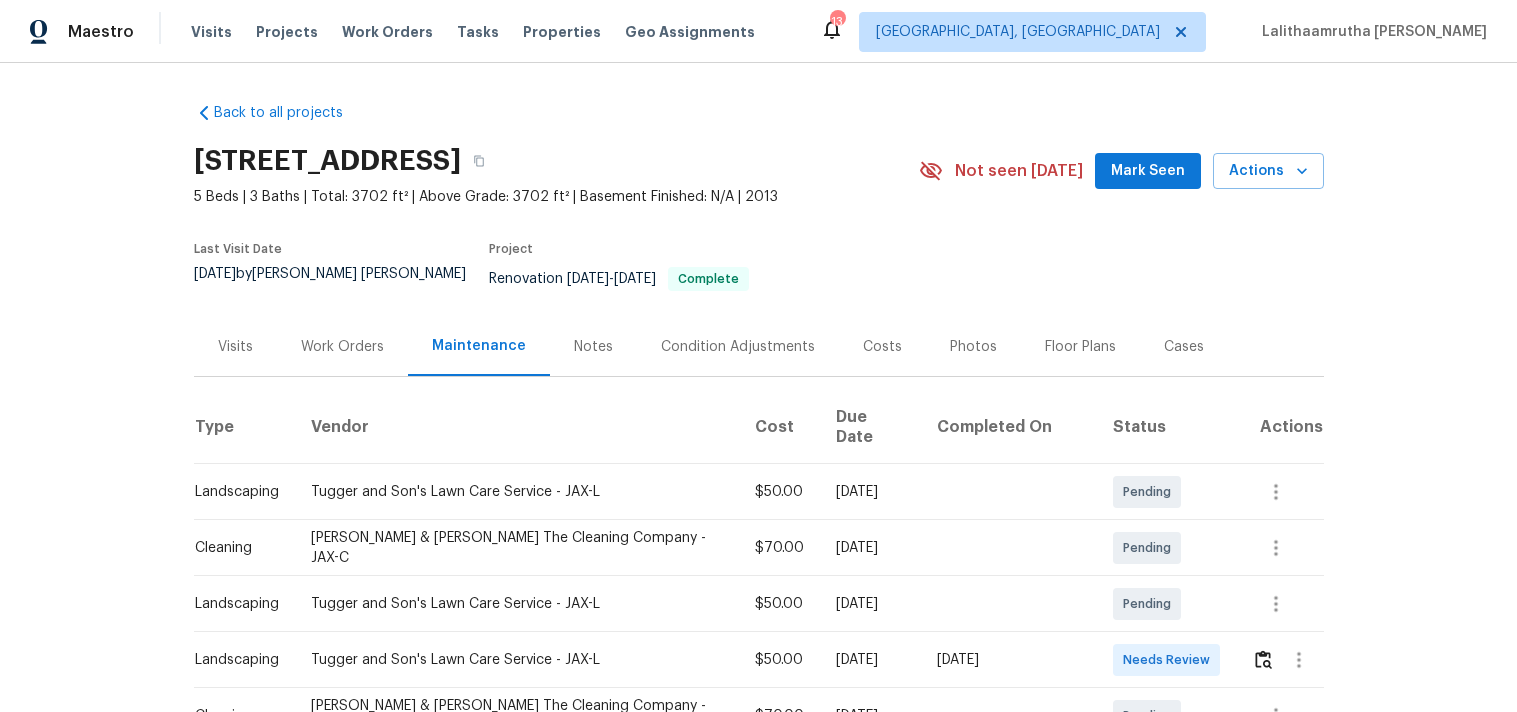 scroll, scrollTop: 0, scrollLeft: 0, axis: both 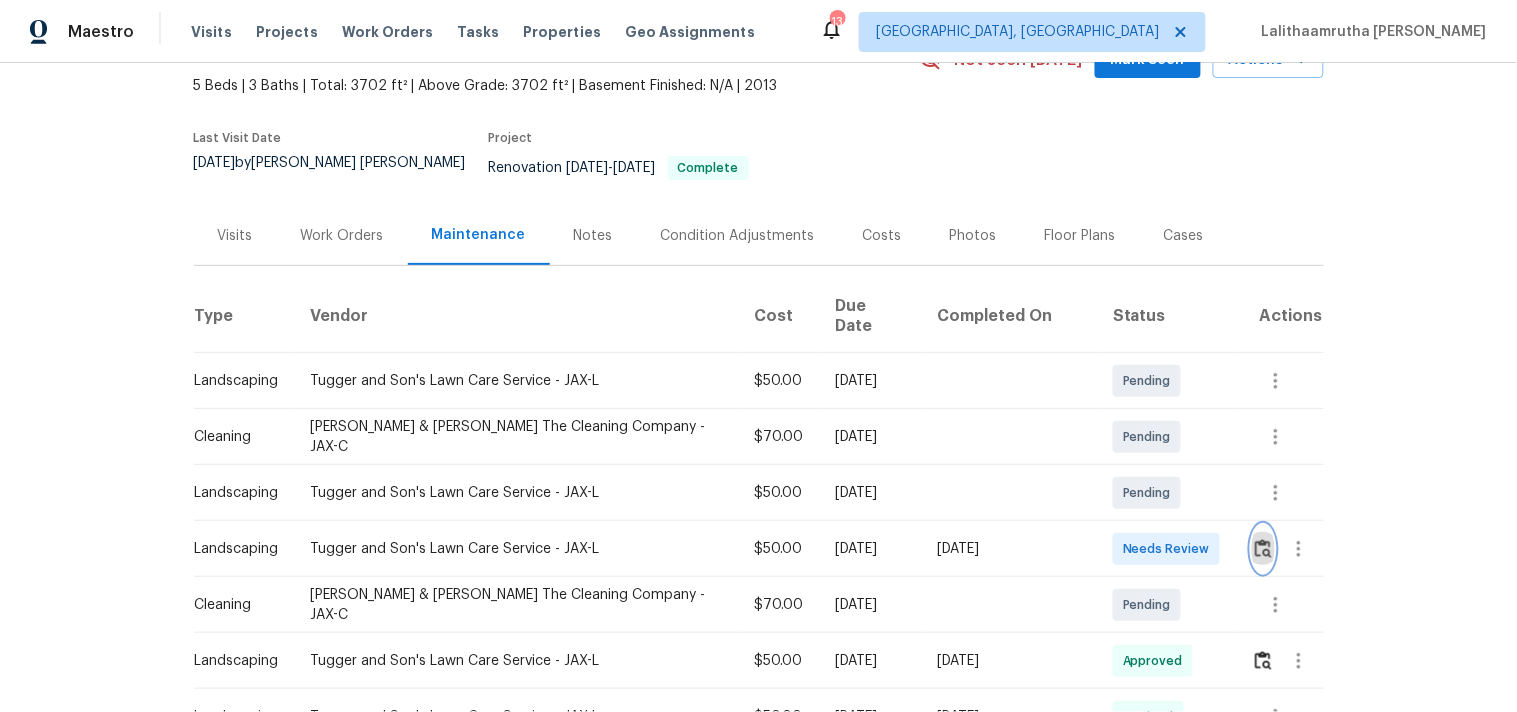 click at bounding box center [1263, 548] 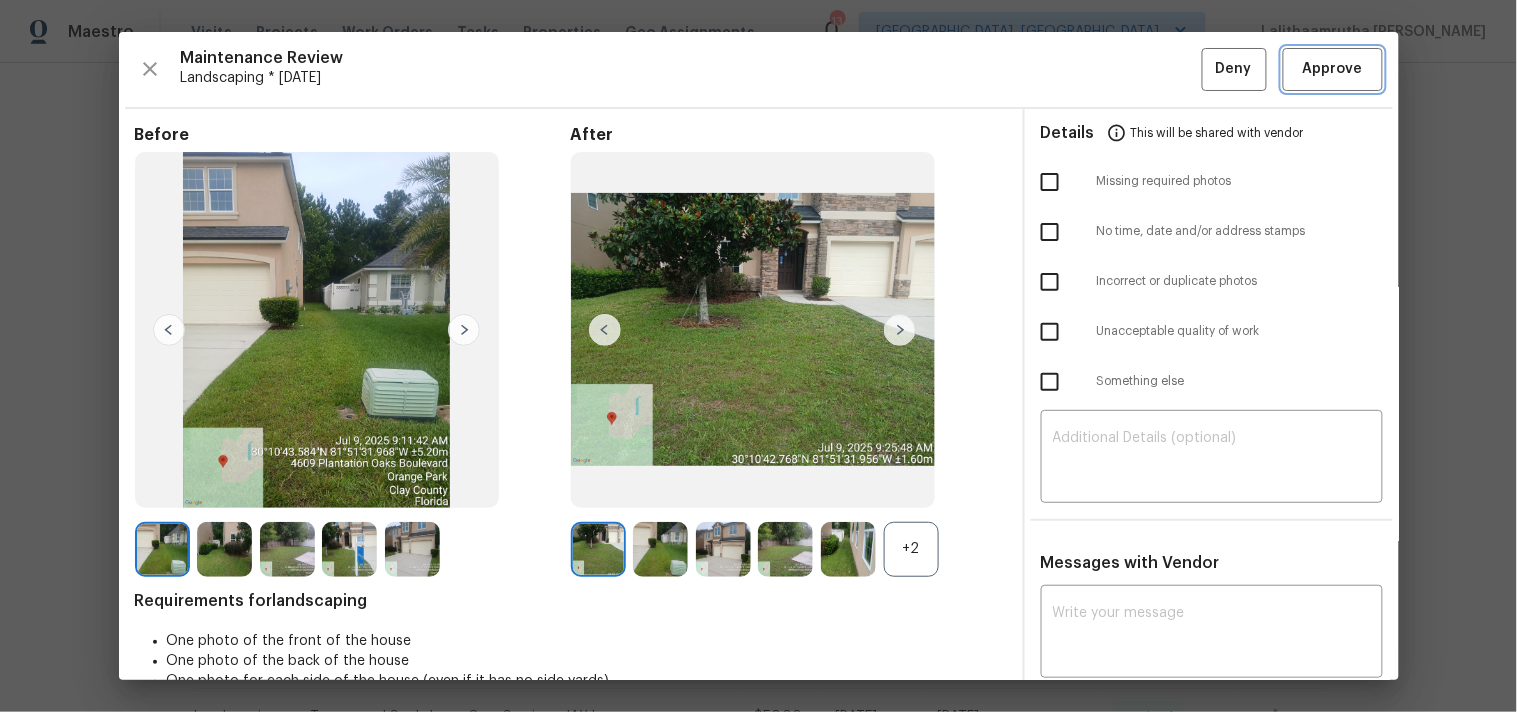 click on "Approve" at bounding box center (1333, 69) 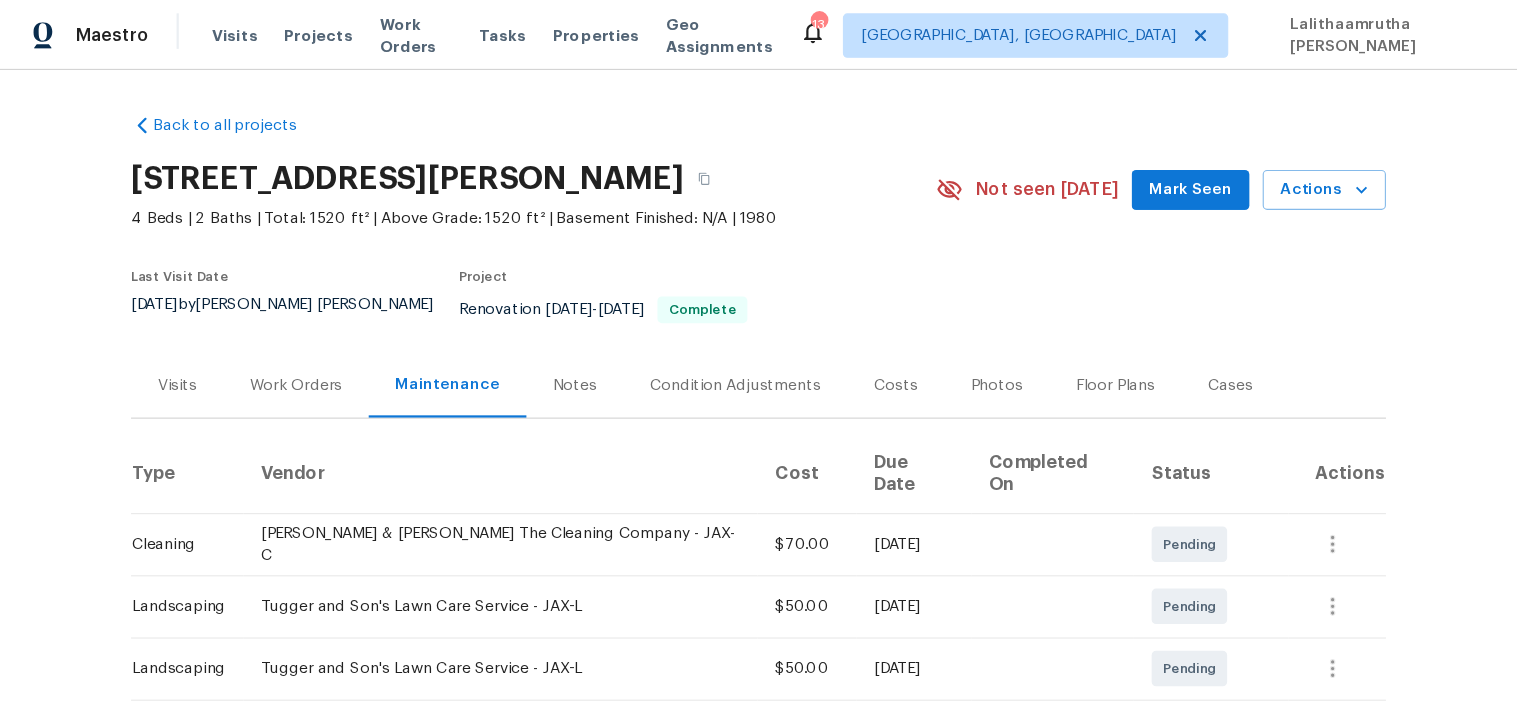 scroll, scrollTop: 0, scrollLeft: 0, axis: both 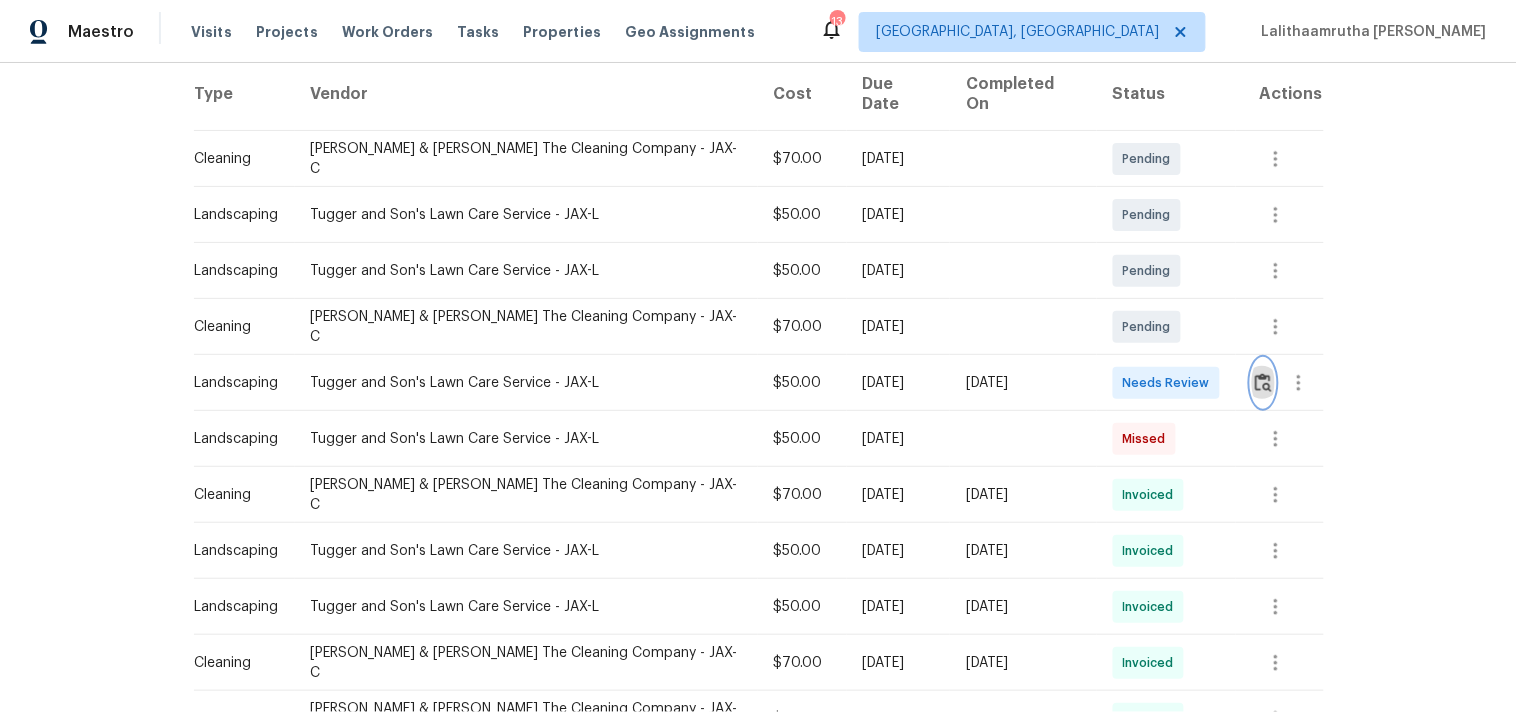 click at bounding box center (1263, 383) 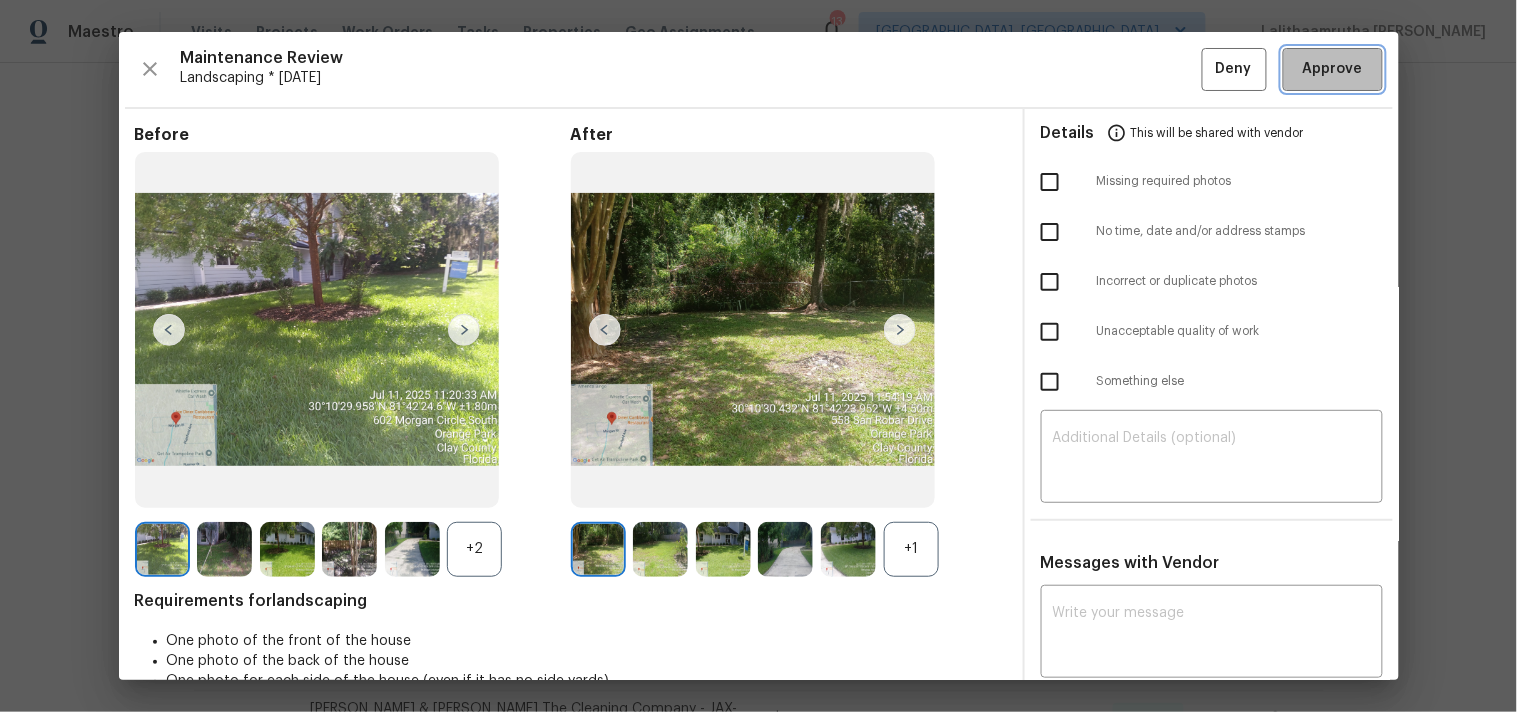 click on "Approve" at bounding box center [1333, 69] 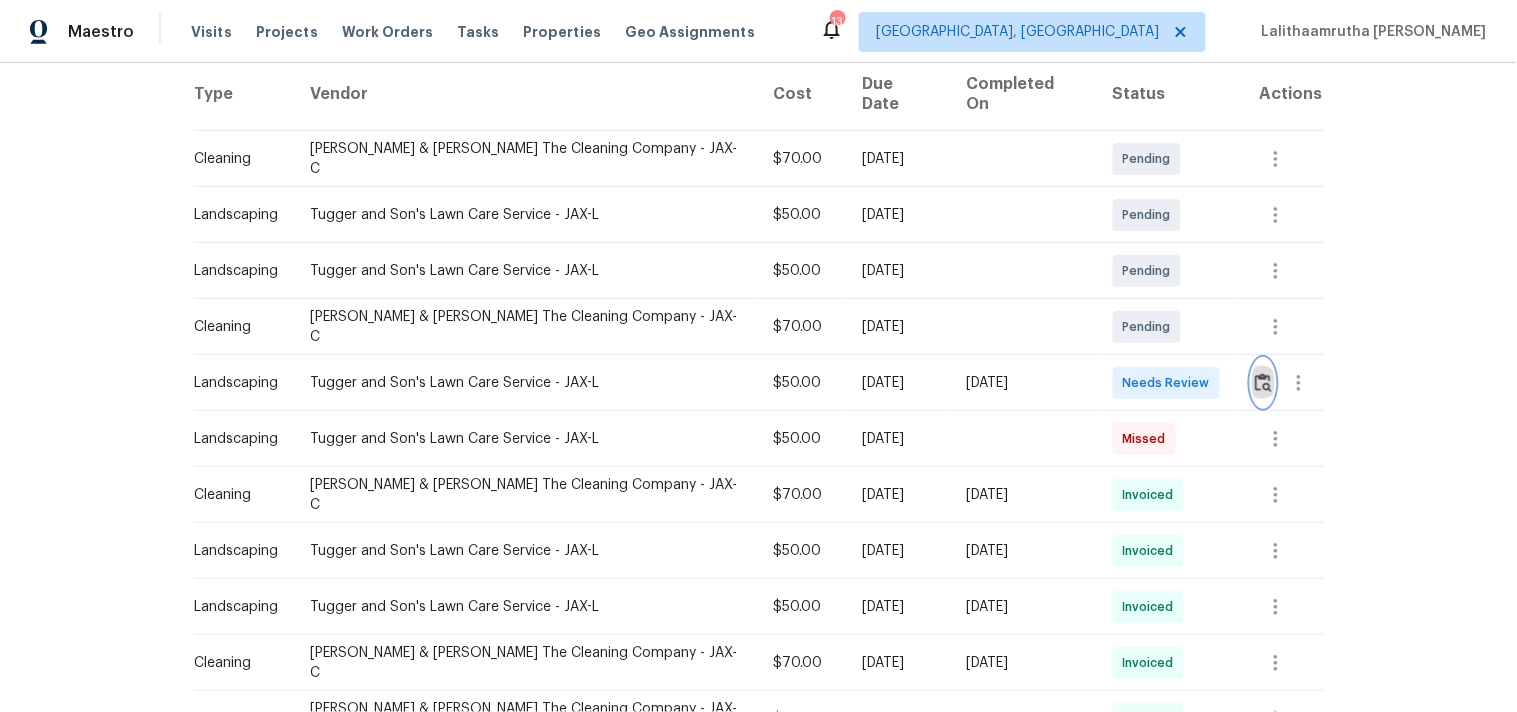 click at bounding box center [1263, 382] 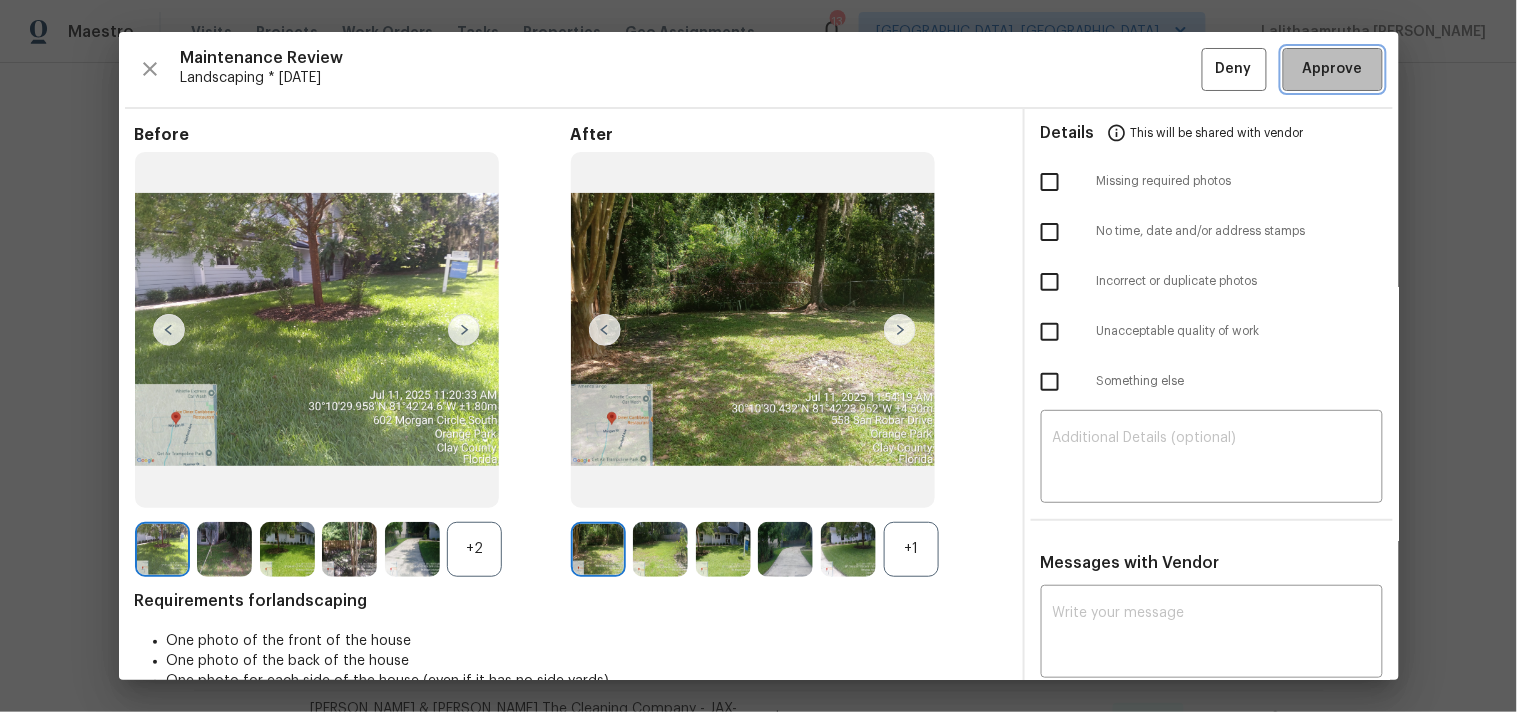 click on "Approve" at bounding box center [1333, 69] 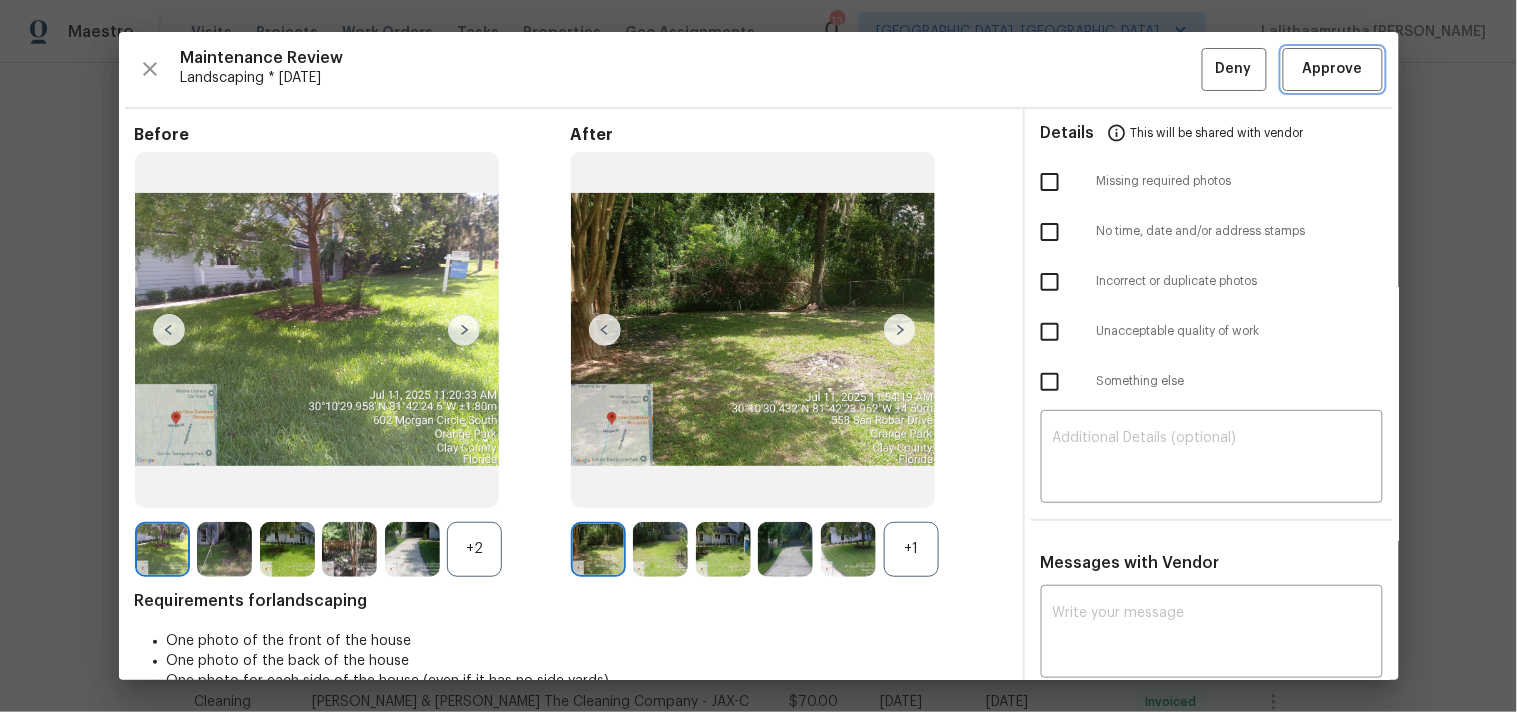 click on "Approve" at bounding box center (1333, 69) 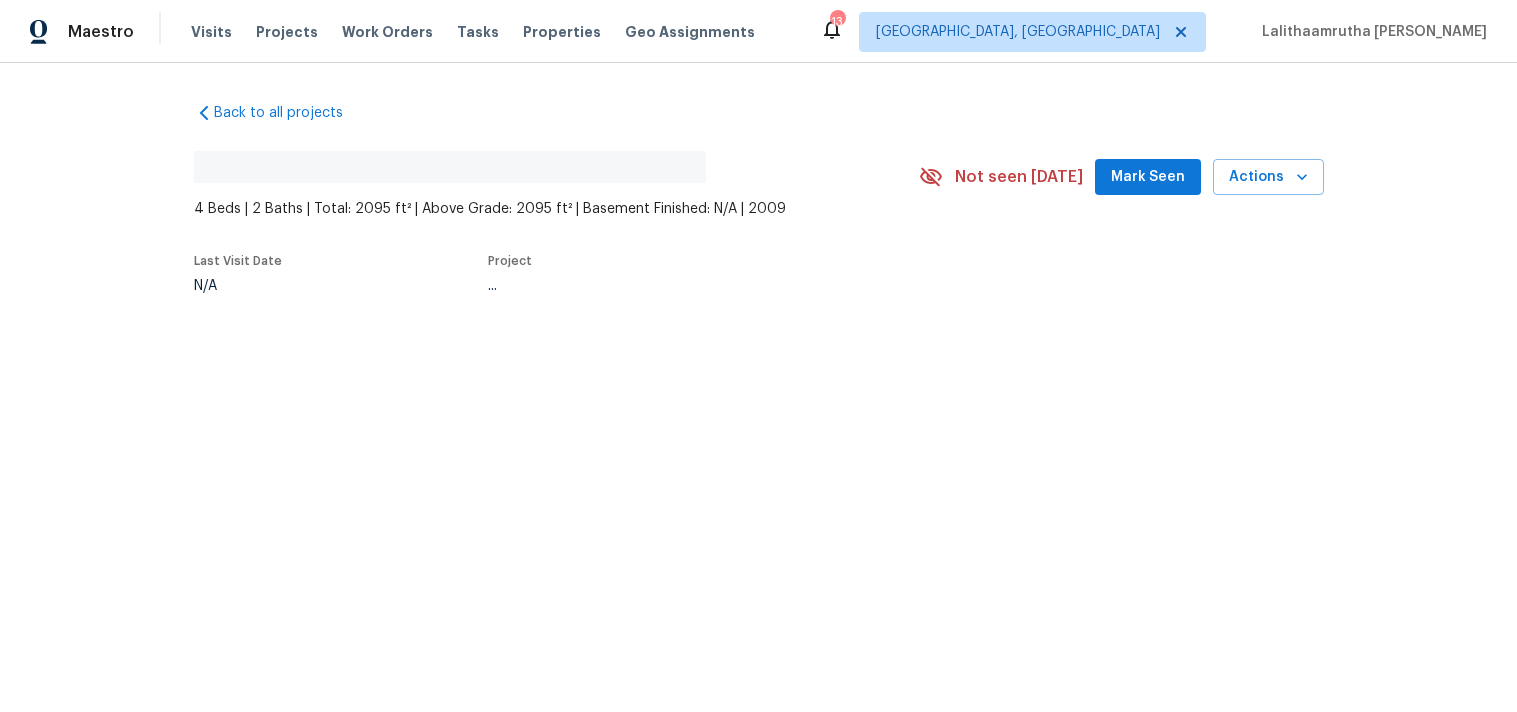 scroll, scrollTop: 0, scrollLeft: 0, axis: both 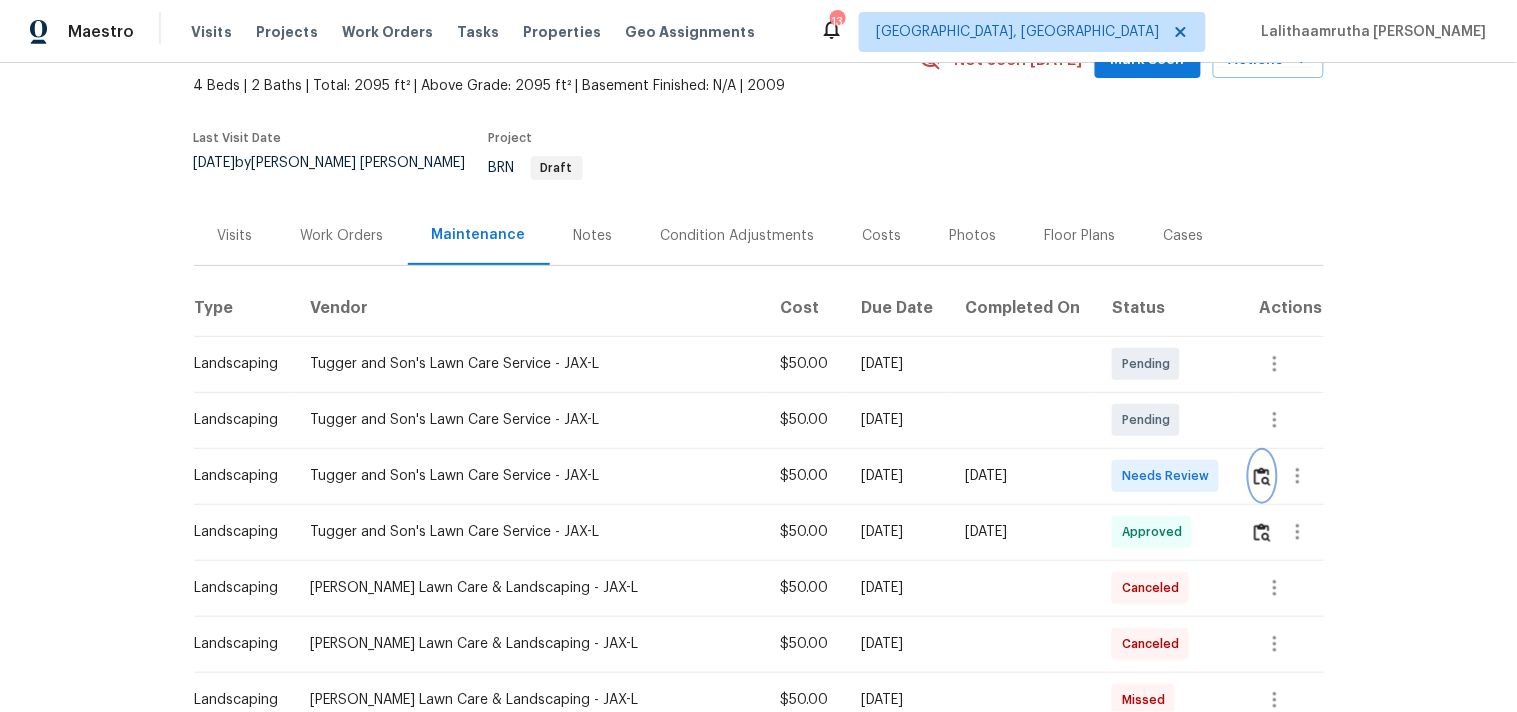 click at bounding box center [1262, 476] 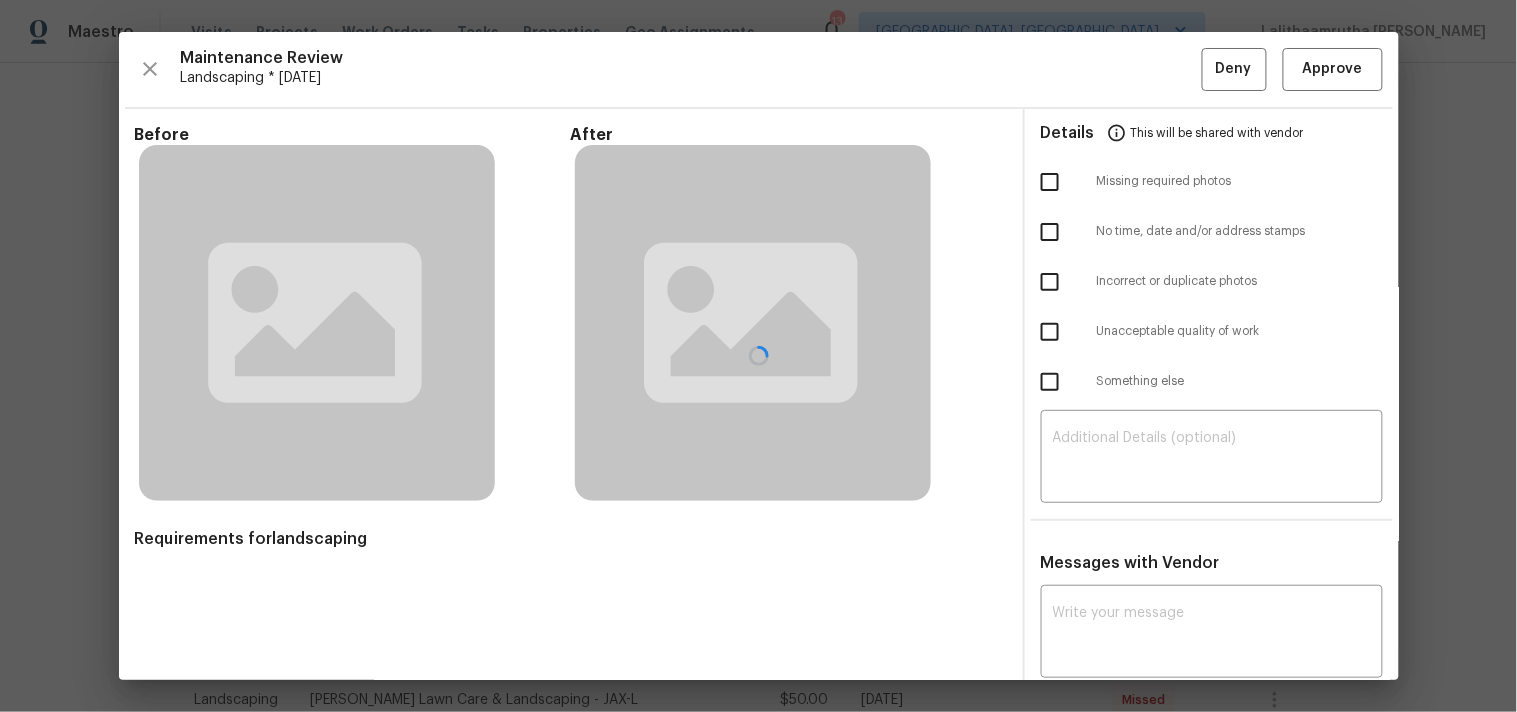 click at bounding box center [759, 356] 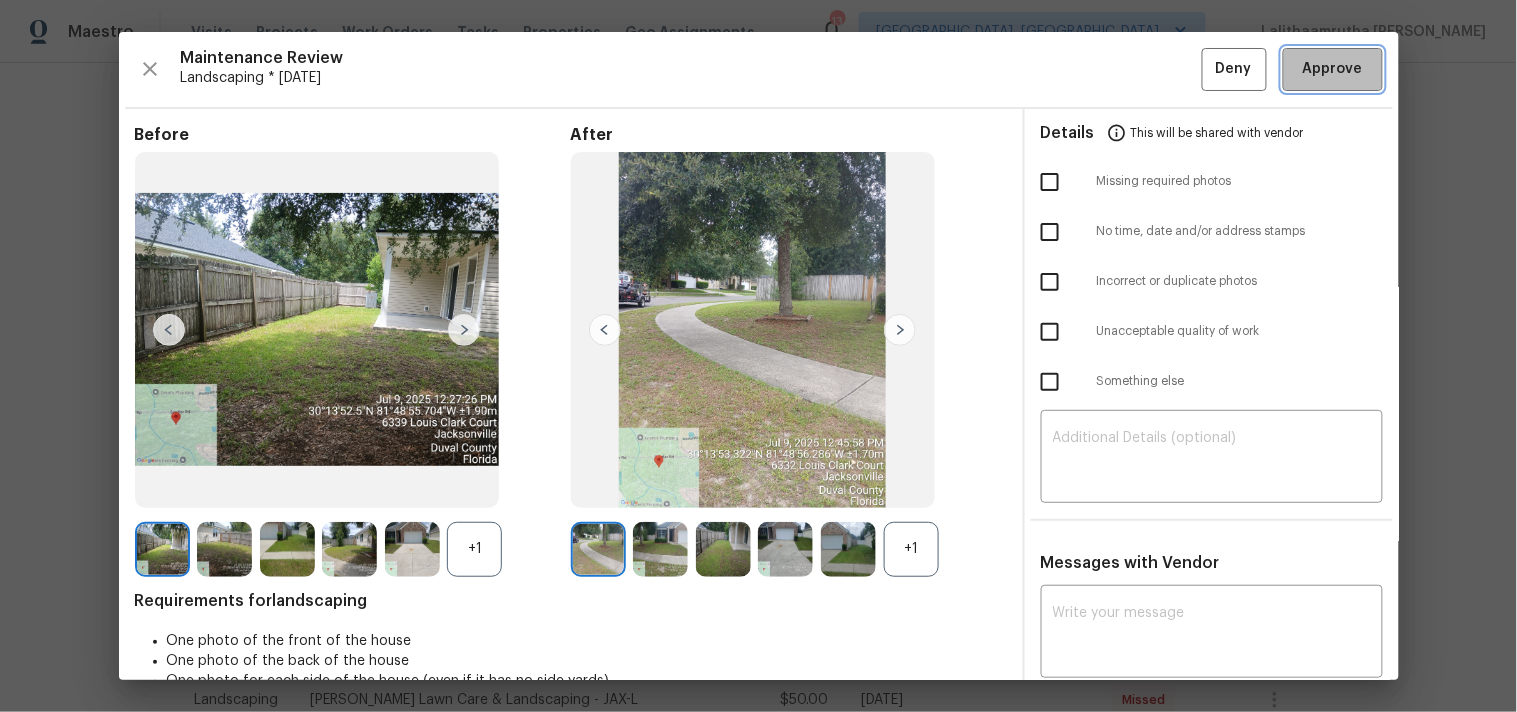 click on "Approve" at bounding box center (1333, 69) 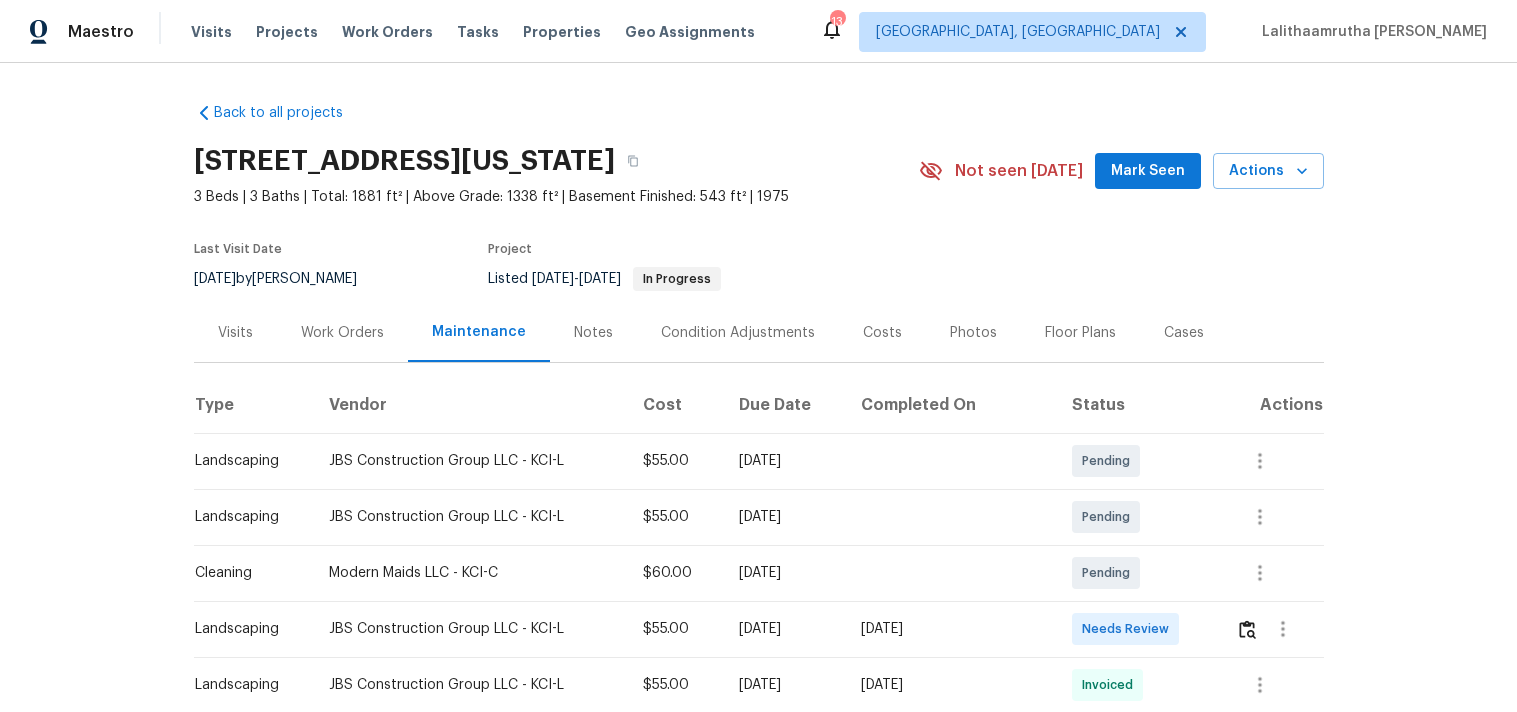 scroll, scrollTop: 0, scrollLeft: 0, axis: both 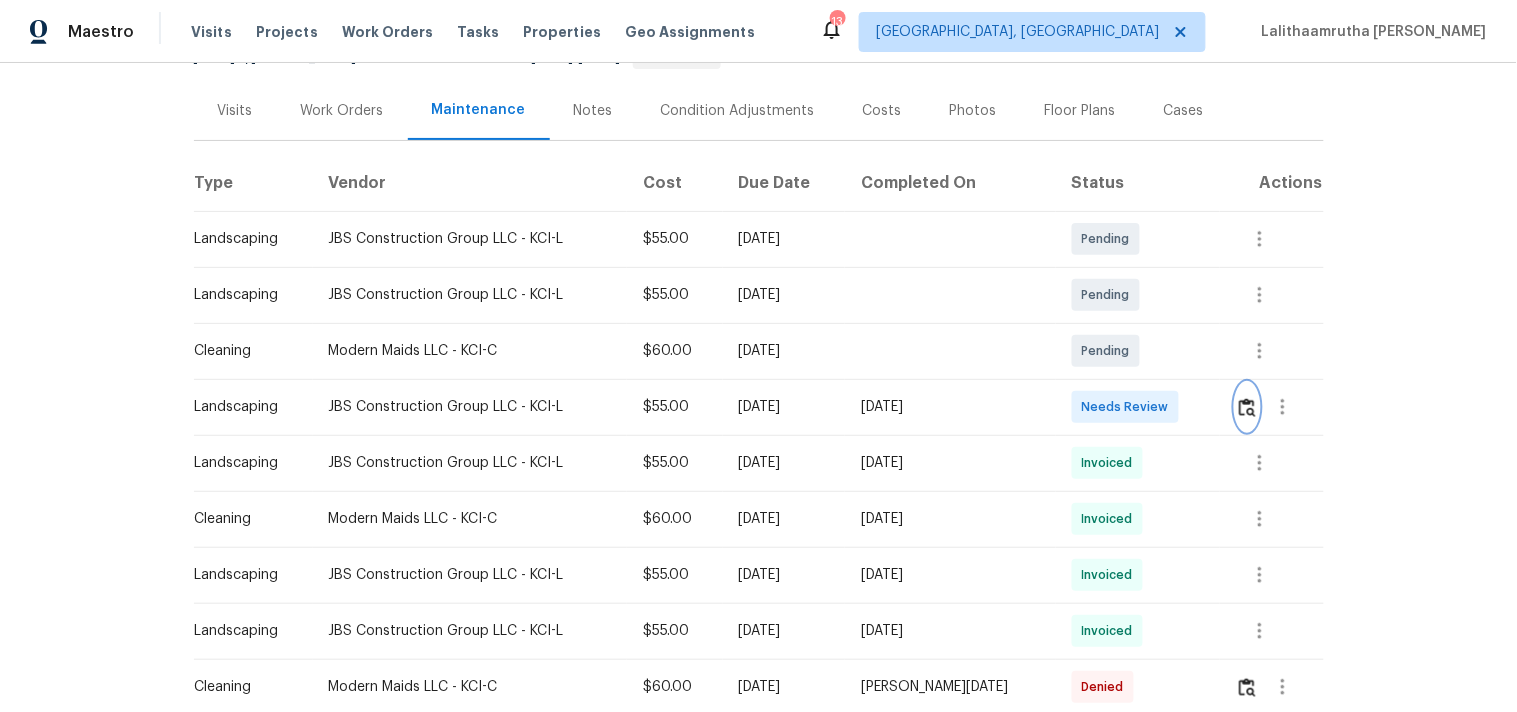 click at bounding box center (1247, 407) 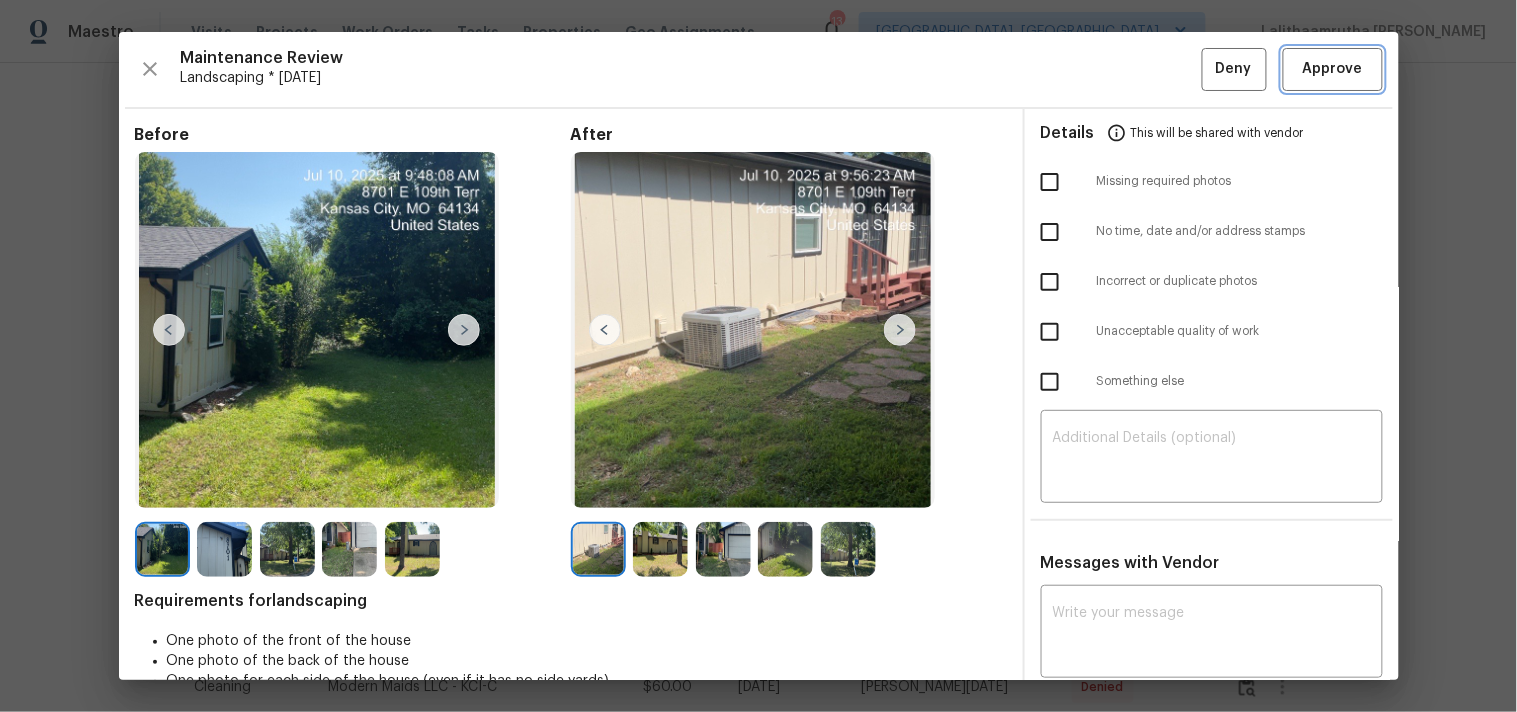 click on "Approve" at bounding box center [1333, 69] 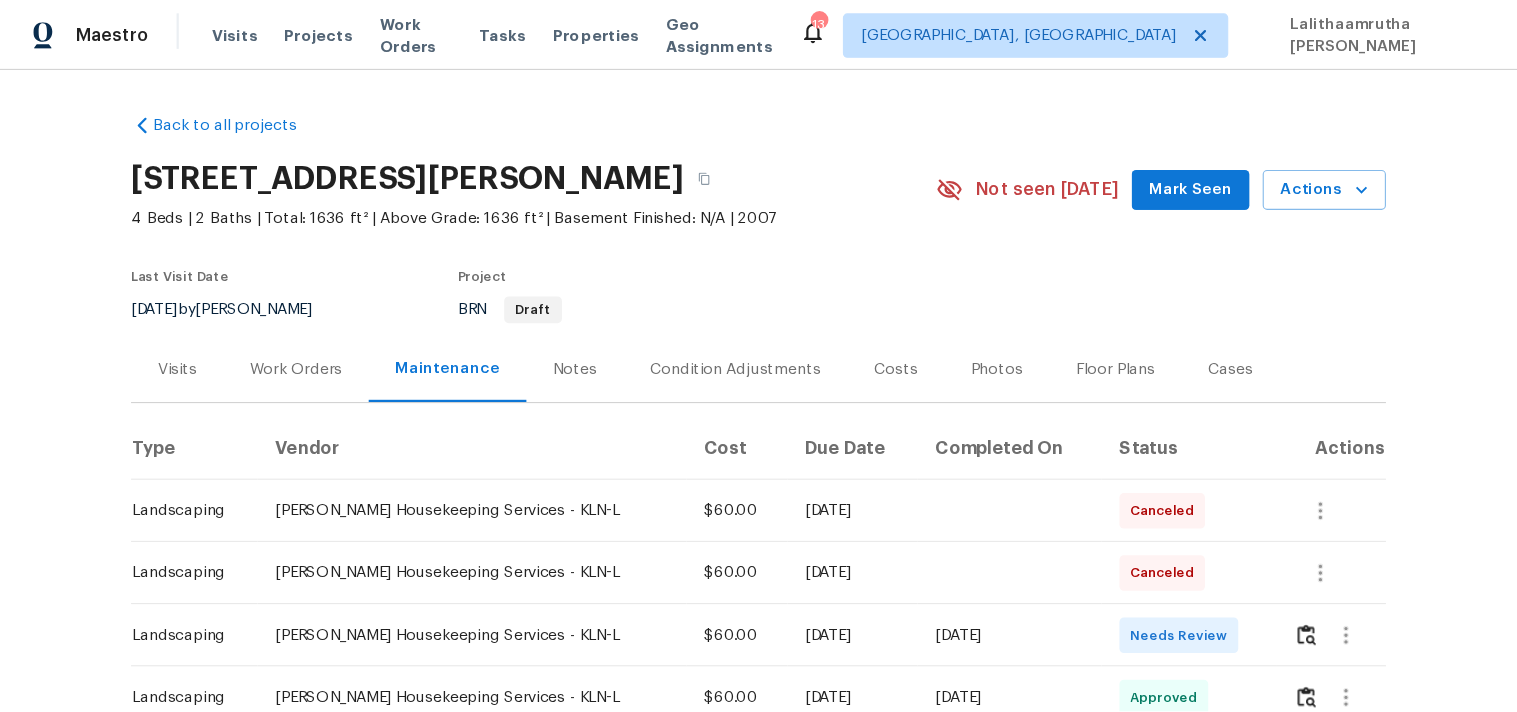 scroll, scrollTop: 0, scrollLeft: 0, axis: both 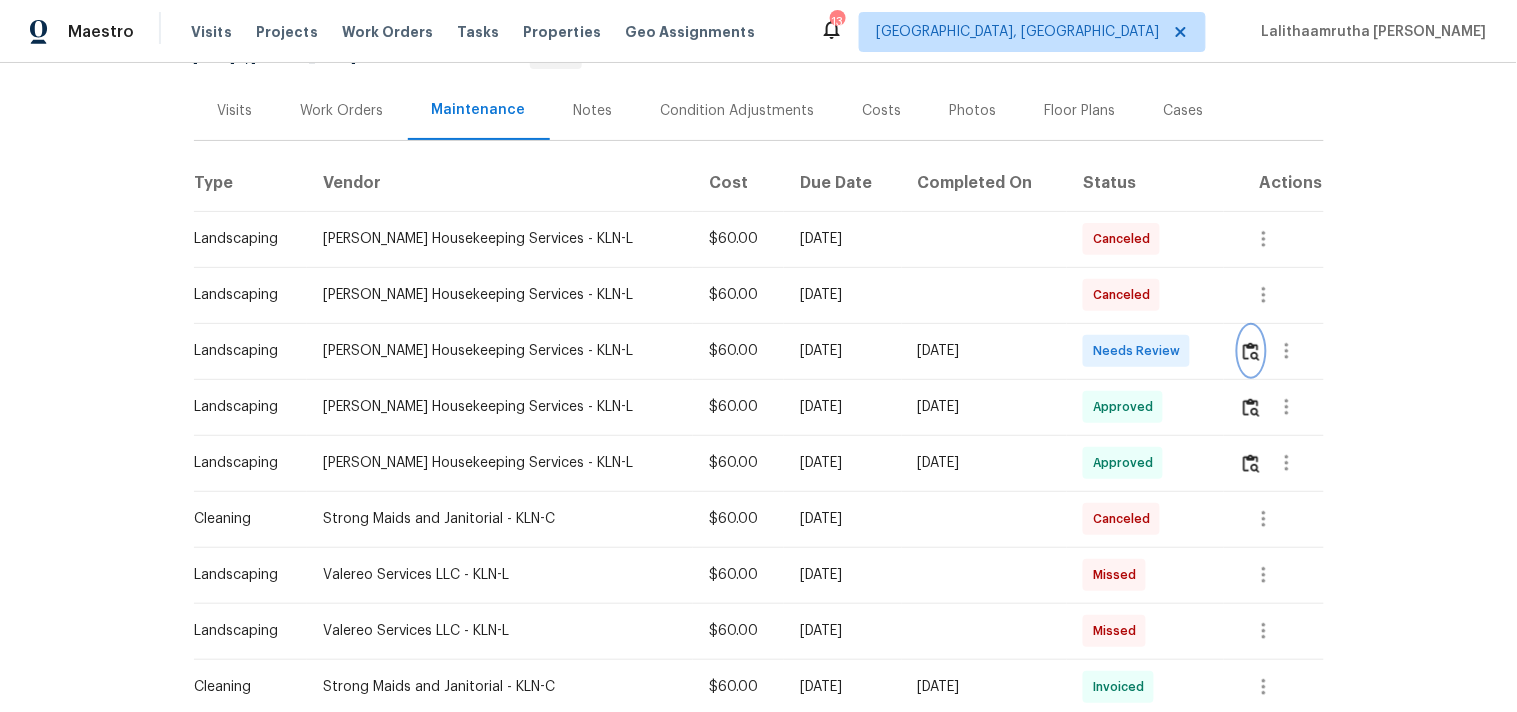 click at bounding box center (1251, 351) 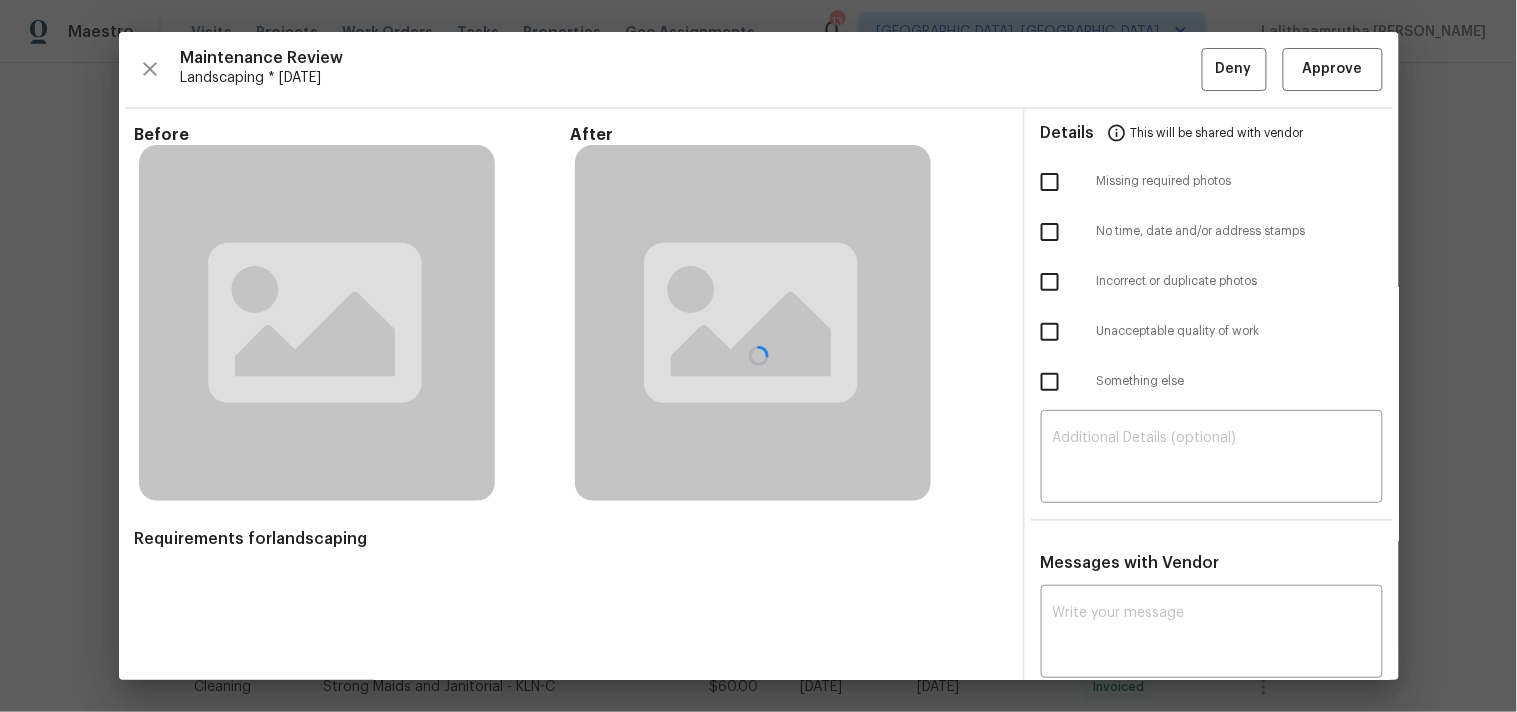click at bounding box center [759, 356] 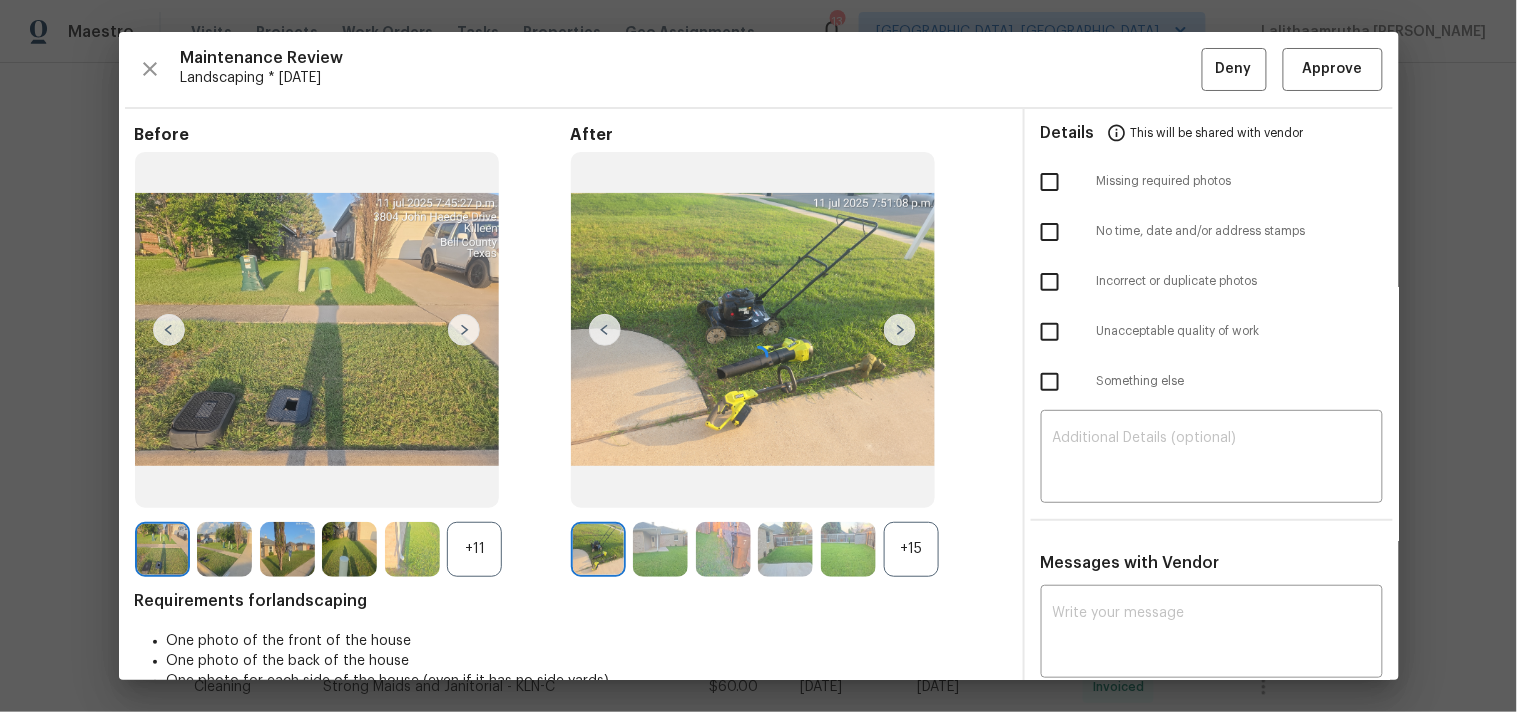 click at bounding box center (759, 356) 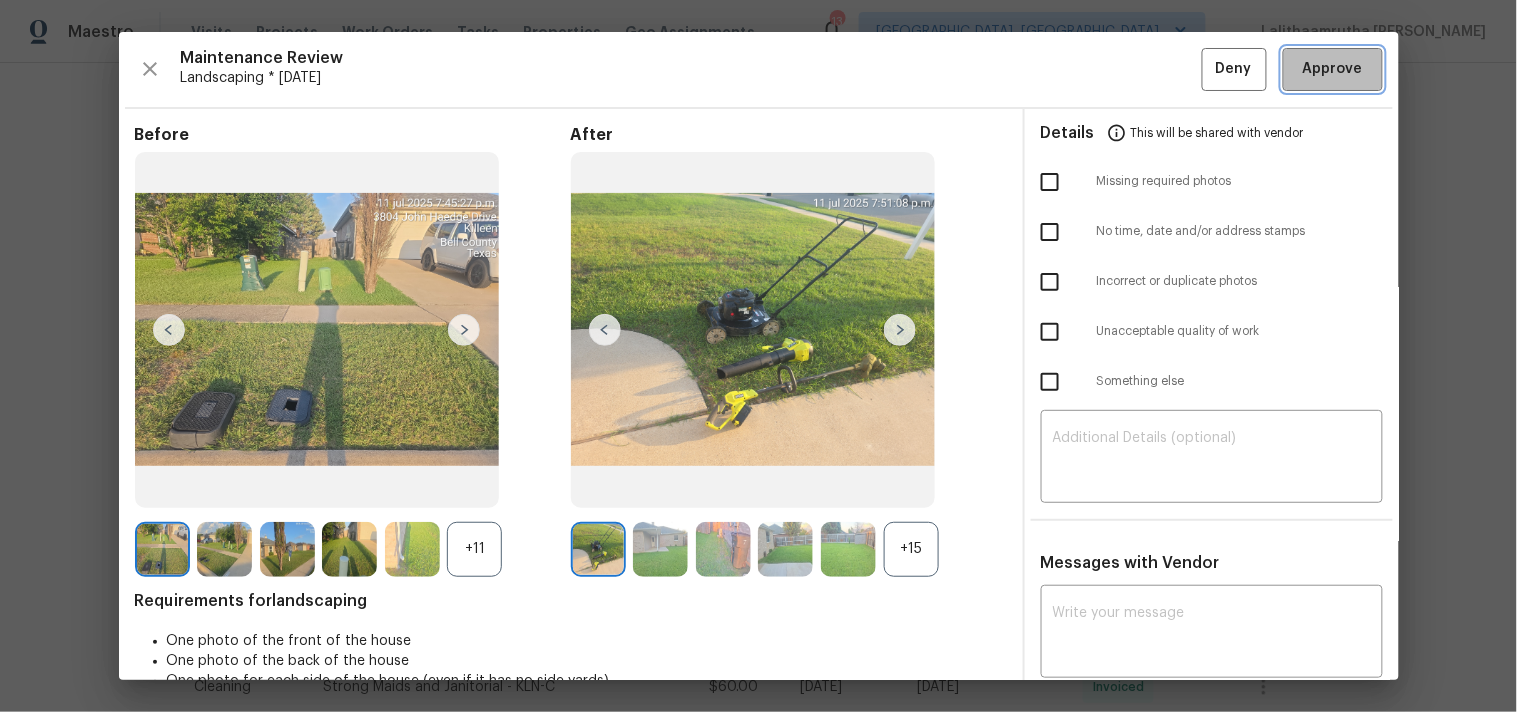 click on "Approve" at bounding box center [1333, 69] 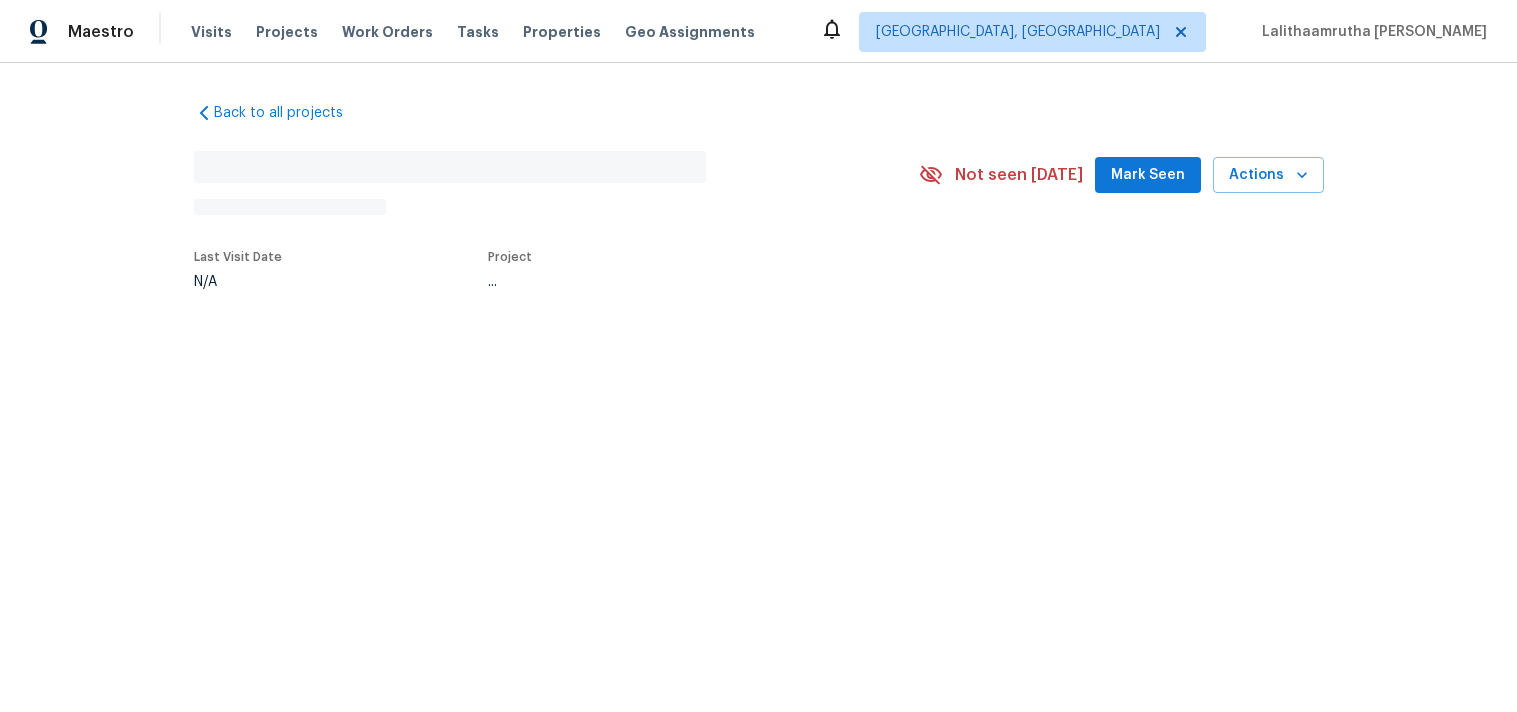 scroll, scrollTop: 0, scrollLeft: 0, axis: both 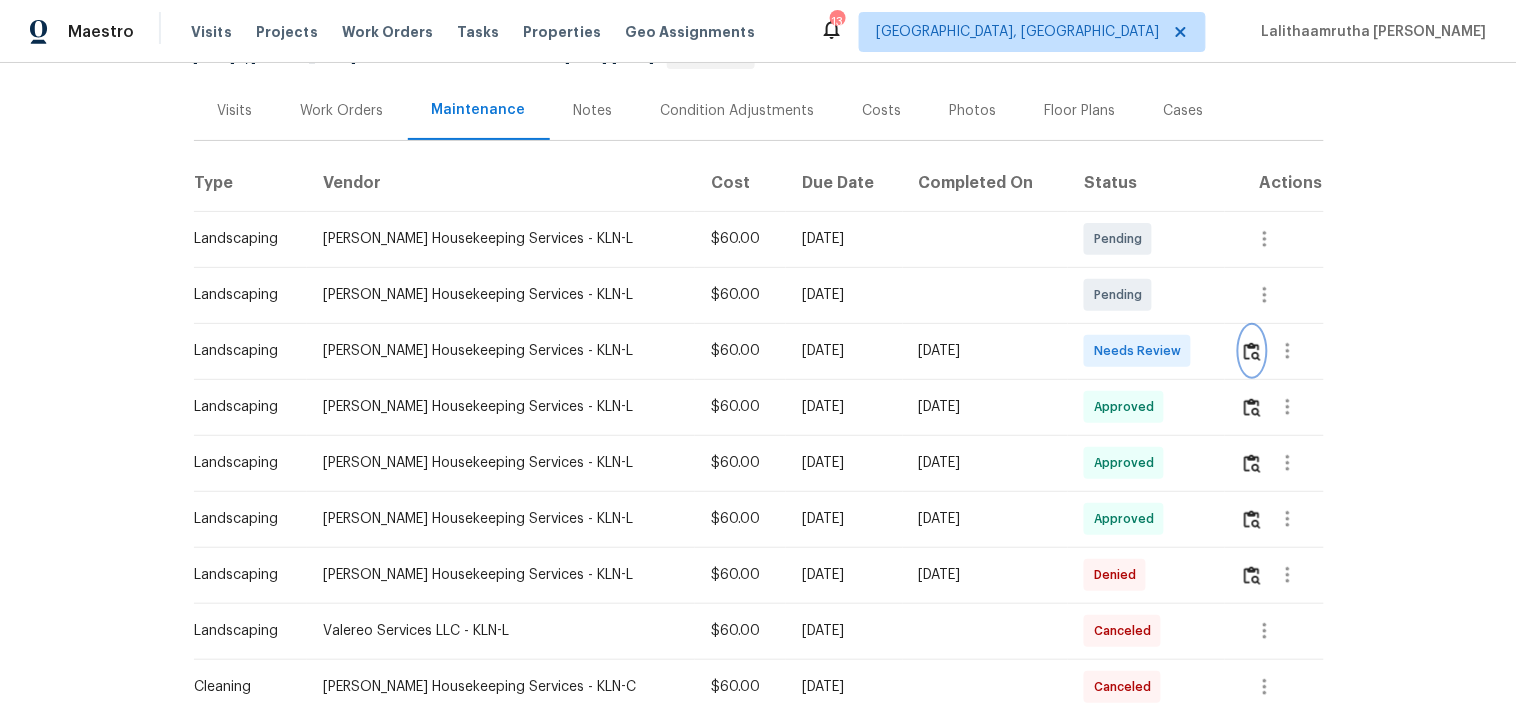 click at bounding box center (1252, 351) 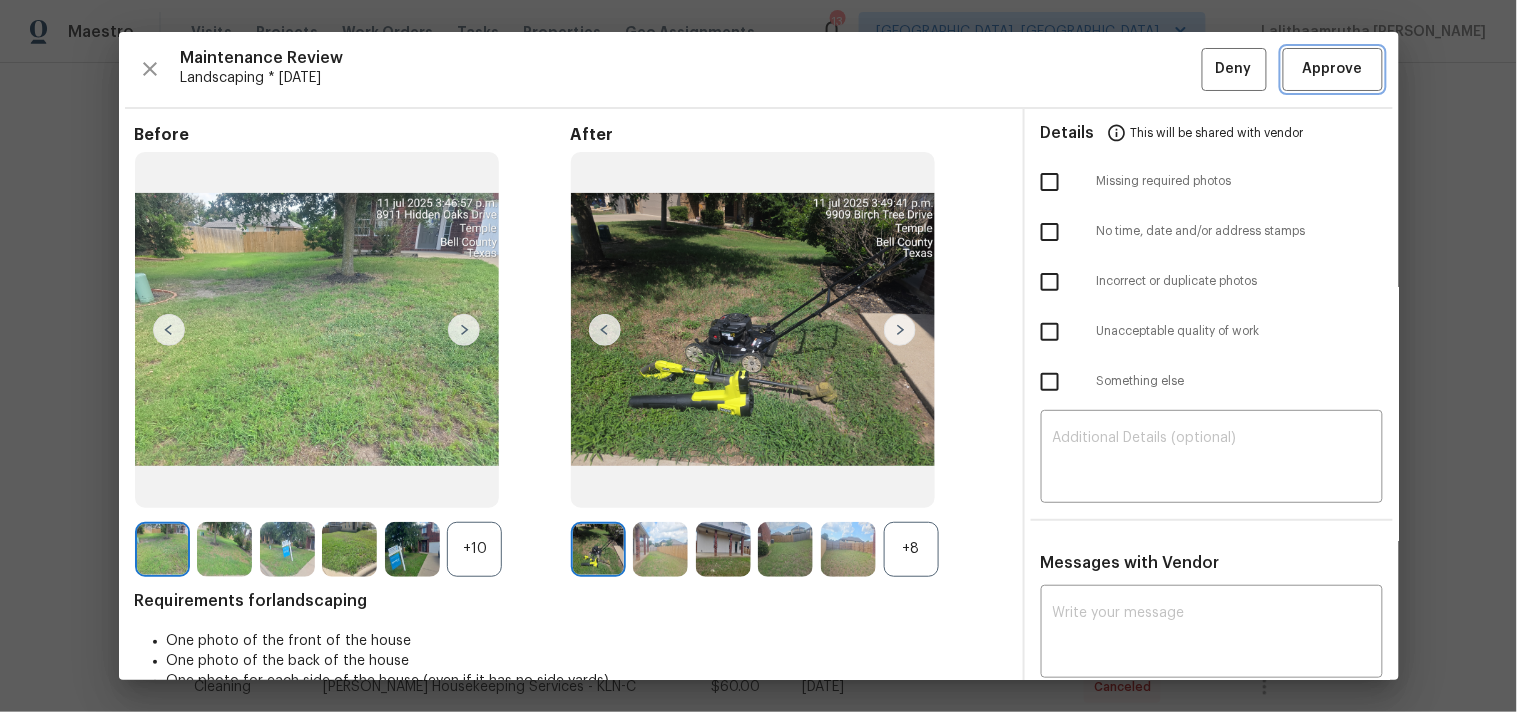 click on "Approve" at bounding box center (1333, 69) 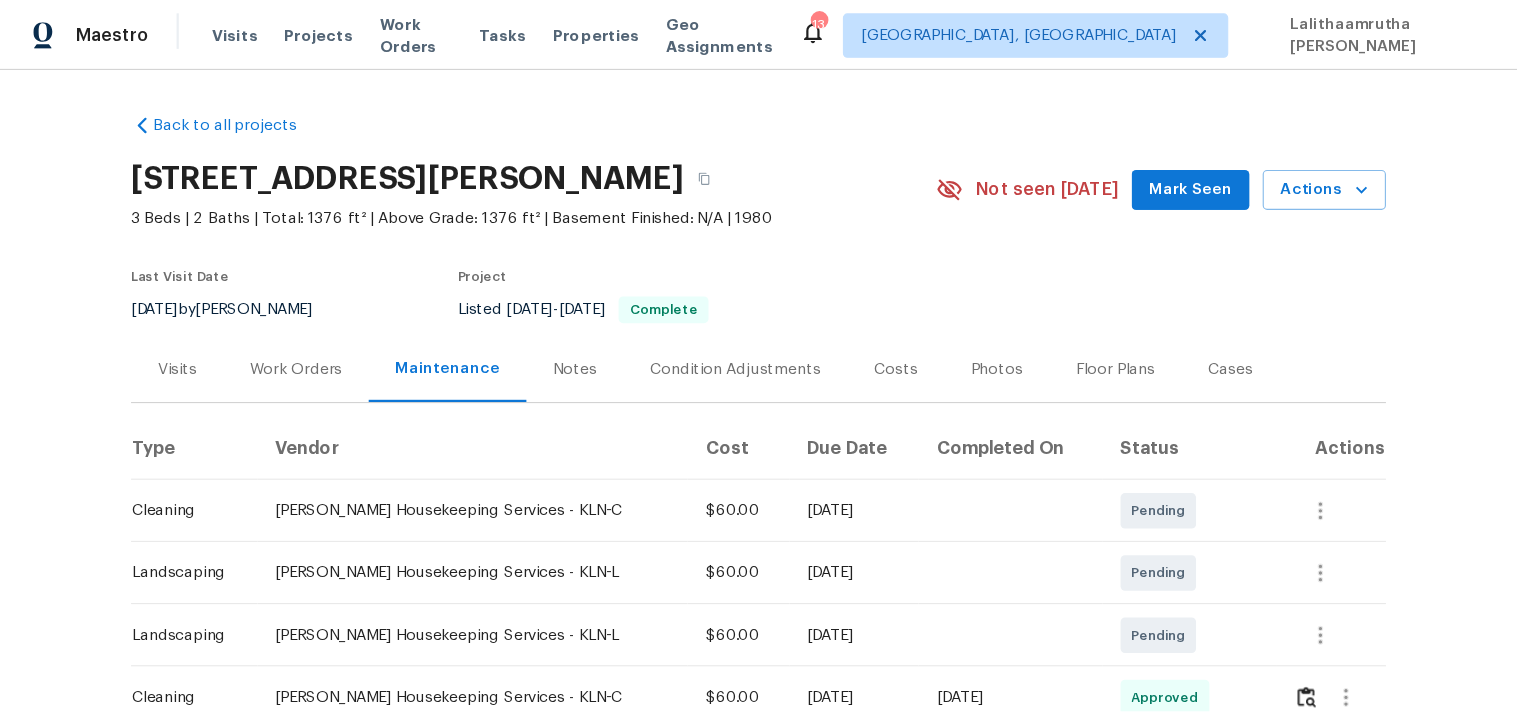 scroll, scrollTop: 0, scrollLeft: 0, axis: both 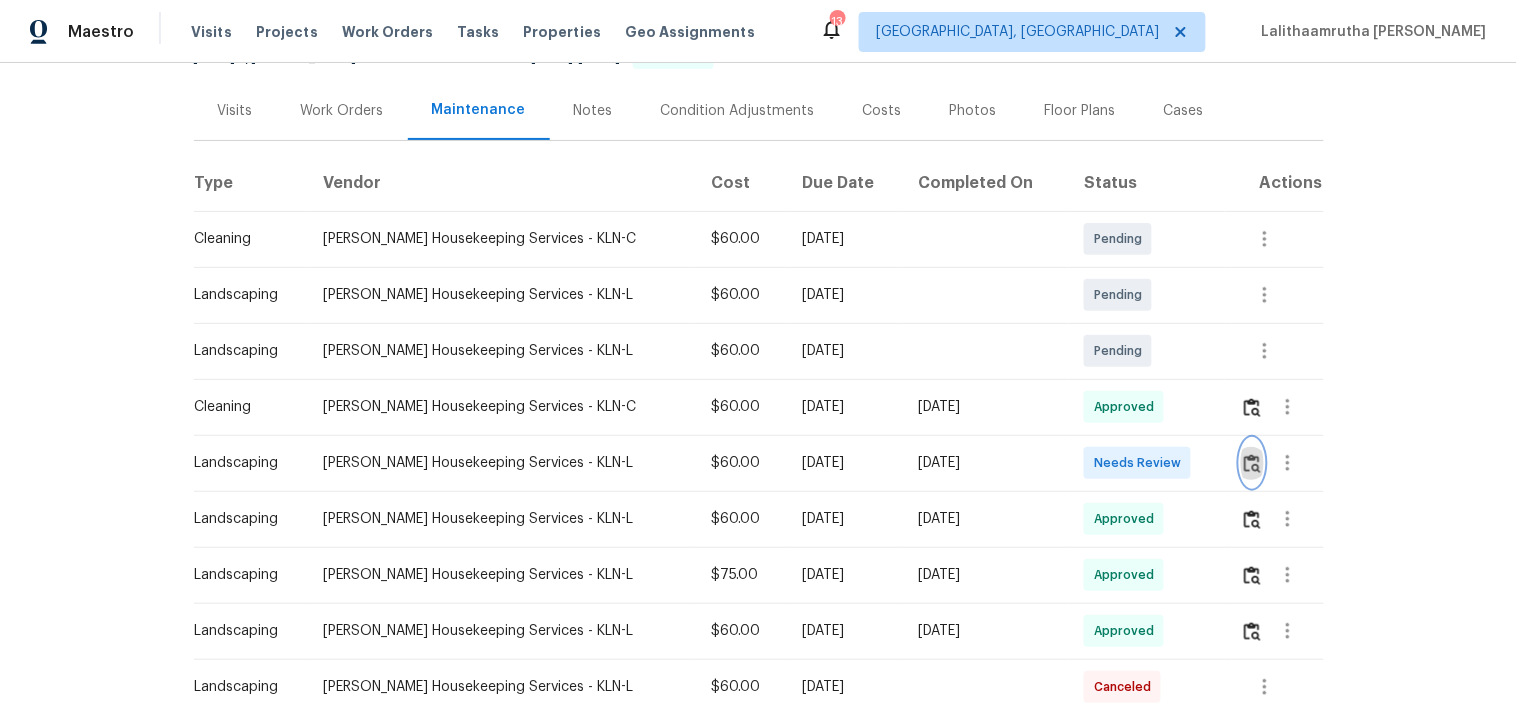click at bounding box center (1252, 463) 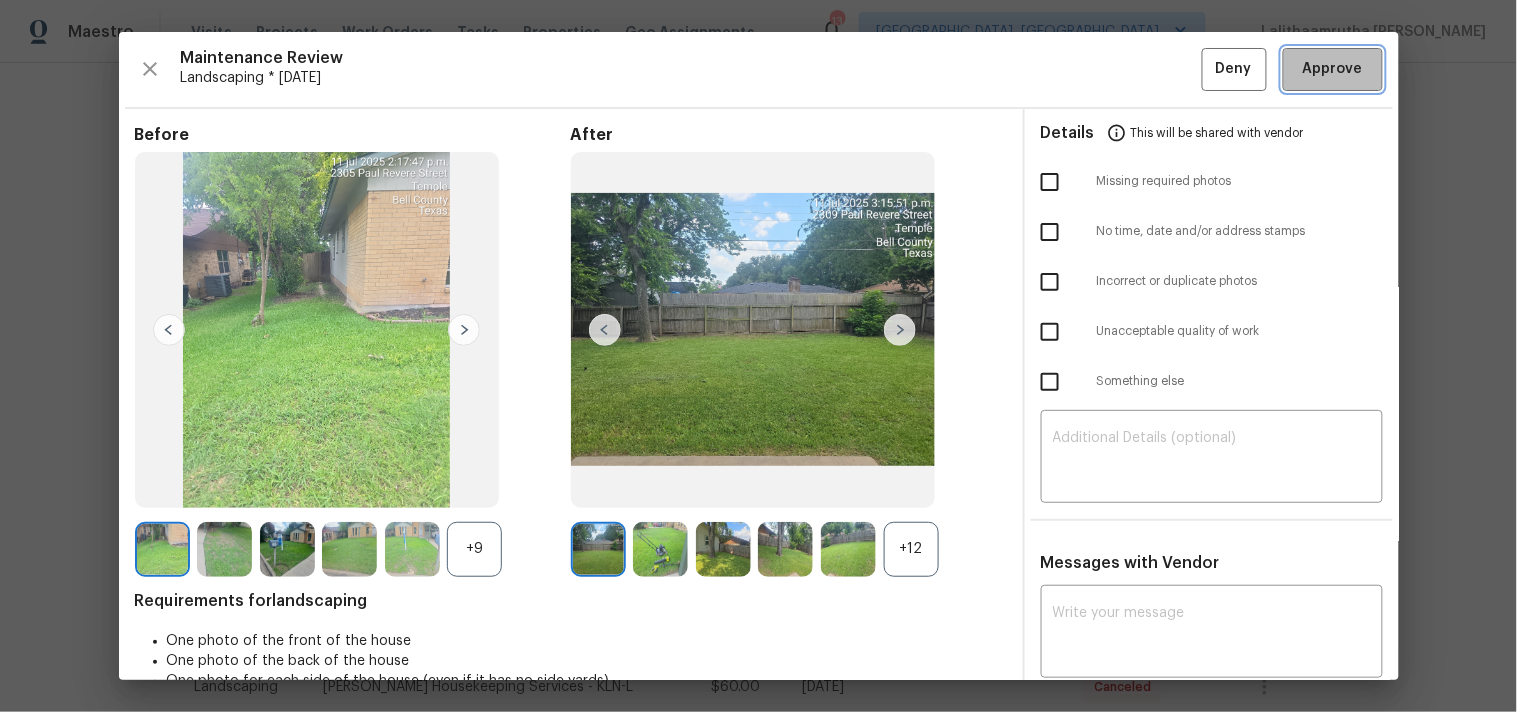 click on "Approve" at bounding box center (1333, 69) 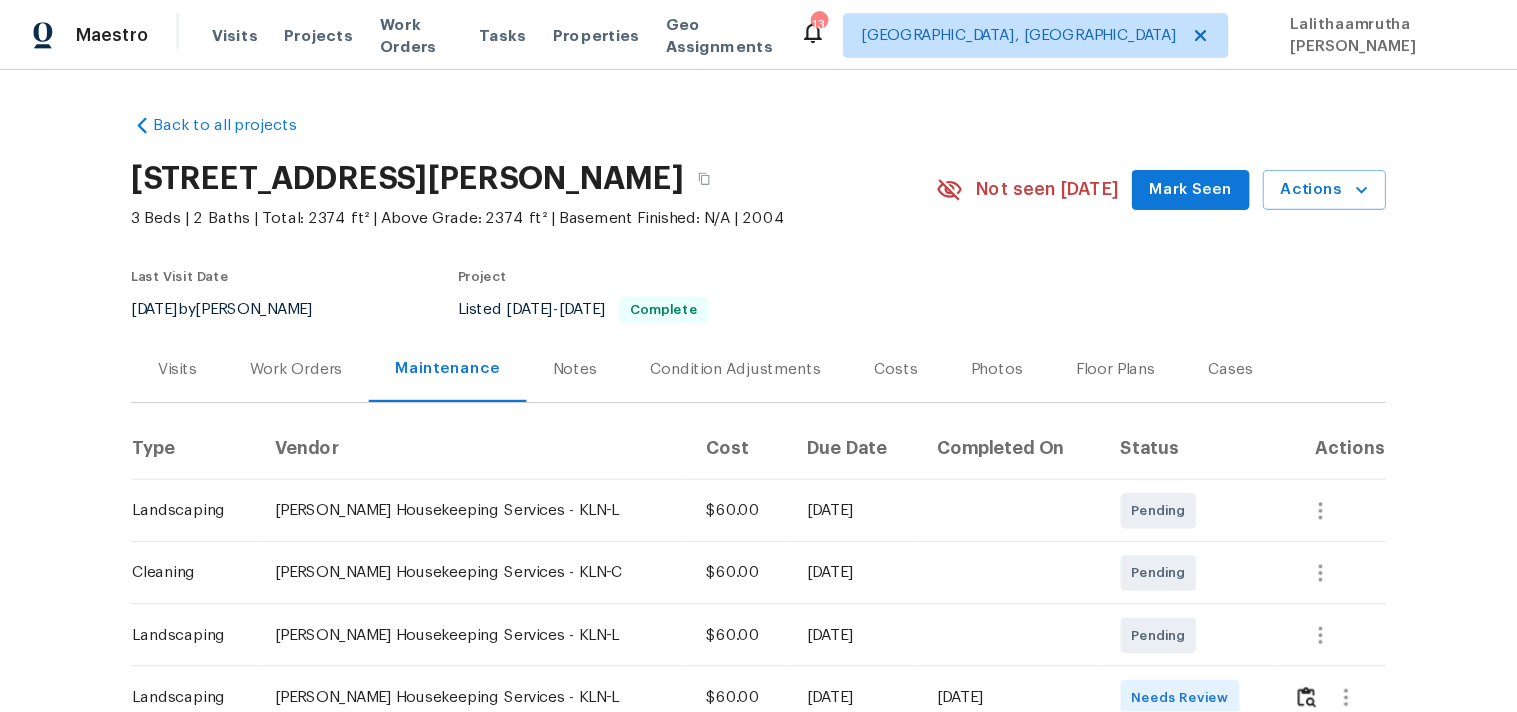 scroll, scrollTop: 0, scrollLeft: 0, axis: both 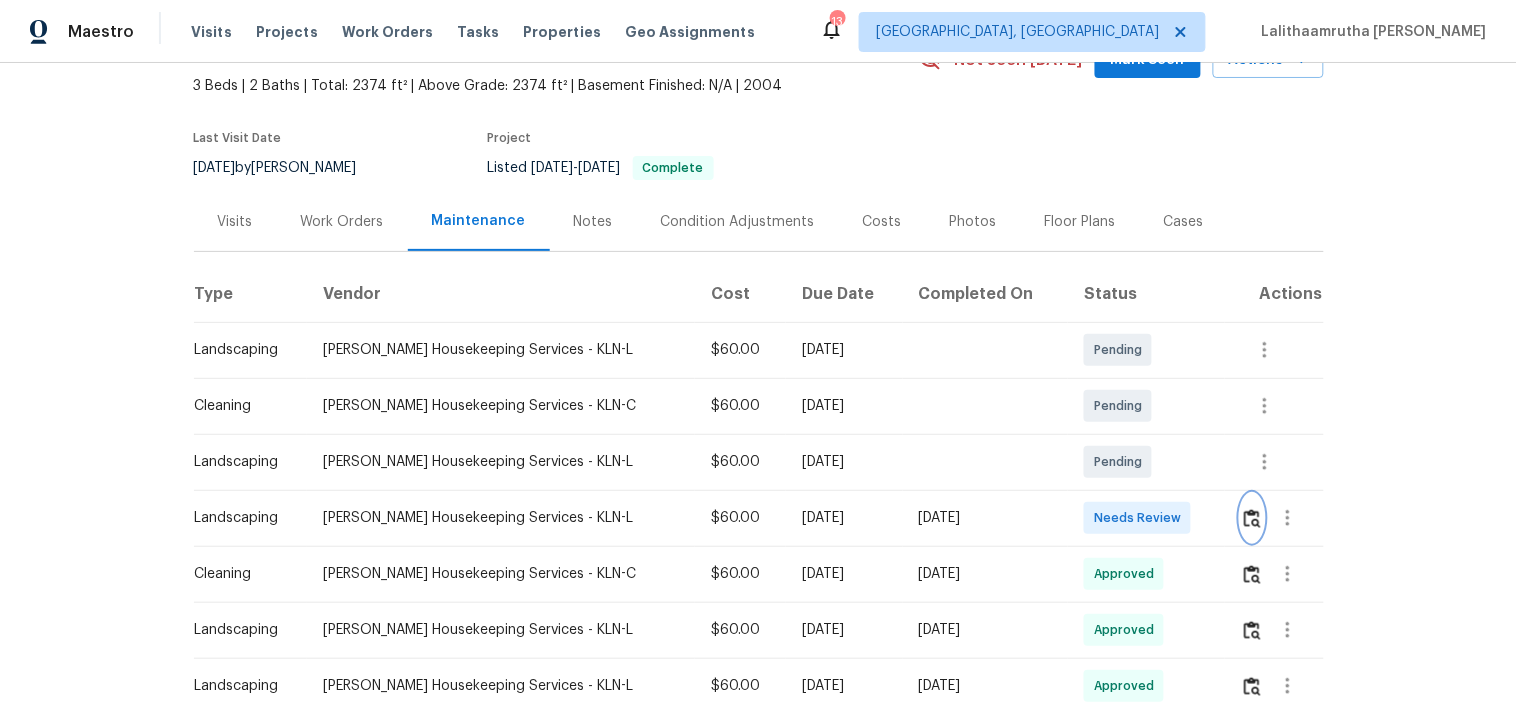 click at bounding box center (1252, 518) 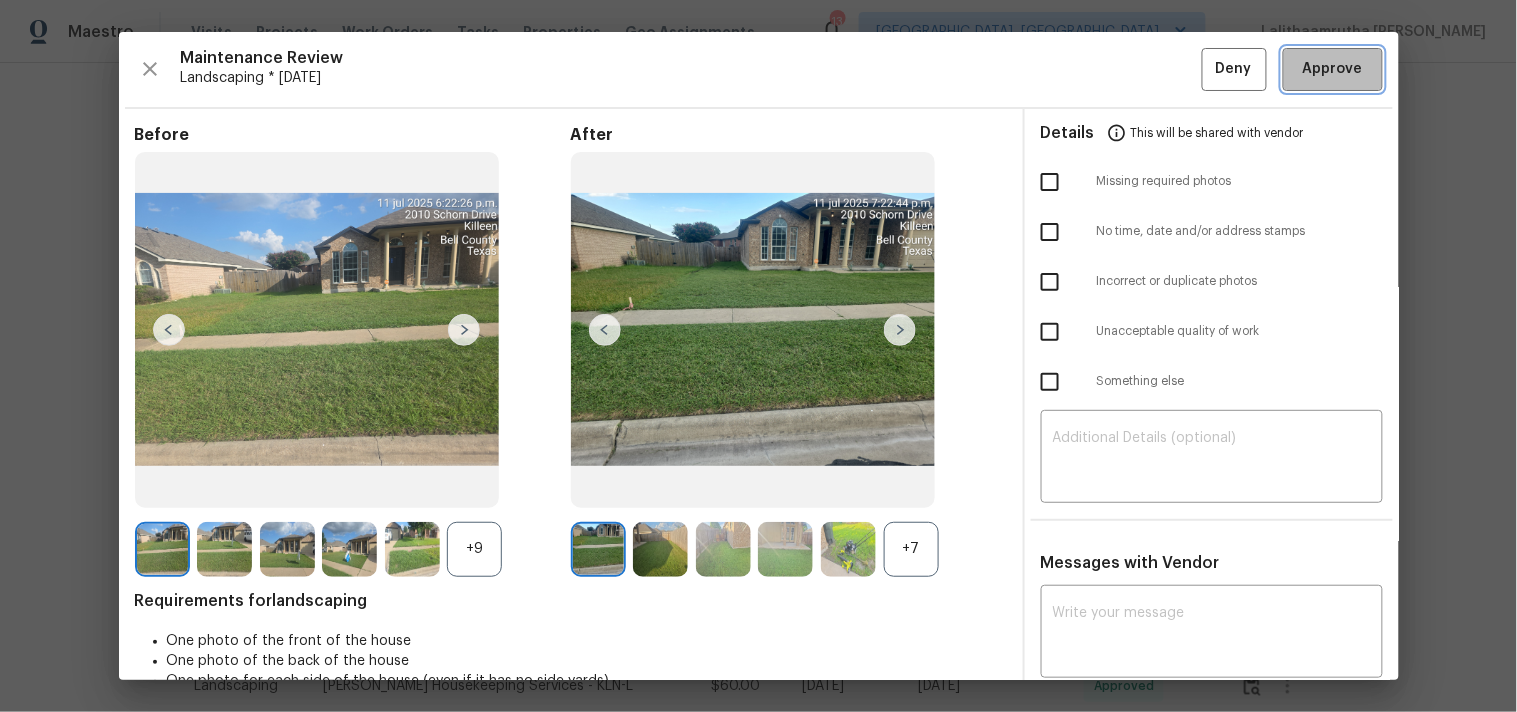 click on "Approve" 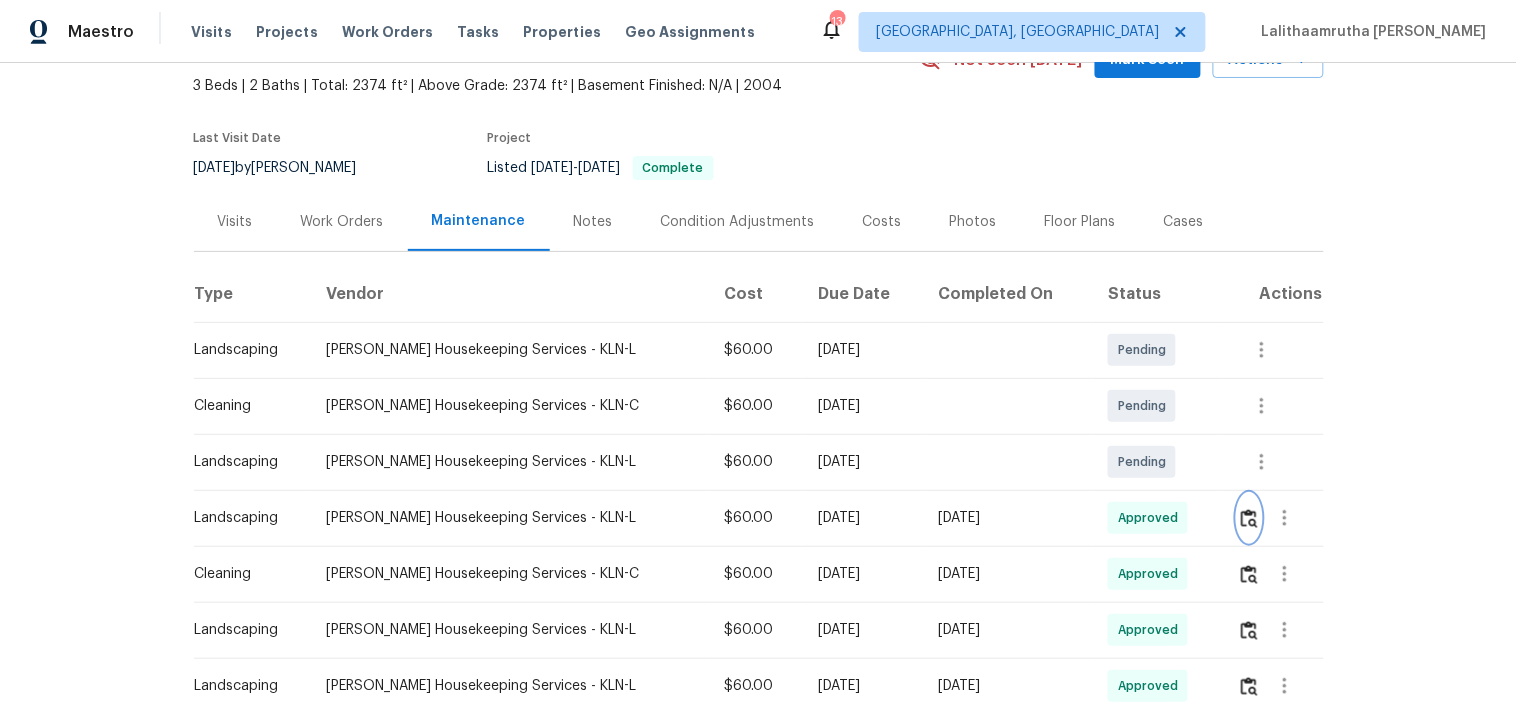 scroll, scrollTop: 0, scrollLeft: 0, axis: both 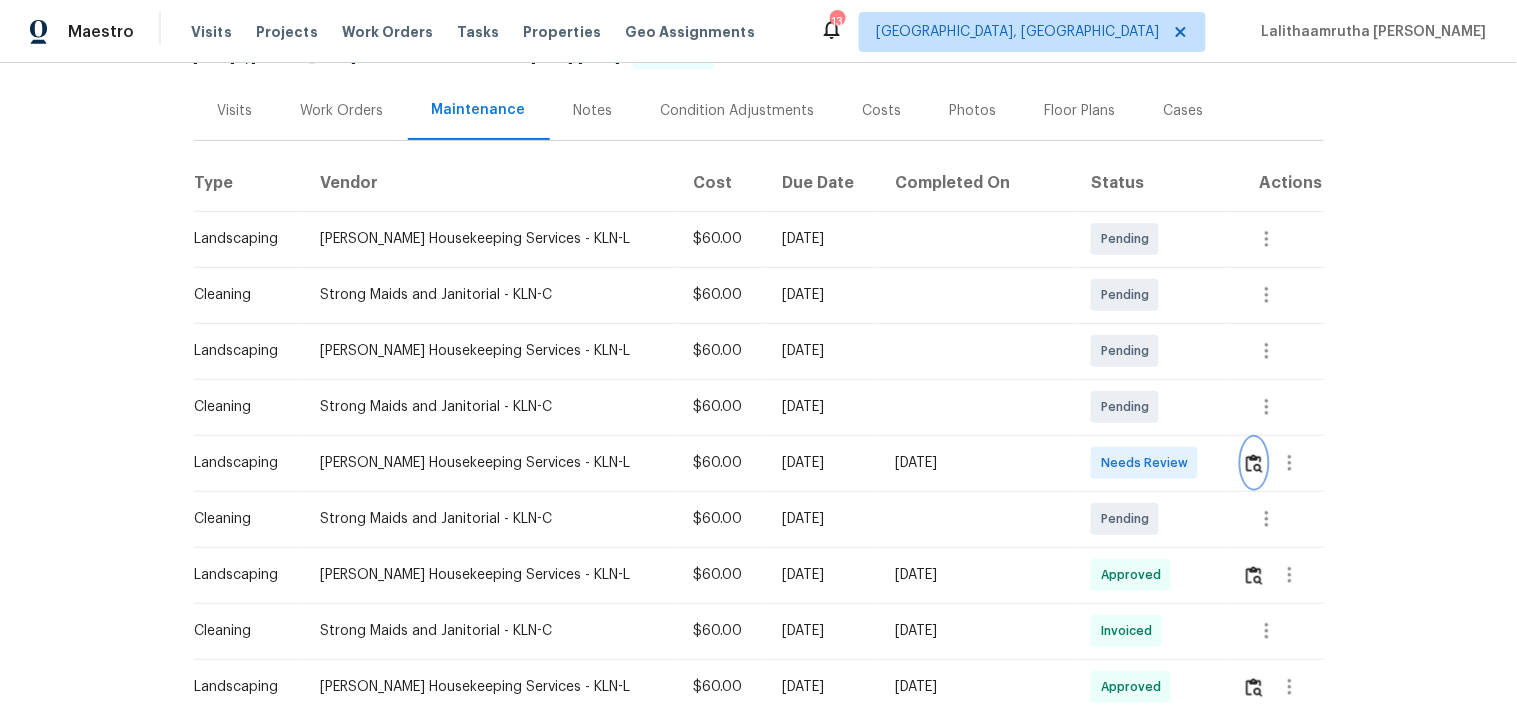 click at bounding box center [1254, 463] 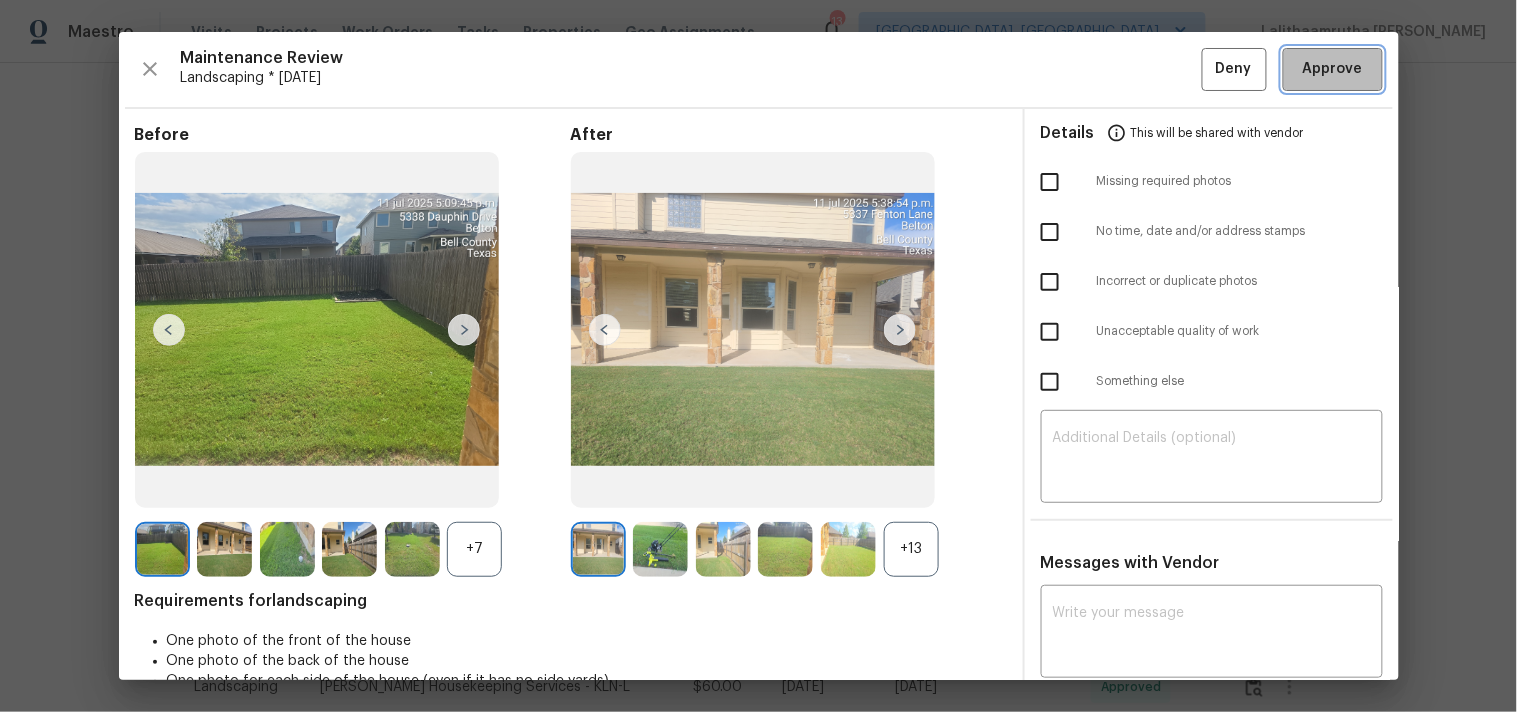 click on "Approve" at bounding box center [1333, 69] 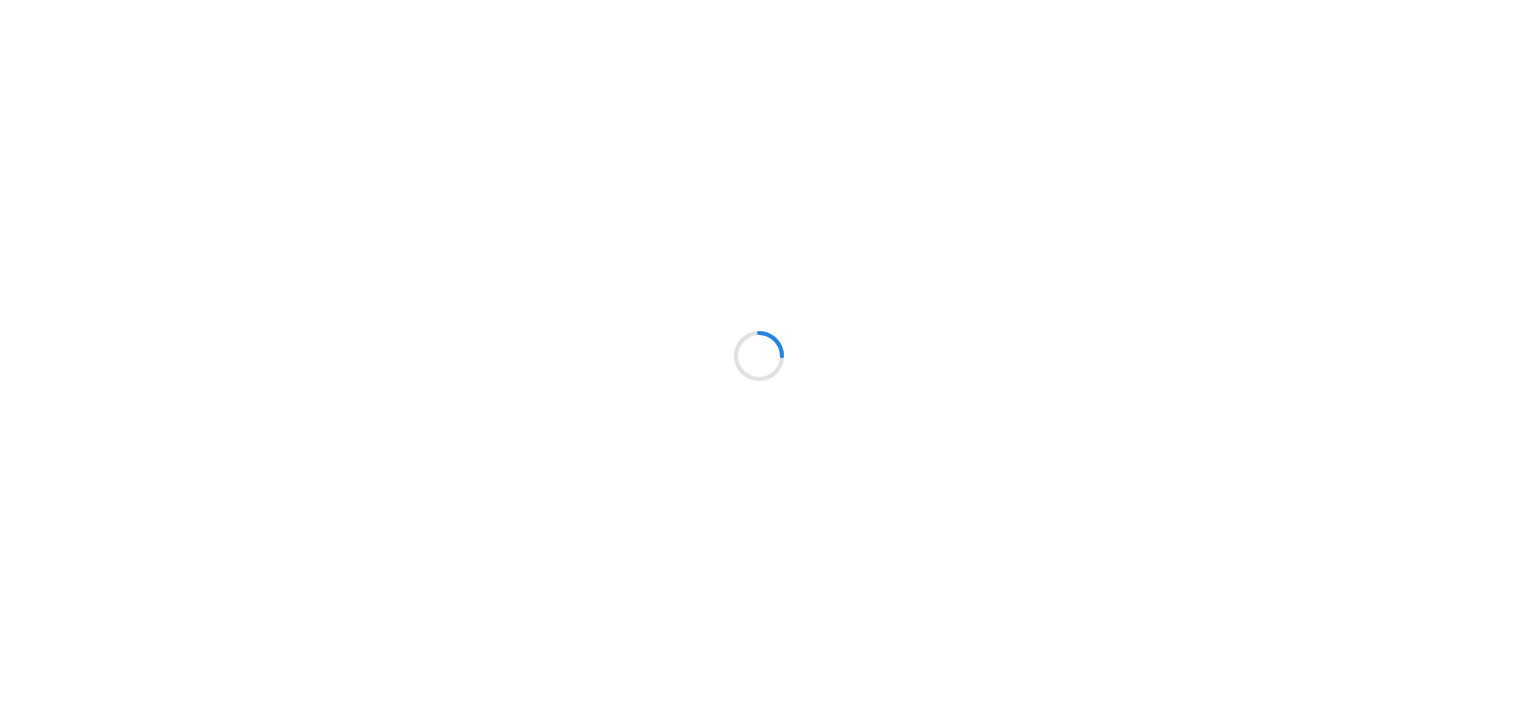 scroll, scrollTop: 0, scrollLeft: 0, axis: both 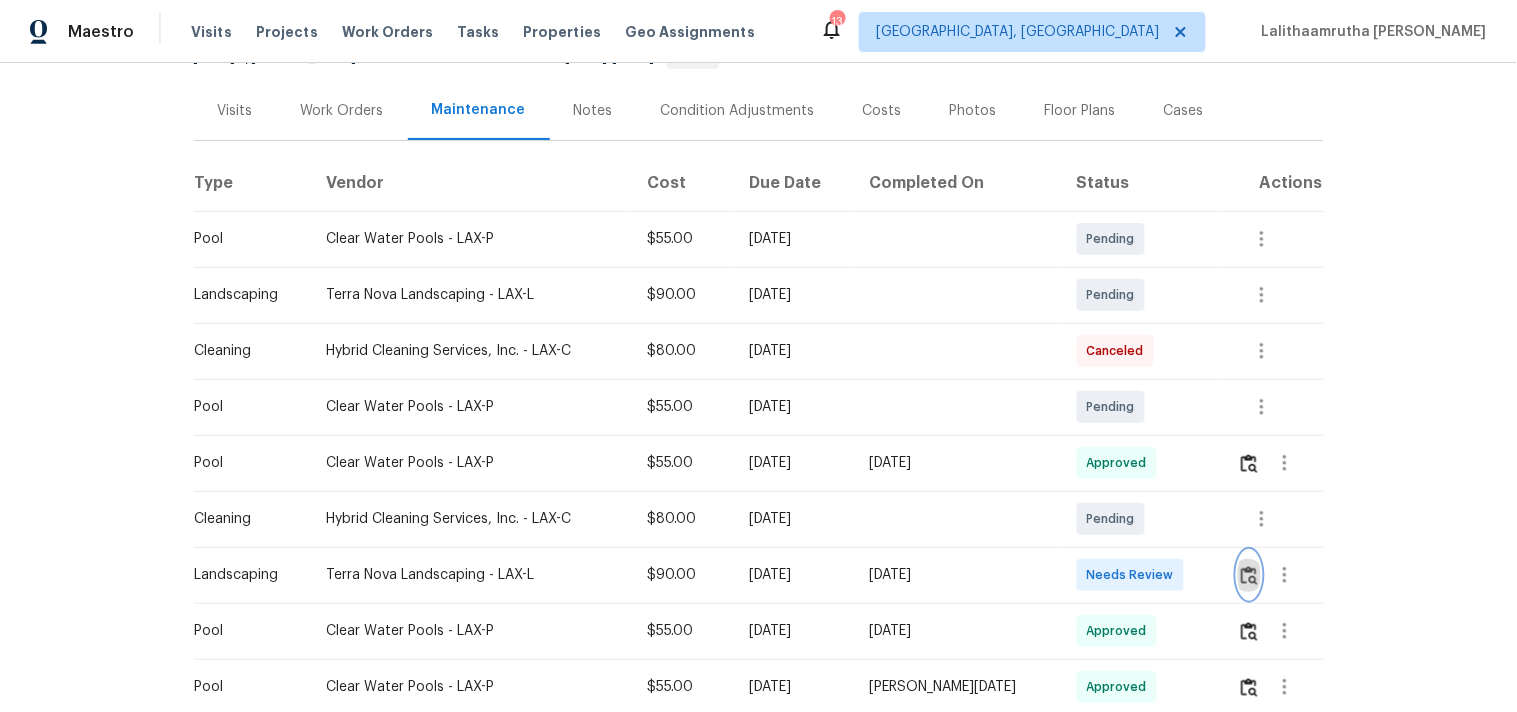 click at bounding box center (1249, 575) 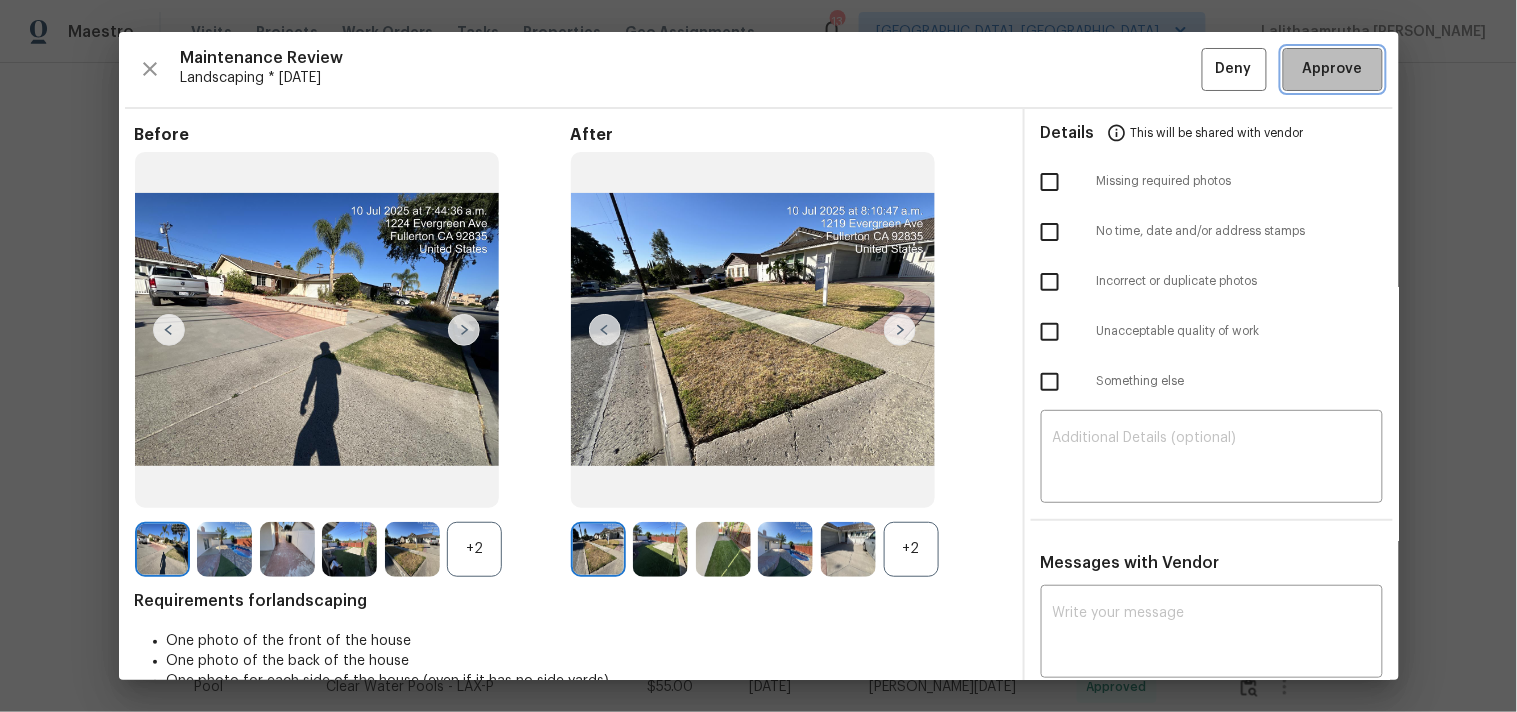 click on "Approve" at bounding box center (1333, 69) 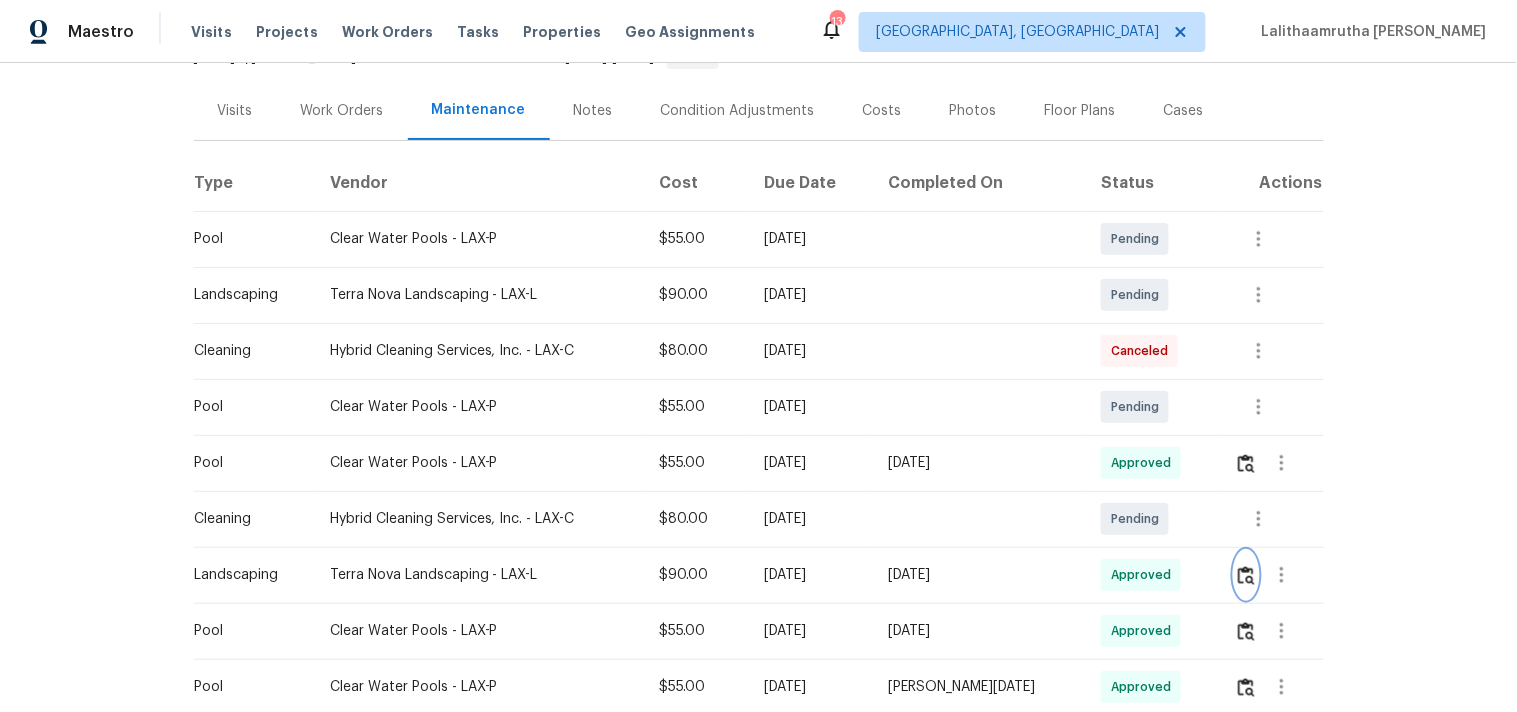 scroll, scrollTop: 0, scrollLeft: 0, axis: both 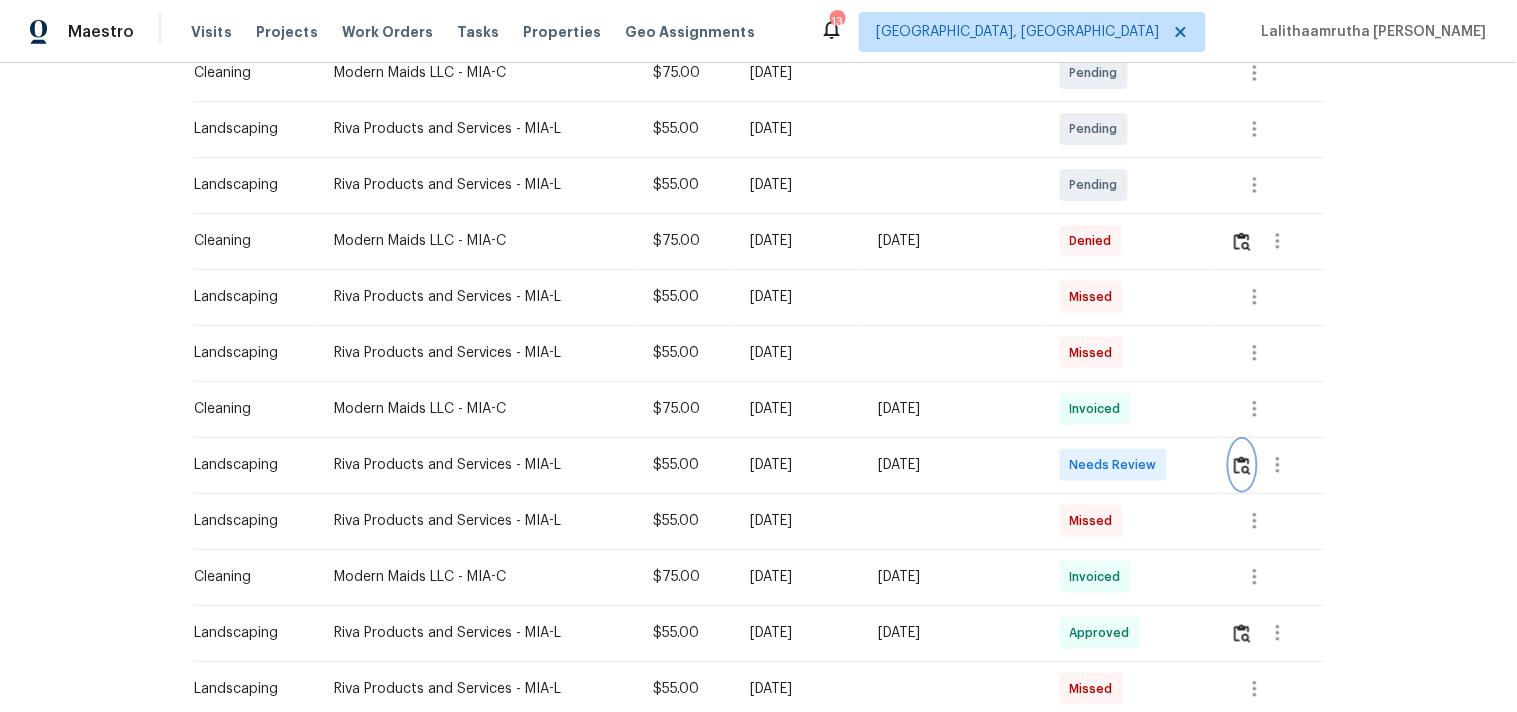 click at bounding box center [1242, 465] 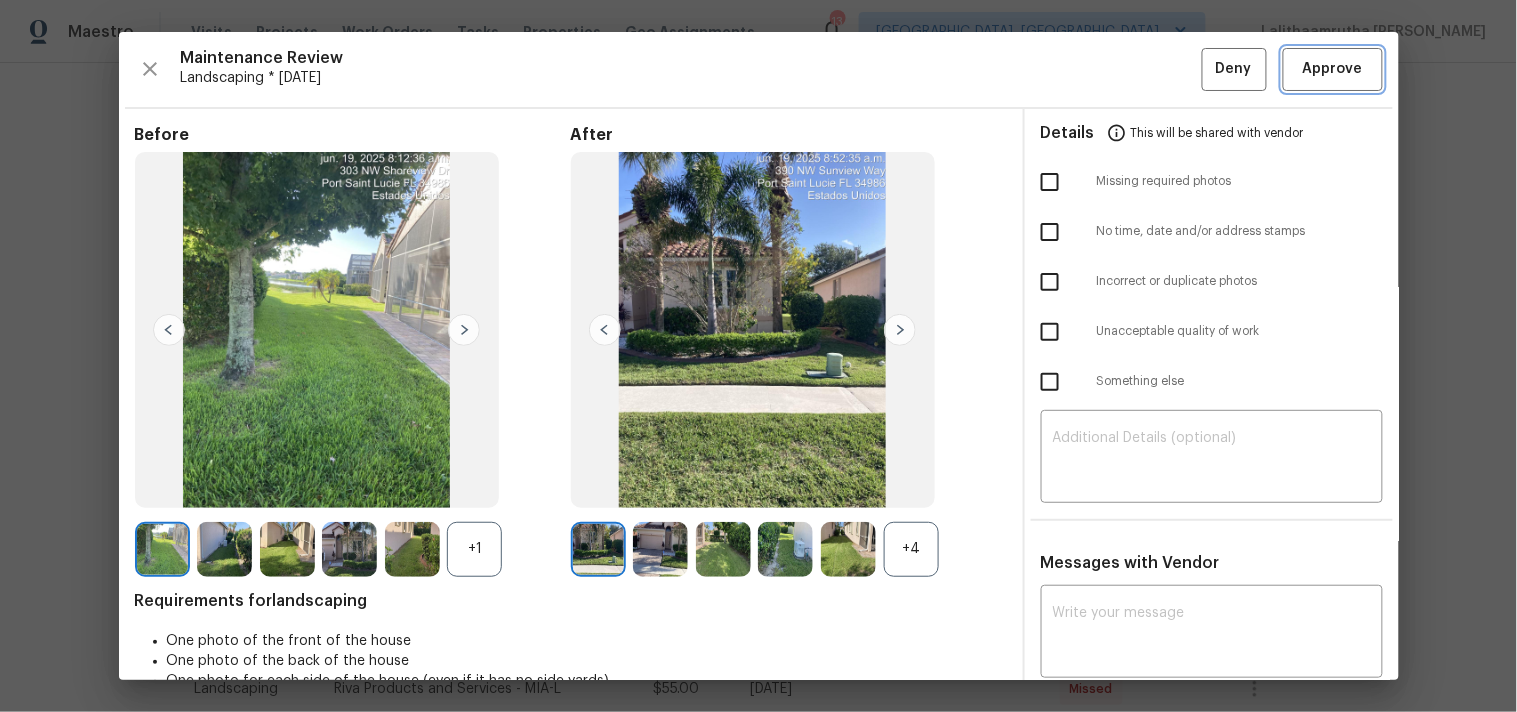 click on "Approve" at bounding box center [1333, 69] 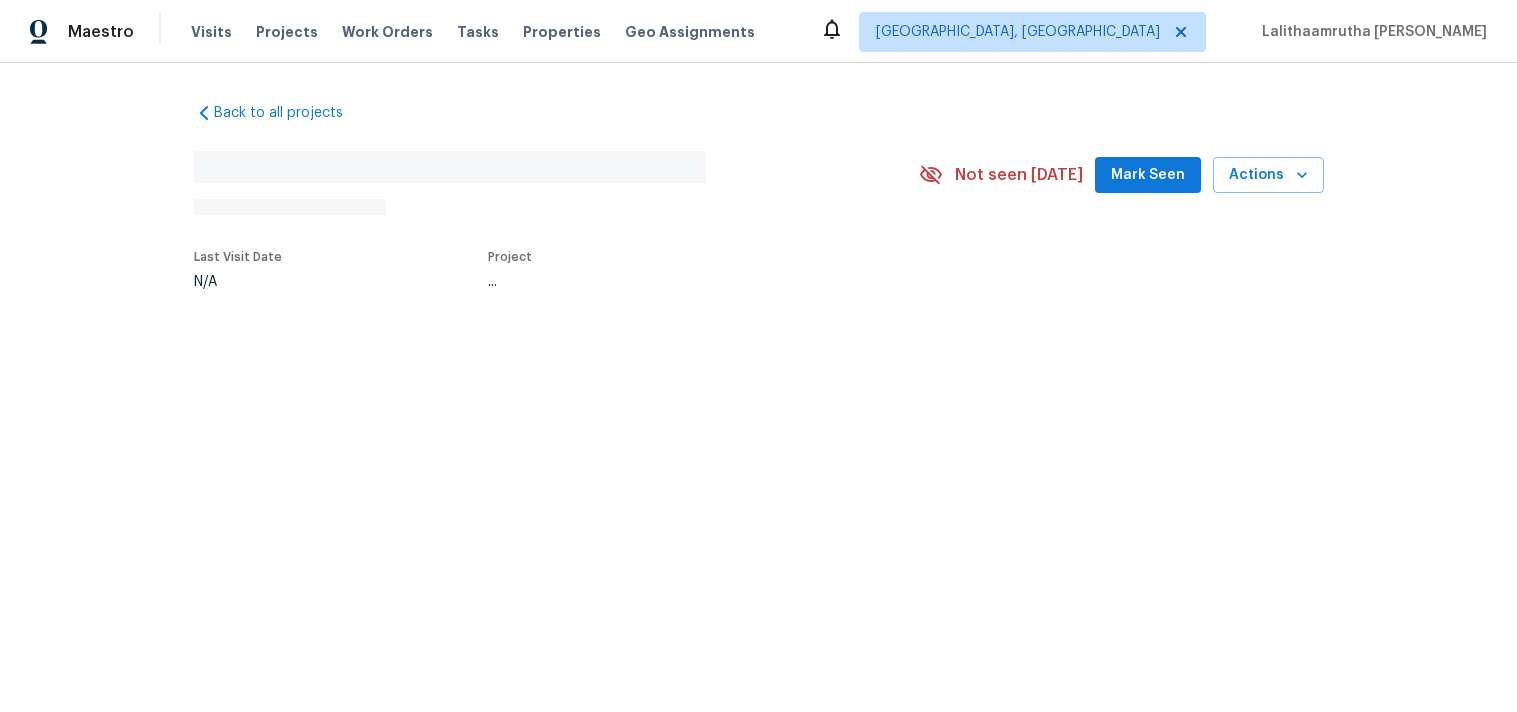 scroll, scrollTop: 0, scrollLeft: 0, axis: both 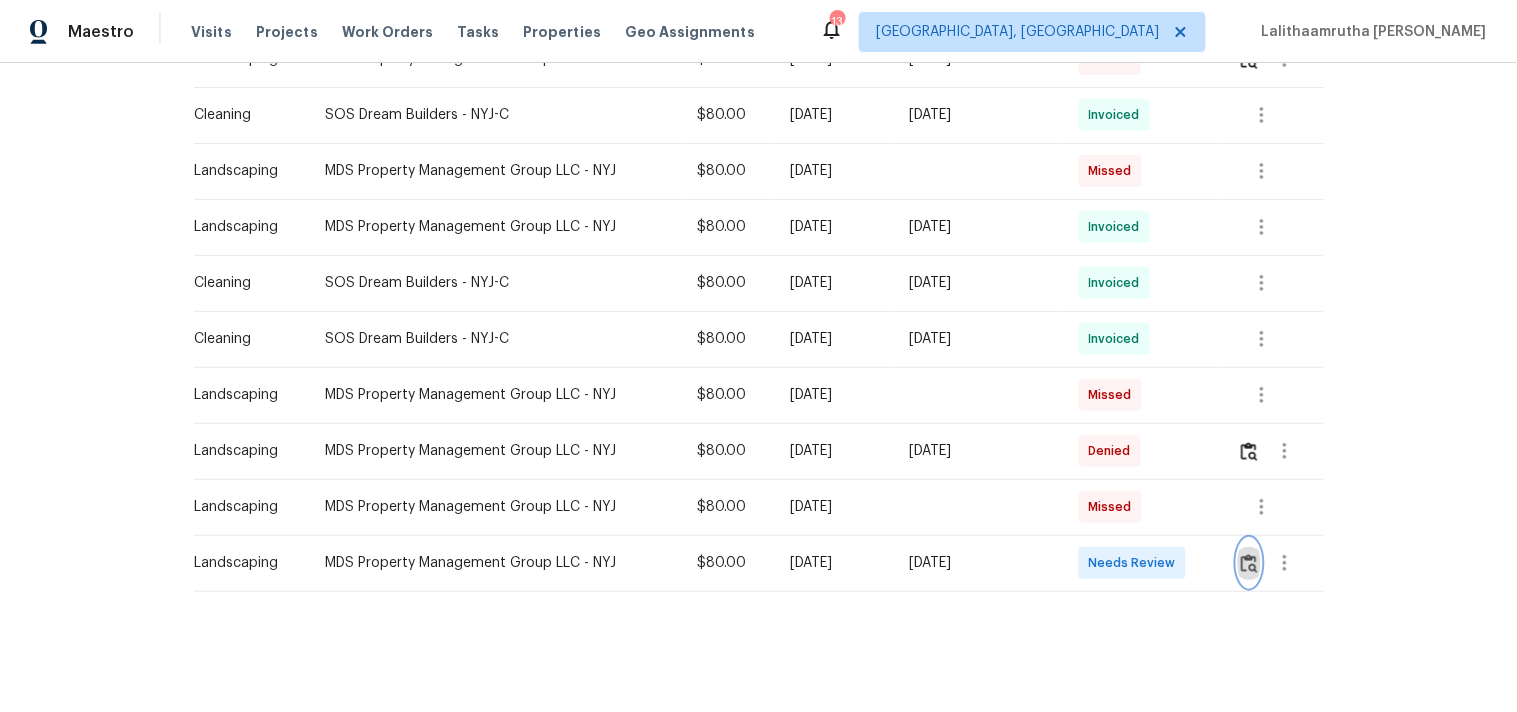 click at bounding box center (1249, 563) 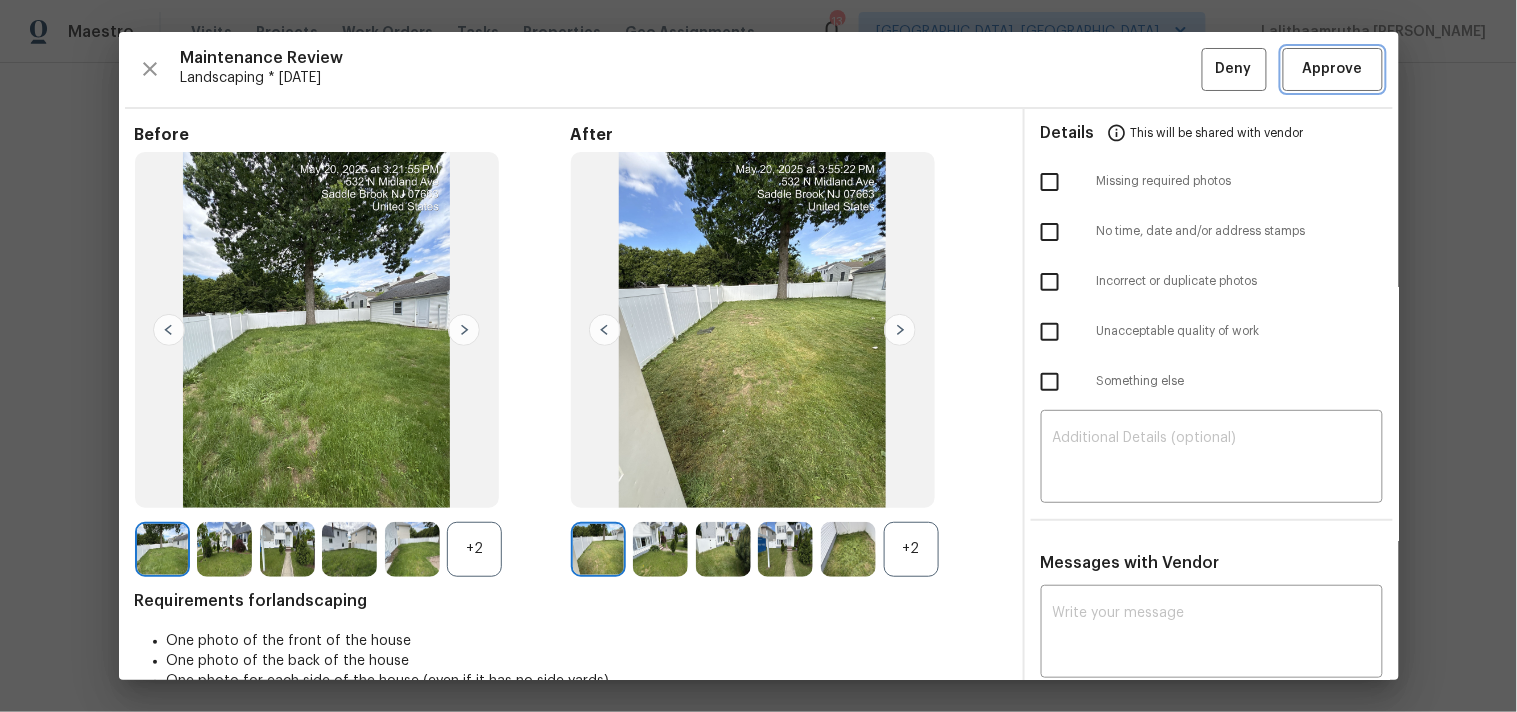 click on "Approve" at bounding box center [1333, 69] 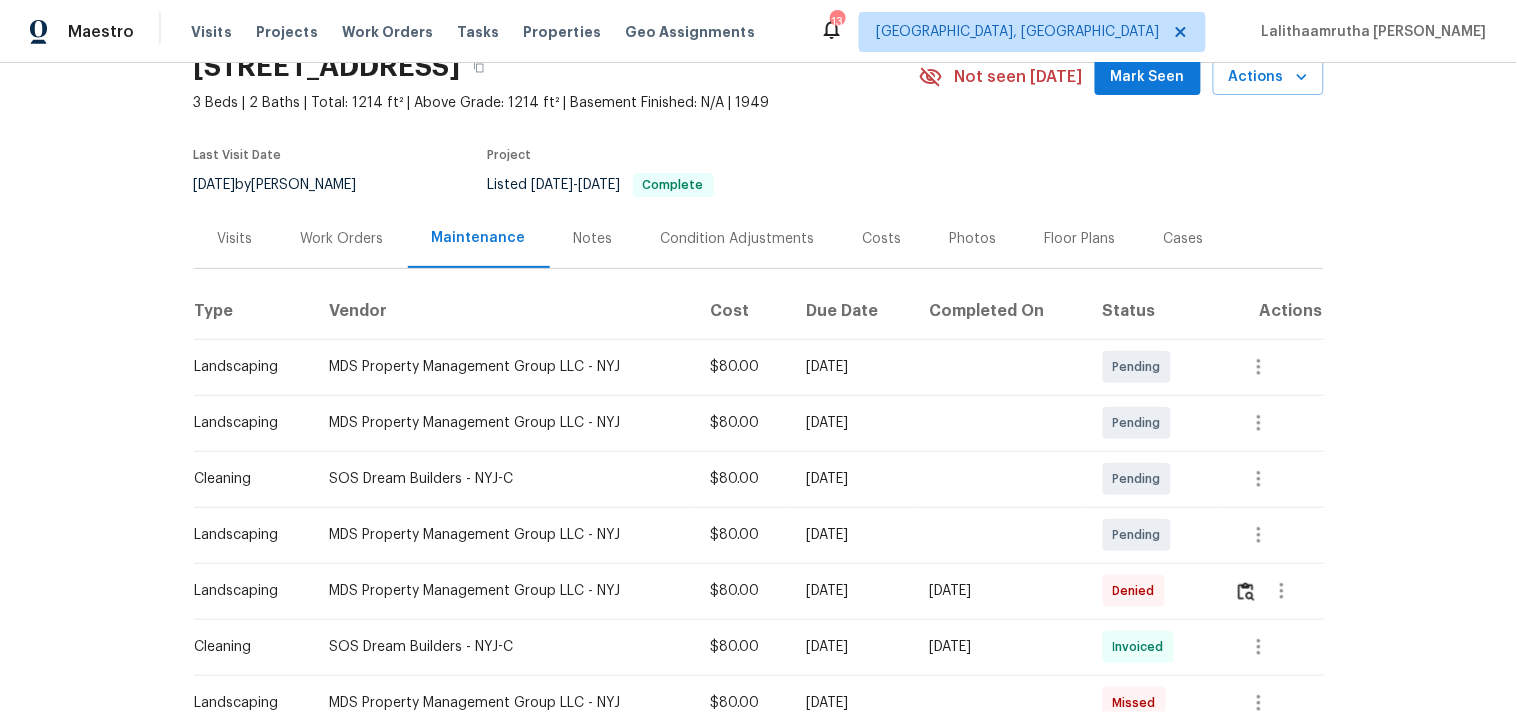 scroll, scrollTop: 0, scrollLeft: 0, axis: both 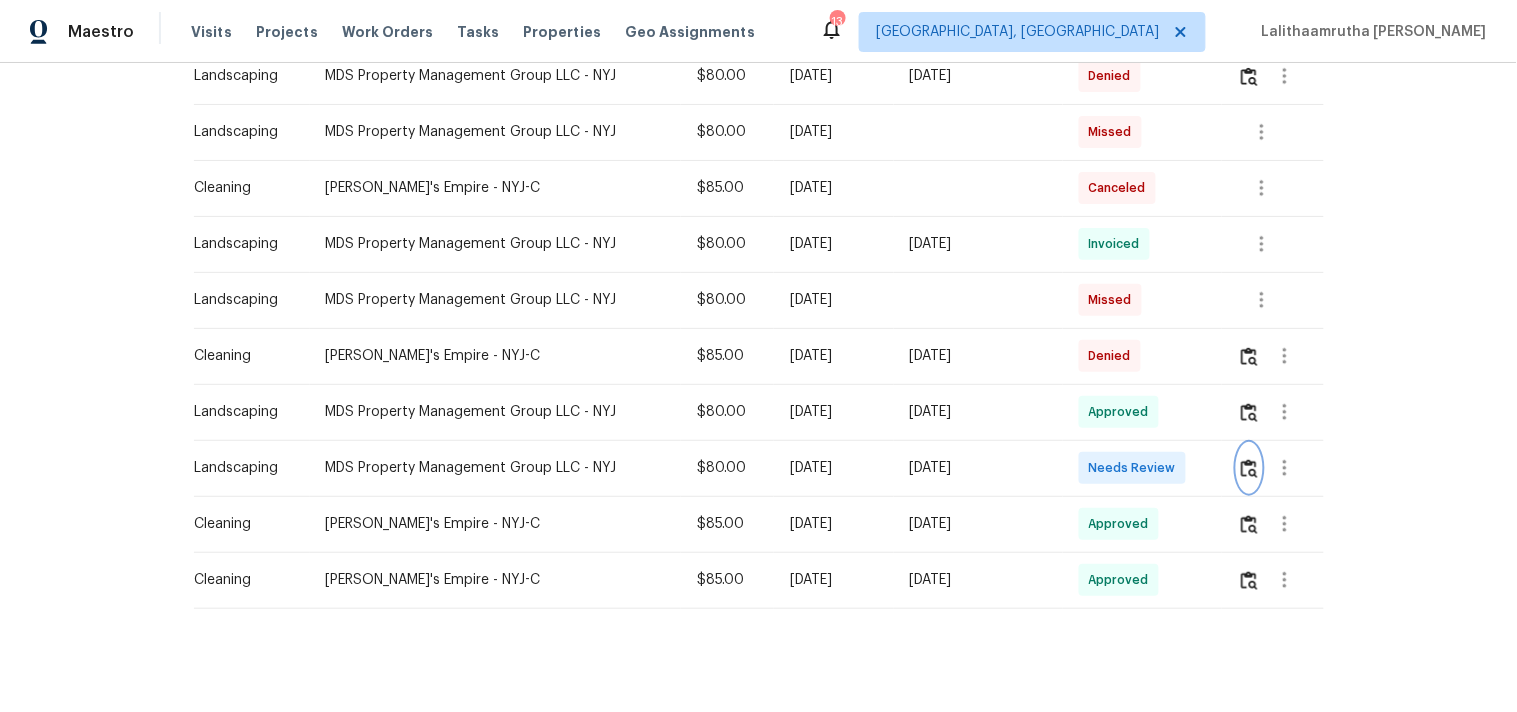 click at bounding box center (1249, 468) 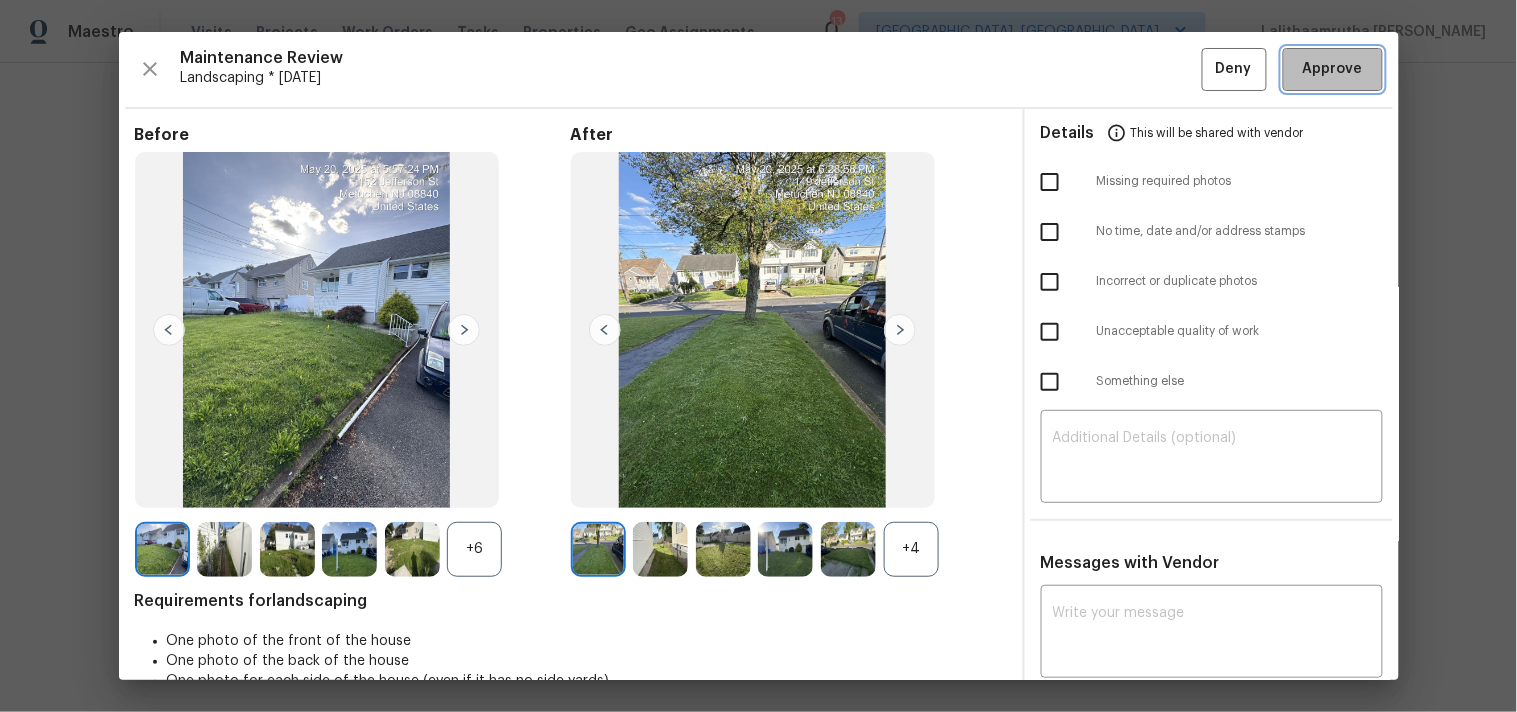 click on "Approve" at bounding box center [1333, 69] 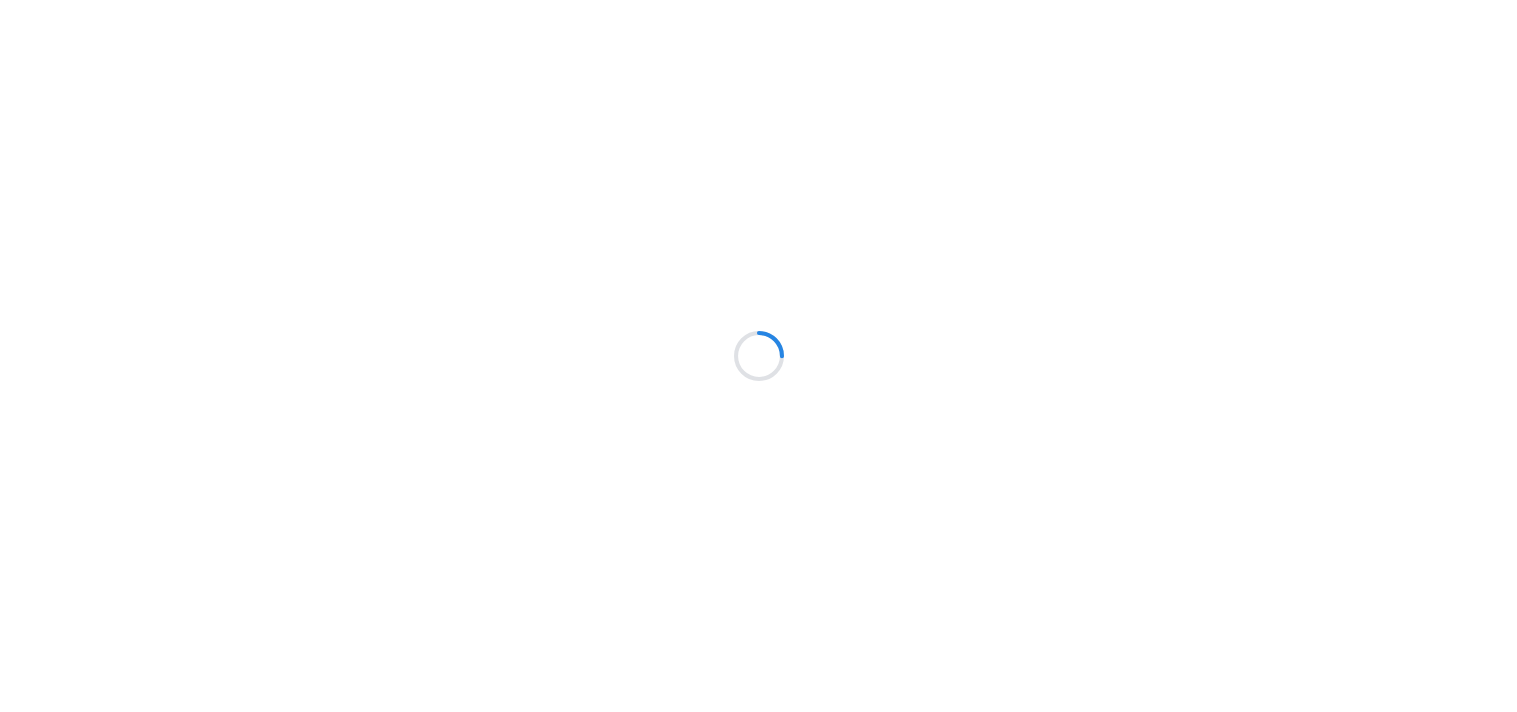 scroll, scrollTop: 0, scrollLeft: 0, axis: both 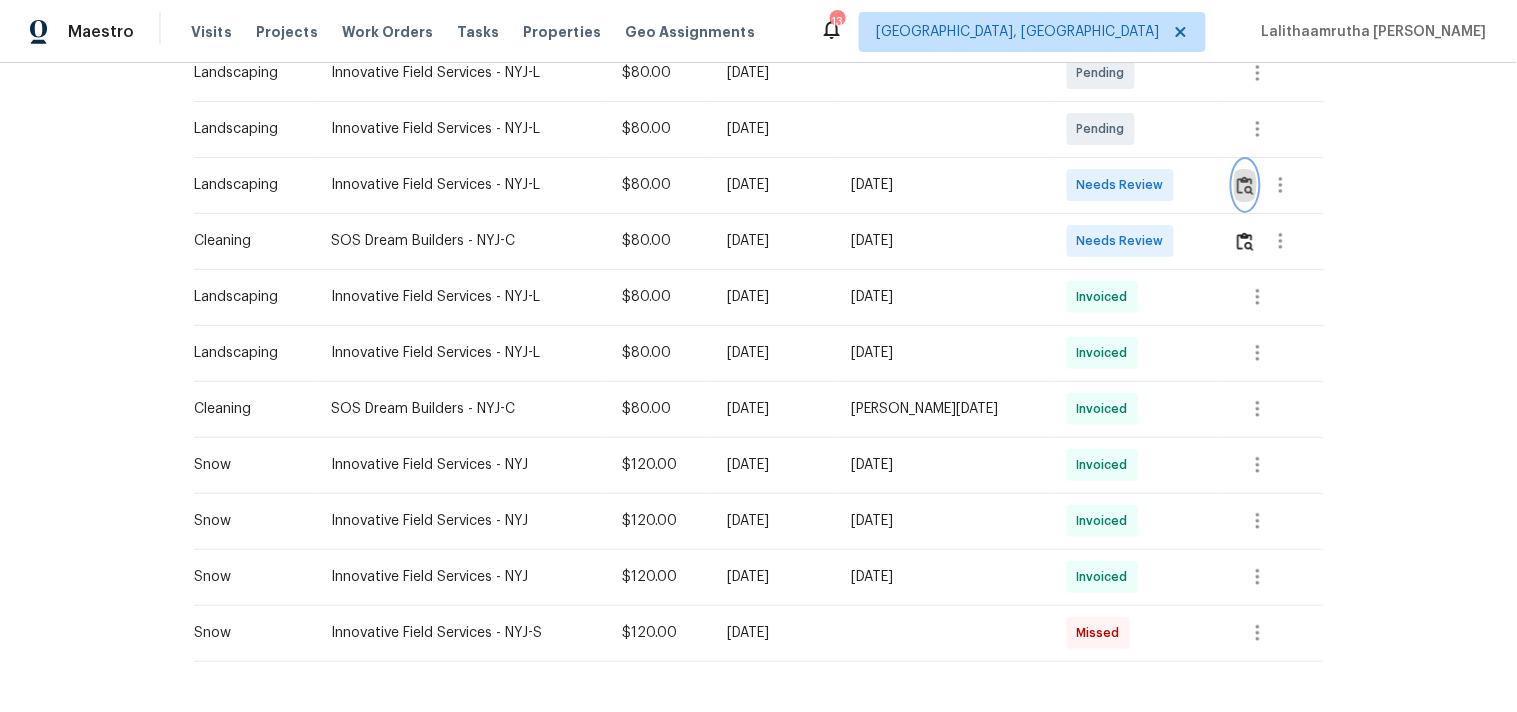 click at bounding box center [1245, 185] 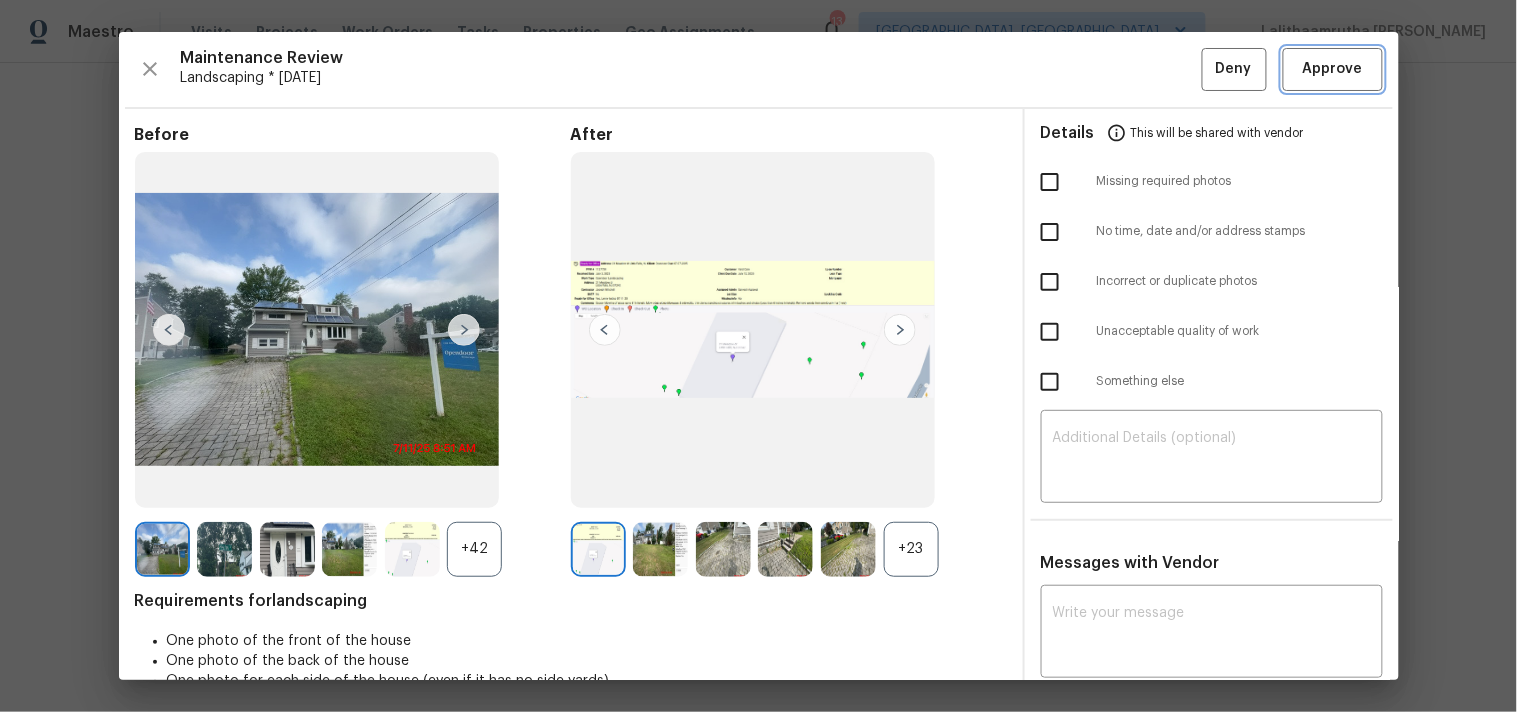 click on "Approve" at bounding box center [1333, 69] 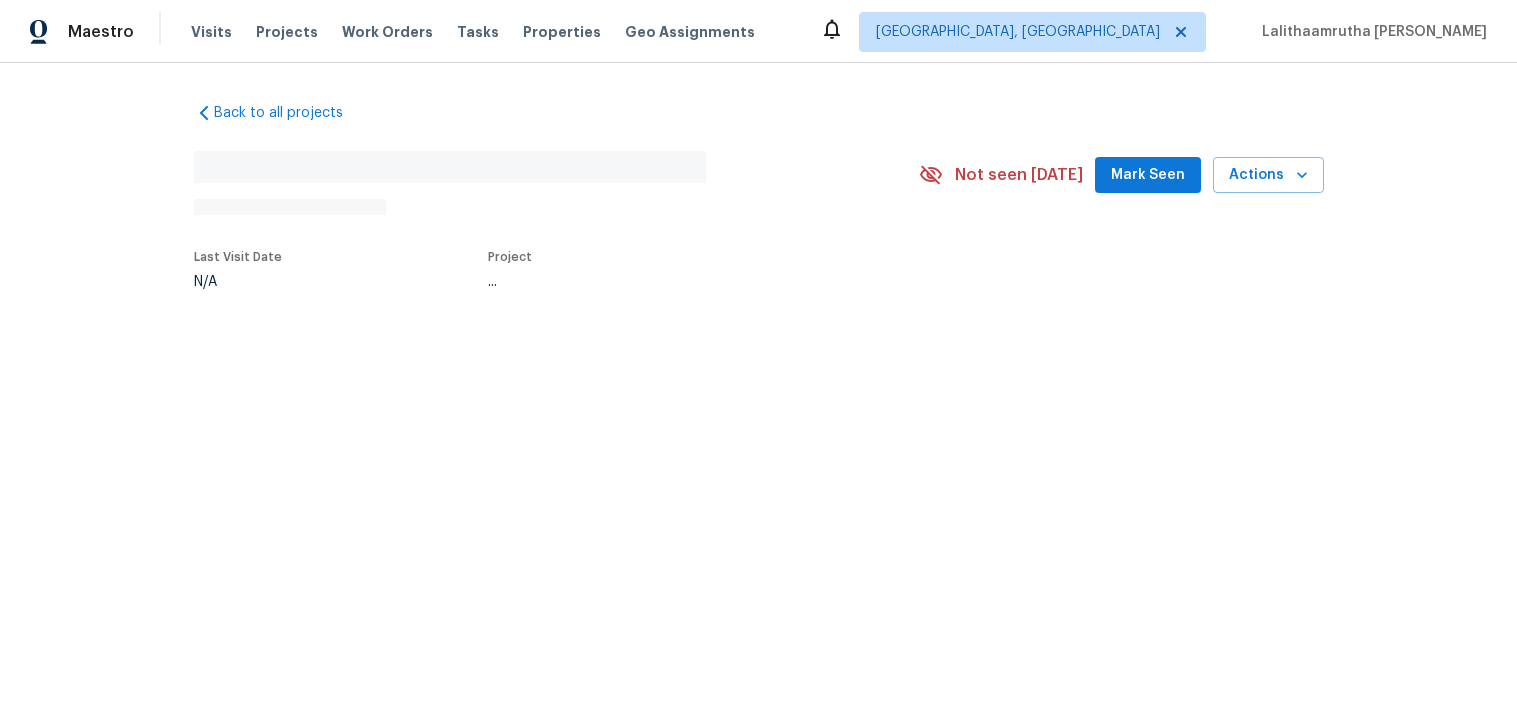 scroll, scrollTop: 0, scrollLeft: 0, axis: both 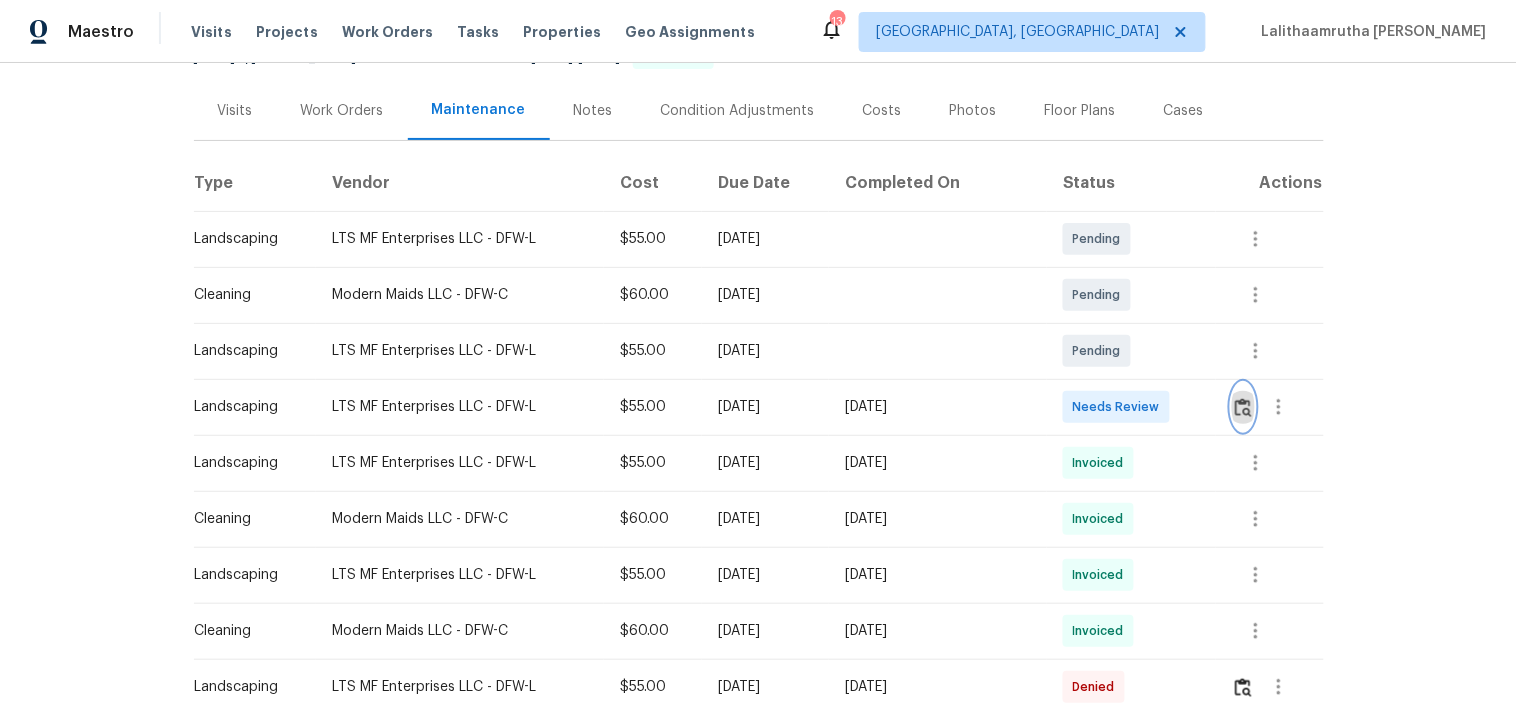 click at bounding box center (1243, 407) 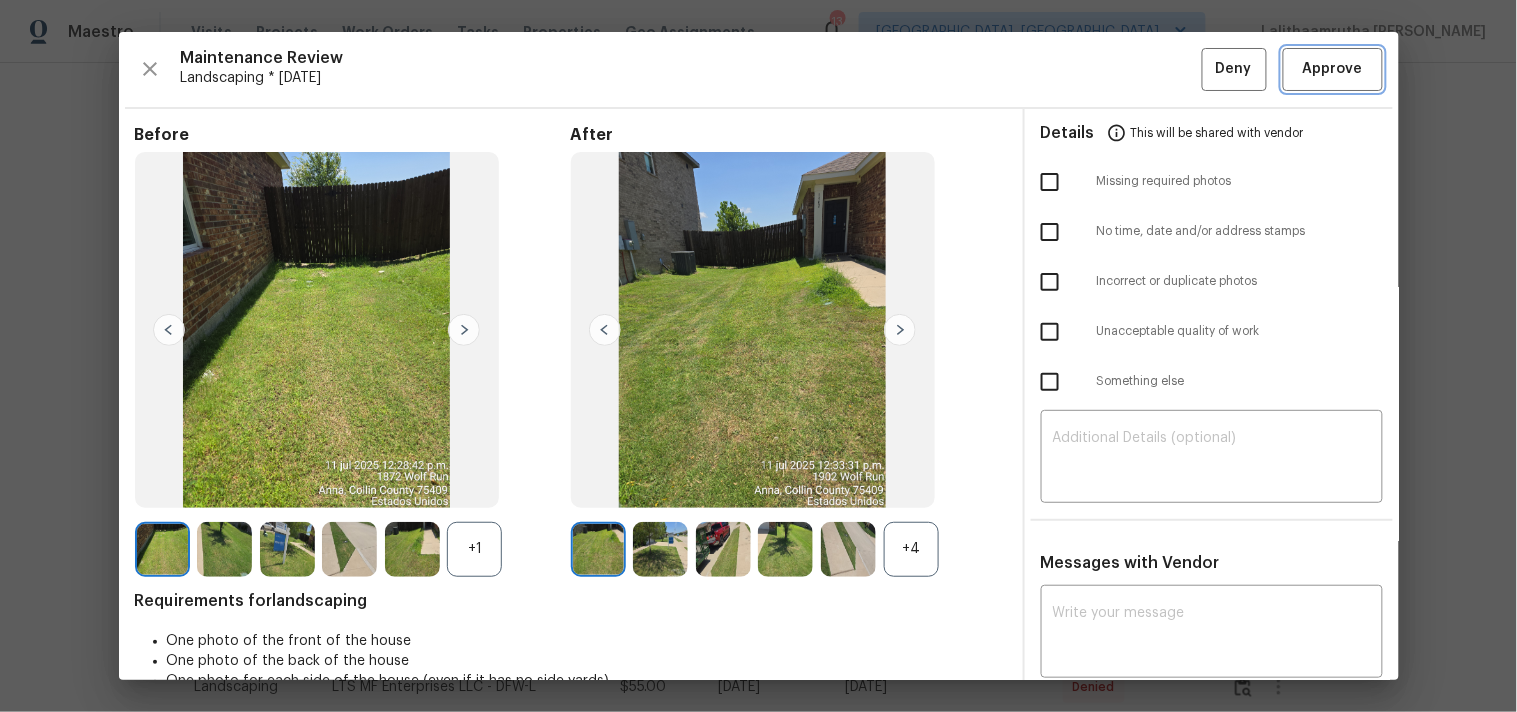 click on "Approve" at bounding box center [1333, 69] 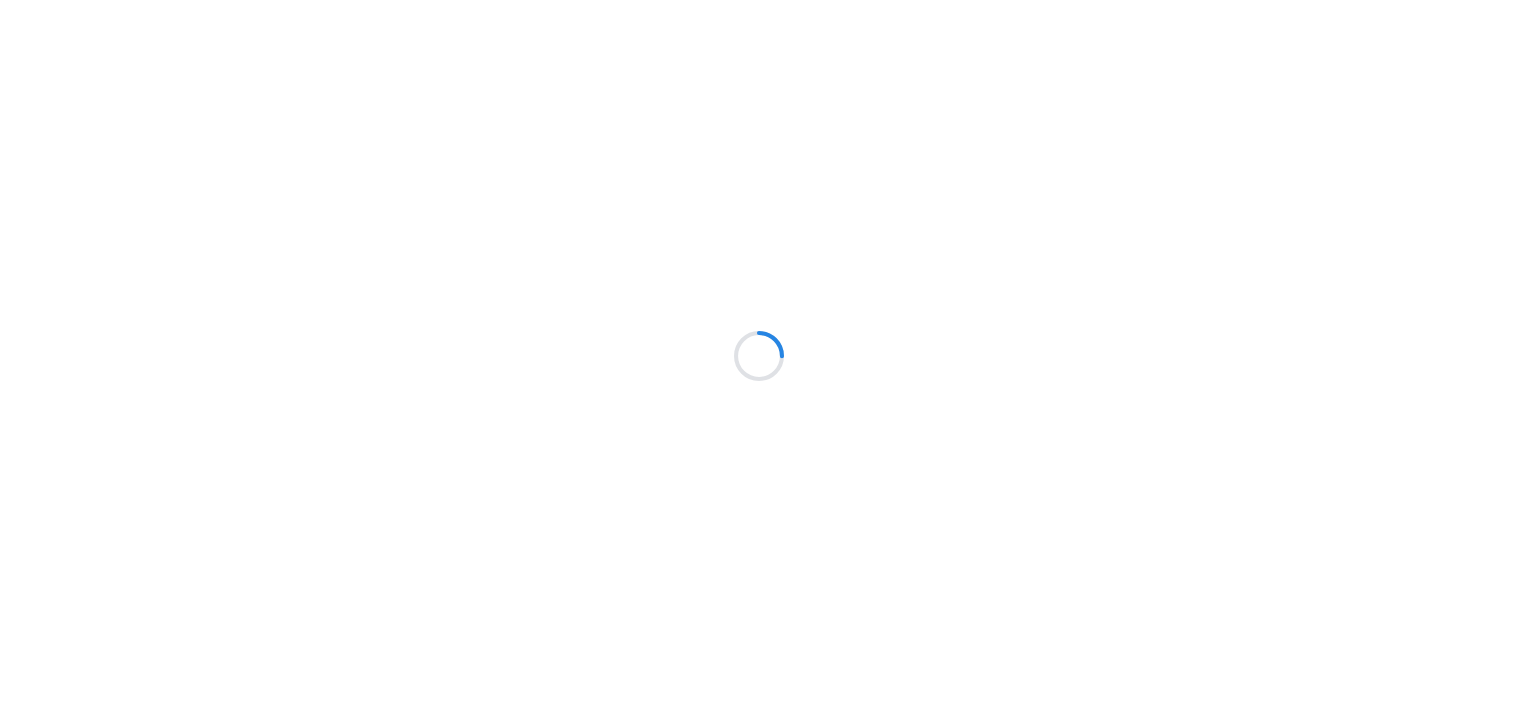scroll, scrollTop: 0, scrollLeft: 0, axis: both 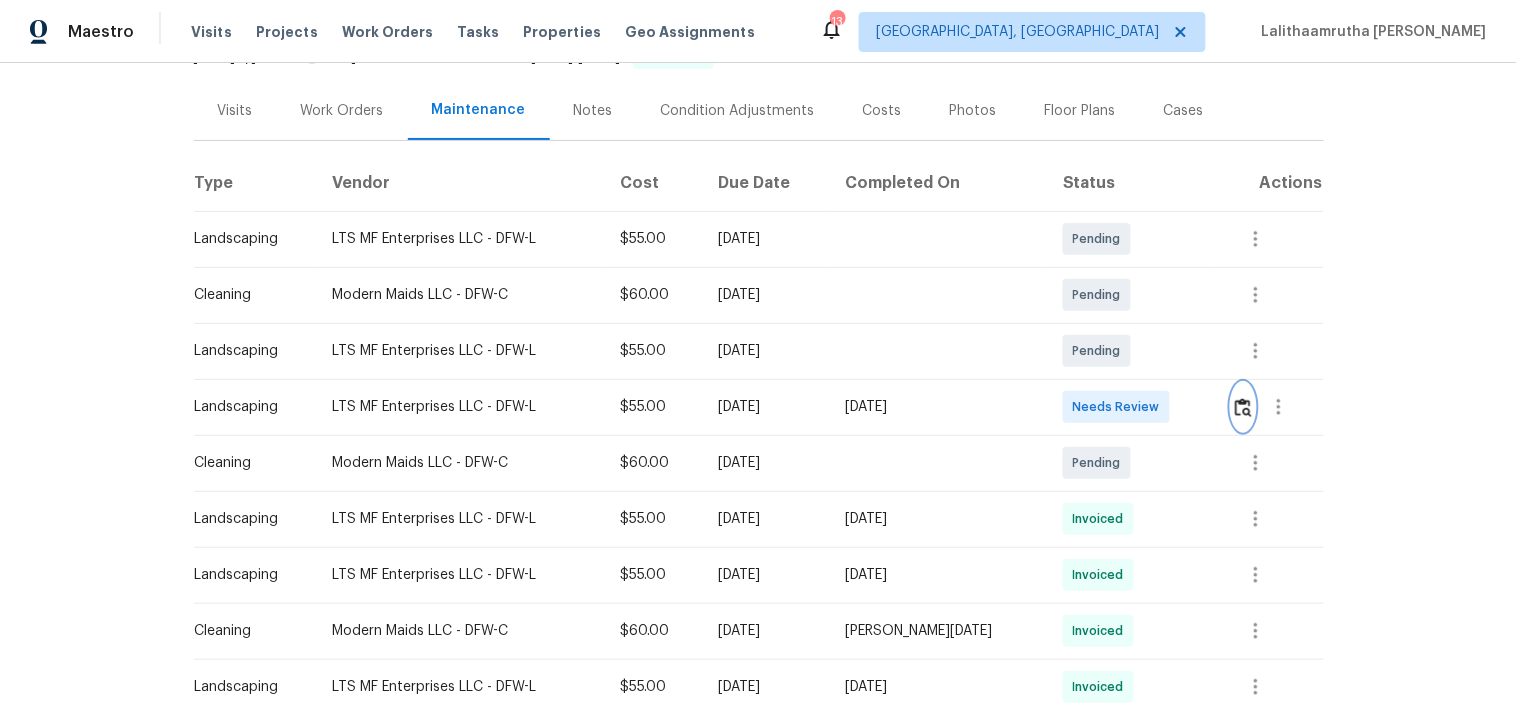 click at bounding box center (1243, 407) 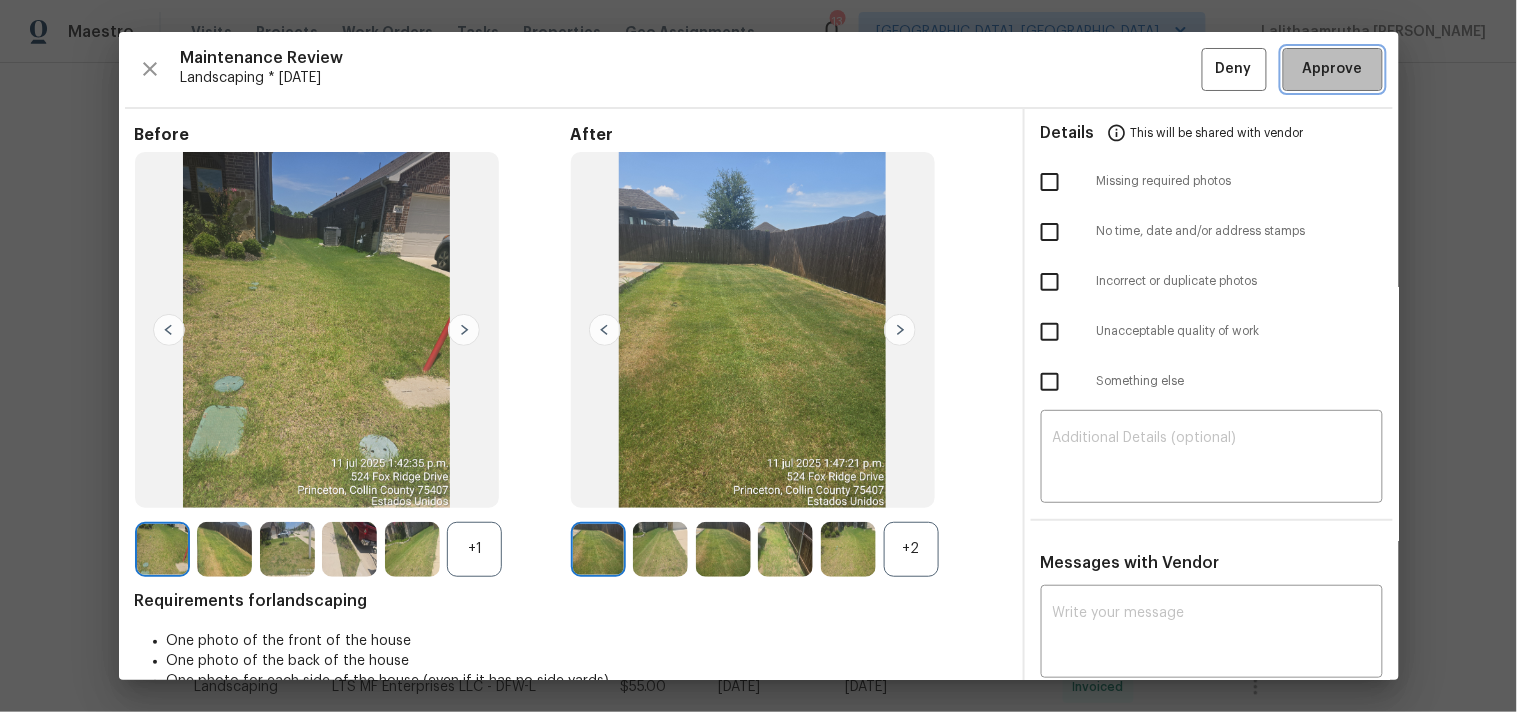 click on "Approve" at bounding box center (1333, 69) 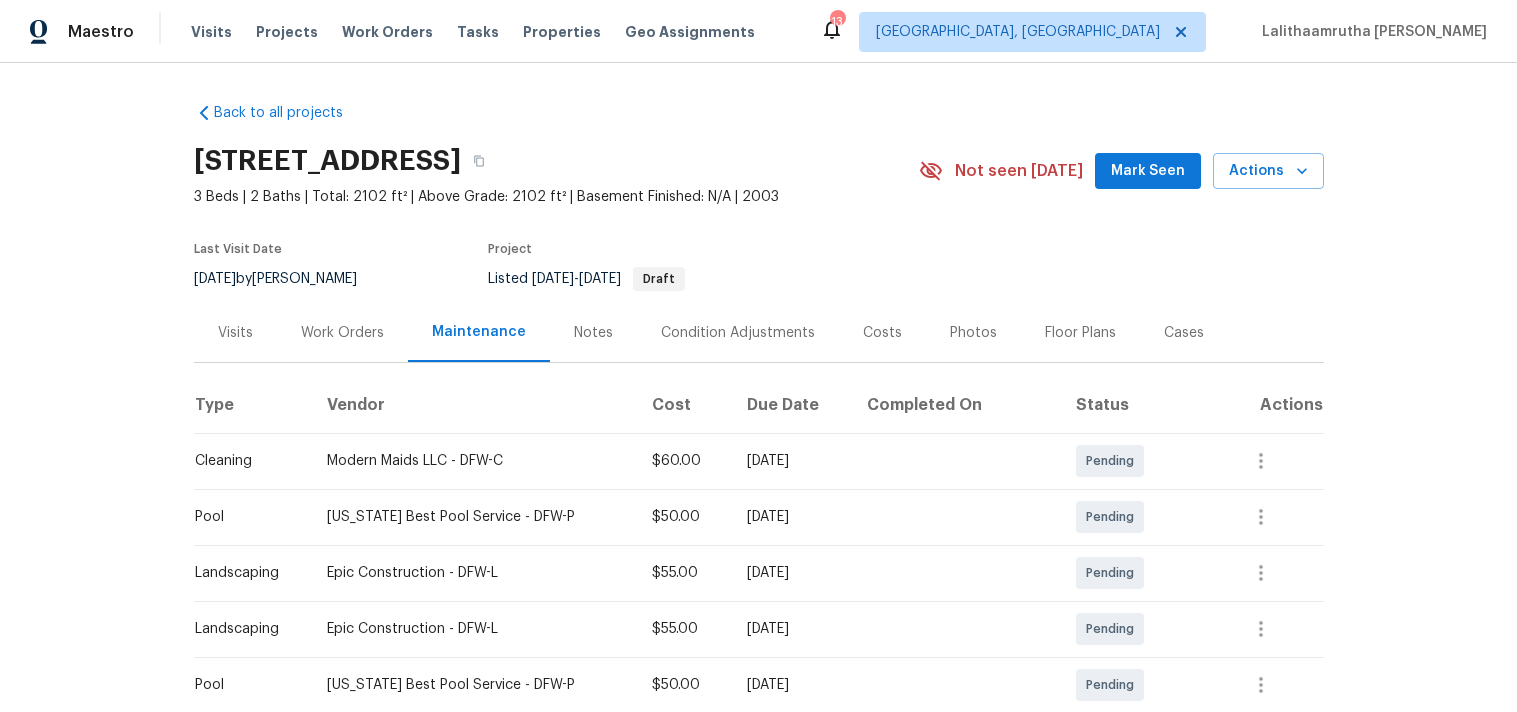 scroll, scrollTop: 0, scrollLeft: 0, axis: both 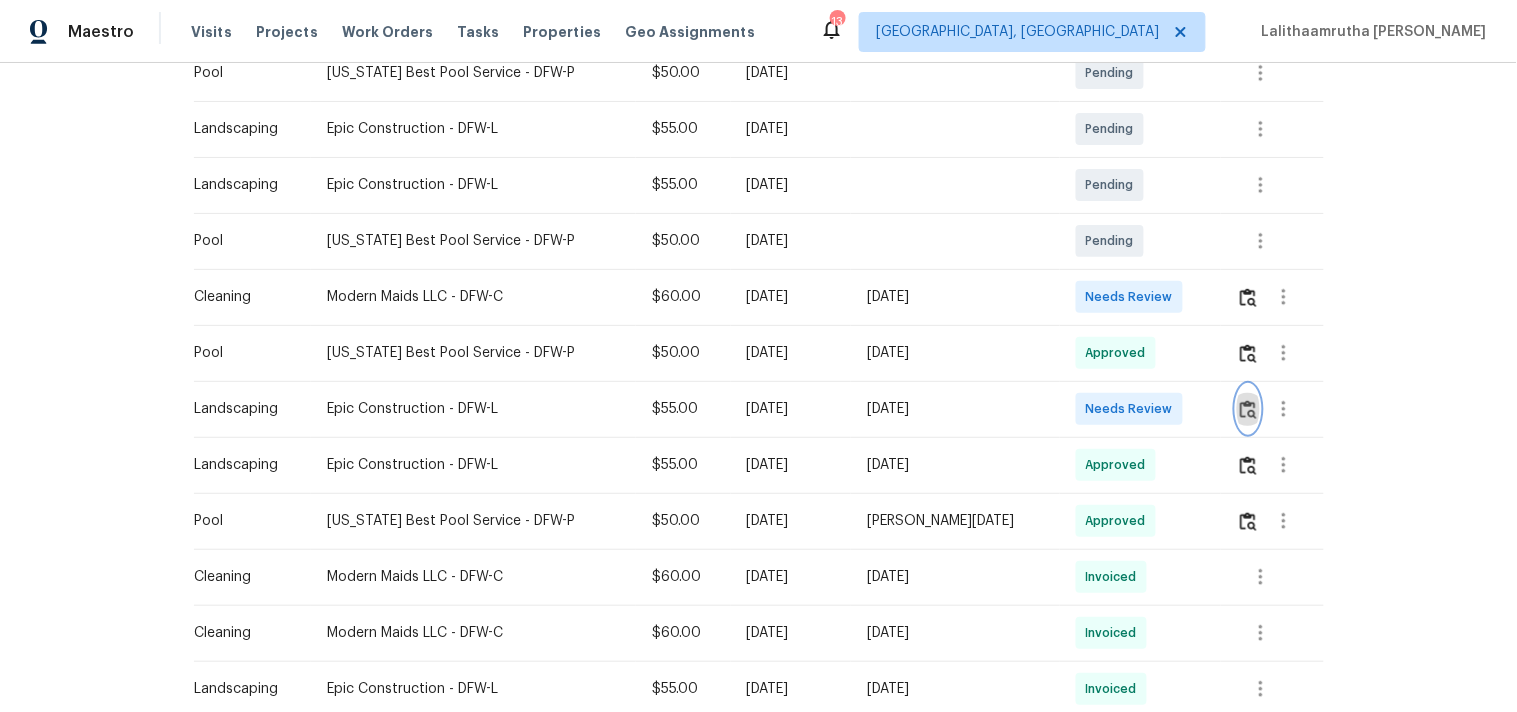 click at bounding box center [1248, 409] 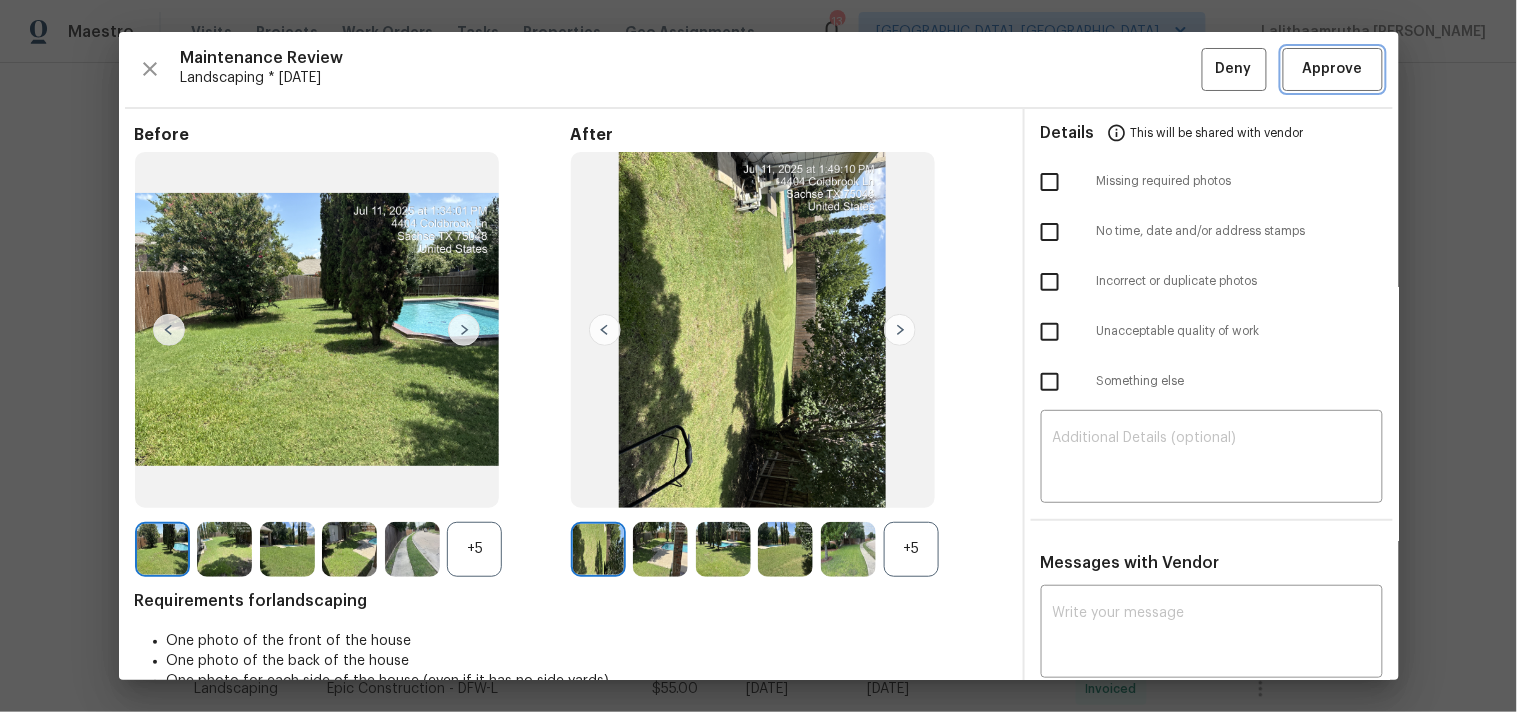 click on "Approve" at bounding box center (1333, 69) 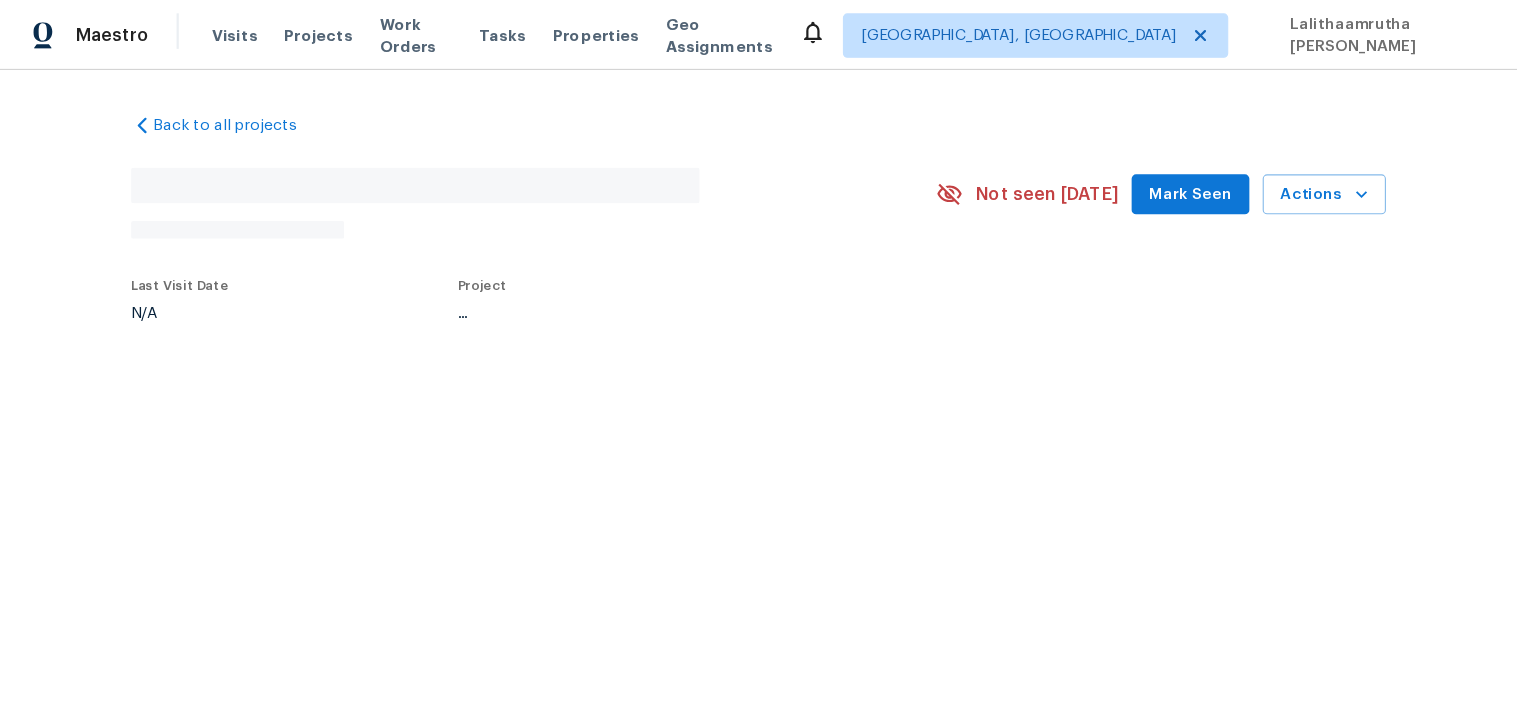 scroll, scrollTop: 0, scrollLeft: 0, axis: both 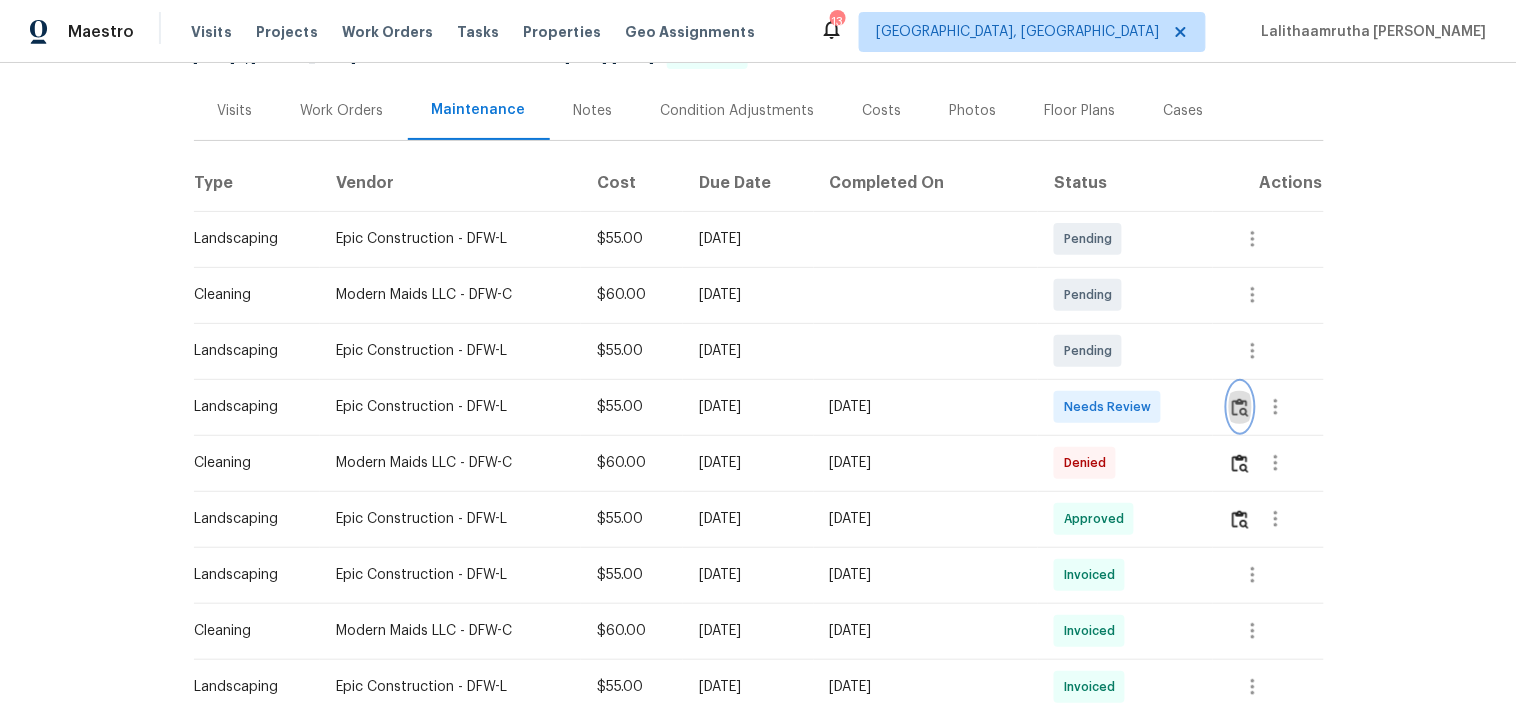 click at bounding box center (1240, 407) 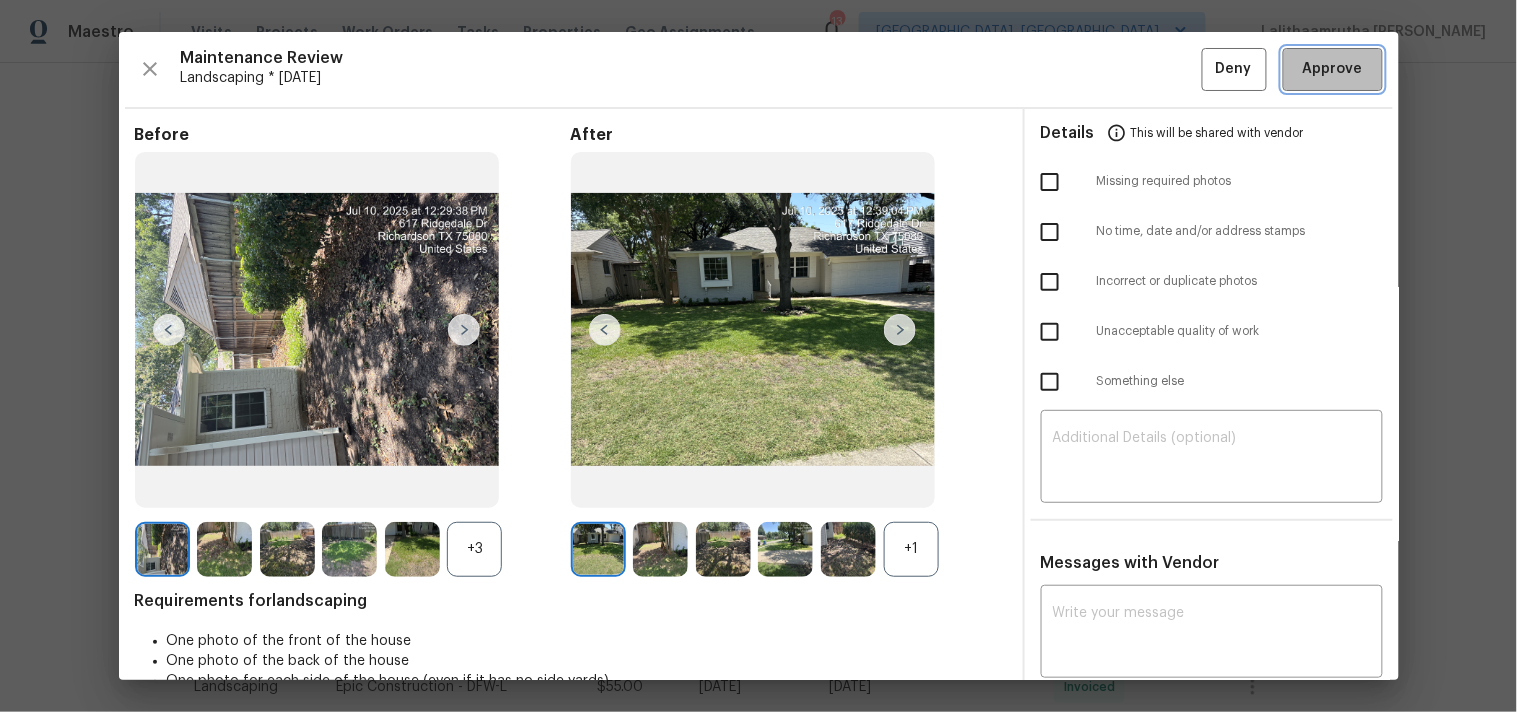 click on "Approve" at bounding box center (1333, 69) 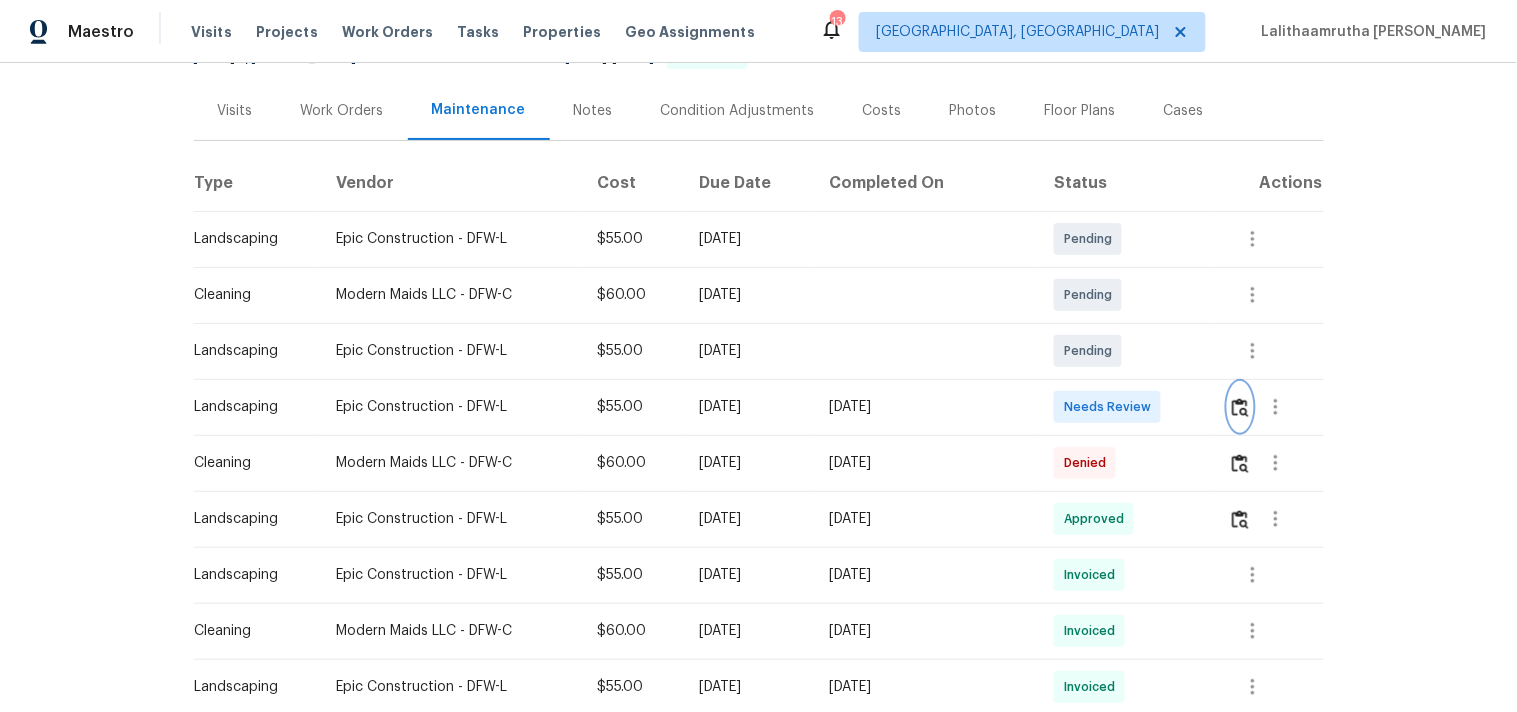 click at bounding box center [1240, 407] 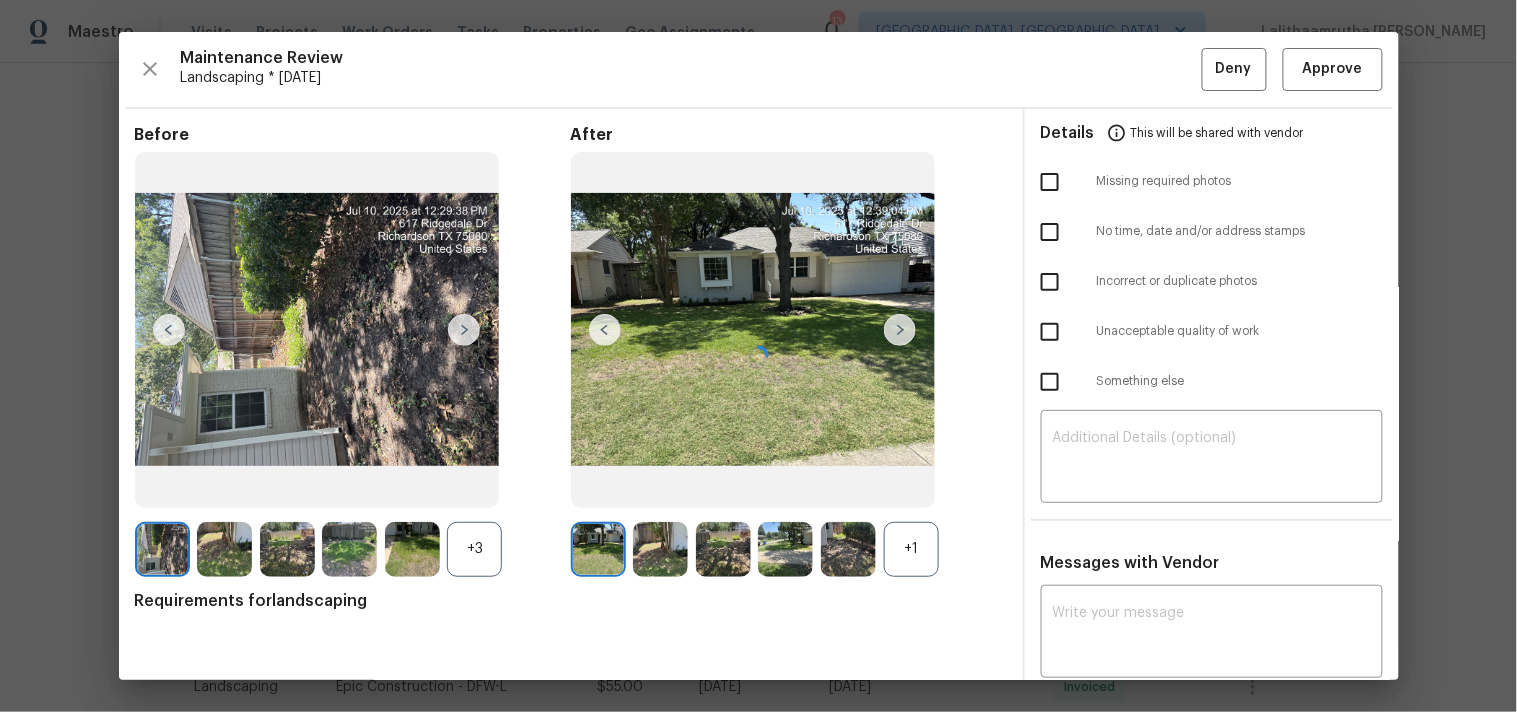 click at bounding box center [759, 356] 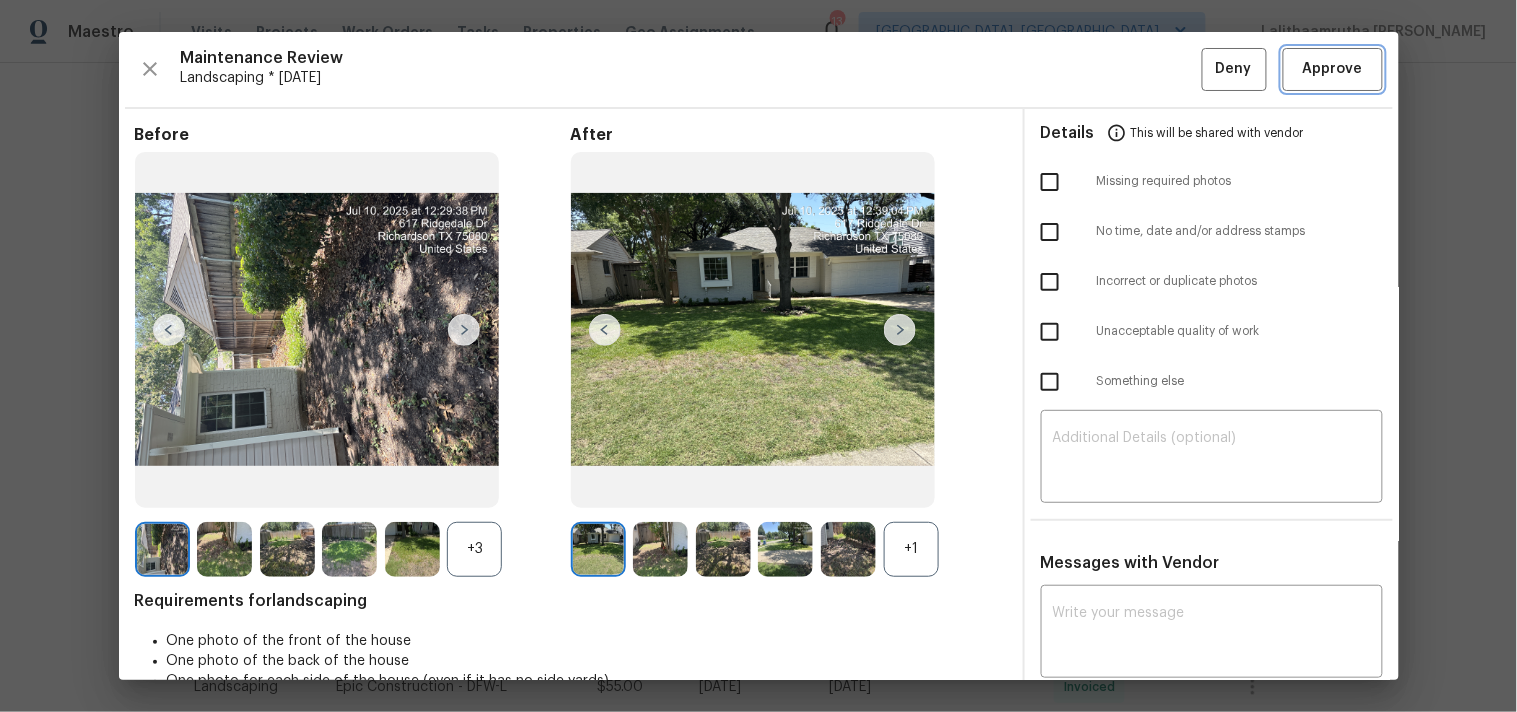 click on "Approve" at bounding box center (1333, 69) 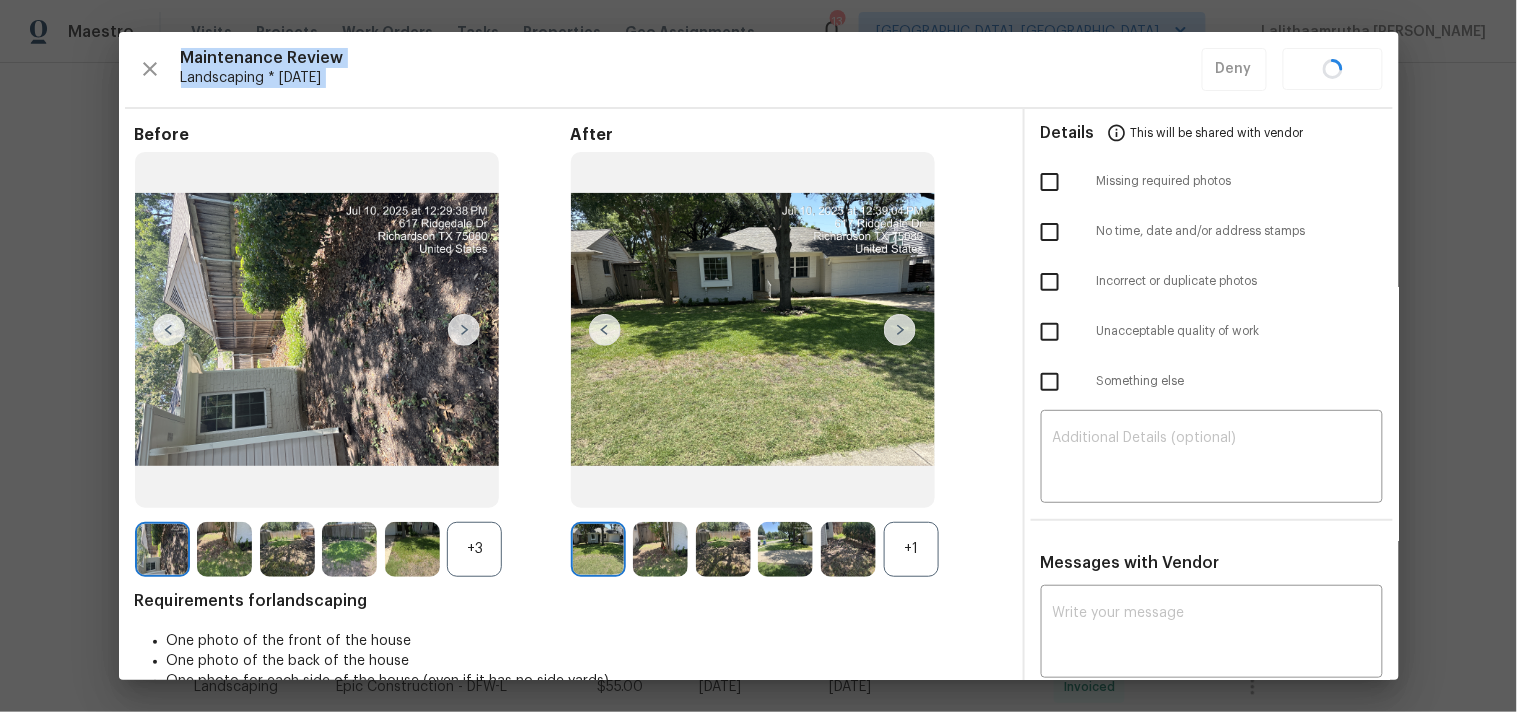 click on "Maintenance Review Landscaping * Mon, Jul 07 Deny" at bounding box center [759, 69] 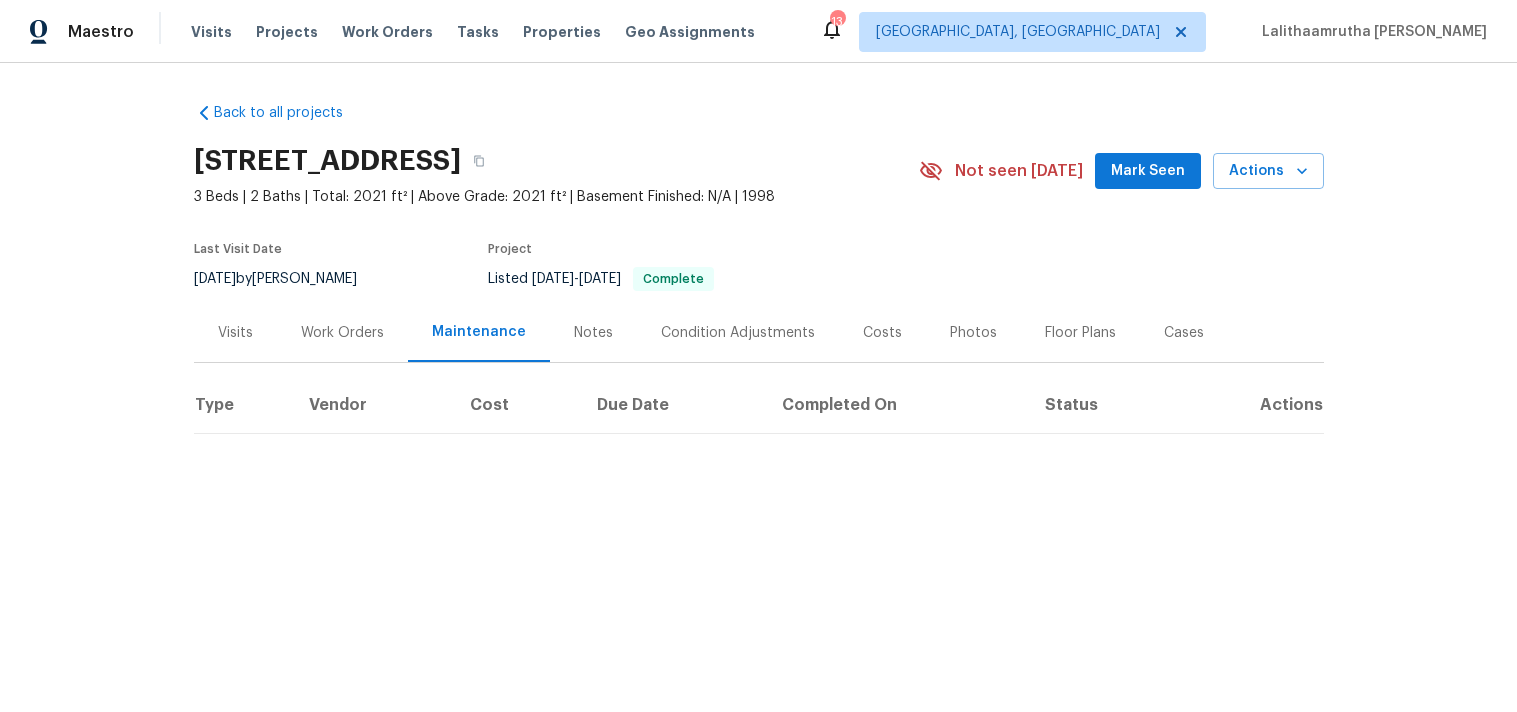 scroll, scrollTop: 0, scrollLeft: 0, axis: both 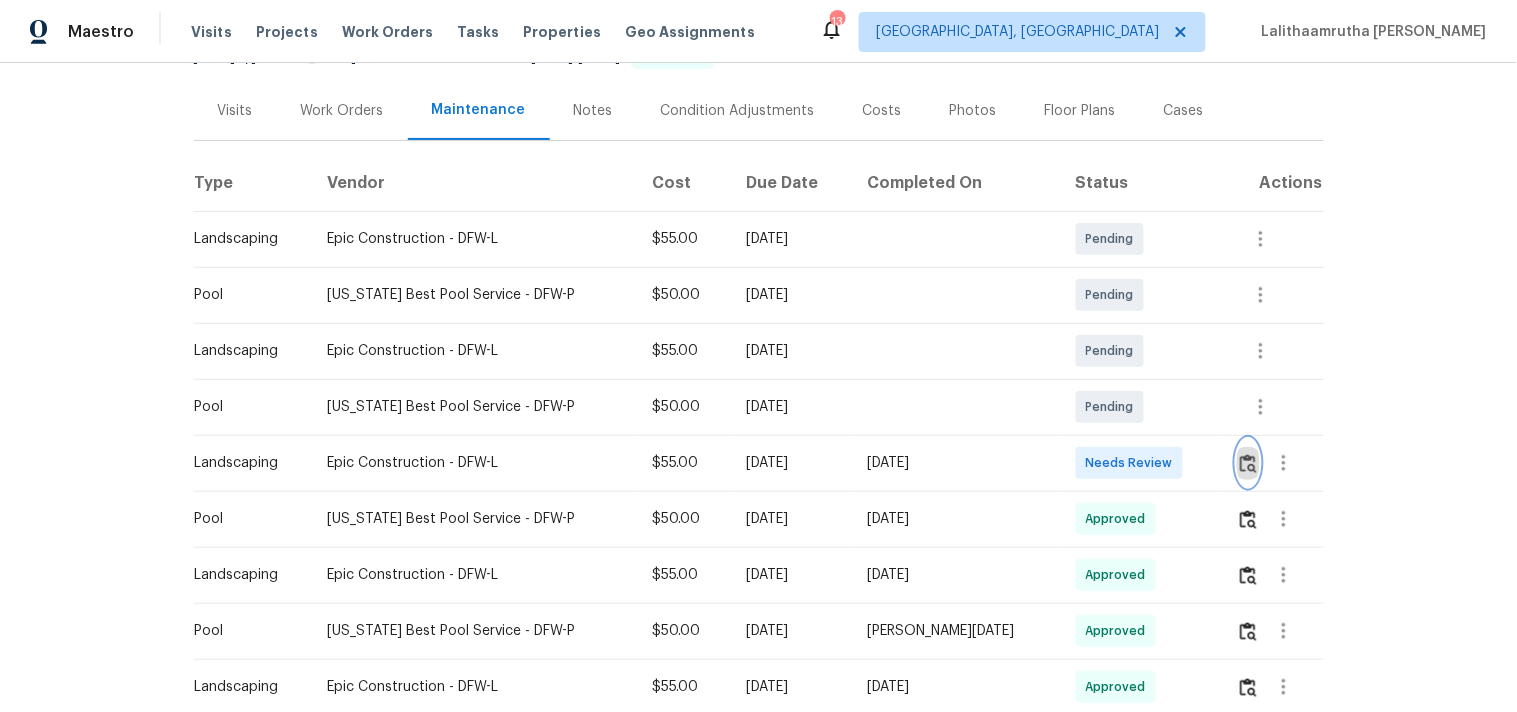 click at bounding box center [1248, 463] 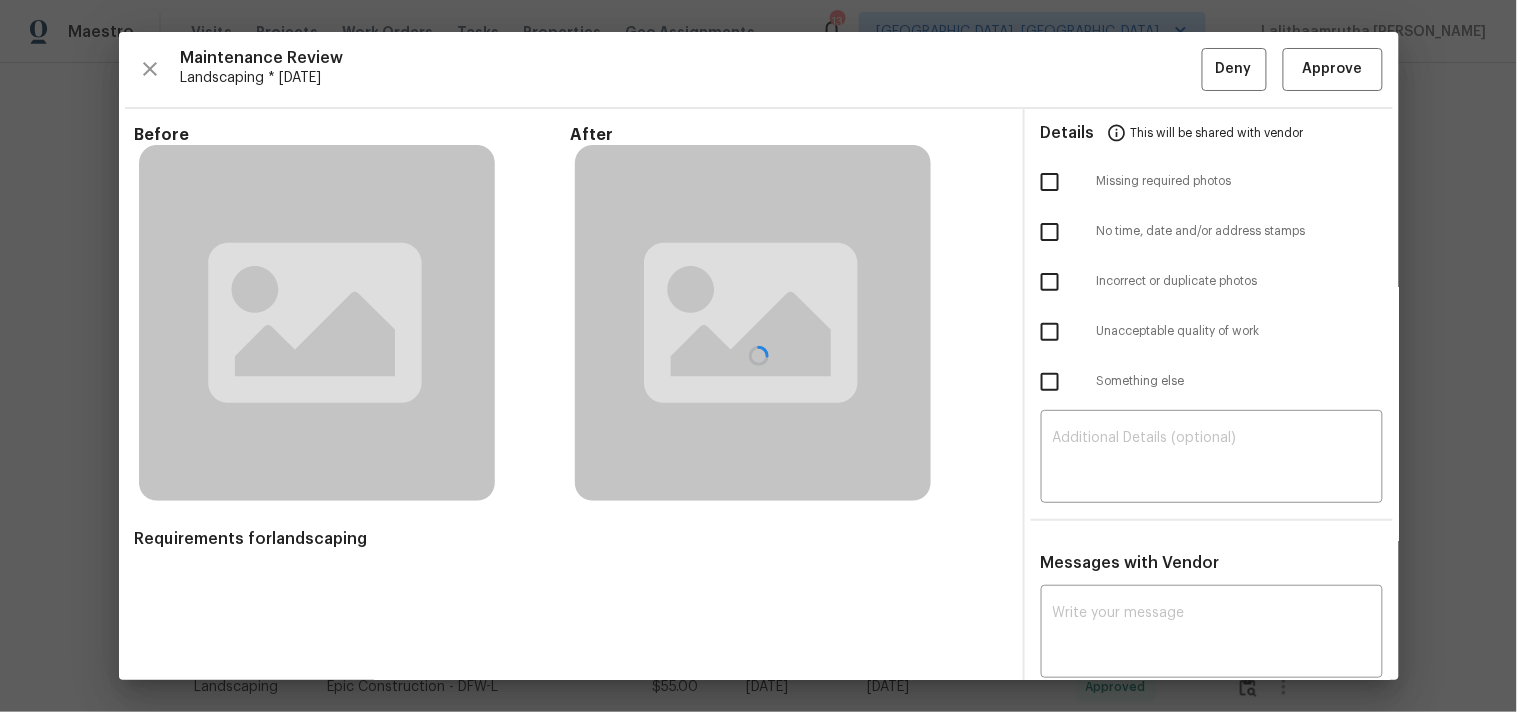 click at bounding box center [759, 356] 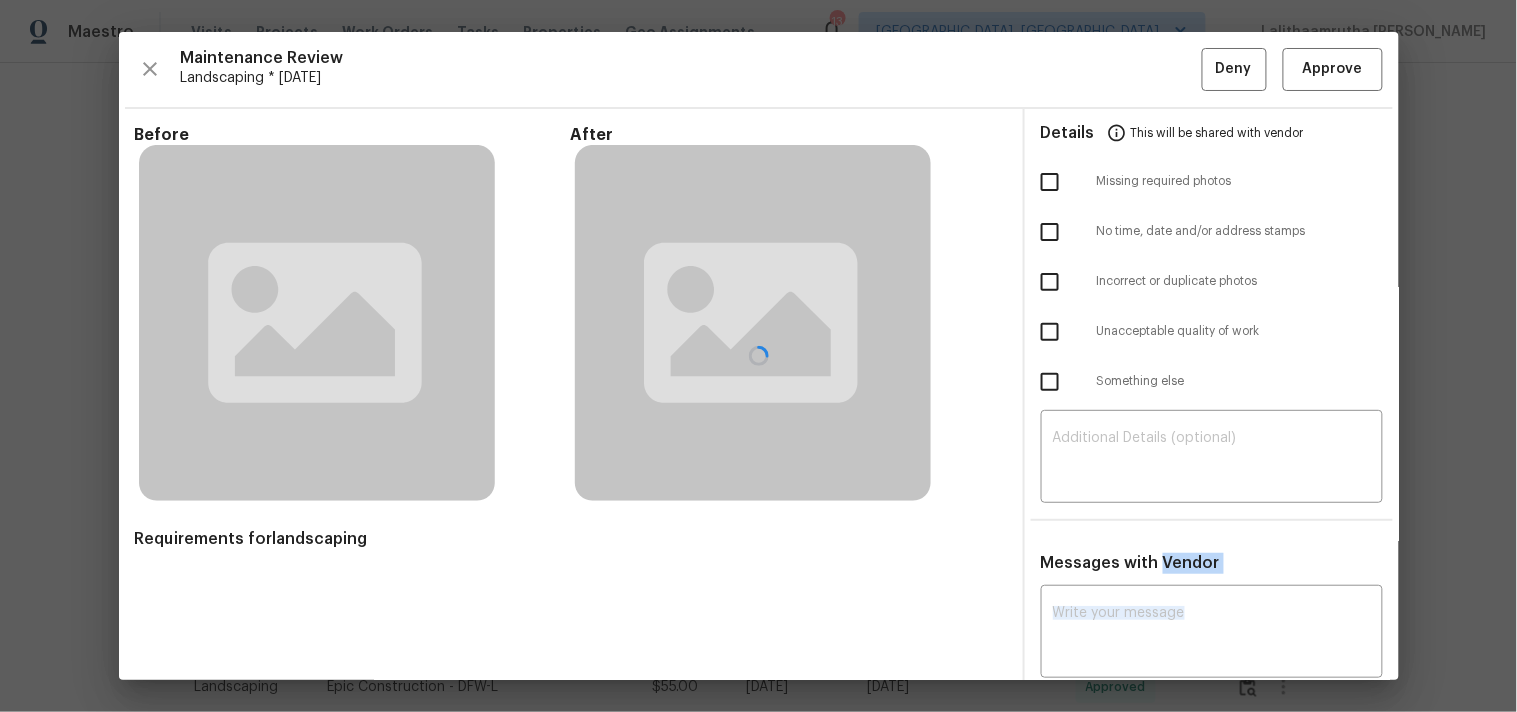 click at bounding box center (759, 356) 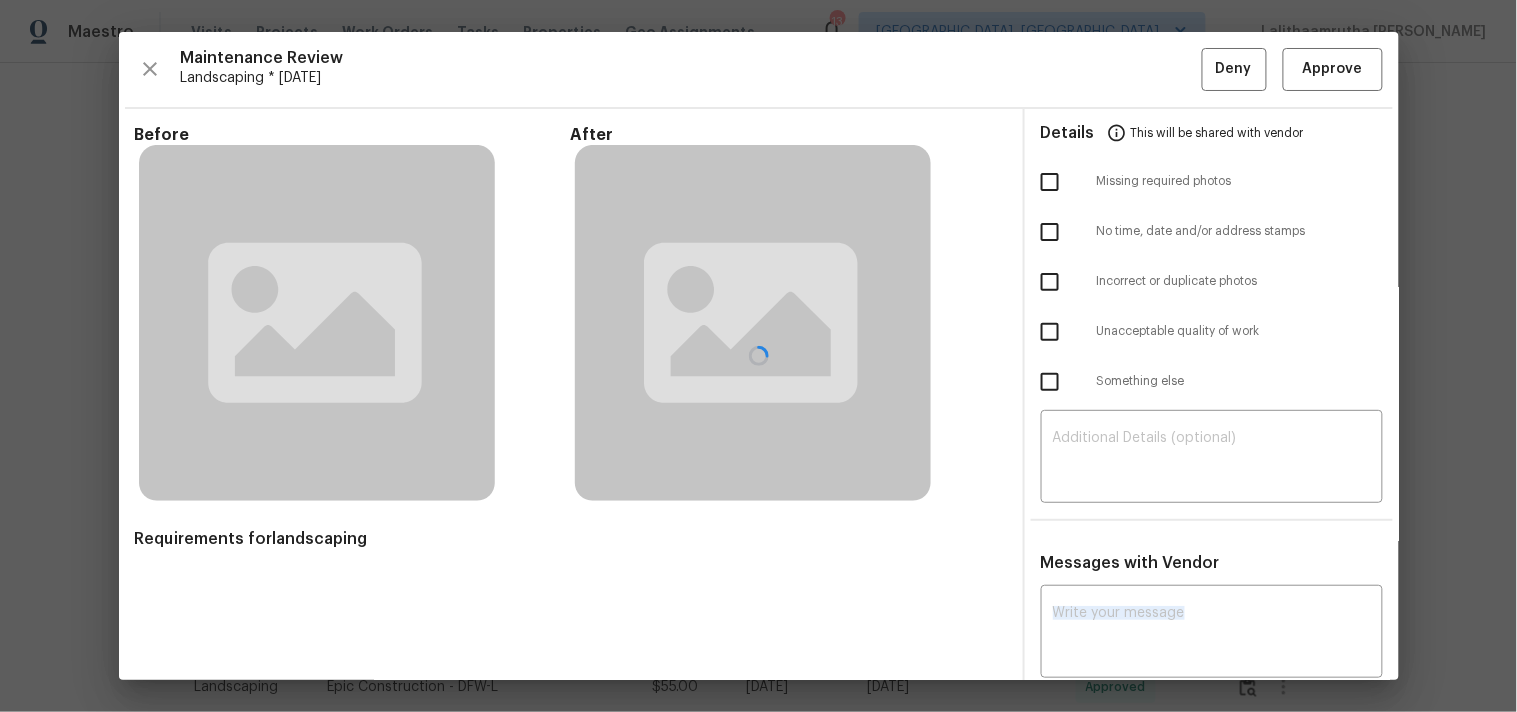 click at bounding box center [759, 356] 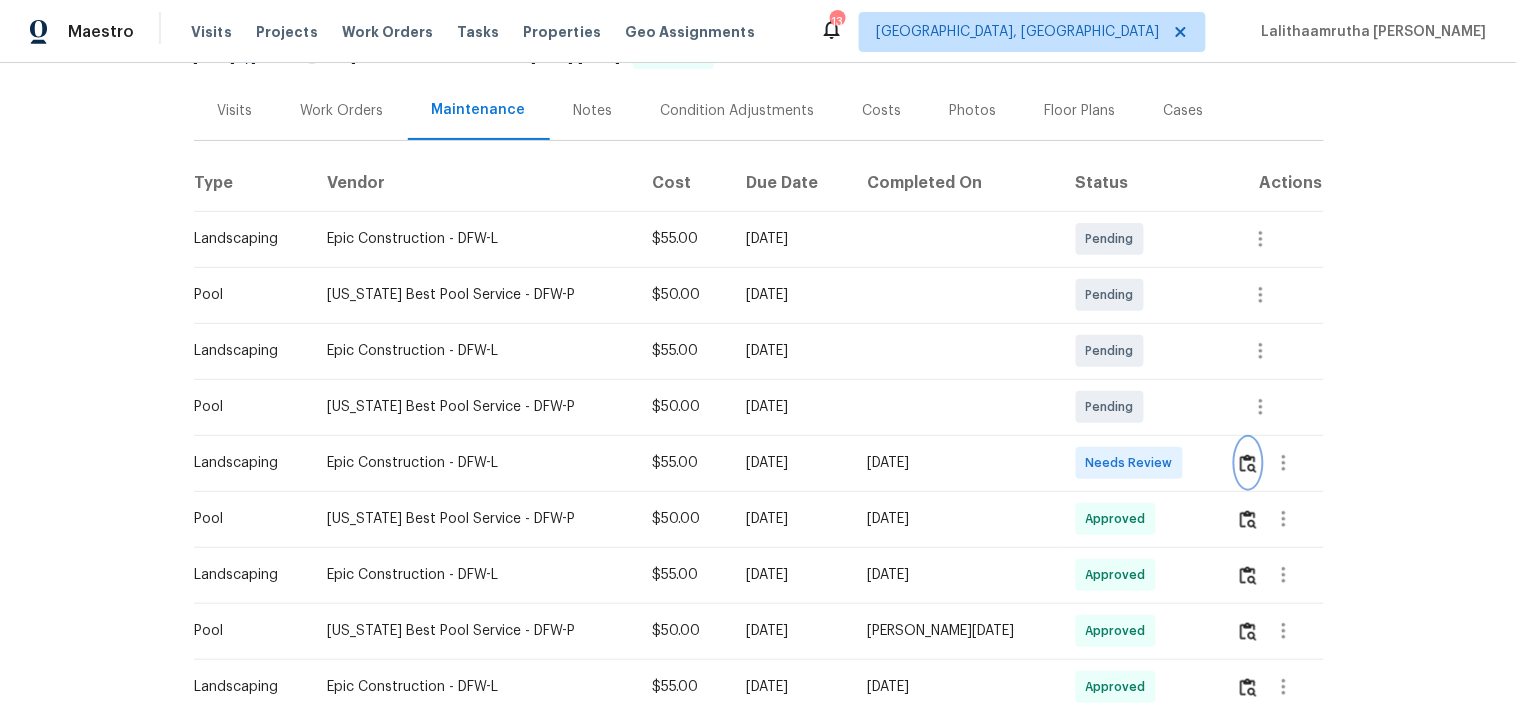 click at bounding box center [1248, 463] 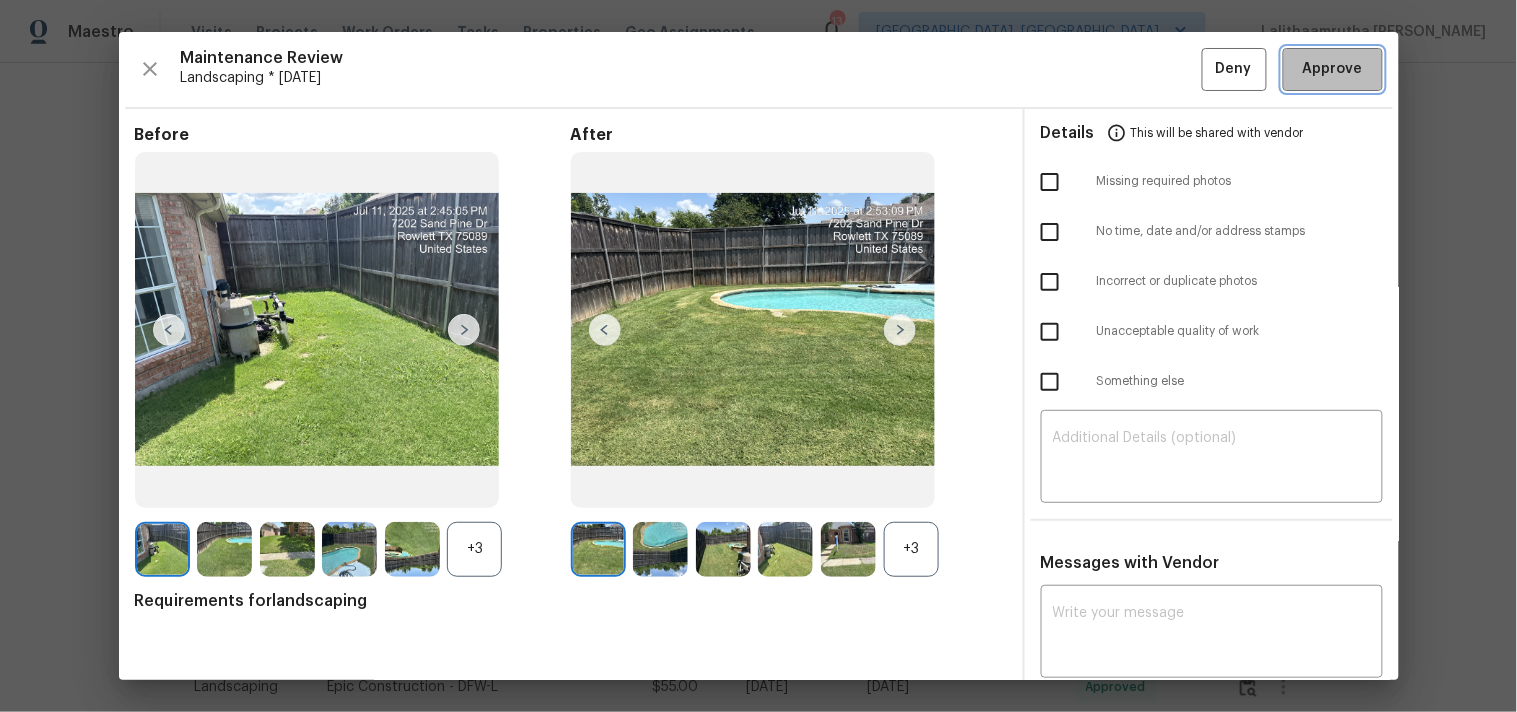 click on "Approve" at bounding box center [1333, 69] 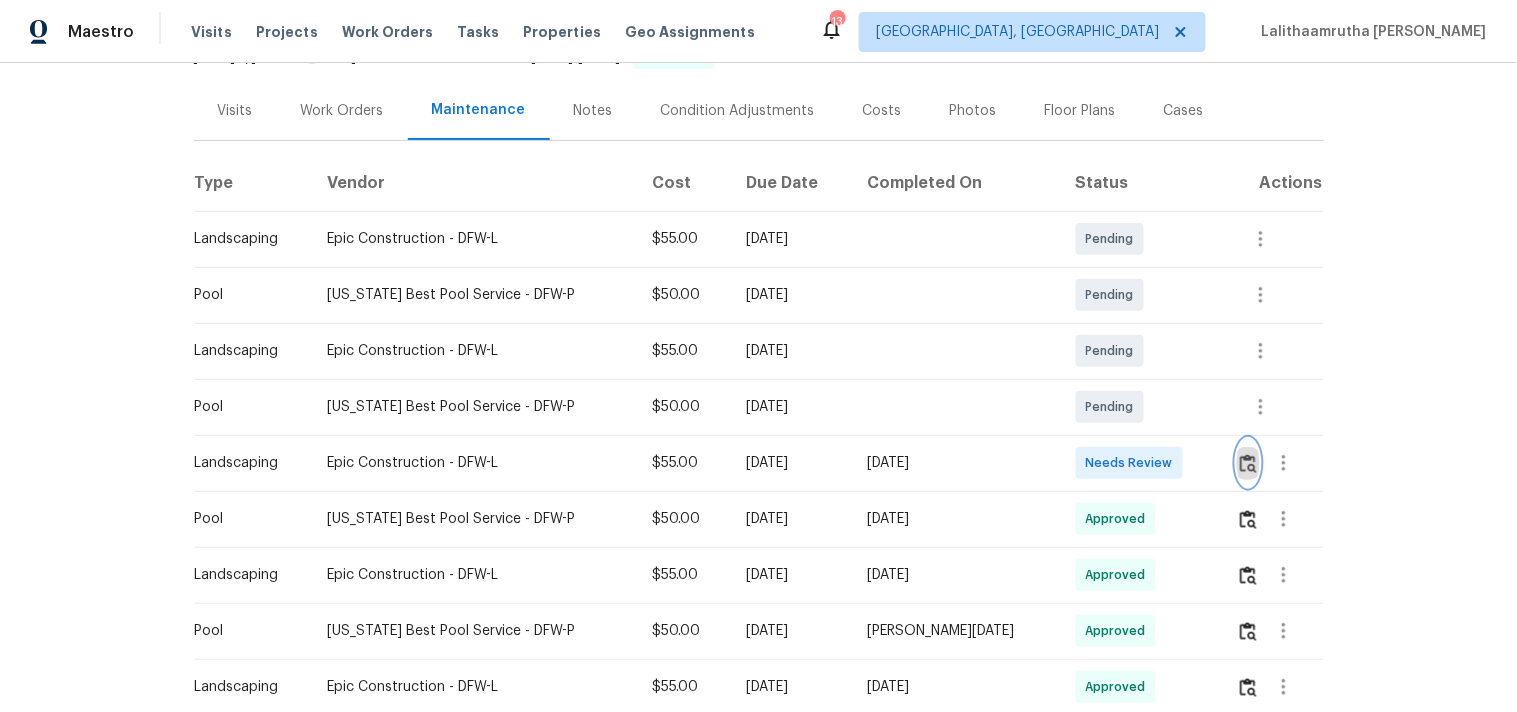 click at bounding box center (1248, 463) 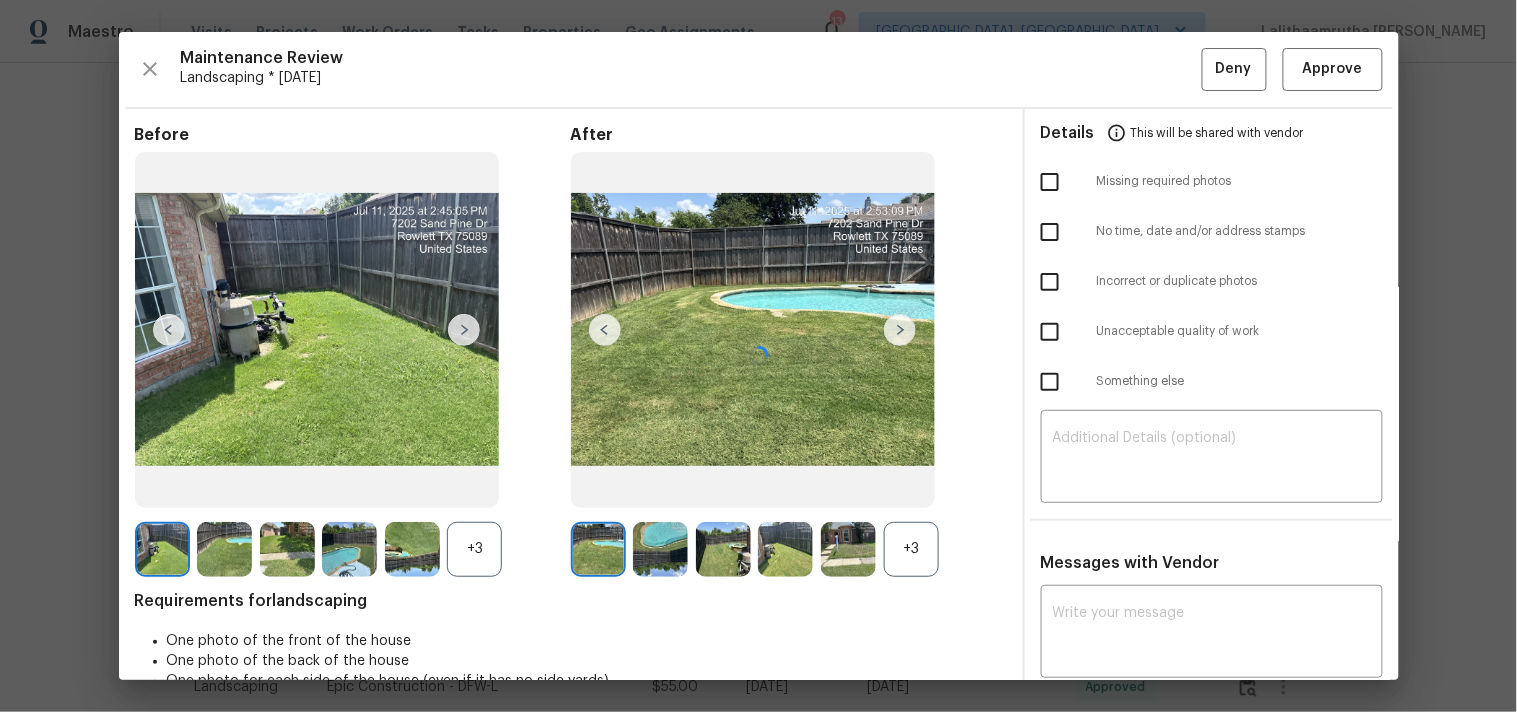 click at bounding box center [759, 356] 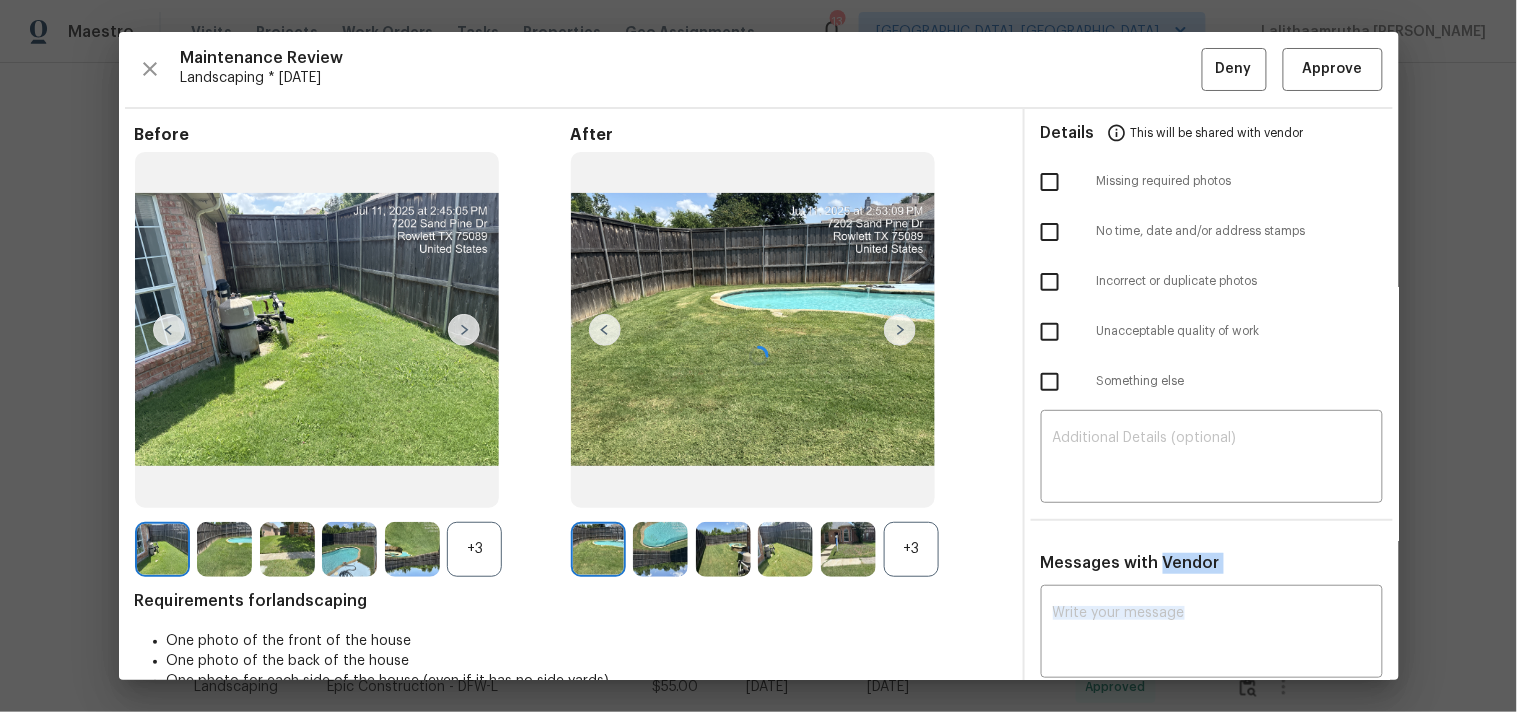 click at bounding box center (759, 356) 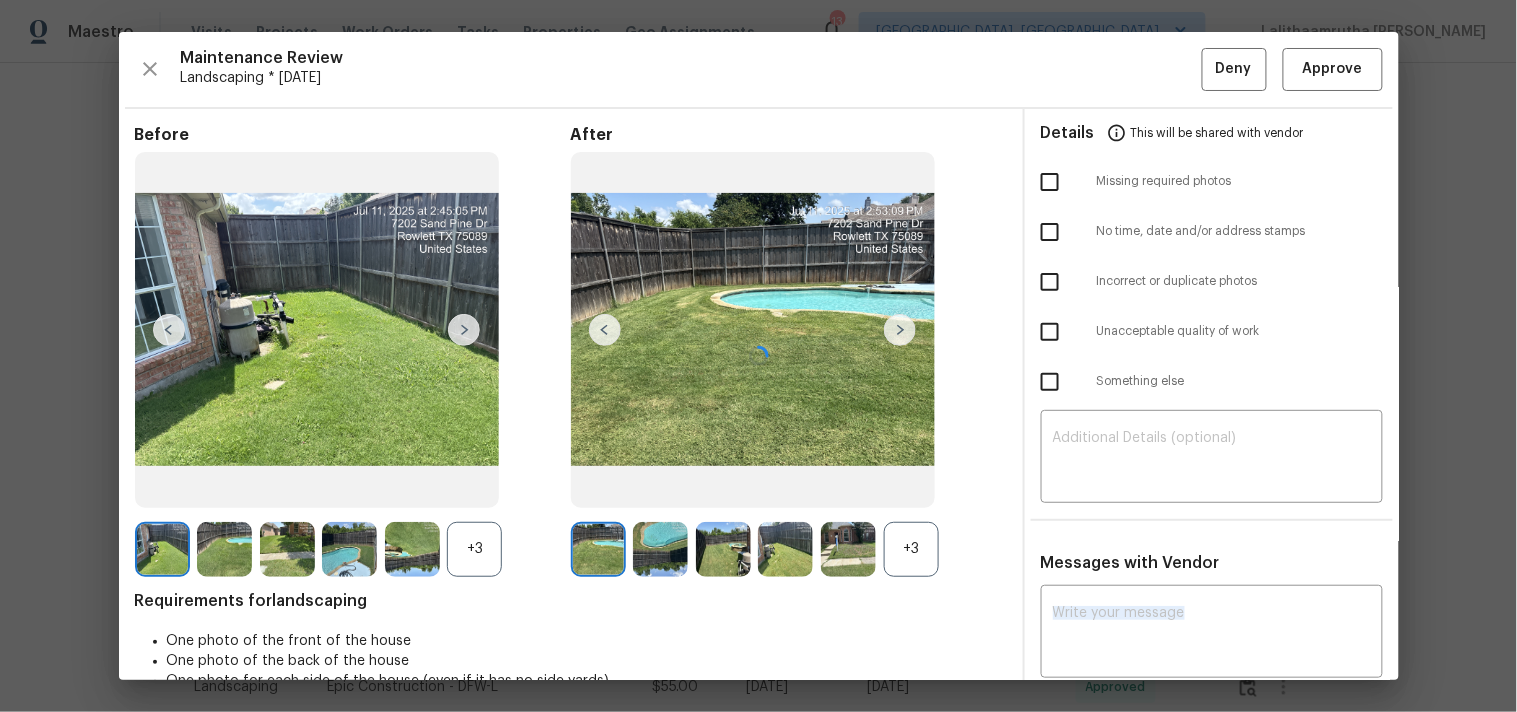 click at bounding box center (759, 356) 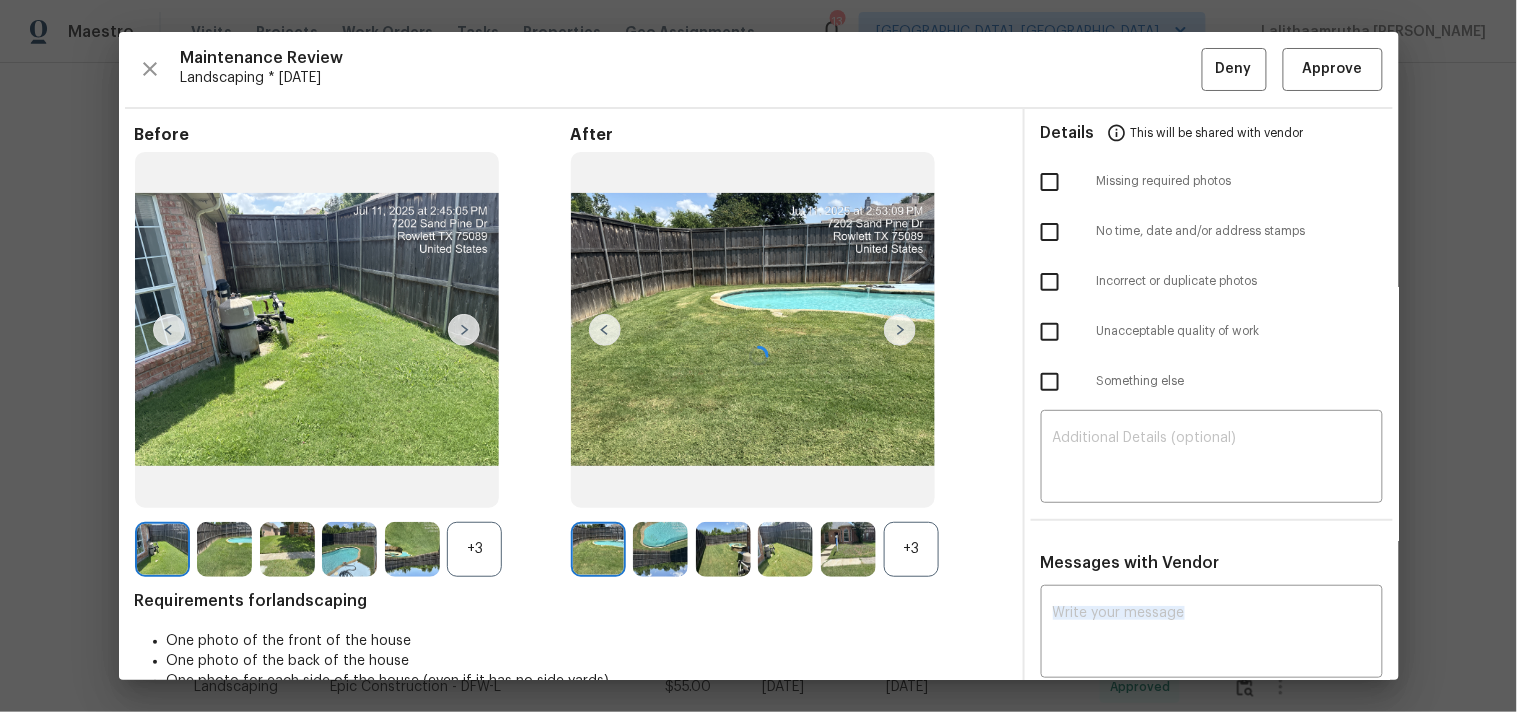 click at bounding box center [759, 356] 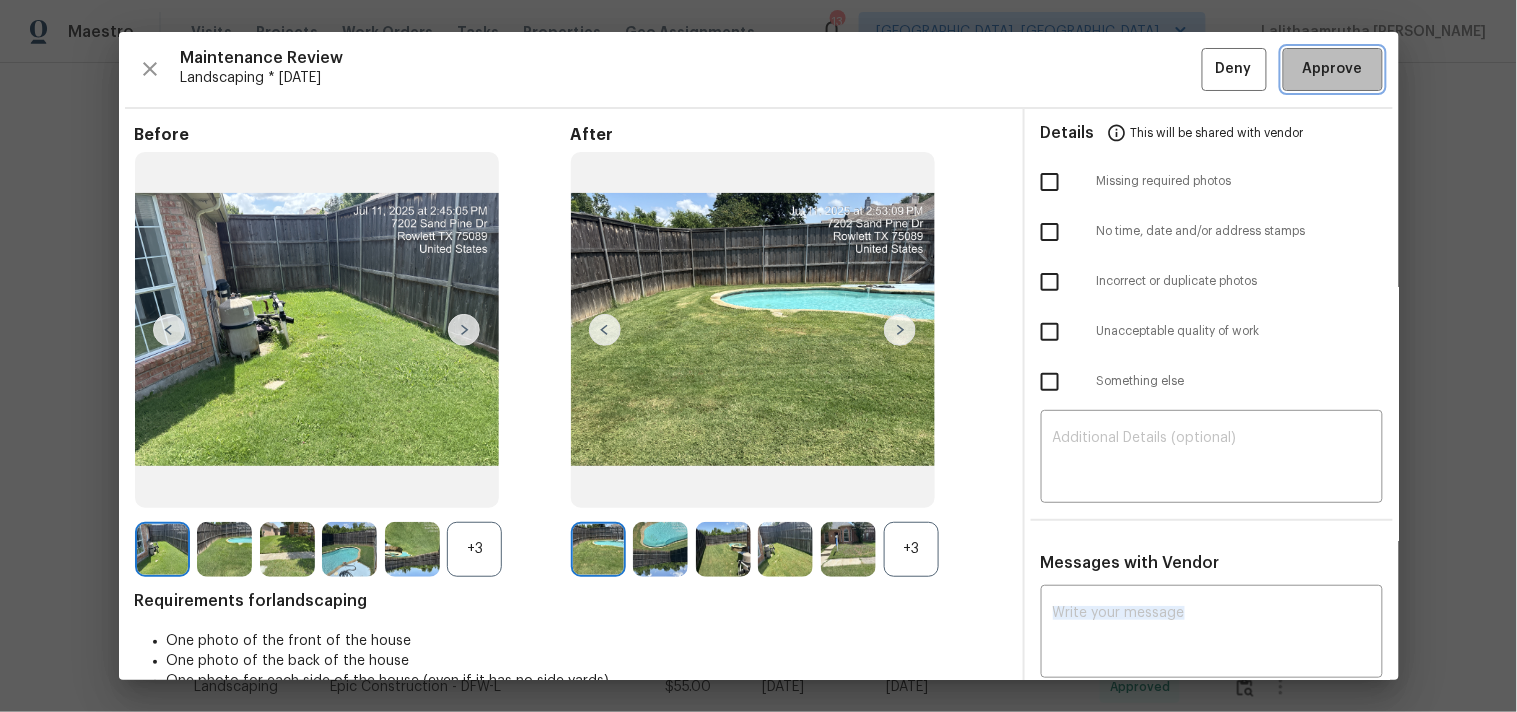 drag, startPoint x: 1302, startPoint y: 66, endPoint x: 1311, endPoint y: 74, distance: 12.0415945 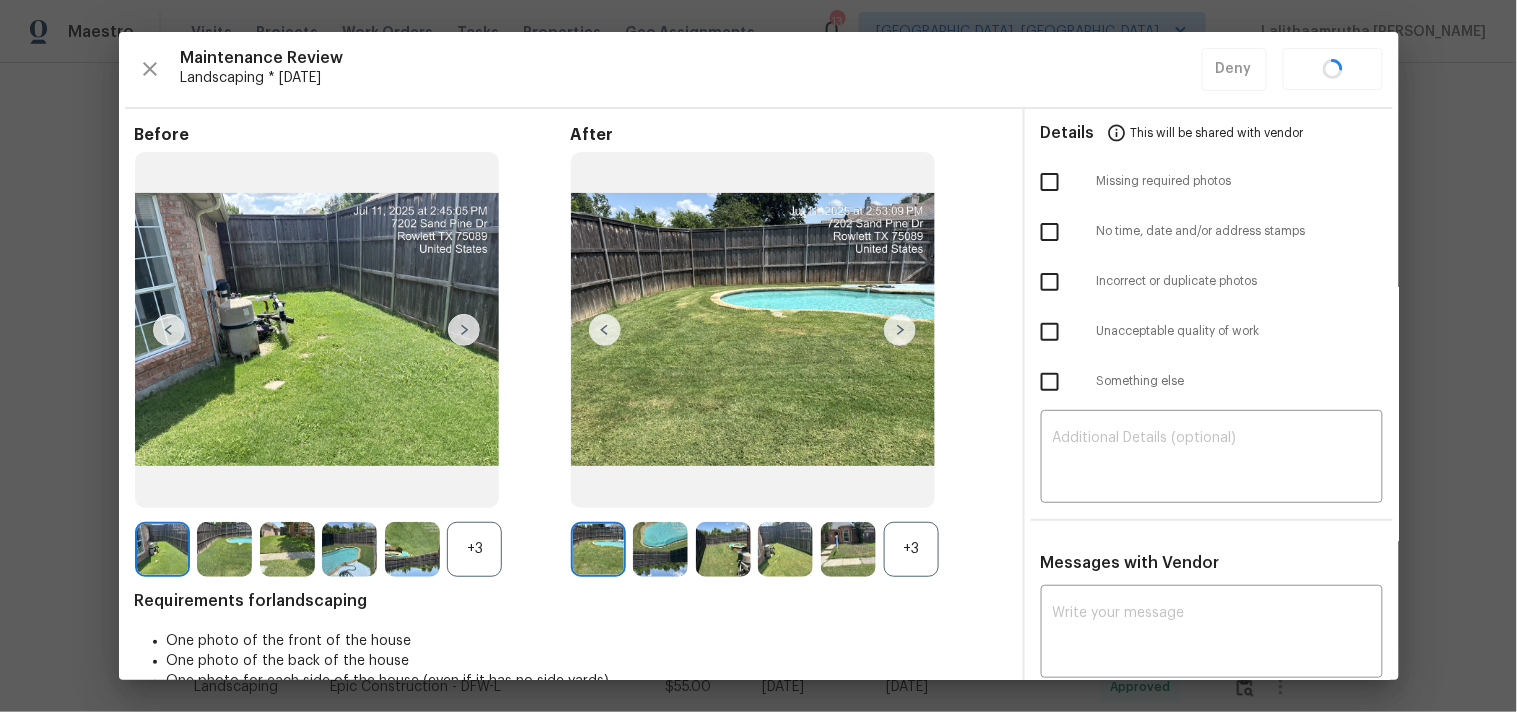 click on "Maintenance Review Landscaping * Mon, Jul 07 Deny" at bounding box center [759, 69] 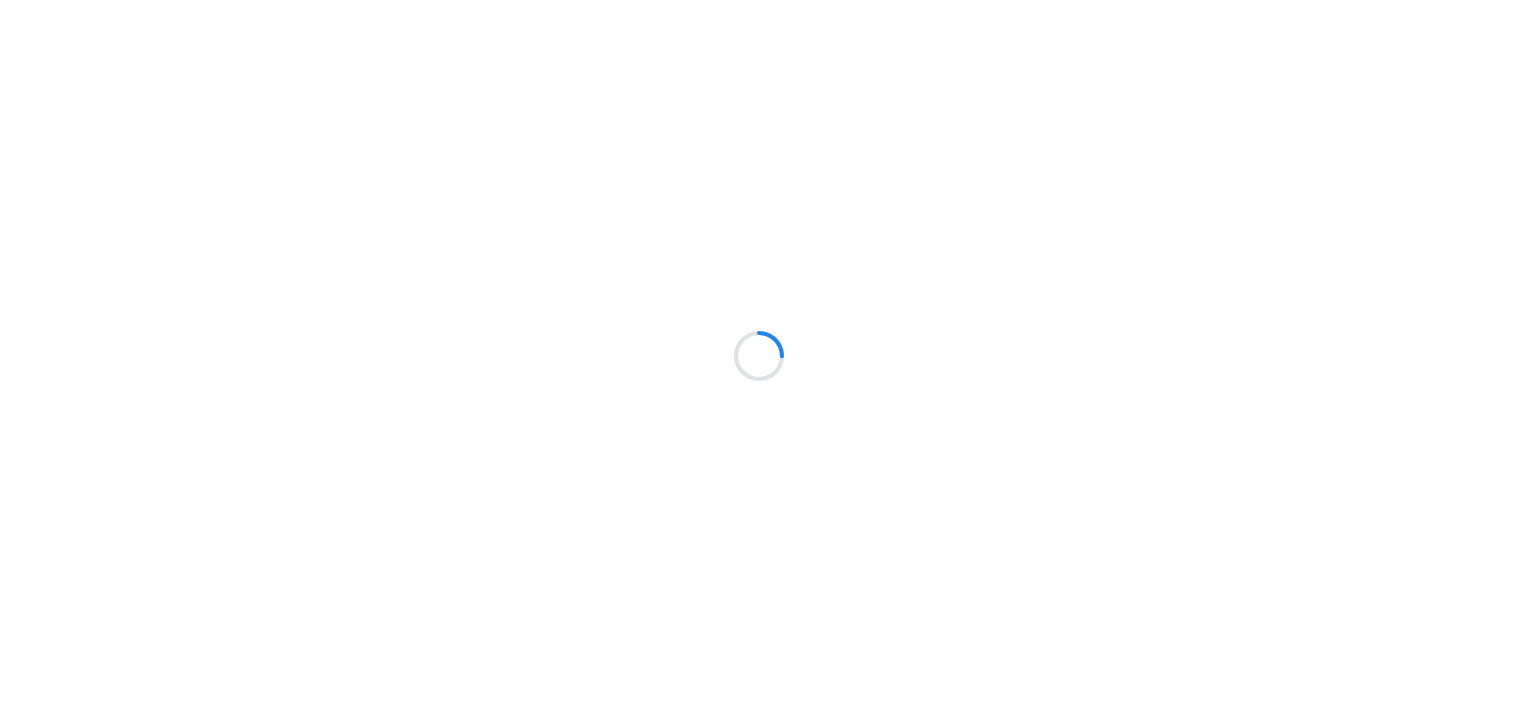 scroll, scrollTop: 0, scrollLeft: 0, axis: both 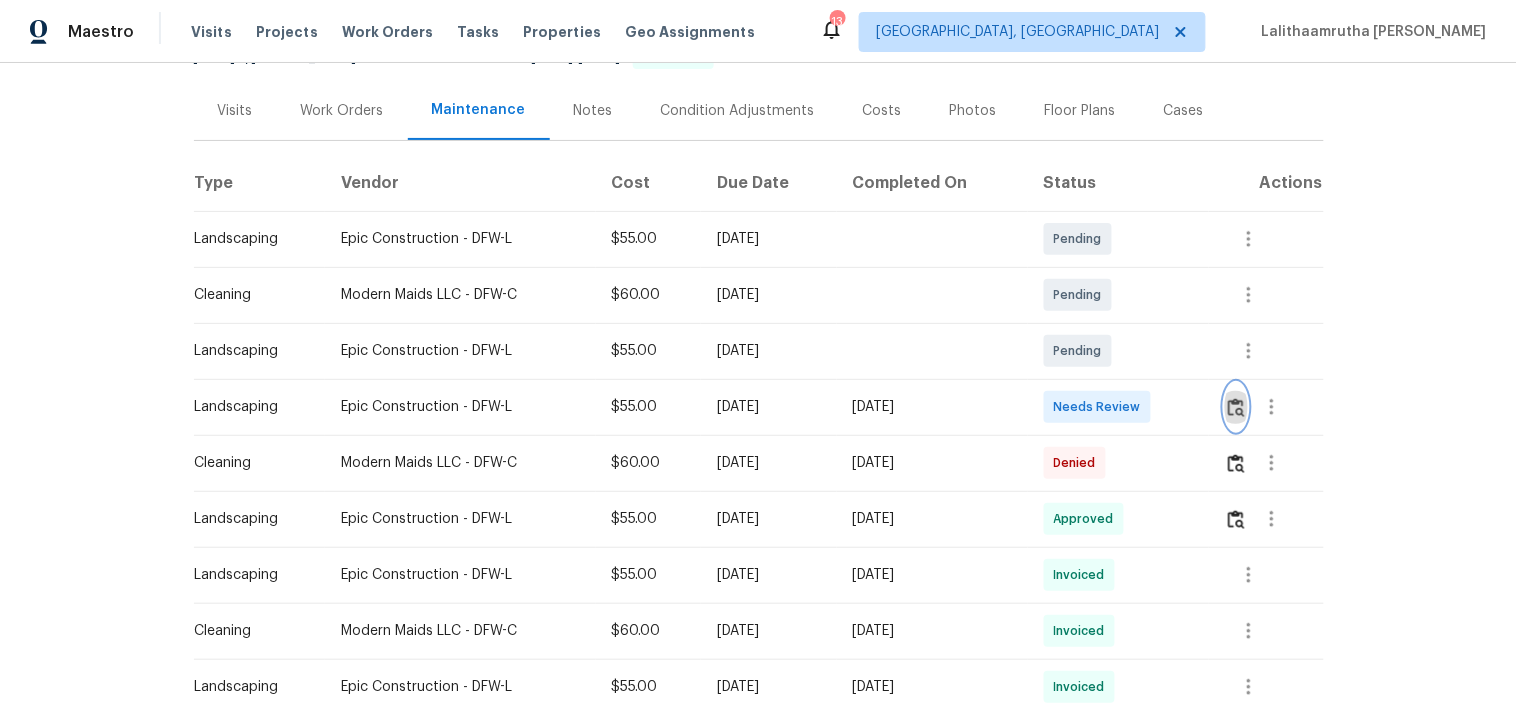 click at bounding box center (1236, 407) 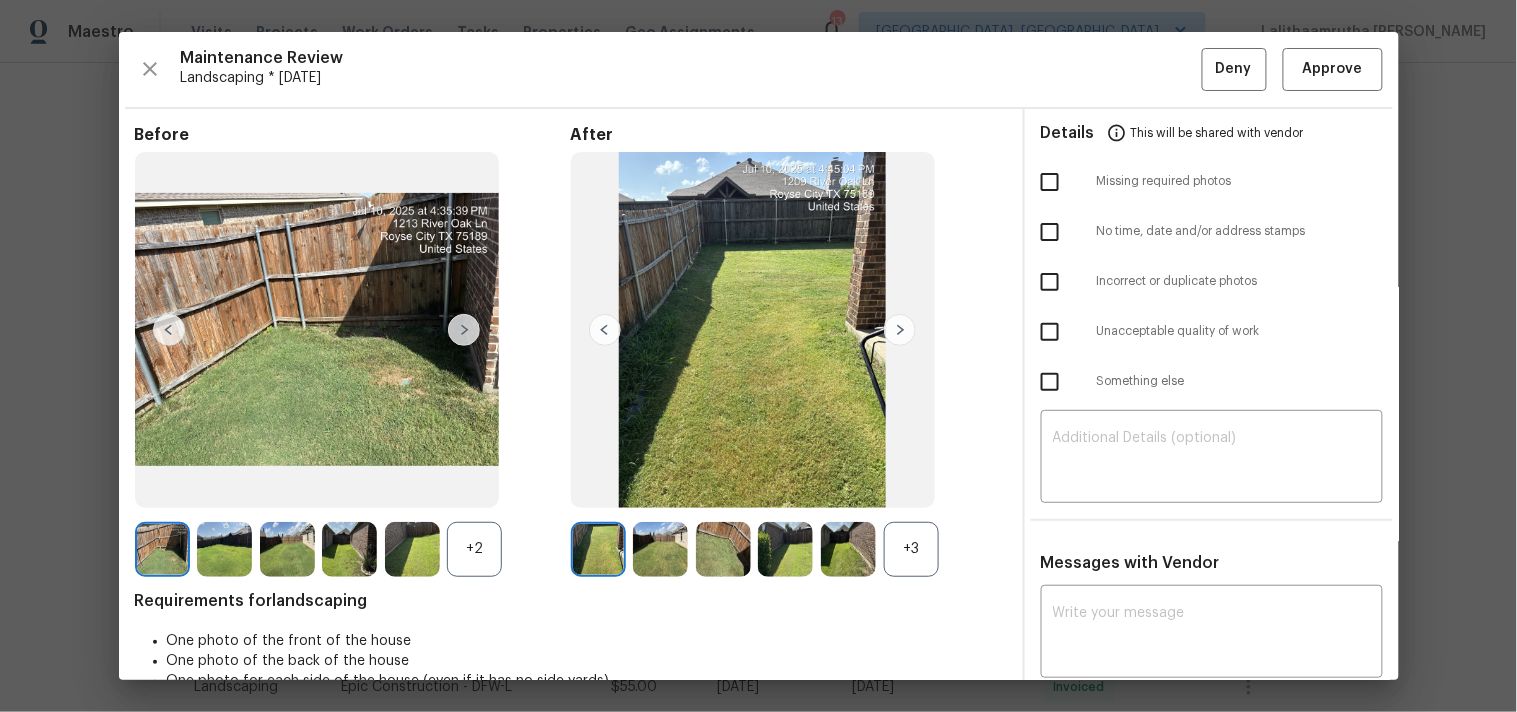 click on "Maintenance Review Landscaping * Mon, Jul 07 Deny Approve Before  +2 After  +3 Requirements for  landscaping One photo of the front of the house One photo of the back of the house One photo for each side of the house (even if it has no side yards) Details This will be shared with vendor Missing required photos No time, date and/or address stamps Incorrect or duplicate photos Unacceptable quality of work Something else ​   Messages with Vendor   x ​ No messages" at bounding box center (759, 356) 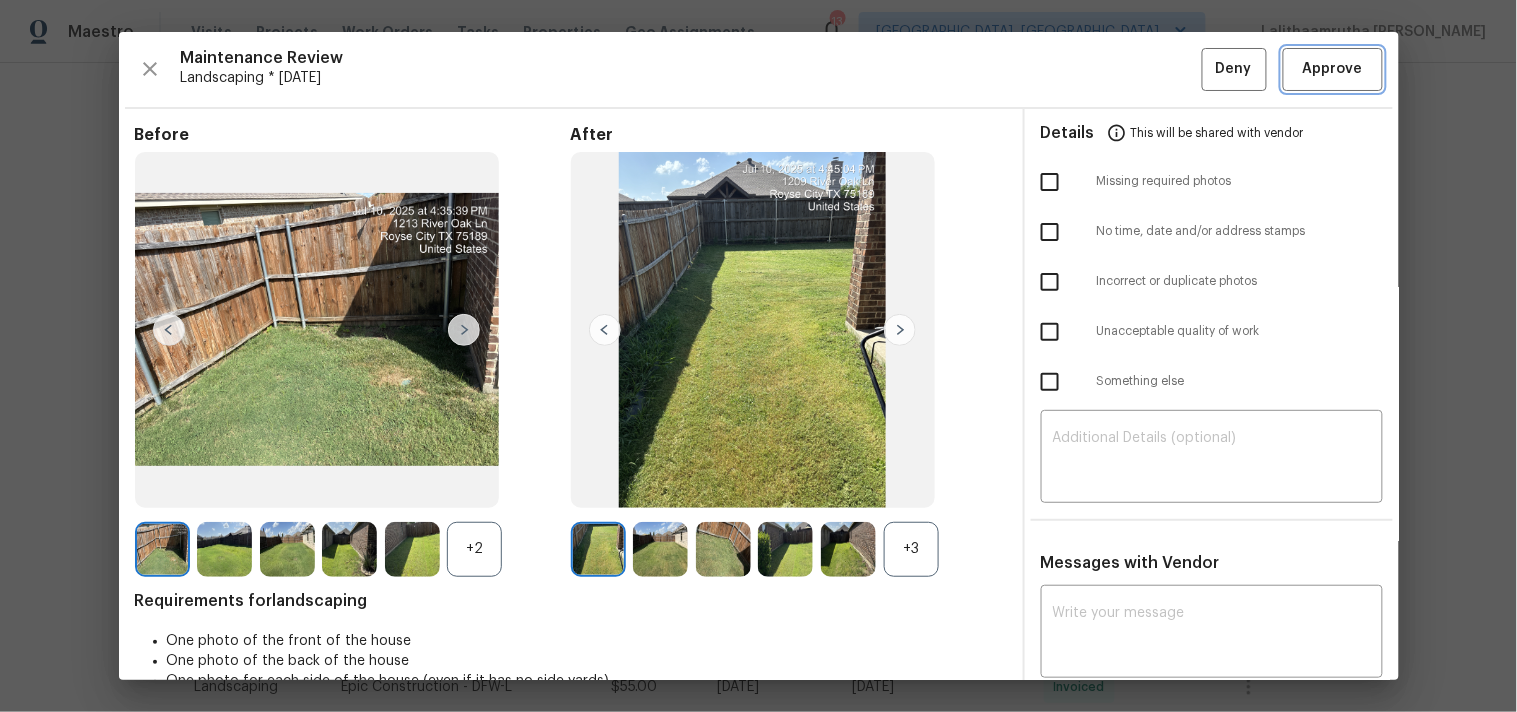 click on "Approve" at bounding box center [1333, 69] 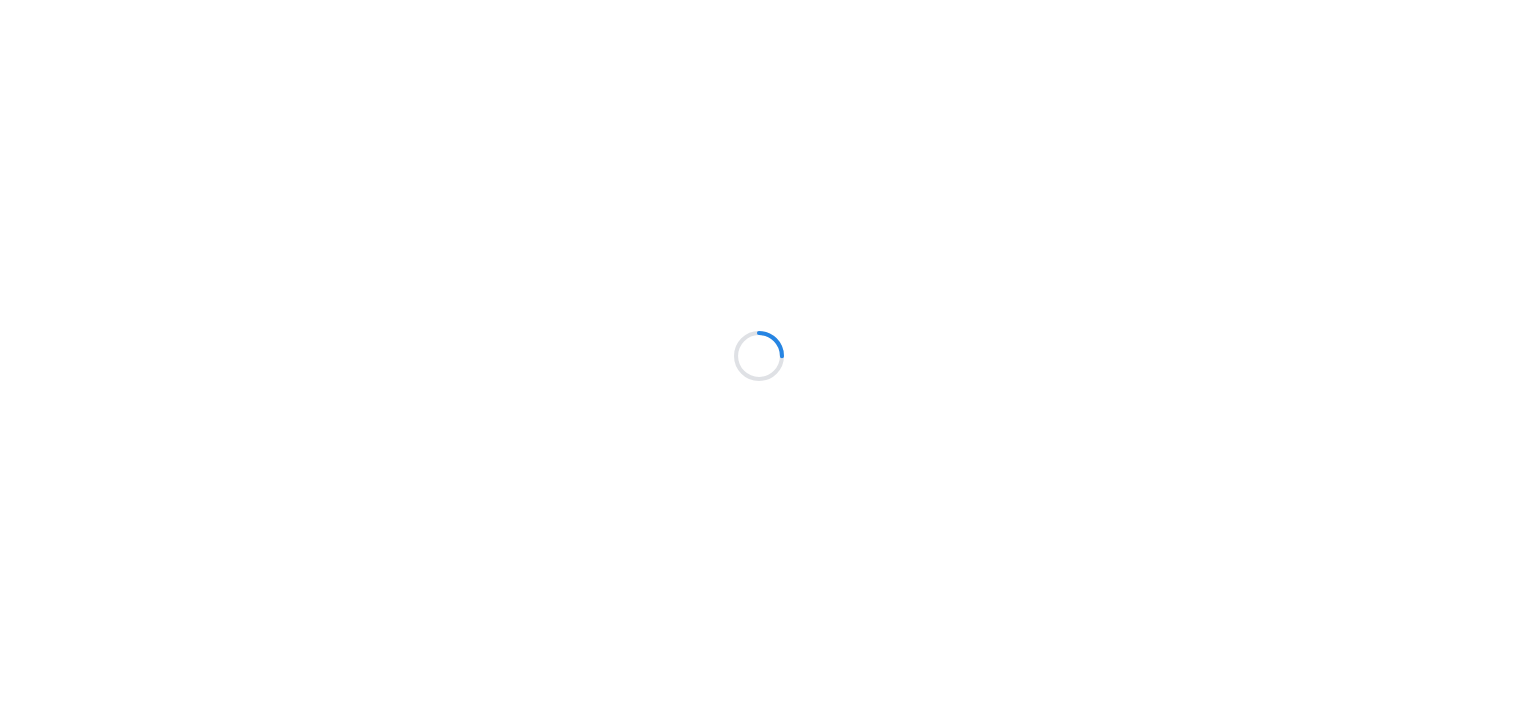 scroll, scrollTop: 0, scrollLeft: 0, axis: both 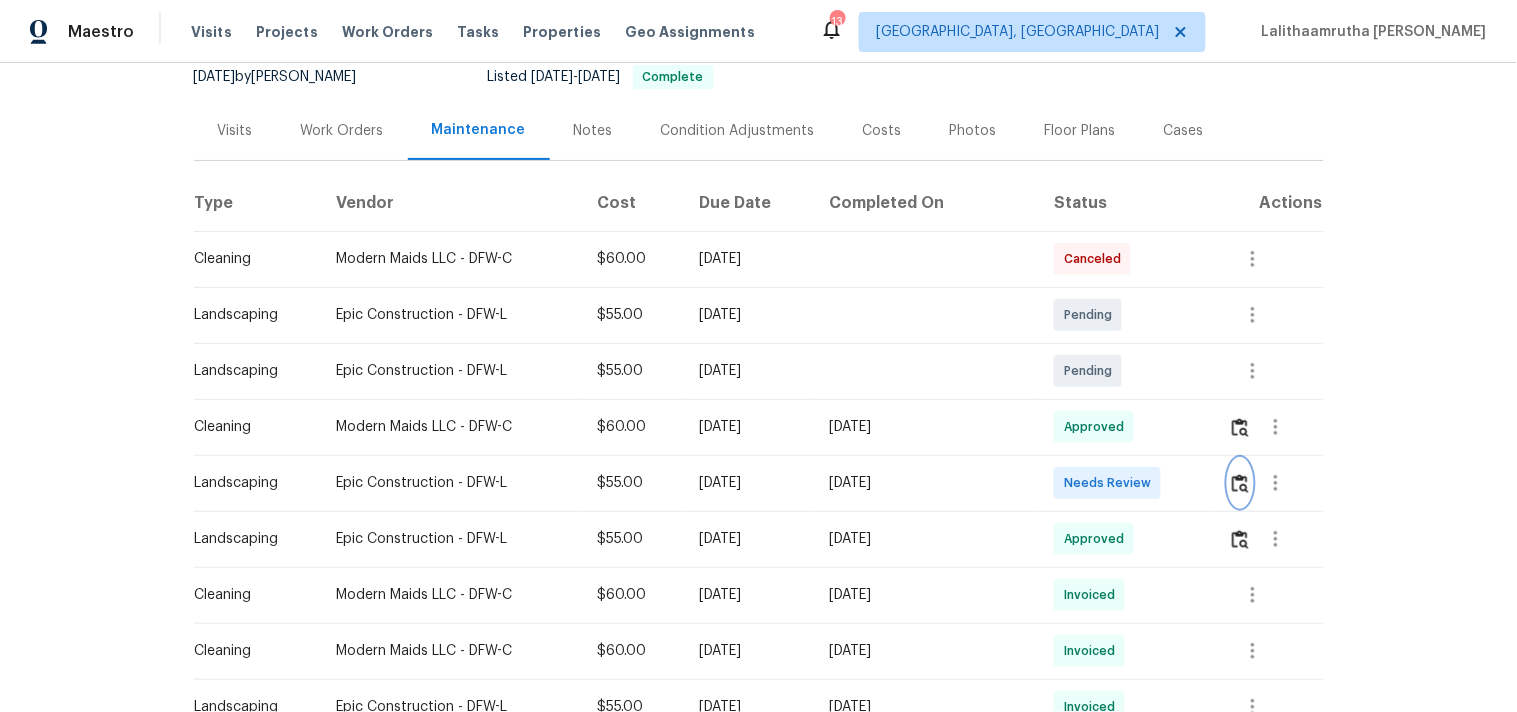 click at bounding box center [1240, 483] 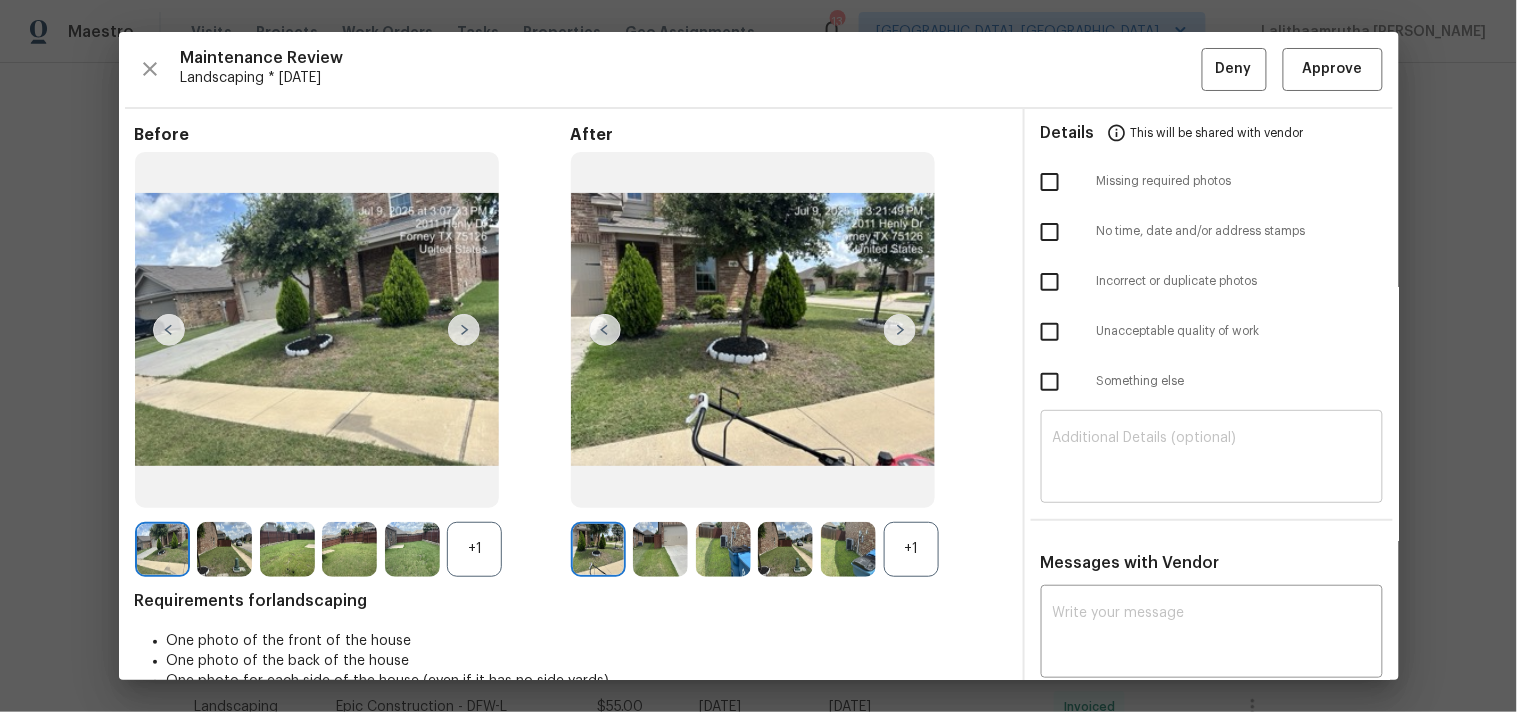 scroll, scrollTop: 111, scrollLeft: 0, axis: vertical 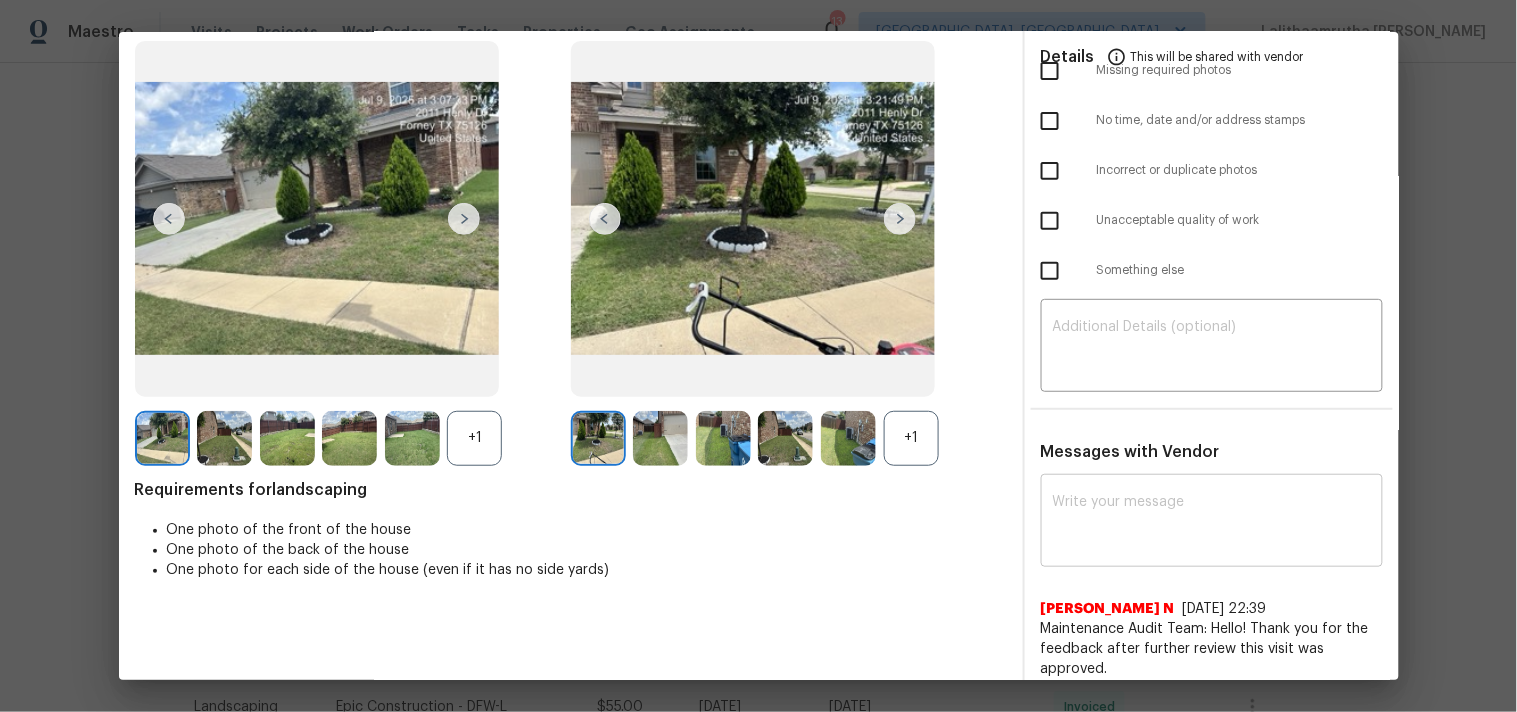 click at bounding box center (1212, 523) 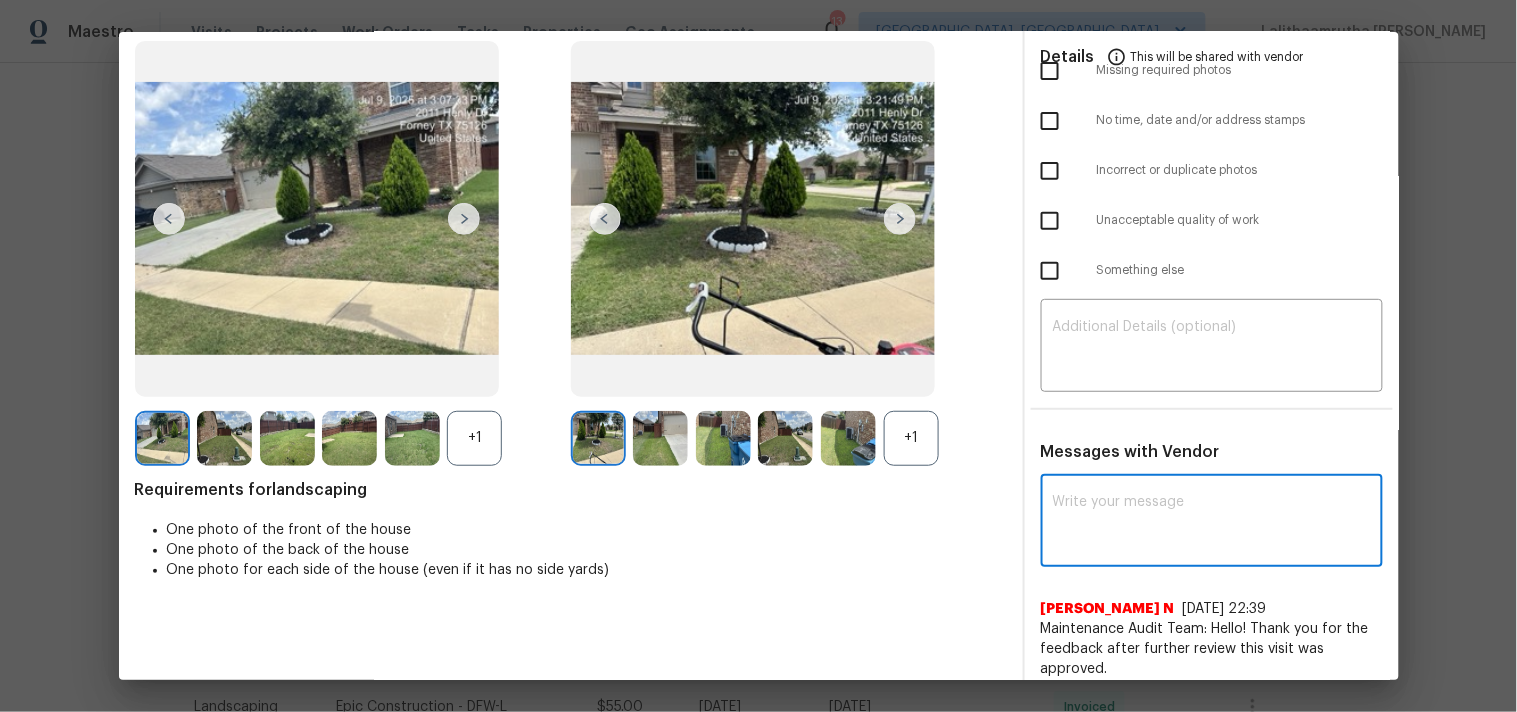 paste on "Maintenance Audit Team: Hello! Unfortunately this Landscaping visit completed on [DATE] has been denied because we are missing the required address Sign. For approval, please upload these if you have them or submit a screenshot of photo metadata from this visit for approval. If you or your team need a refresher on the requirements, they can be found at [URL][DOMAIN_NAME]. Thank you!" 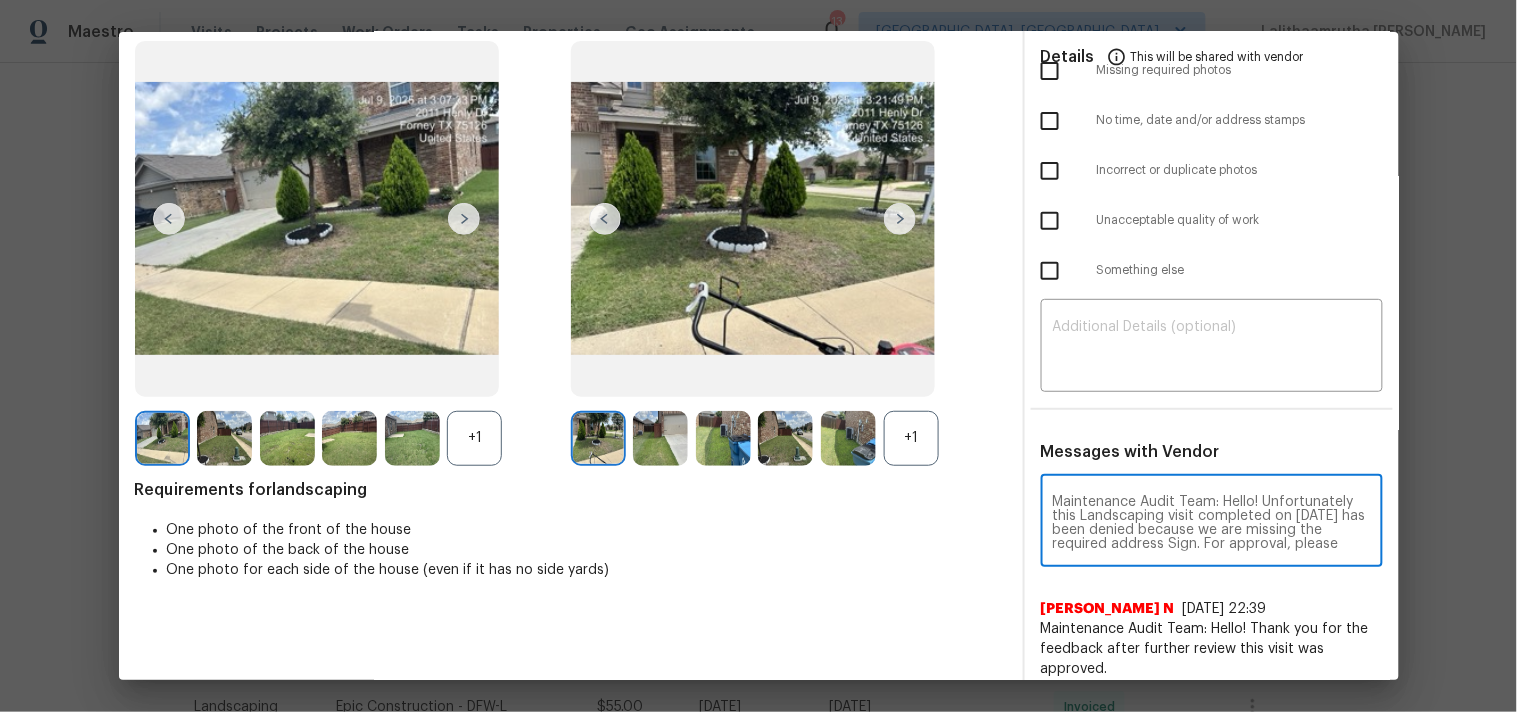 scroll, scrollTop: 125, scrollLeft: 0, axis: vertical 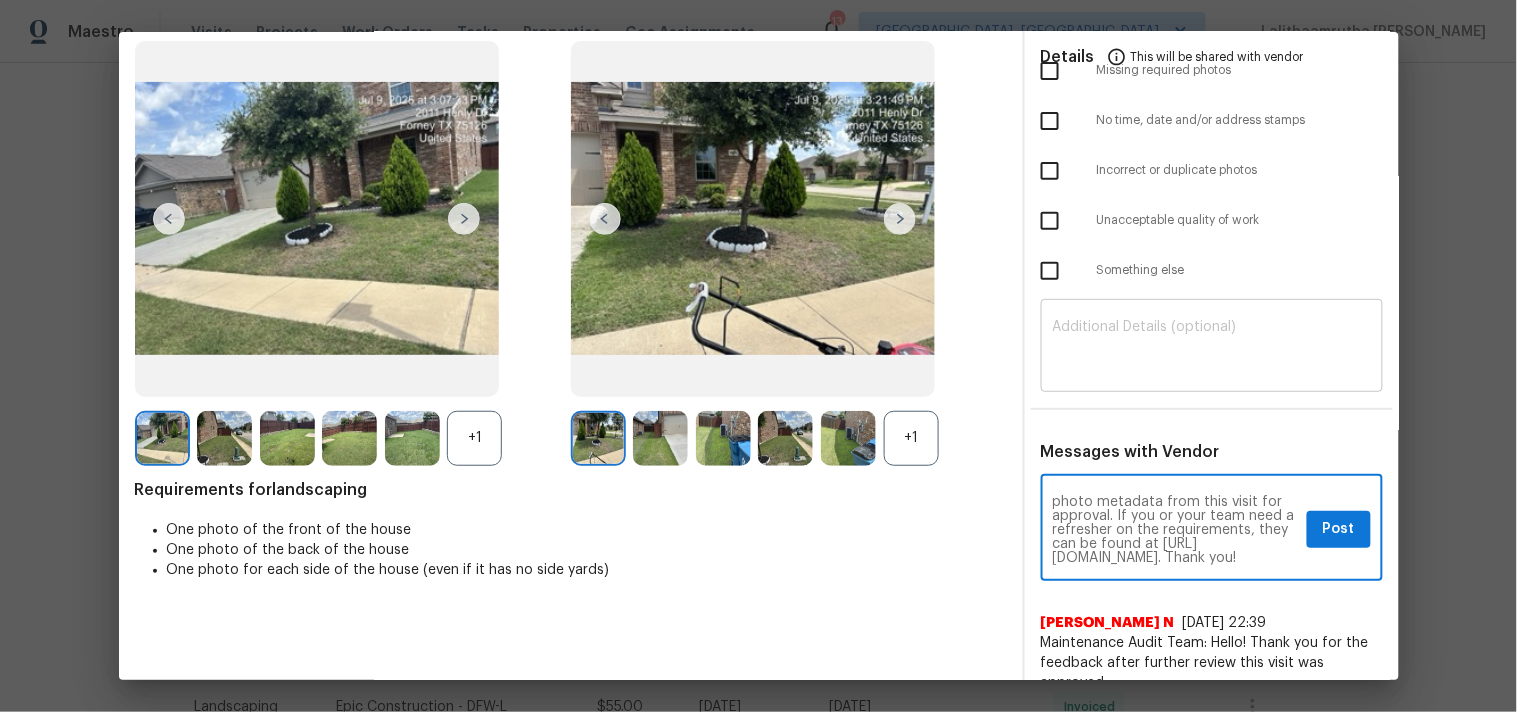 type on "Maintenance Audit Team: Hello! Unfortunately this Landscaping visit completed on [DATE] has been denied because we are missing the required address Sign. For approval, please upload these if you have them or submit a screenshot of photo metadata from this visit for approval. If you or your team need a refresher on the requirements, they can be found at [URL][DOMAIN_NAME]. Thank you!" 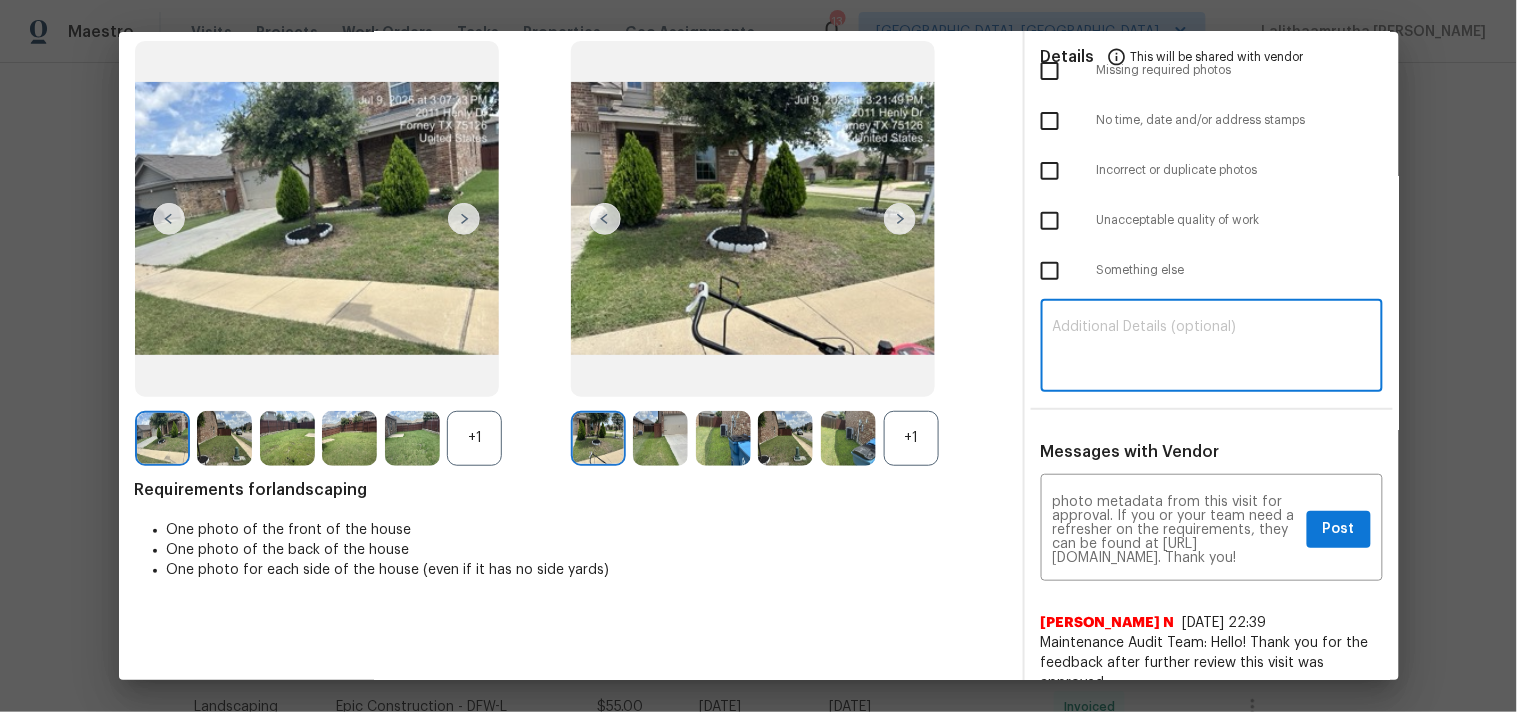 click at bounding box center [1212, 348] 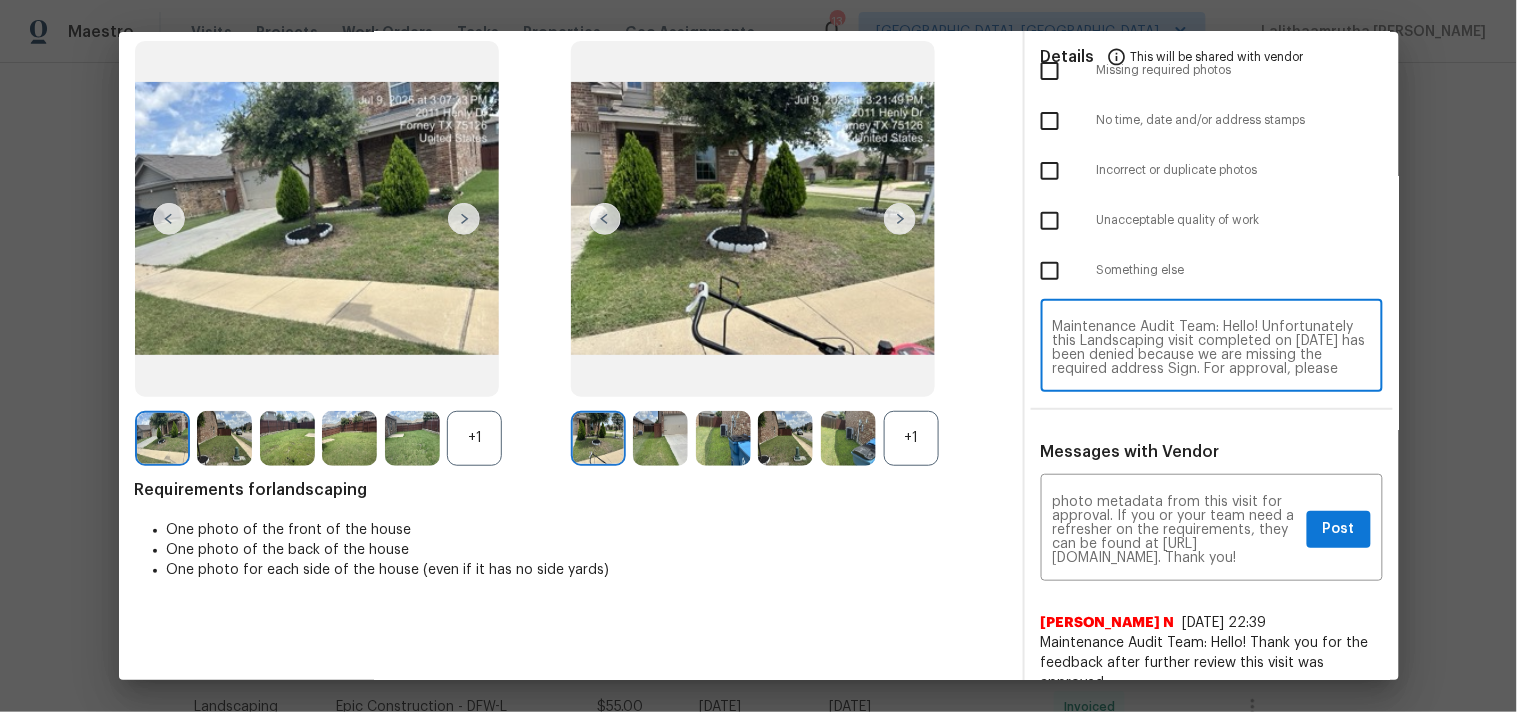 scroll, scrollTop: 97, scrollLeft: 0, axis: vertical 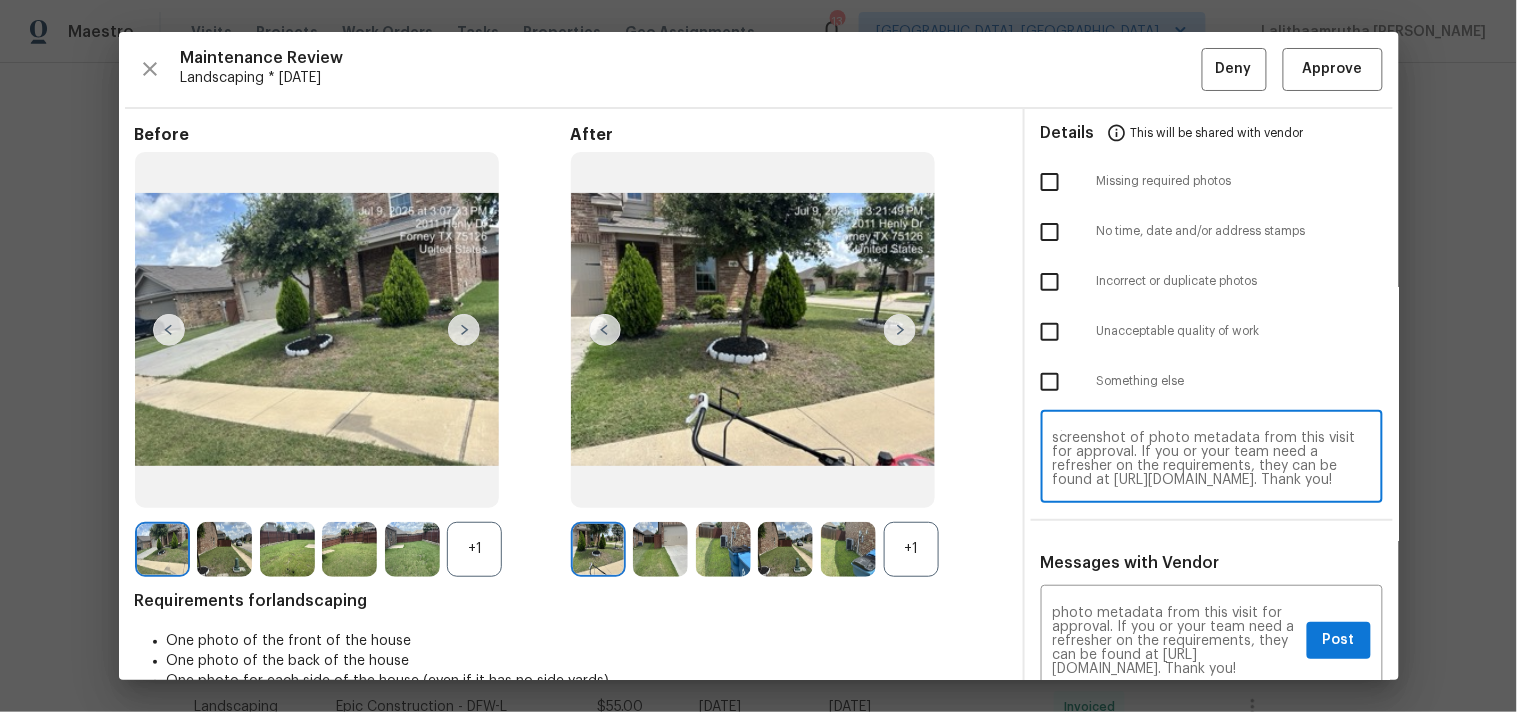 type on "Maintenance Audit Team: Hello! Unfortunately this Landscaping visit completed on [DATE] has been denied because we are missing the required address Sign. For approval, please upload these if you have them or submit a screenshot of photo metadata from this visit for approval. If you or your team need a refresher on the requirements, they can be found at [URL][DOMAIN_NAME]. Thank you!" 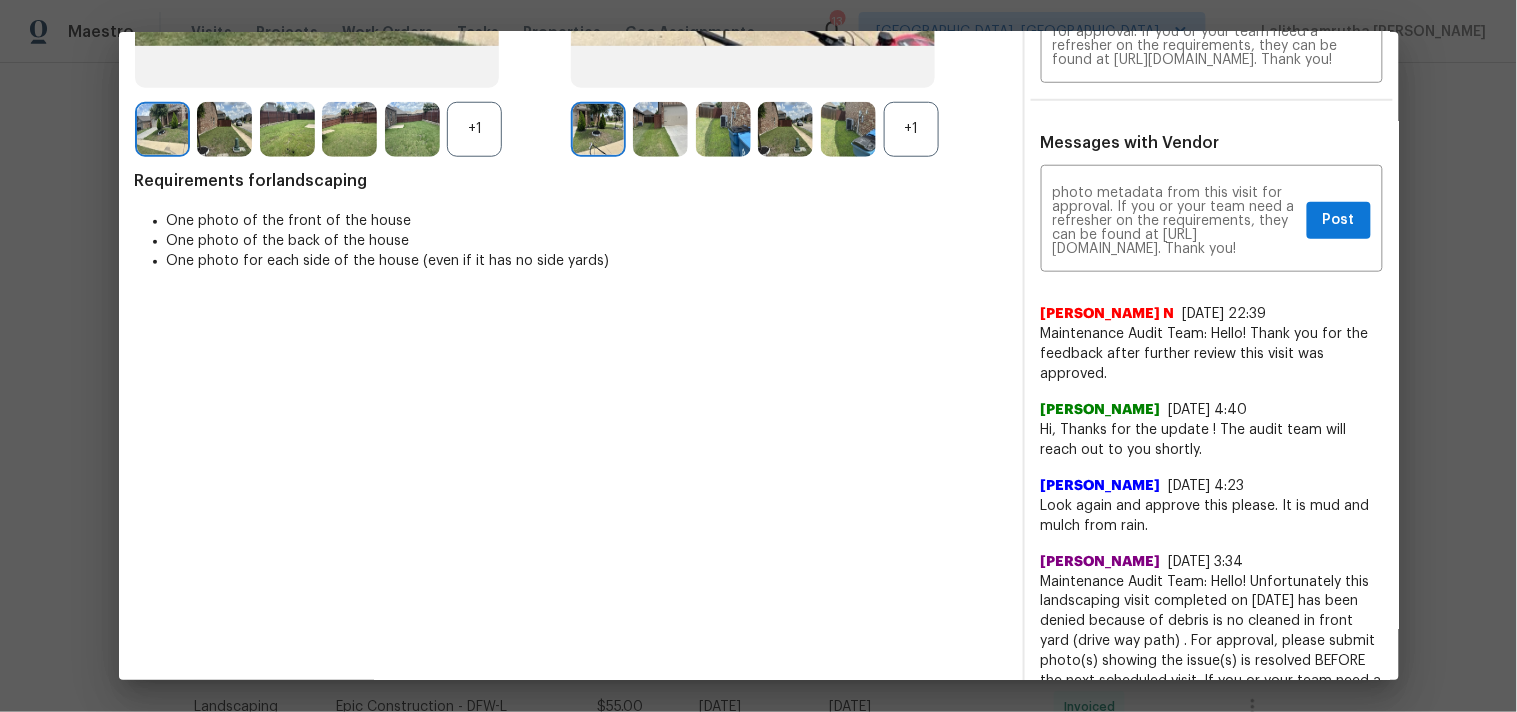 scroll, scrollTop: 444, scrollLeft: 0, axis: vertical 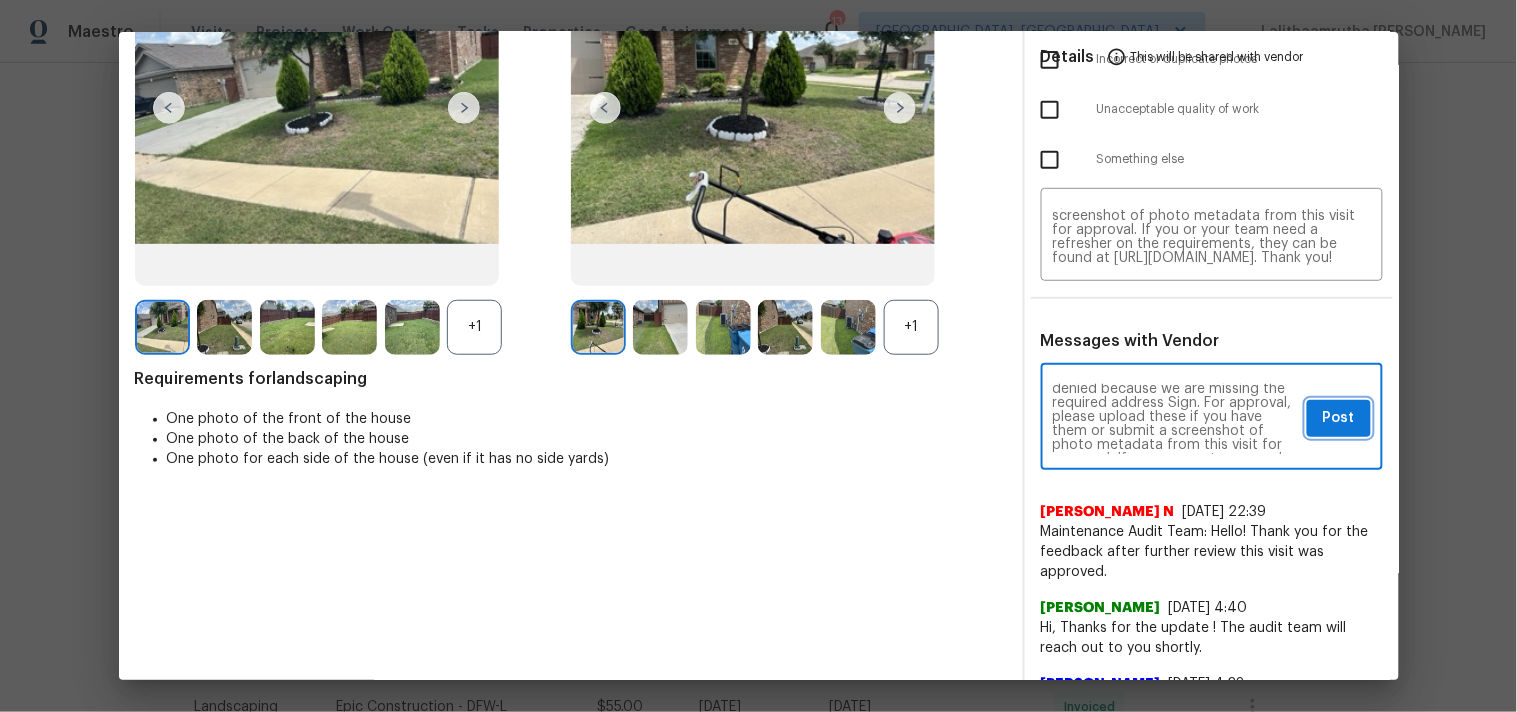 click on "Post" at bounding box center [1339, 418] 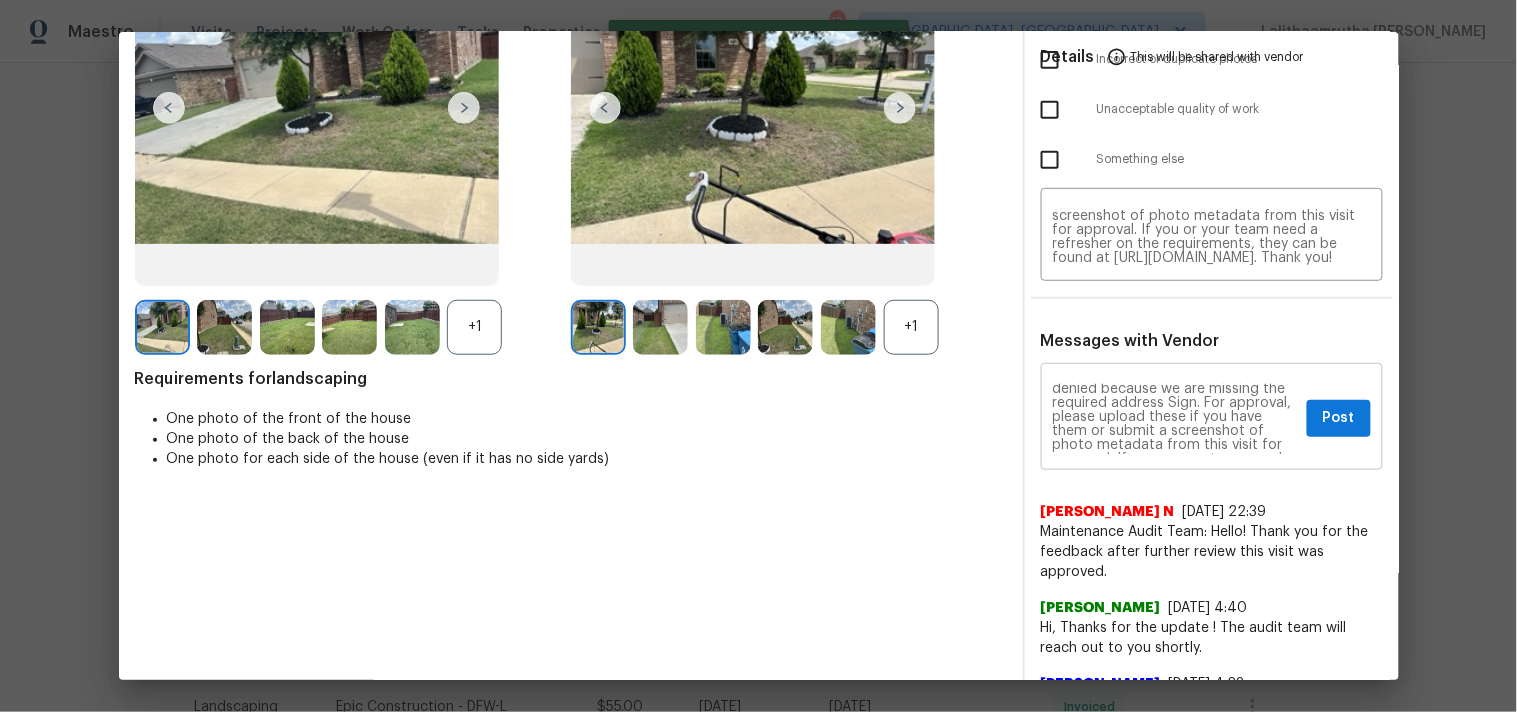 scroll, scrollTop: 0, scrollLeft: 0, axis: both 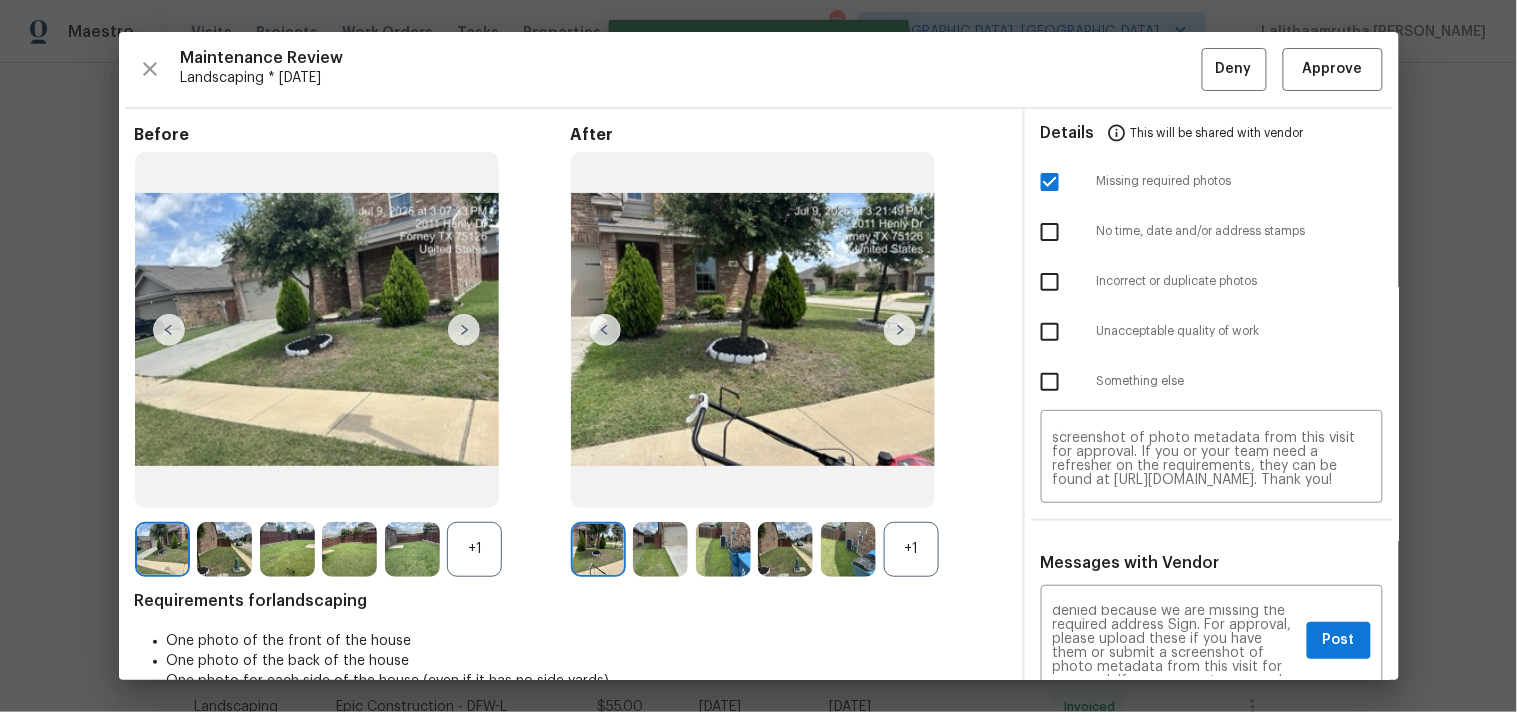 type 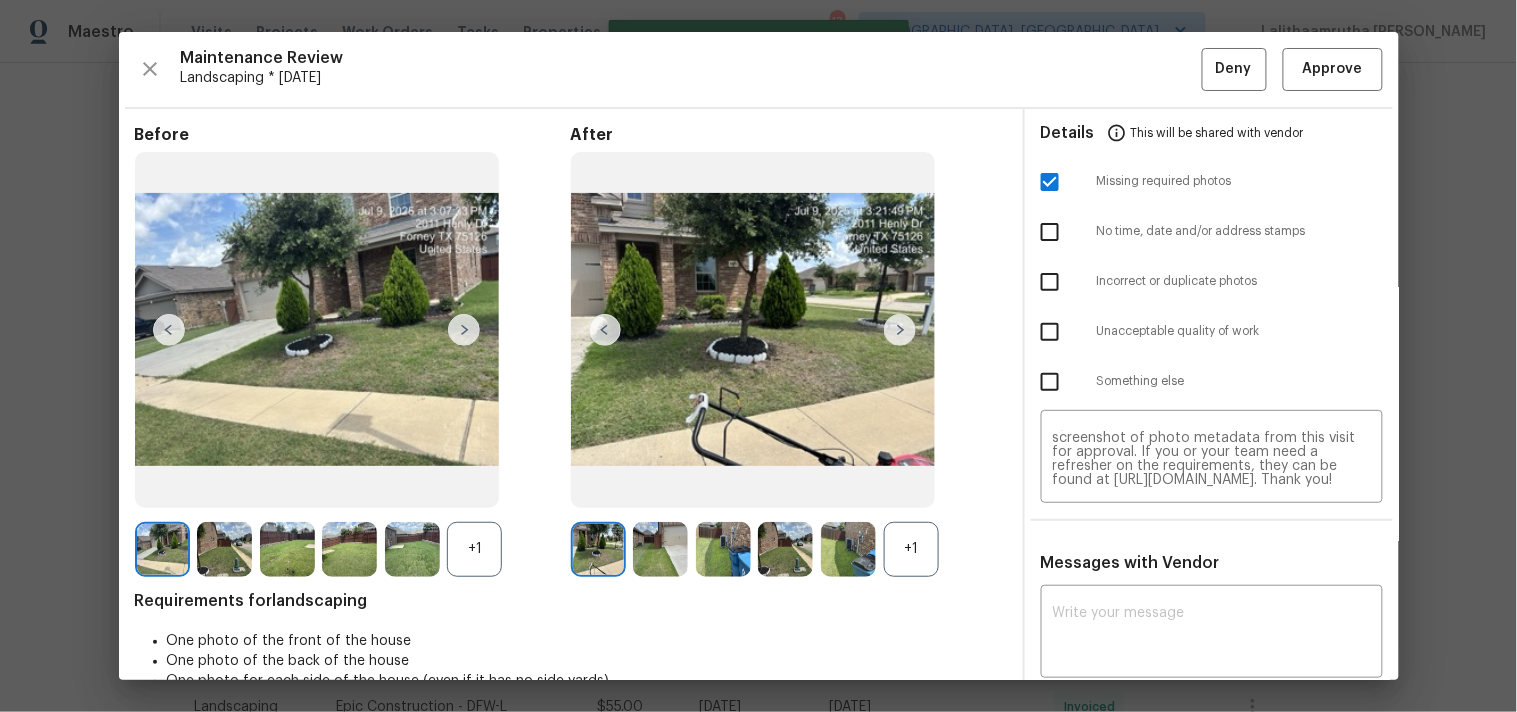 scroll, scrollTop: 0, scrollLeft: 0, axis: both 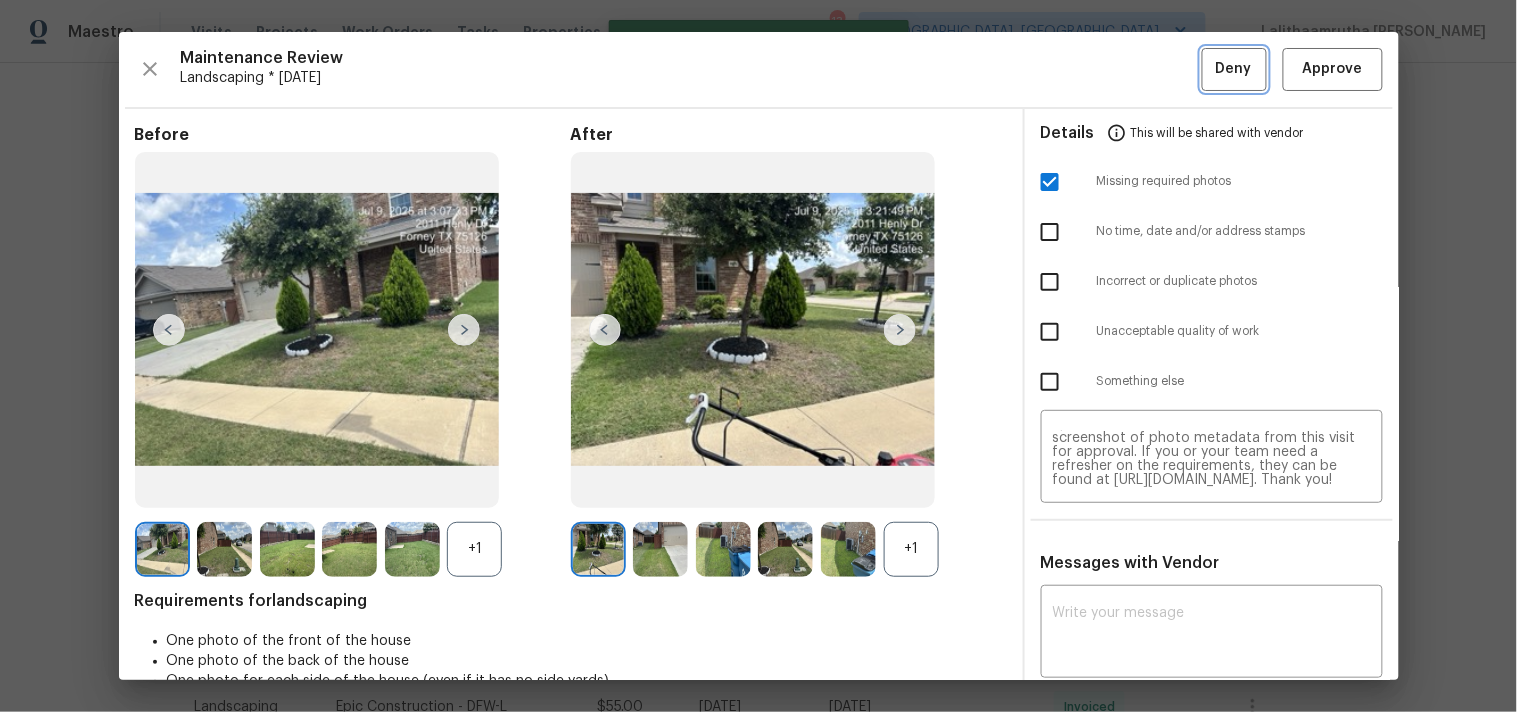 click on "Deny" at bounding box center [1234, 69] 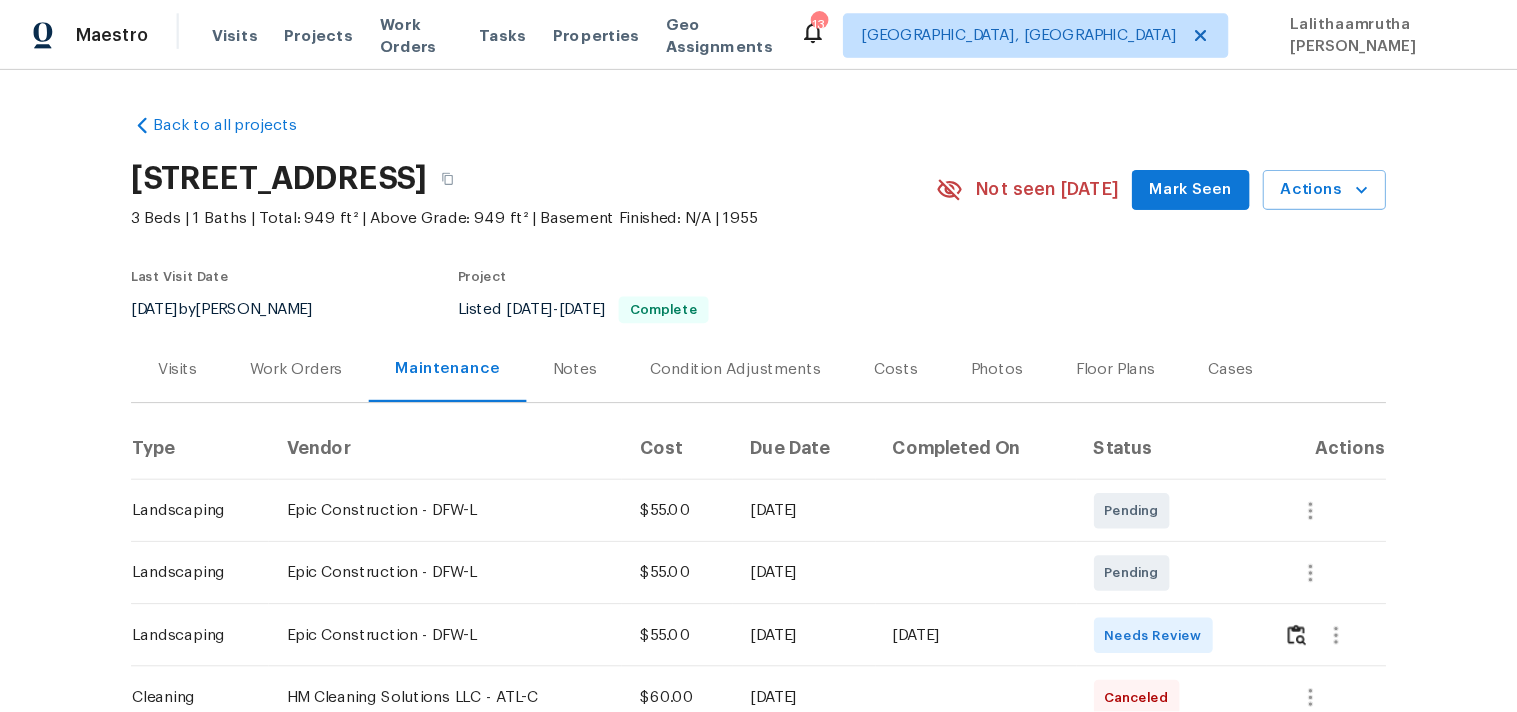 scroll, scrollTop: 0, scrollLeft: 0, axis: both 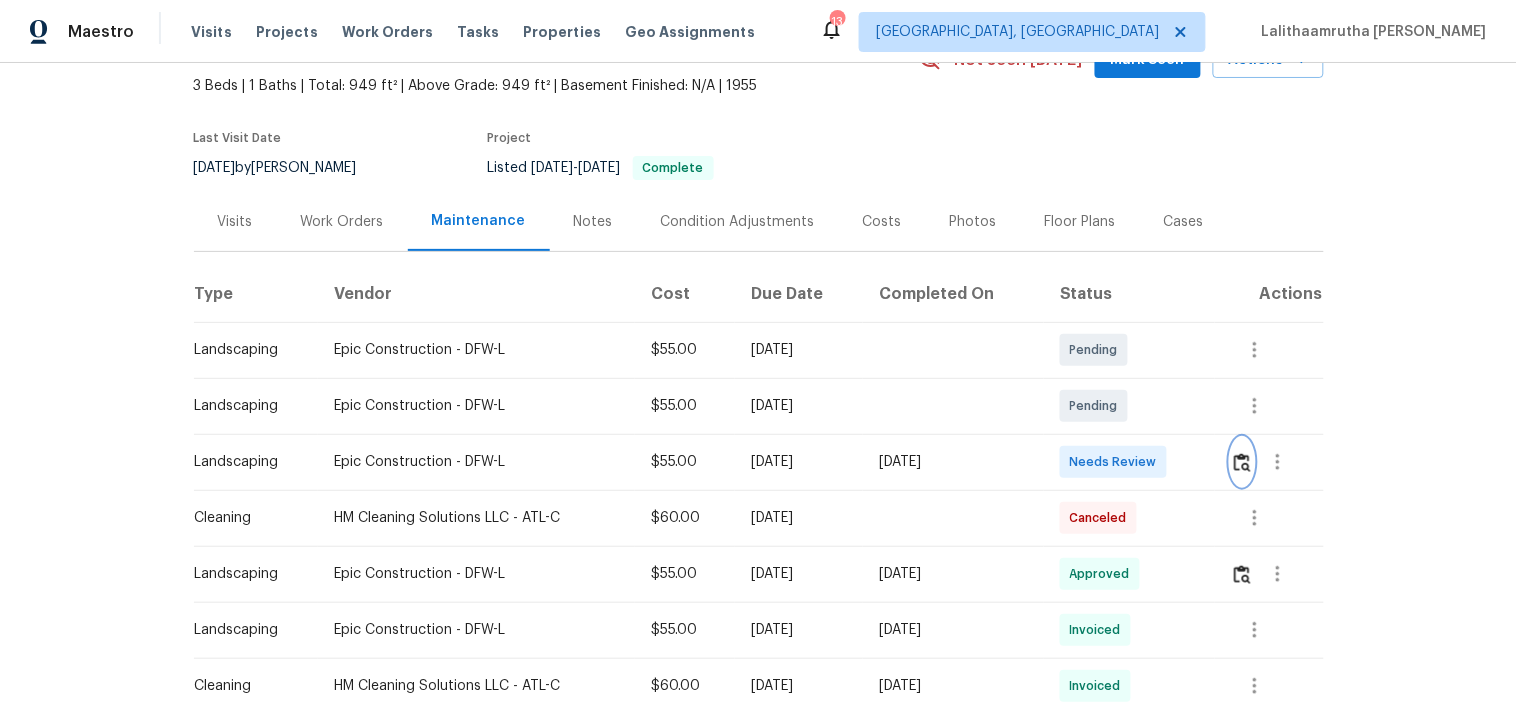 click at bounding box center [1242, 462] 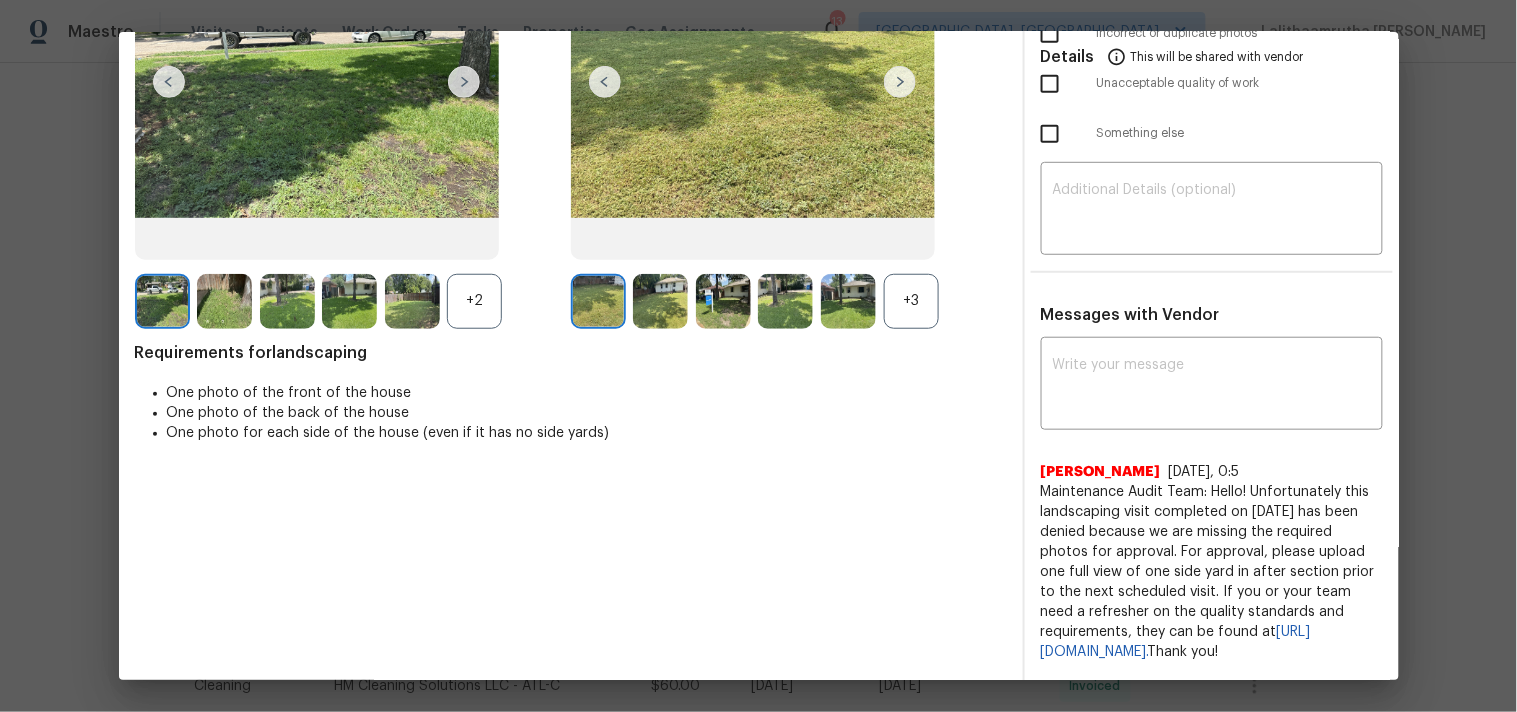 scroll, scrollTop: 250, scrollLeft: 0, axis: vertical 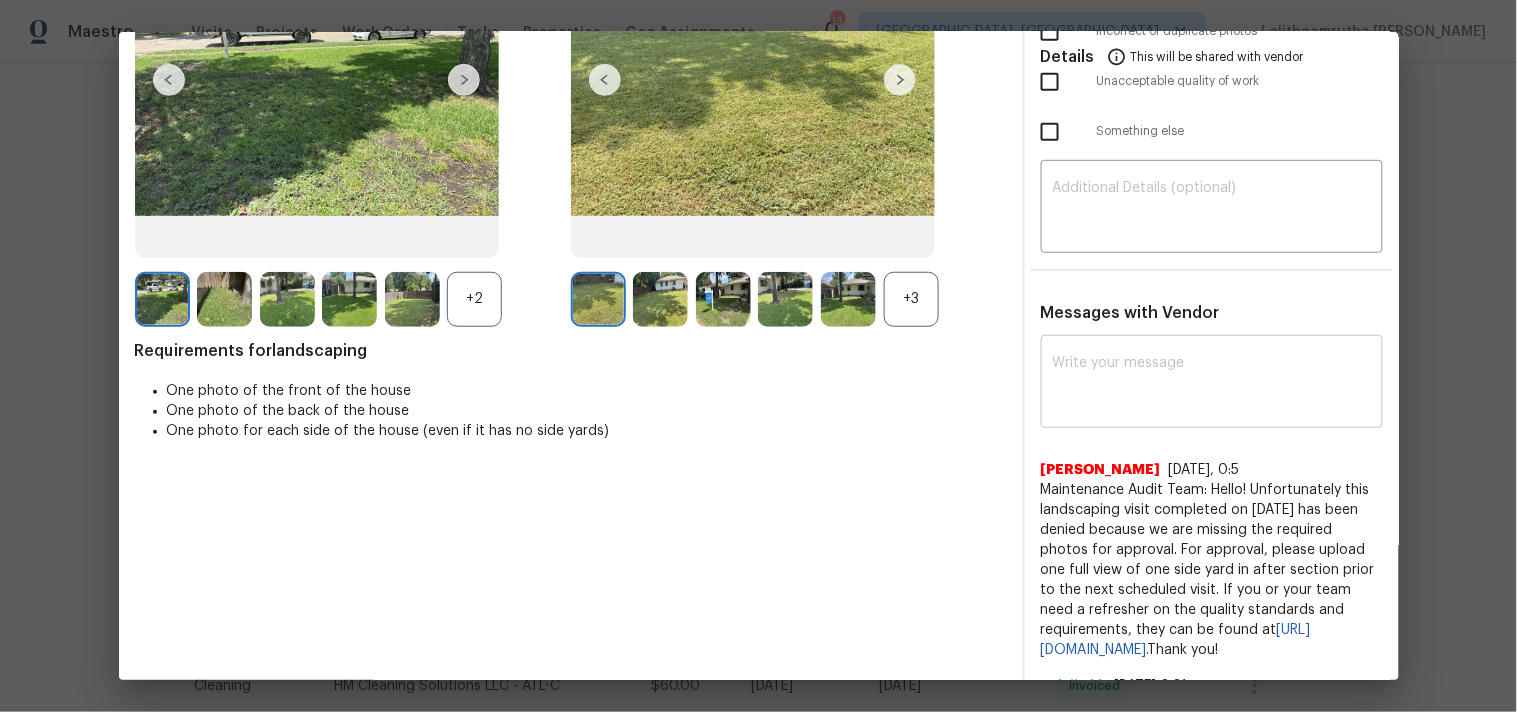 click at bounding box center (1212, 384) 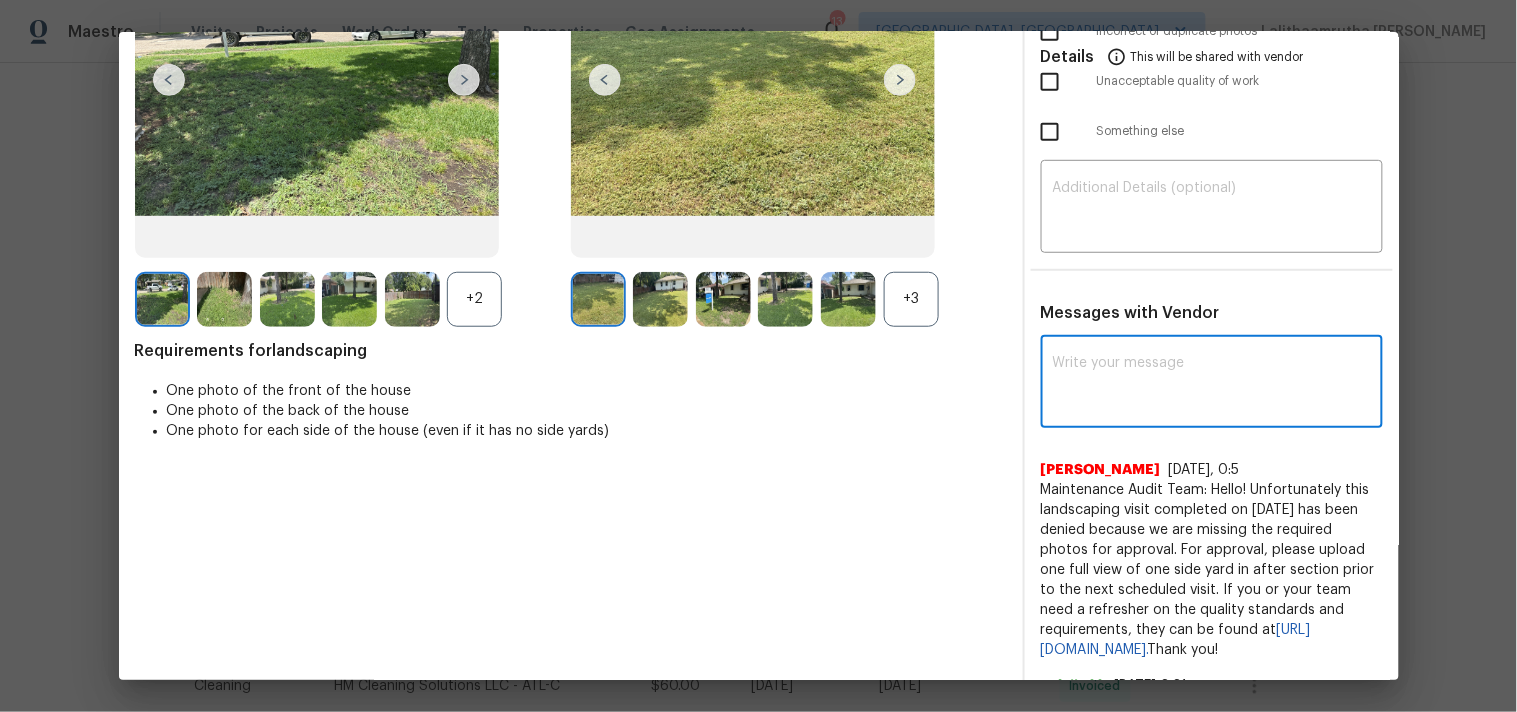 paste on "Maintenance Audit Team: Hello! Unfortunately this Landscaping visit completed on [DATE] has been denied because we are missing the required address Sign. For approval, please upload these if you have them or submit a screenshot of photo metadata from this visit for approval. If you or your team need a refresher on the requirements, they can be found at [URL][DOMAIN_NAME]. Thank you!" 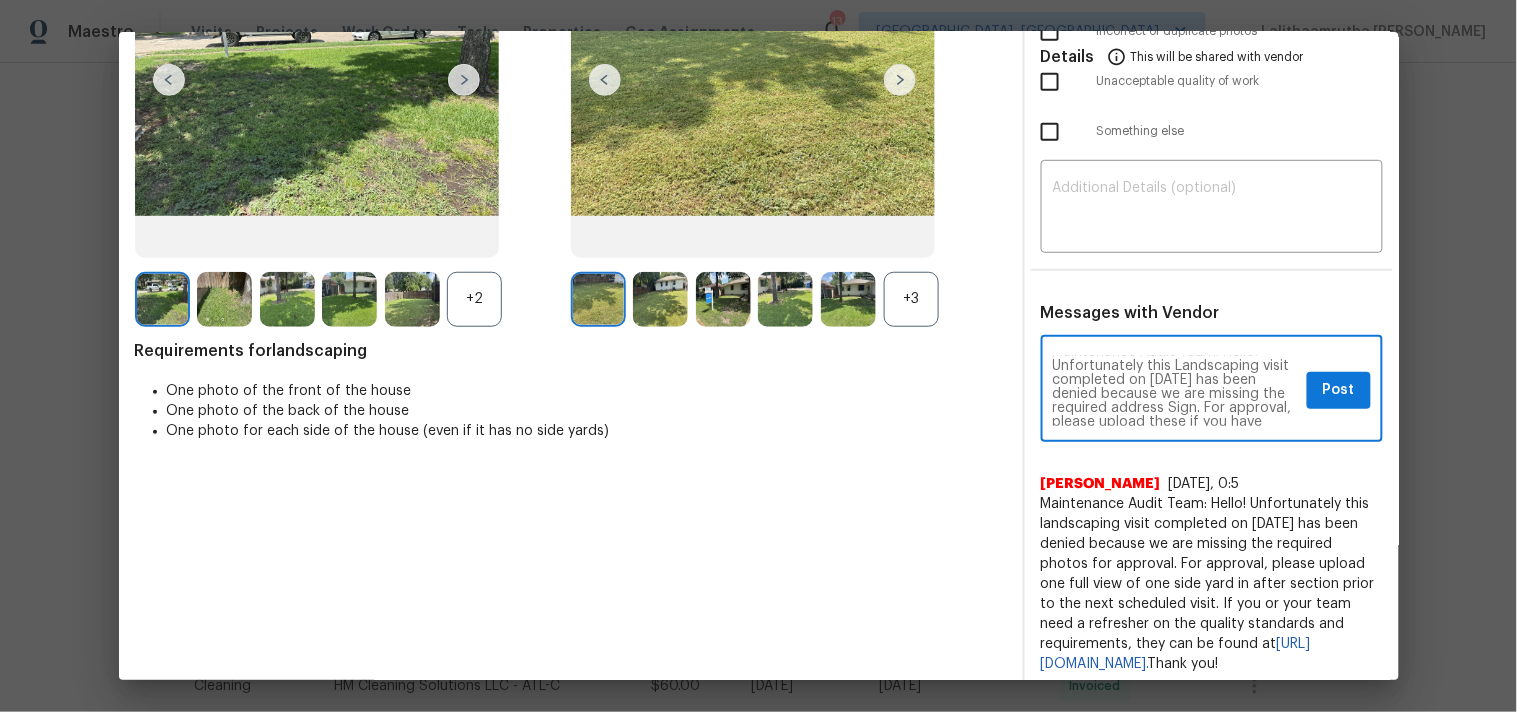 scroll, scrollTop: 0, scrollLeft: 0, axis: both 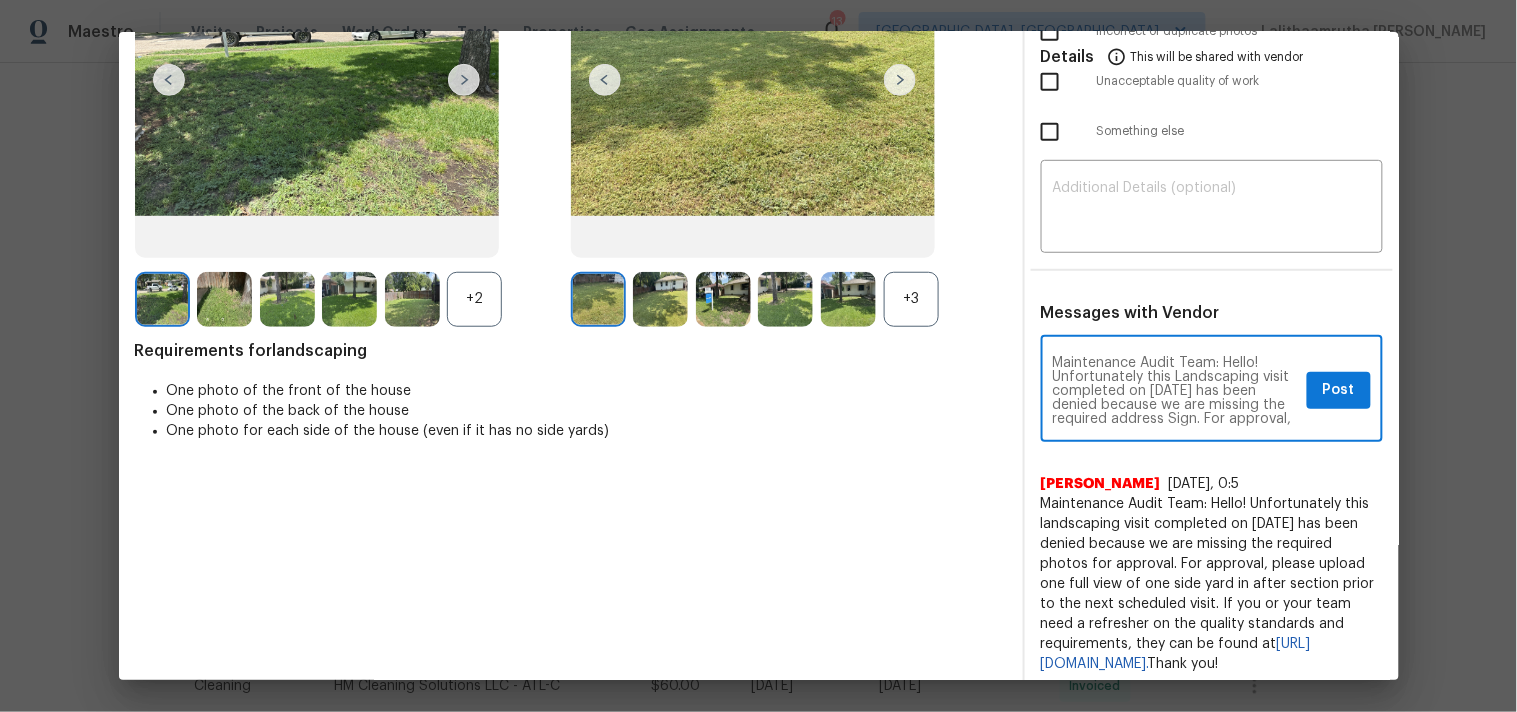 type on "Maintenance Audit Team: Hello! Unfortunately this Landscaping visit completed on 07/11/2025 has been denied because we are missing the required address Sign. For approval, please upload these if you have them or submit a screenshot of photo metadata from this visit for approval. If you or your team need a refresher on the requirements, they can be found at https://www.opendoor.com/vendor-help/quality. Thank you!" 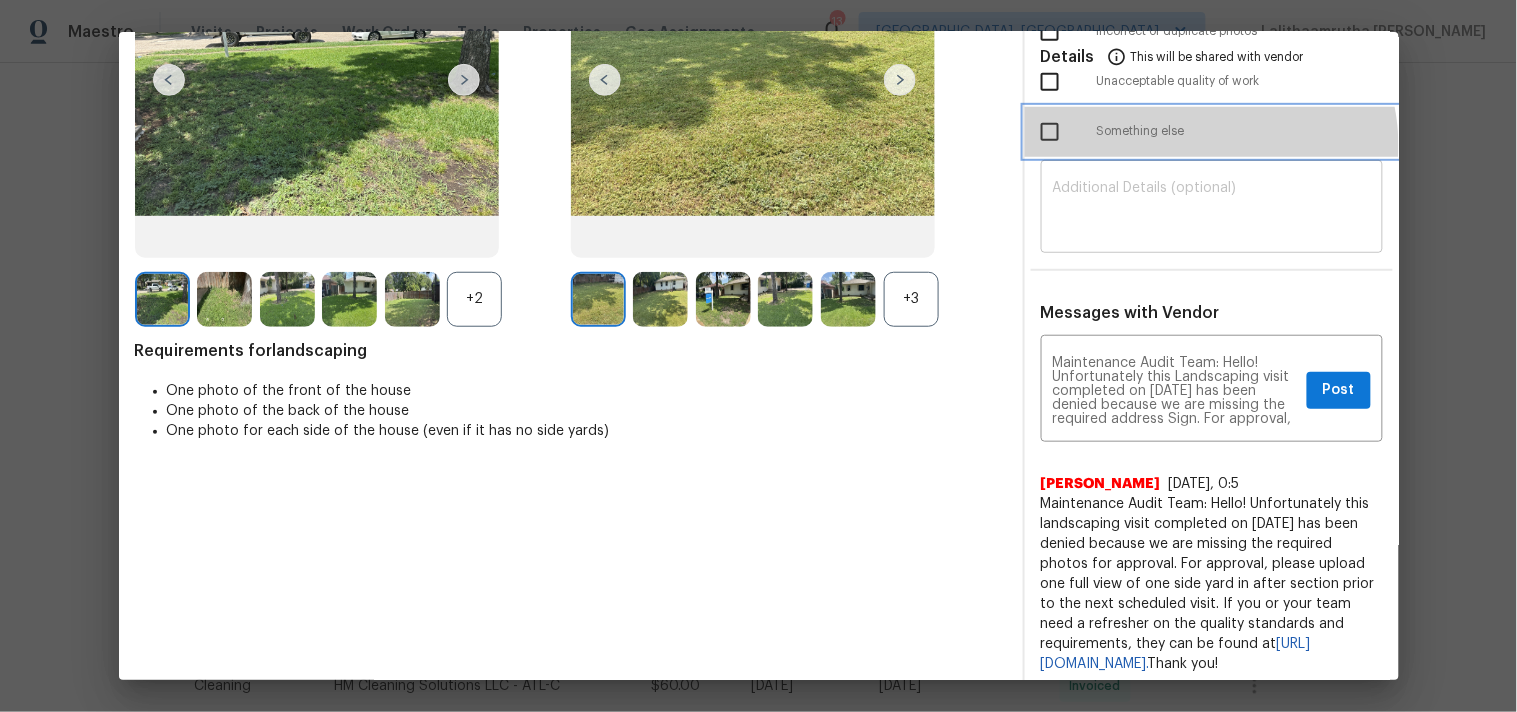 drag, startPoint x: 1190, startPoint y: 147, endPoint x: 1180, endPoint y: 176, distance: 30.675724 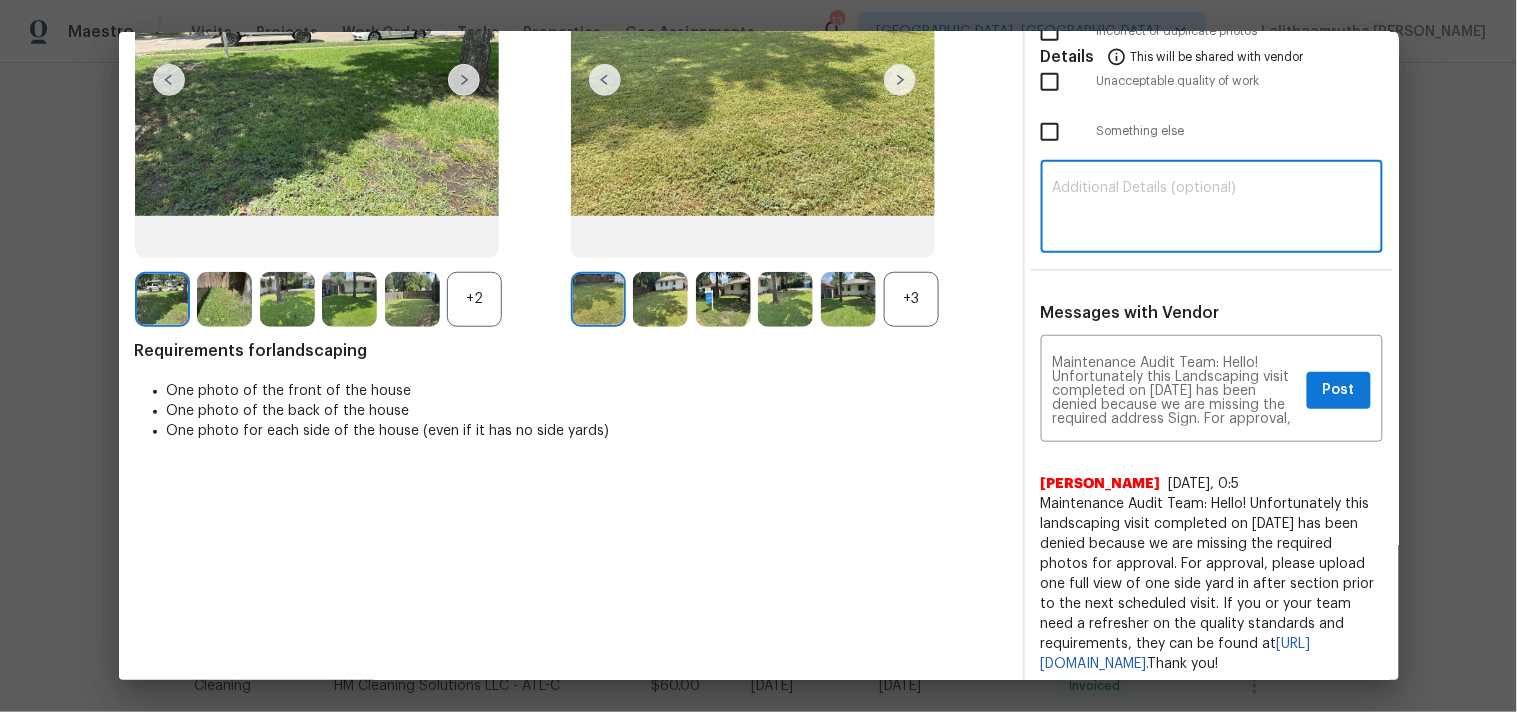 click at bounding box center [1212, 209] 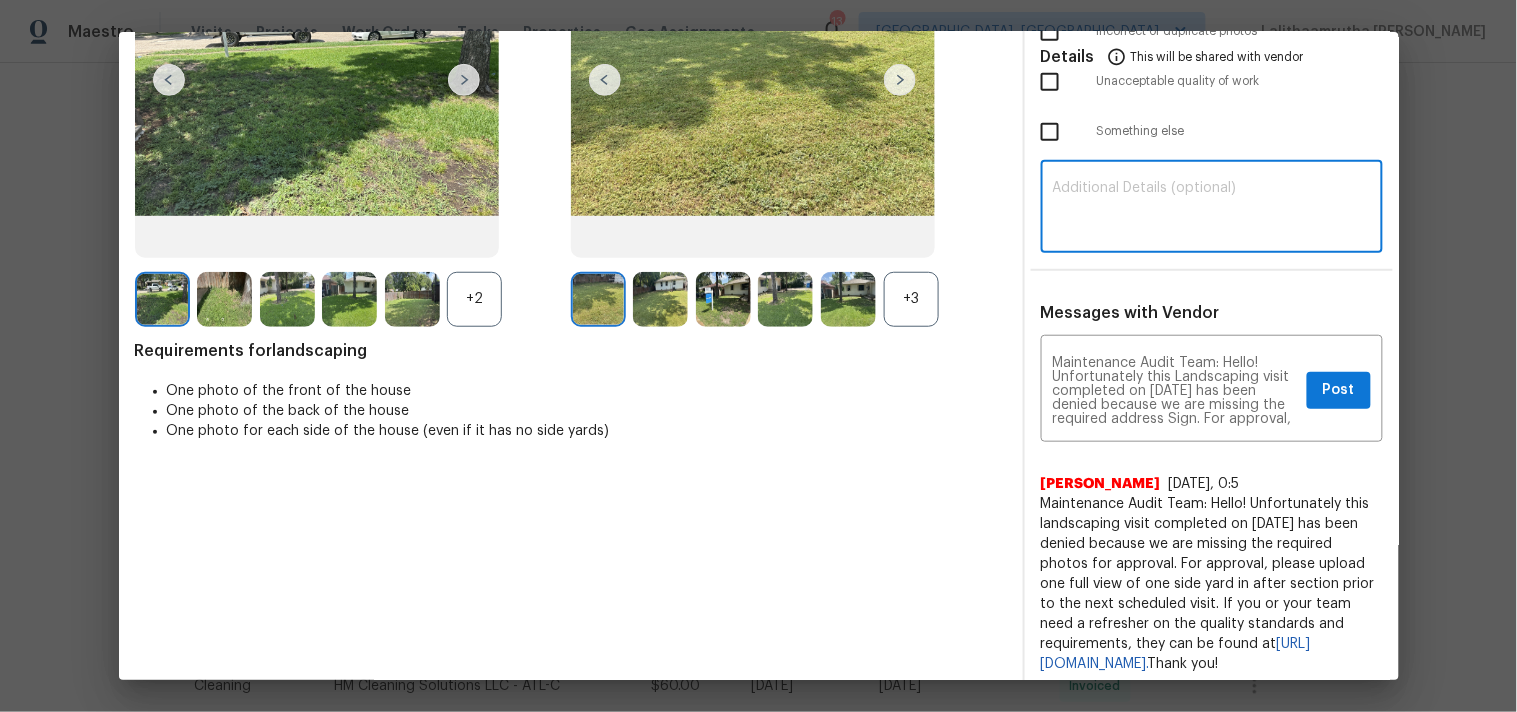 click at bounding box center [1212, 209] 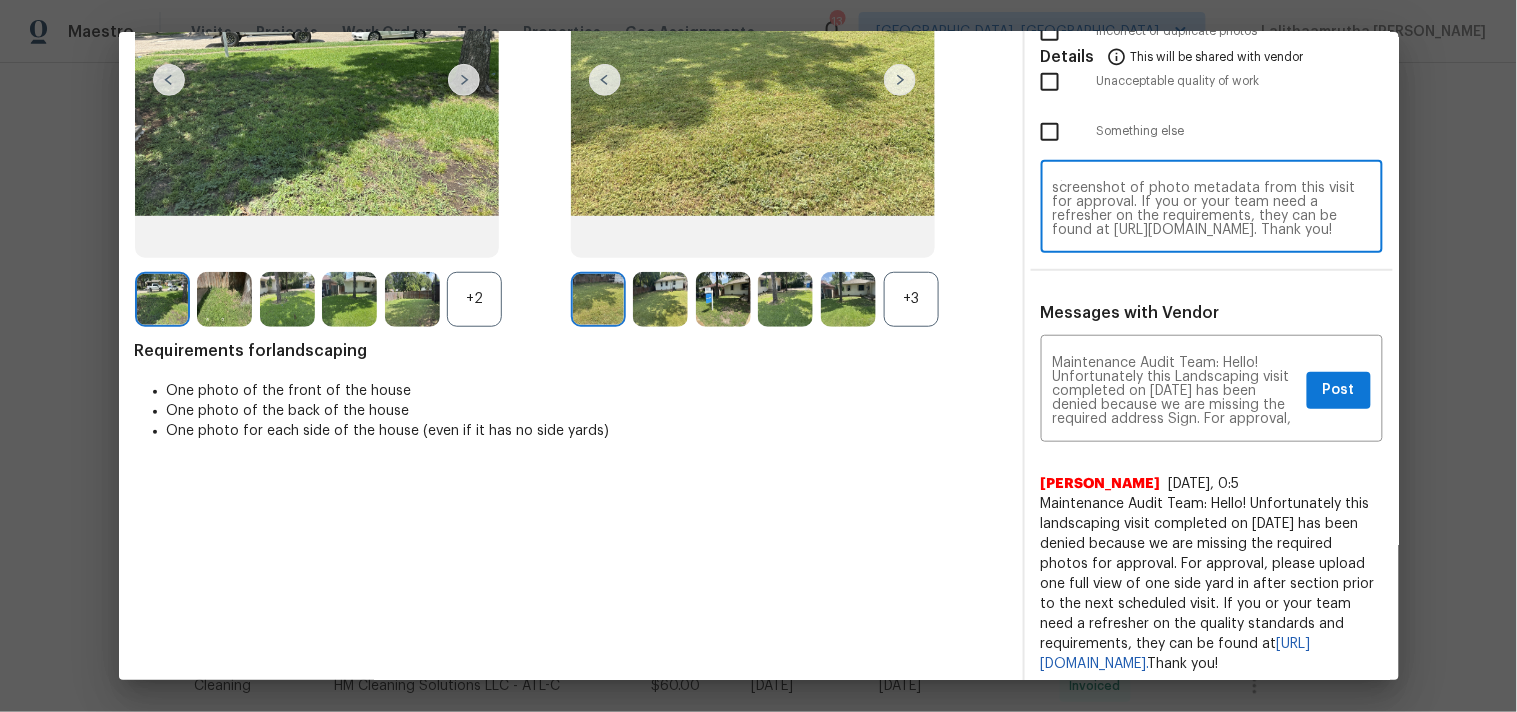 scroll, scrollTop: 0, scrollLeft: 0, axis: both 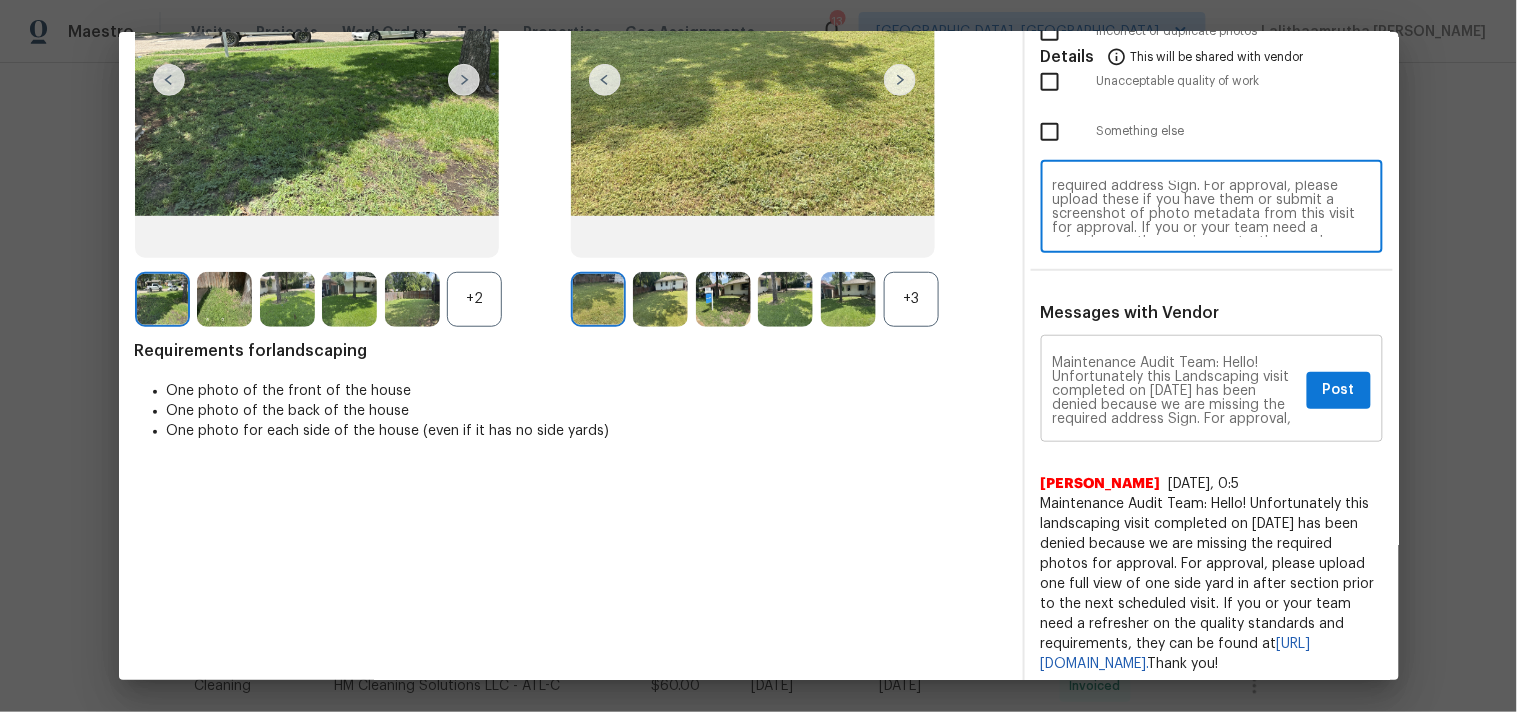 type on "Maintenance Audit Team: Hello! Unfortunately this Landscaping visit completed on 07/11/2025 has been denied because we are missing the required address Sign. For approval, please upload these if you have them or submit a screenshot of photo metadata from this visit for approval. If you or your team need a refresher on the requirements, they can be found at https://www.opendoor.com/vendor-help/quality. Thank you!" 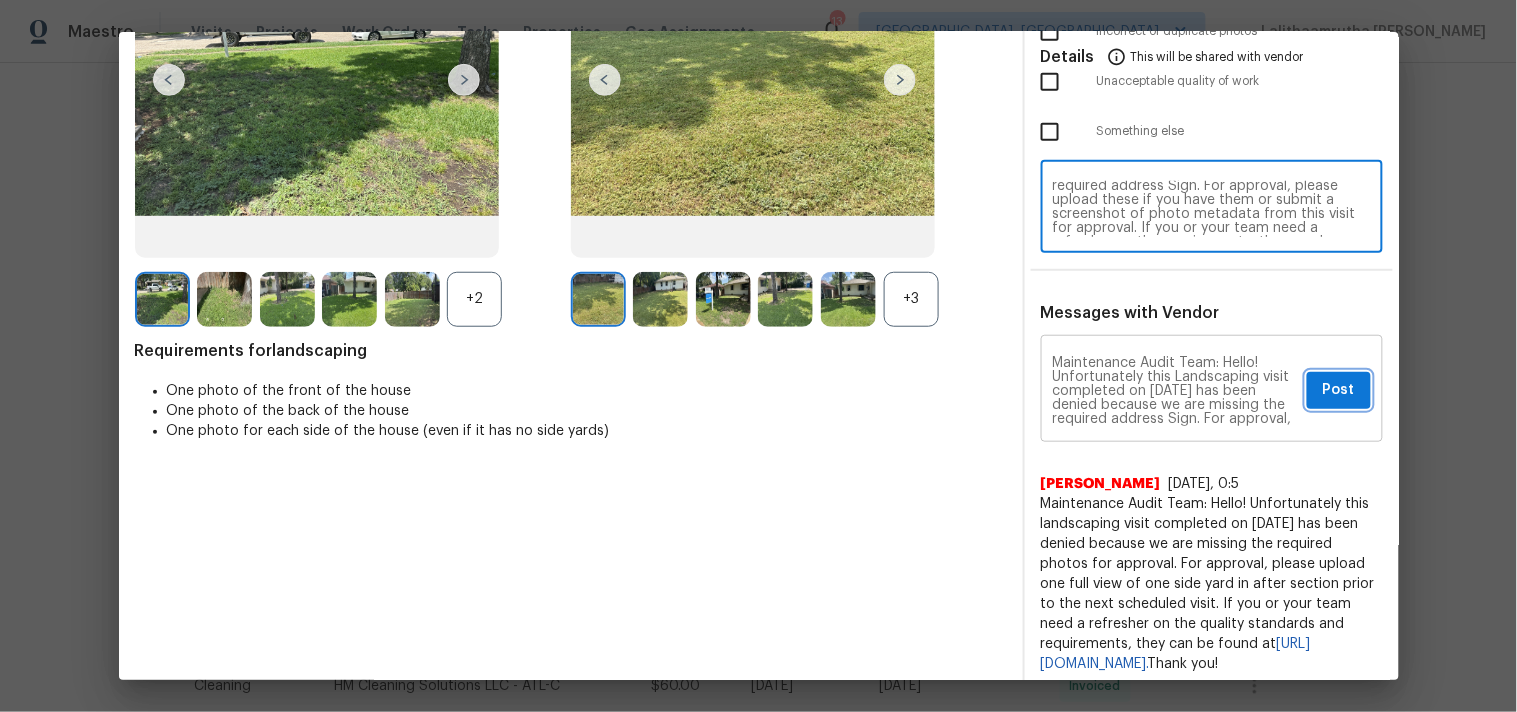click on "Post" at bounding box center [1339, 390] 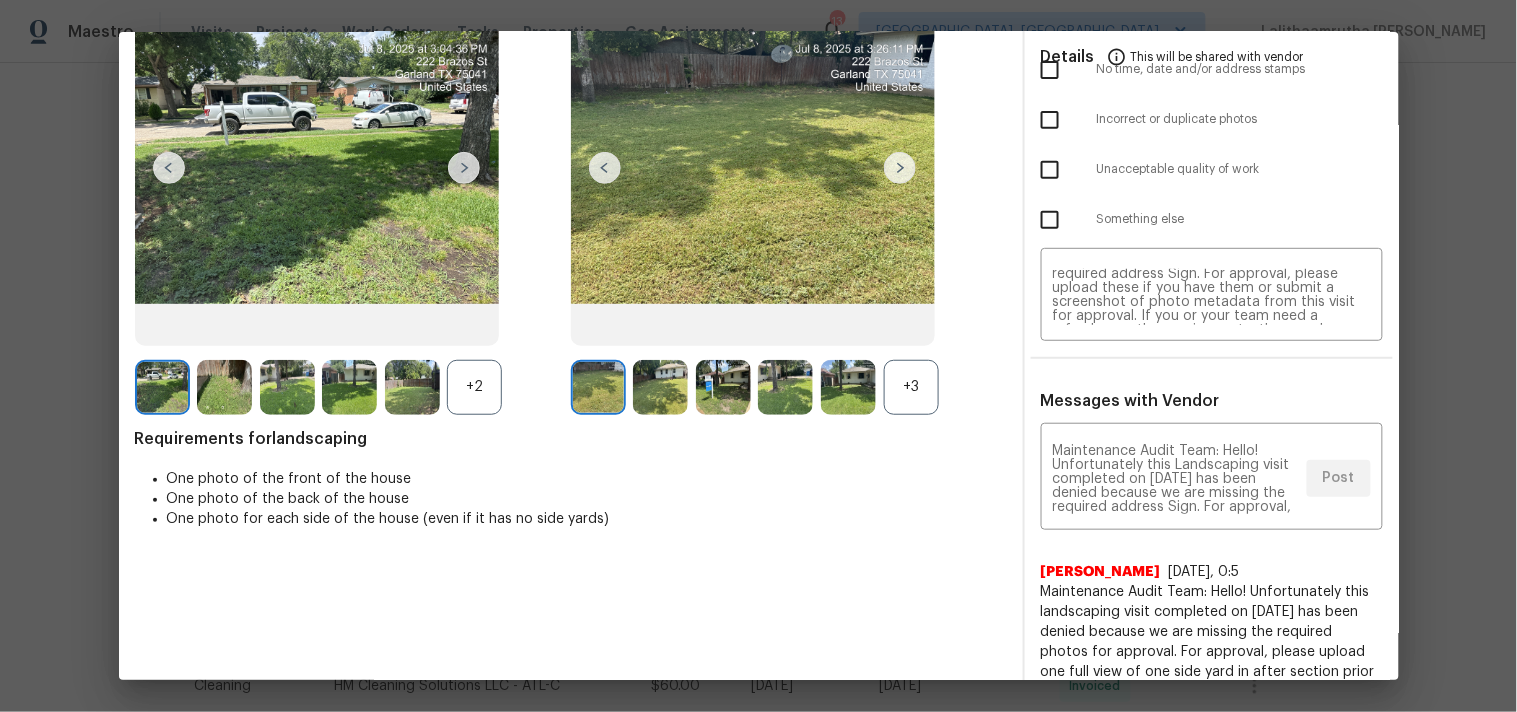 scroll, scrollTop: 0, scrollLeft: 0, axis: both 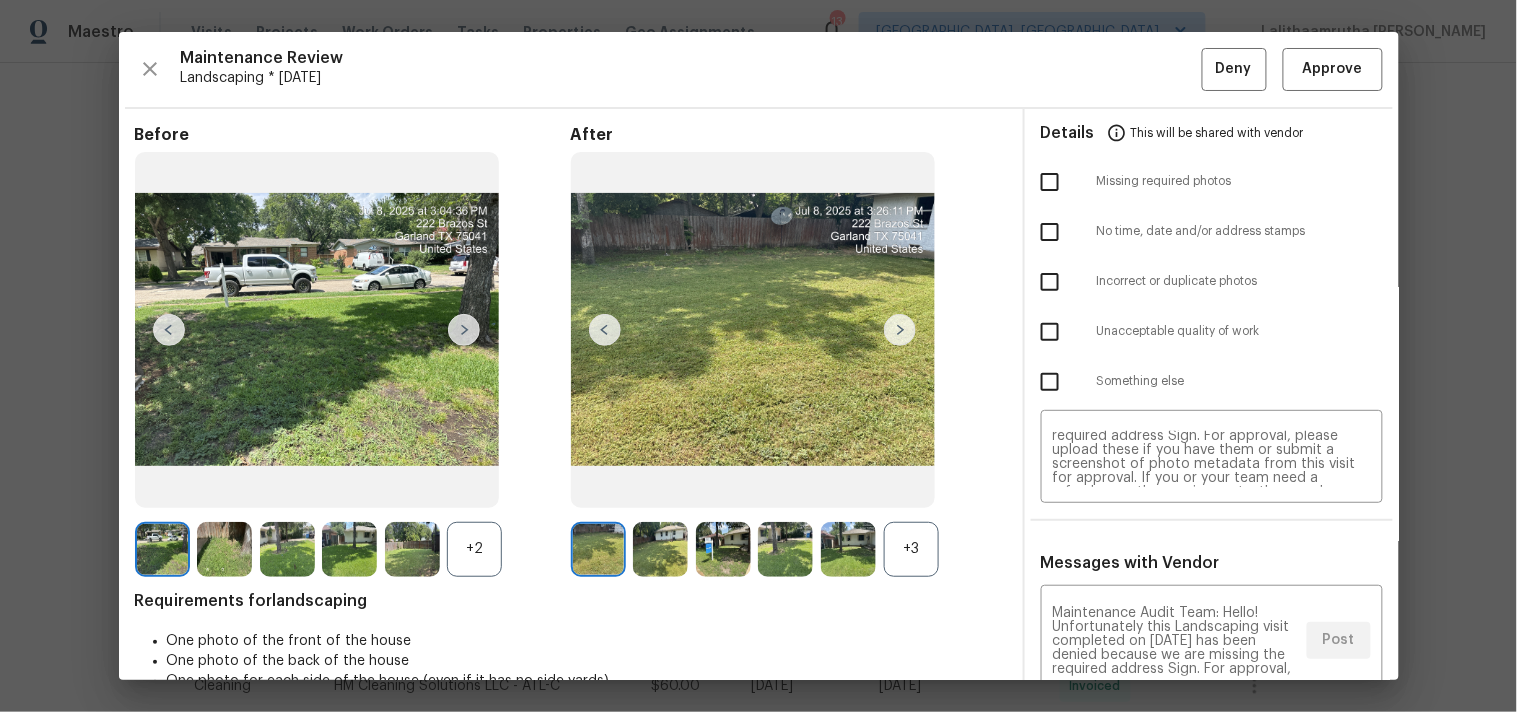 click at bounding box center (1050, 182) 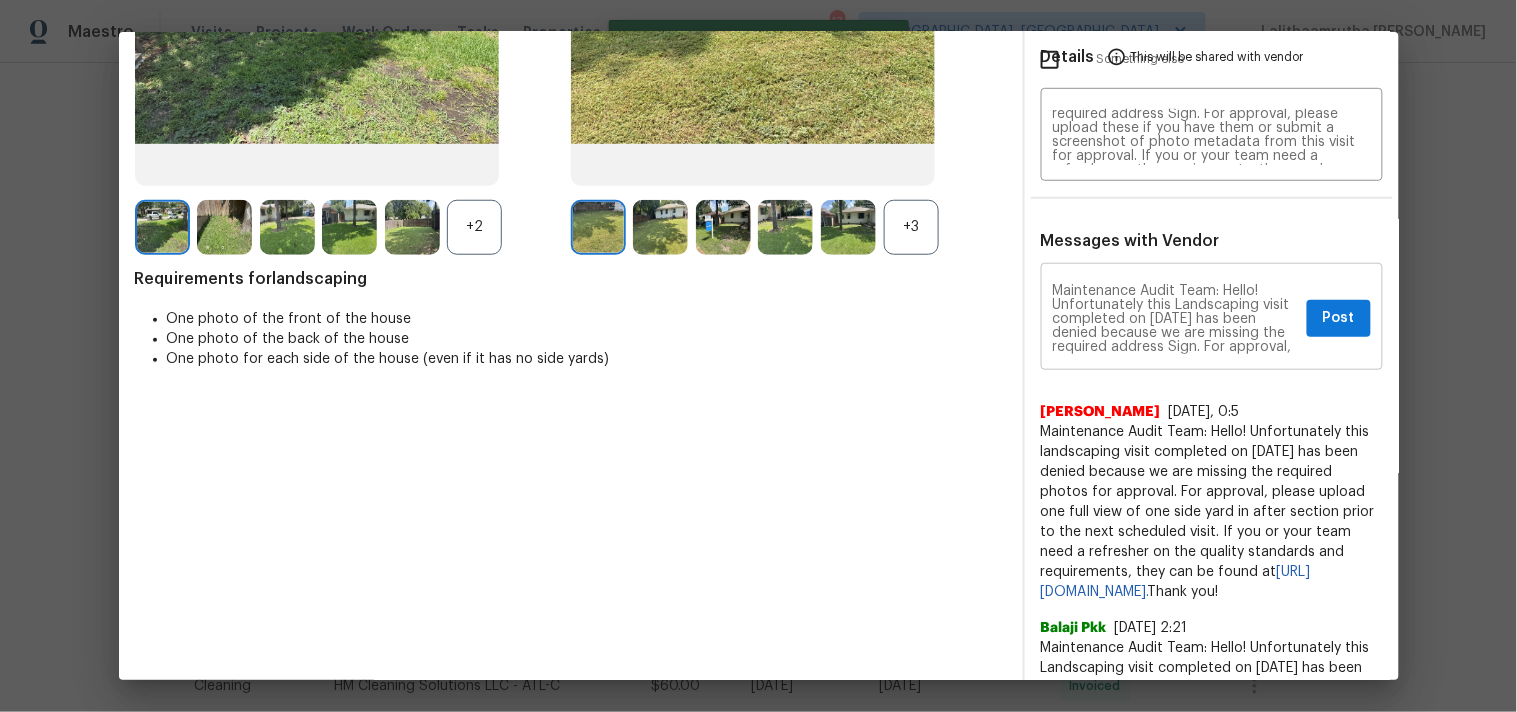 scroll, scrollTop: 333, scrollLeft: 0, axis: vertical 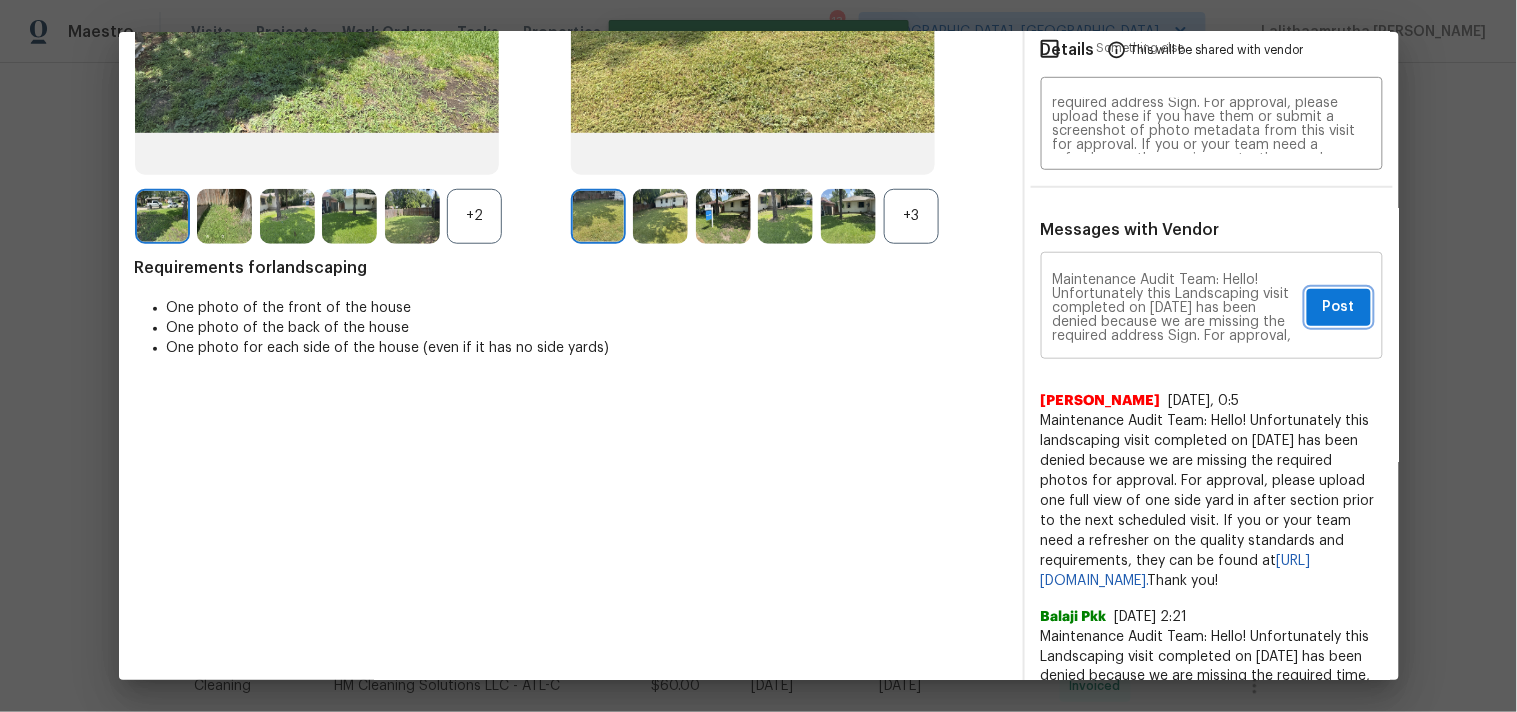 click on "Post" at bounding box center (1339, 307) 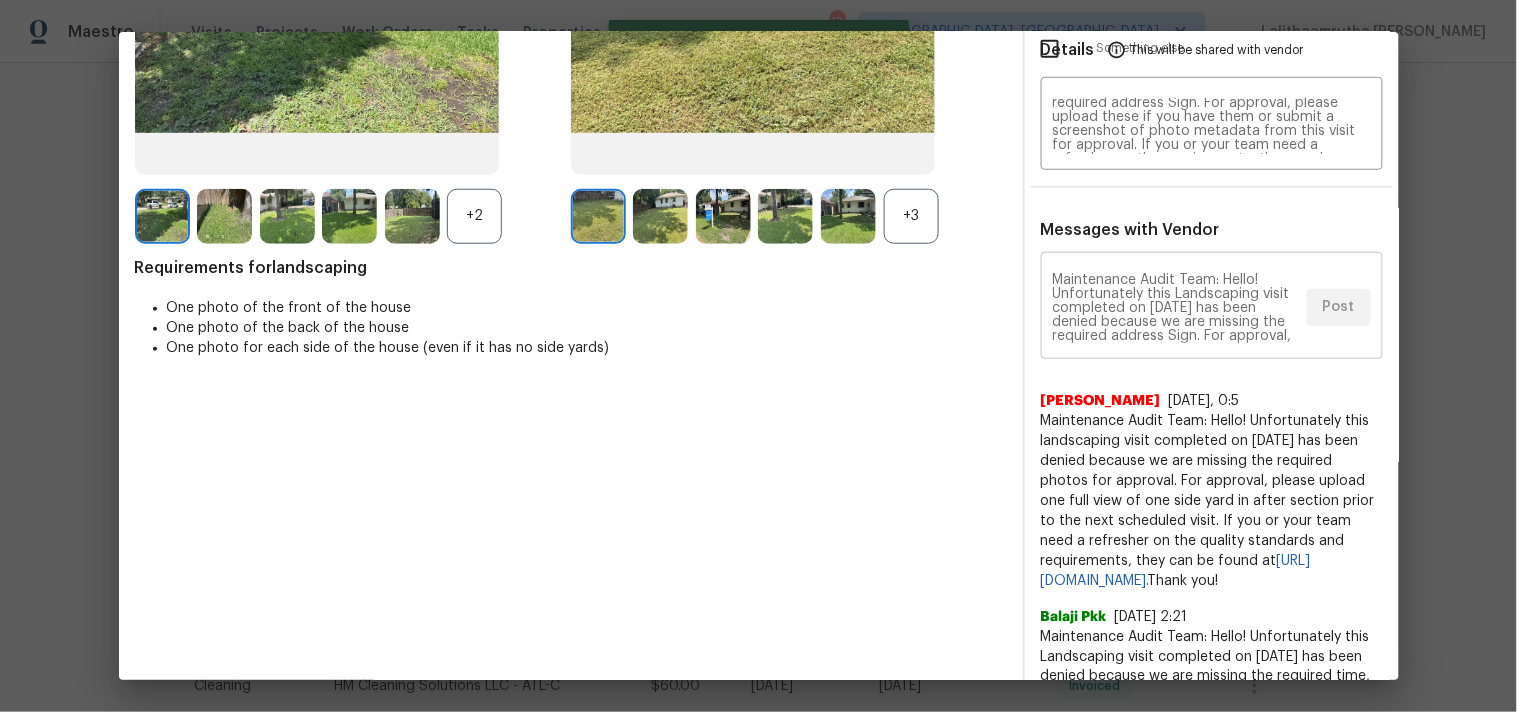 type 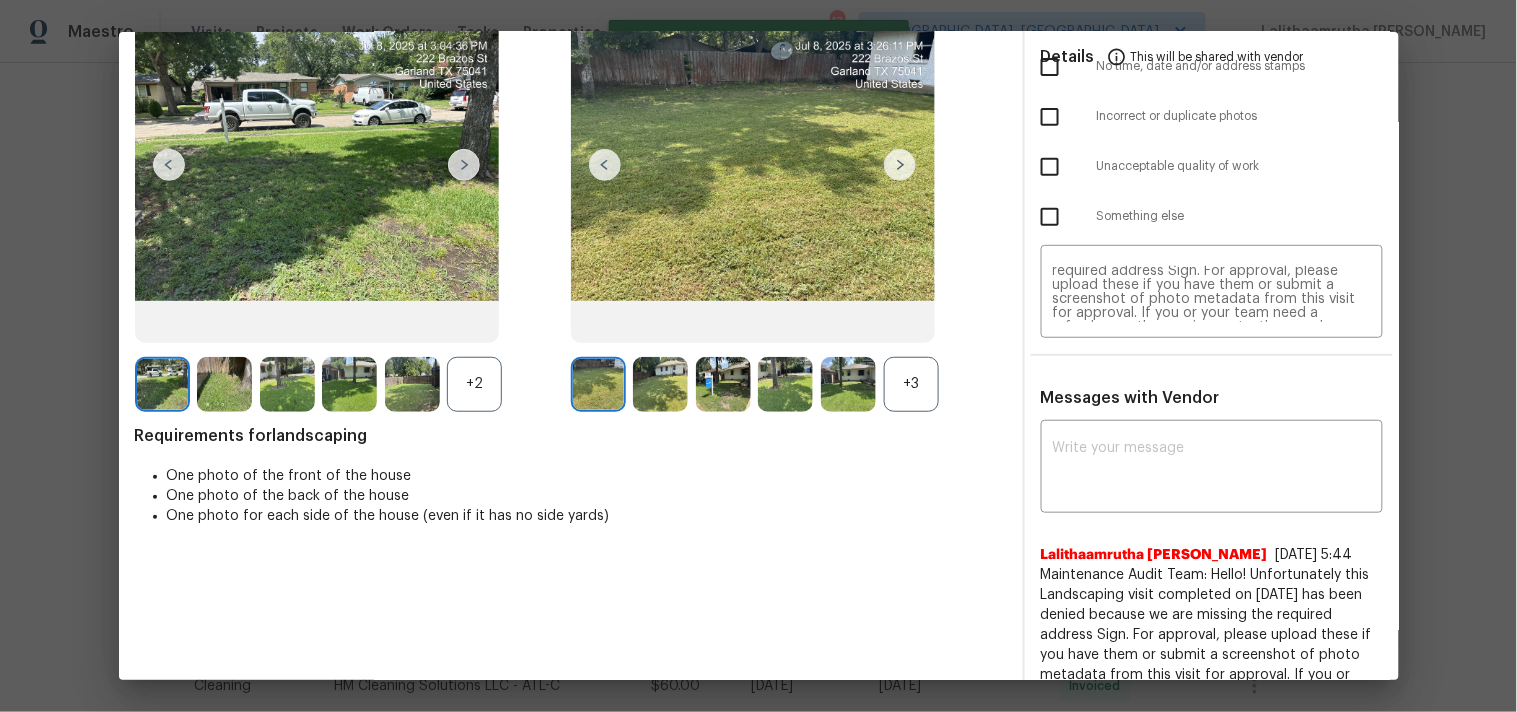 scroll, scrollTop: 0, scrollLeft: 0, axis: both 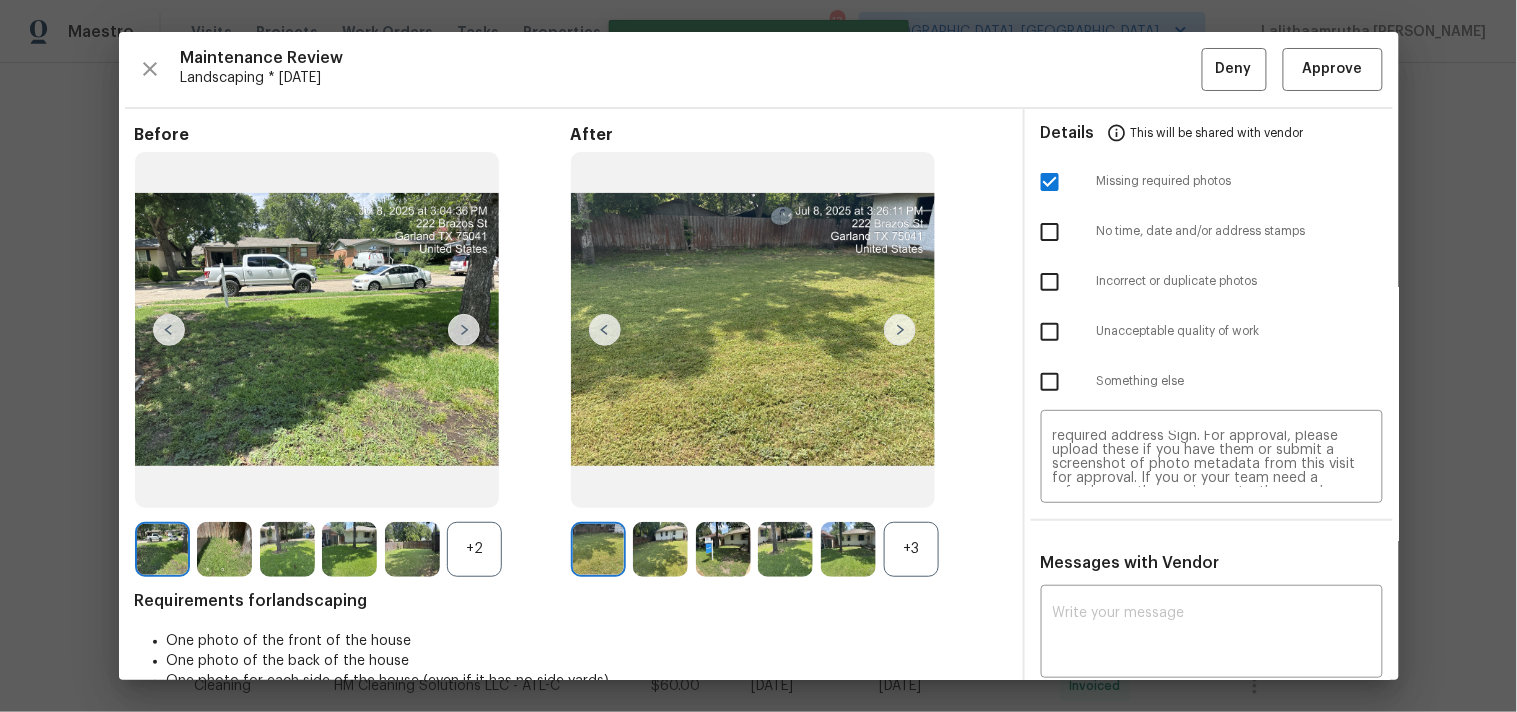 click on "Maintenance Review Landscaping * Mon, Jul 07 Deny Approve Before  +2 After  +3 Requirements for  landscaping One photo of the front of the house One photo of the back of the house One photo for each side of the house (even if it has no side yards) Details This will be shared with vendor Missing required photos No time, date and/or address stamps Incorrect or duplicate photos Unacceptable quality of work Something else Maintenance Audit Team: Hello! Unfortunately this Landscaping visit completed on 07/11/2025 has been denied because we are missing the required address Sign. For approval, please upload these if you have them or submit a screenshot of photo metadata from this visit for approval. If you or your team need a refresher on the requirements, they can be found at https://www.opendoor.com/vendor-help/quality. Thank you! ​   Messages with Vendor   x ​ Lalithaamrutha Davuluri 7/13/25, 5:44 https://www.opendoor.com/vendor-help/quality.  Thank you! Abirami Radhakrishnan 5/3/25, 0:5  Thank you!" at bounding box center (759, 356) 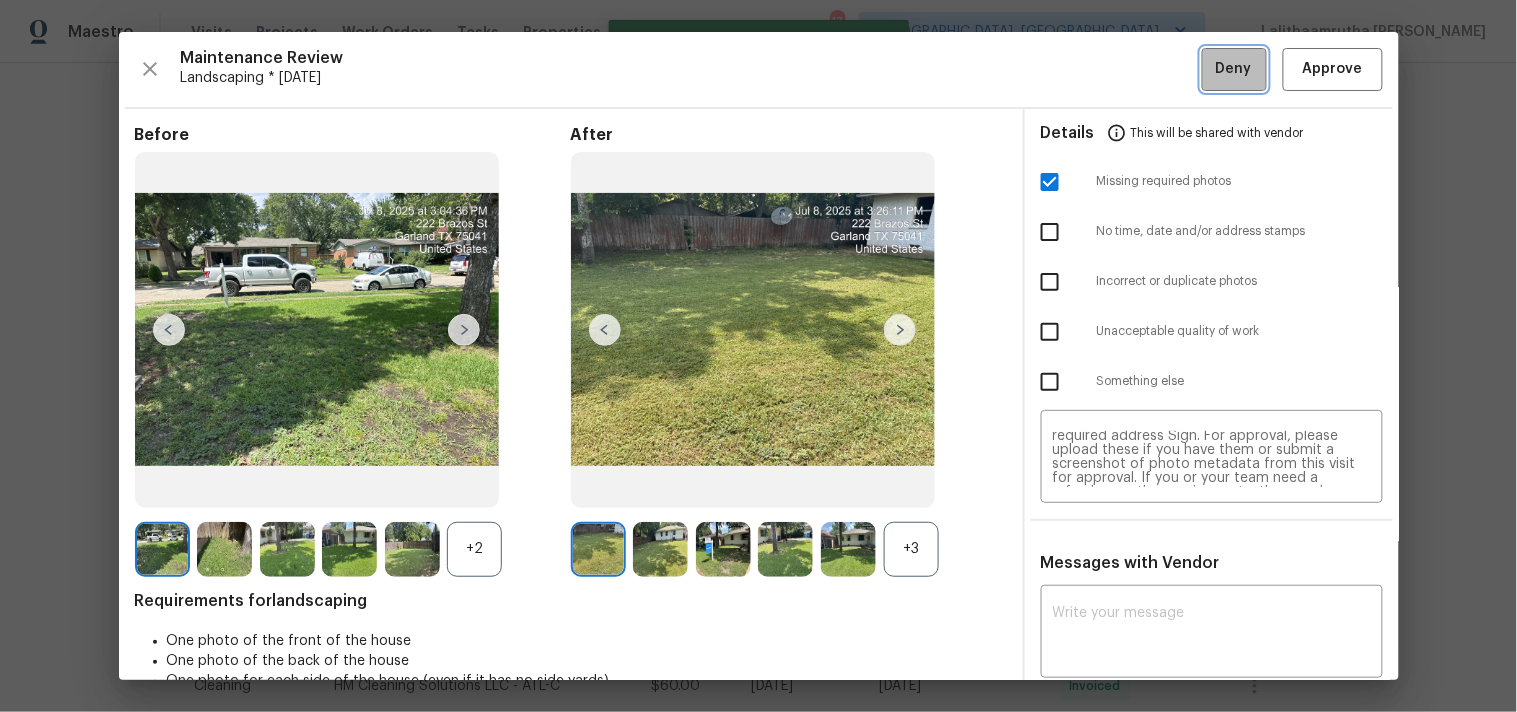 click on "Deny" at bounding box center [1234, 69] 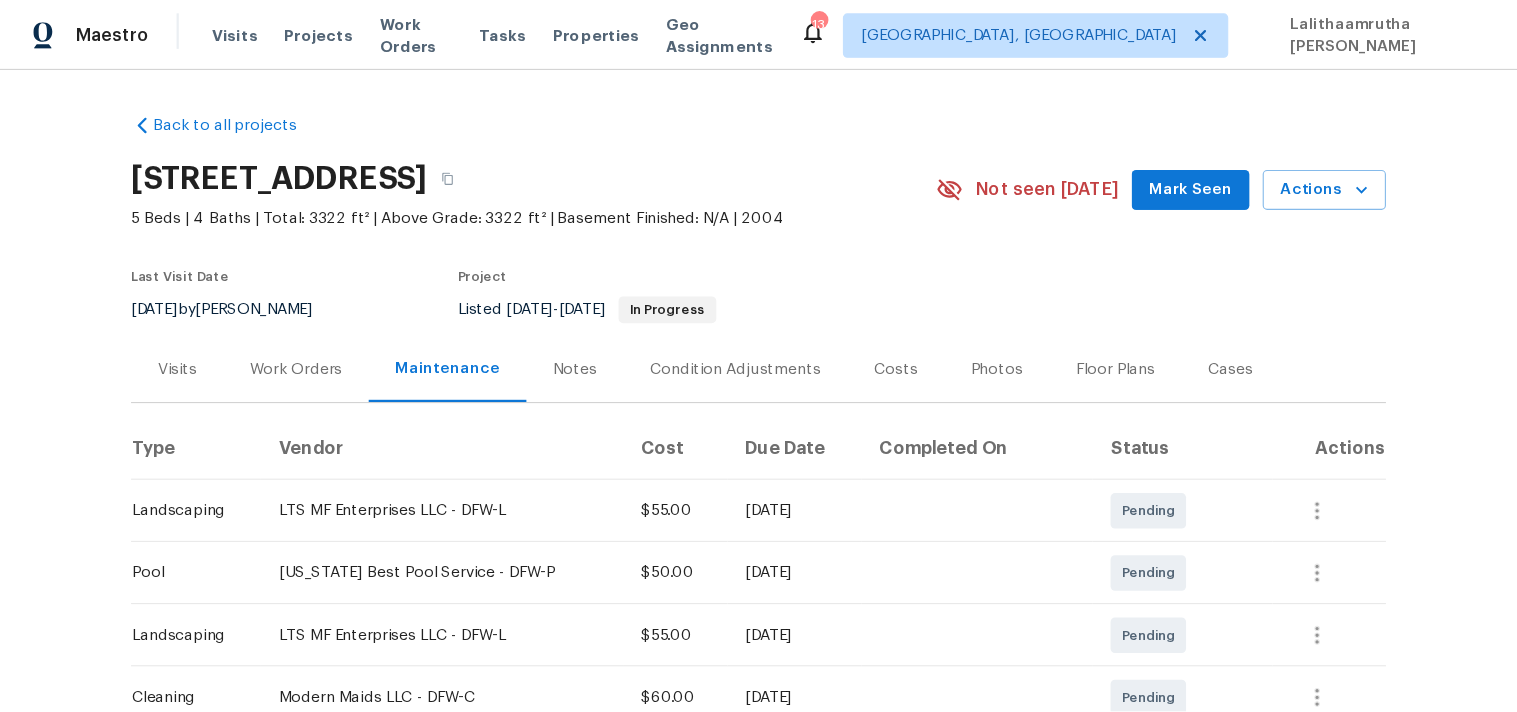 scroll, scrollTop: 0, scrollLeft: 0, axis: both 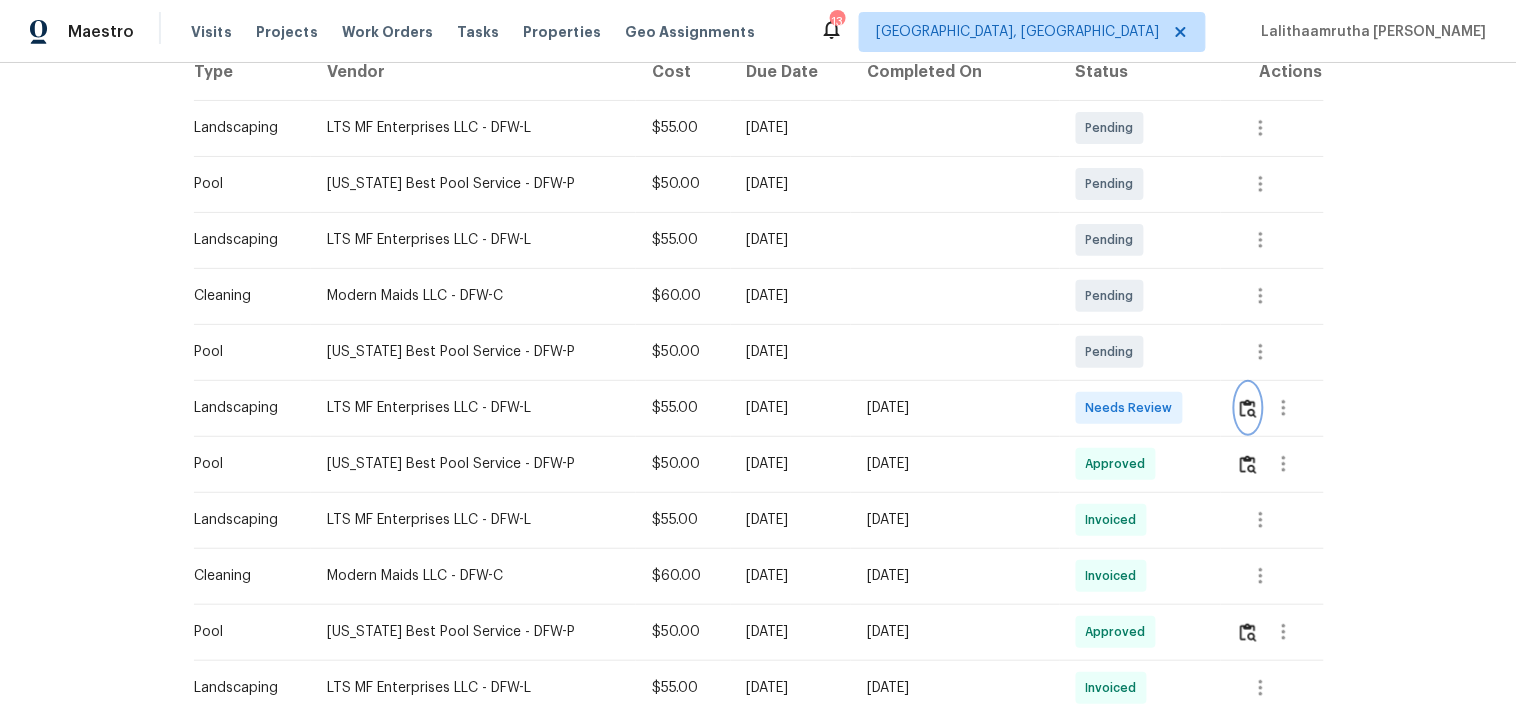 click at bounding box center (1248, 408) 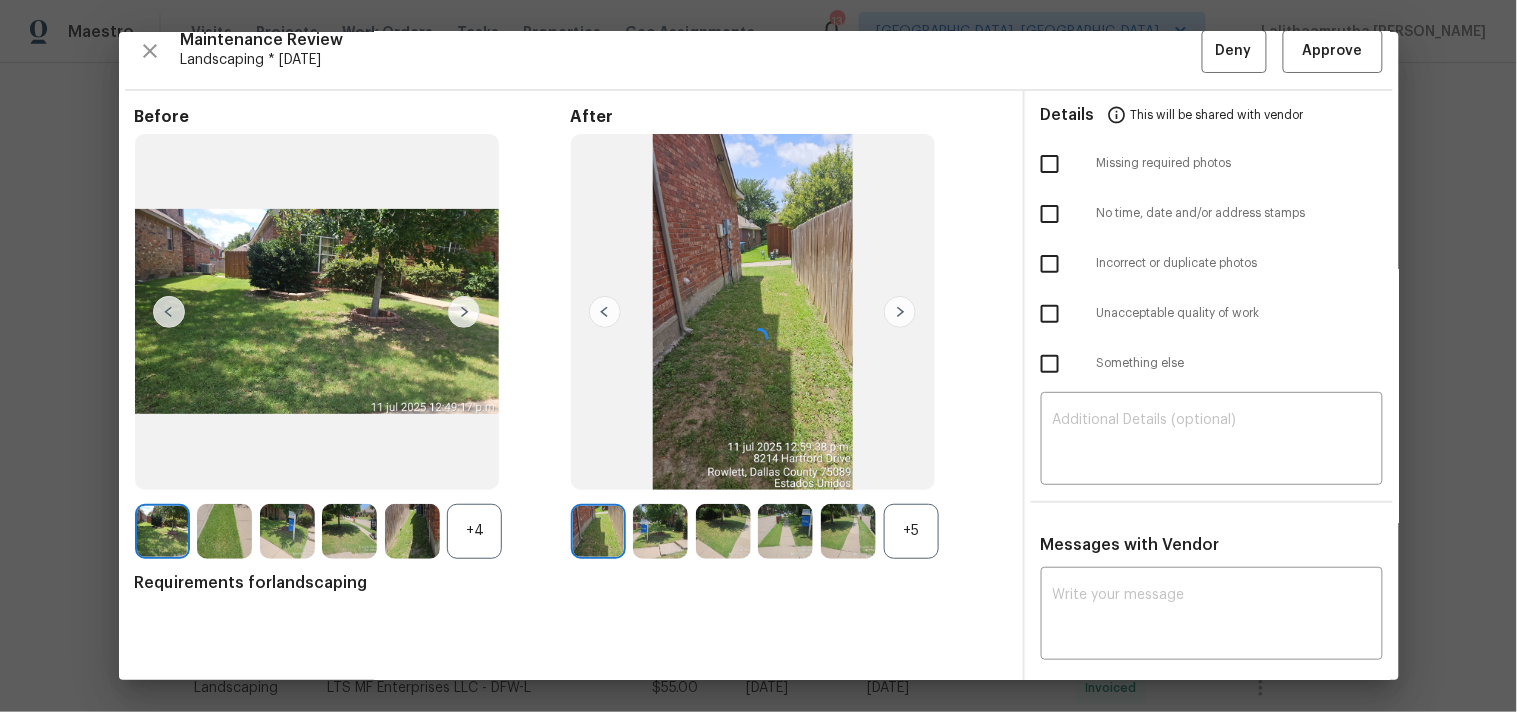 scroll, scrollTop: 27, scrollLeft: 0, axis: vertical 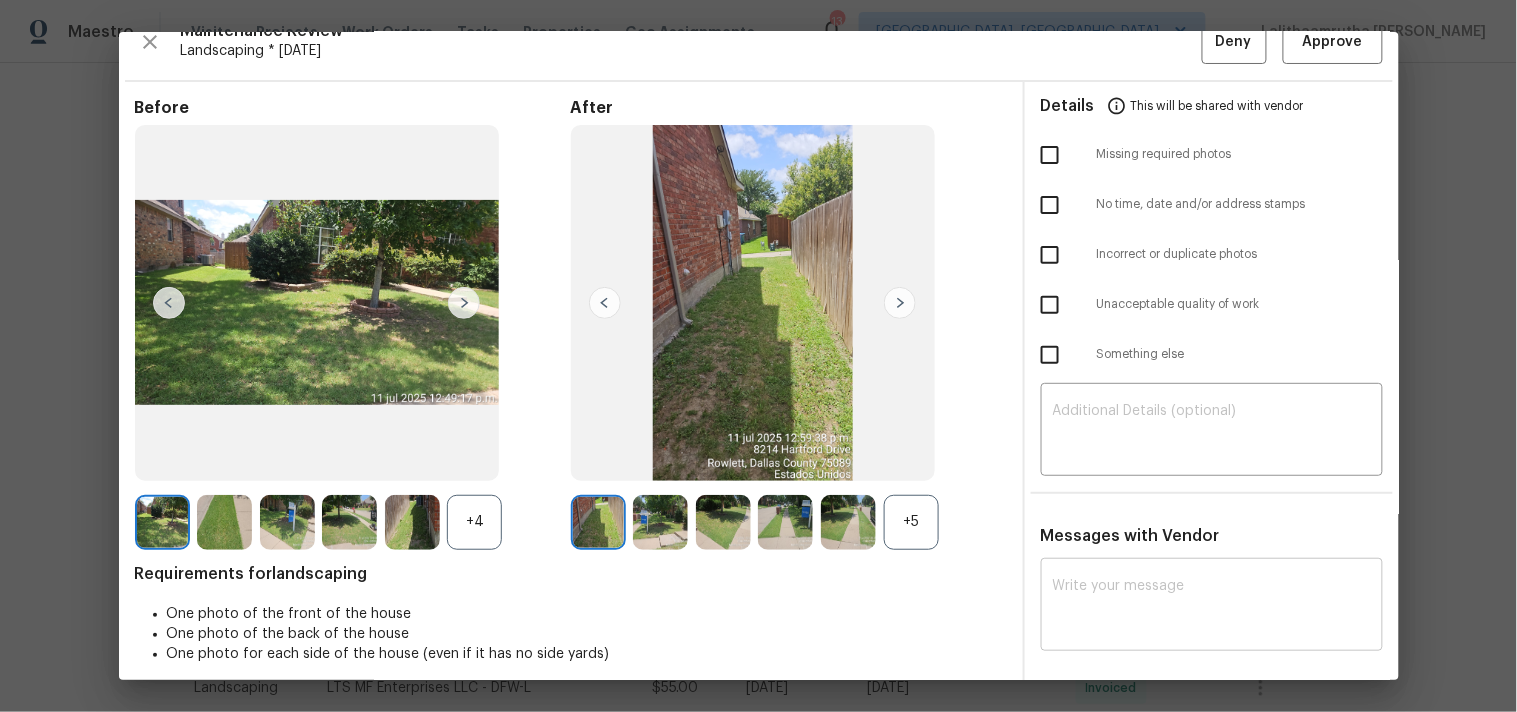 click on "x ​" at bounding box center (1212, 607) 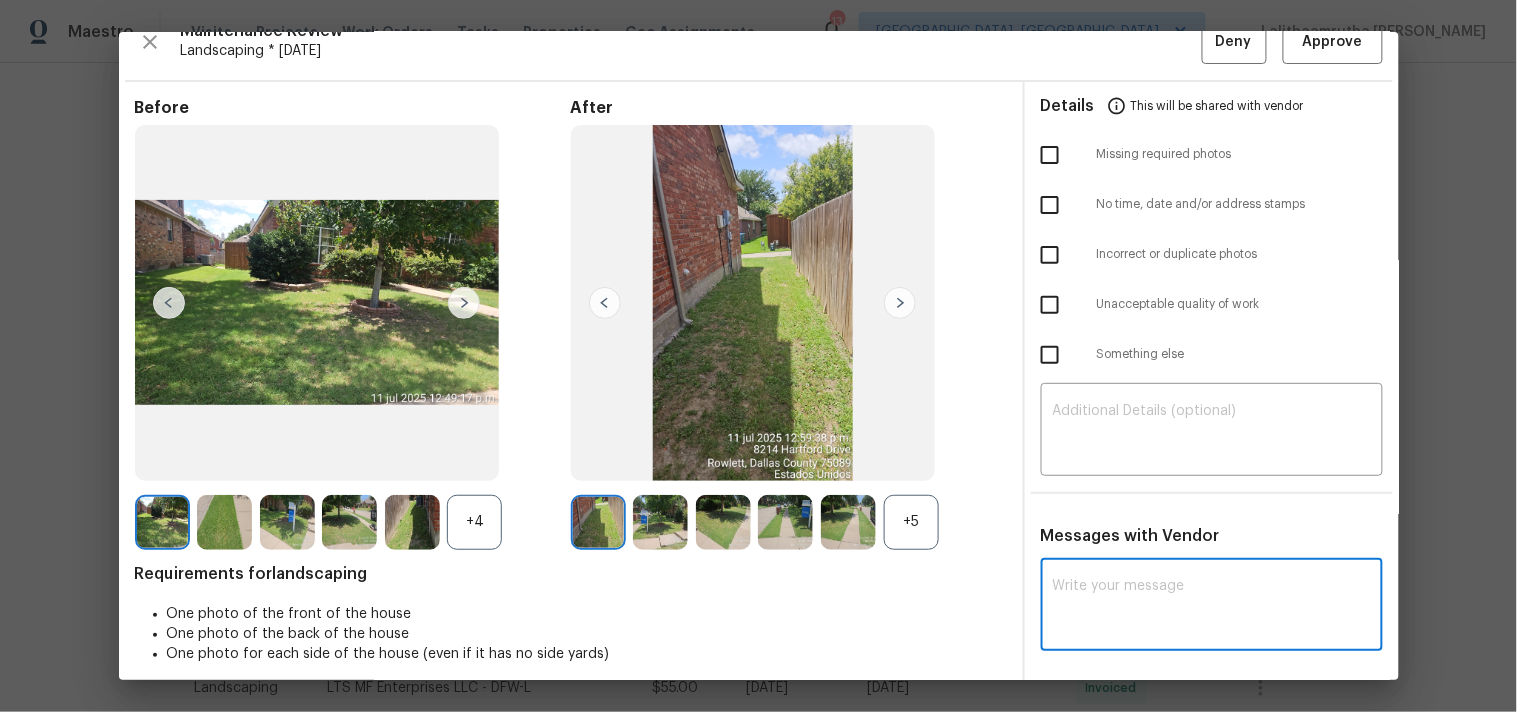 paste on "Maintenance Audit Team: Hello! Unfortunately, this Landscaping visit completed on [DATE] has been denied because we are missing the required photos for approval. For approval, please upload Full view of backyard  and address sign photos only if the correct or missing photos were taken on the same day the visit was completed. If those photos are available, they must be uploaded within 48 hours of the original visit date. If the required photos were not taken on the day of the visit, the denial will remain in place. If you or your team need a refresher on the quality standards and requirements, please refer to the updated Standards of Work that have been distributed via email. Thank you!" 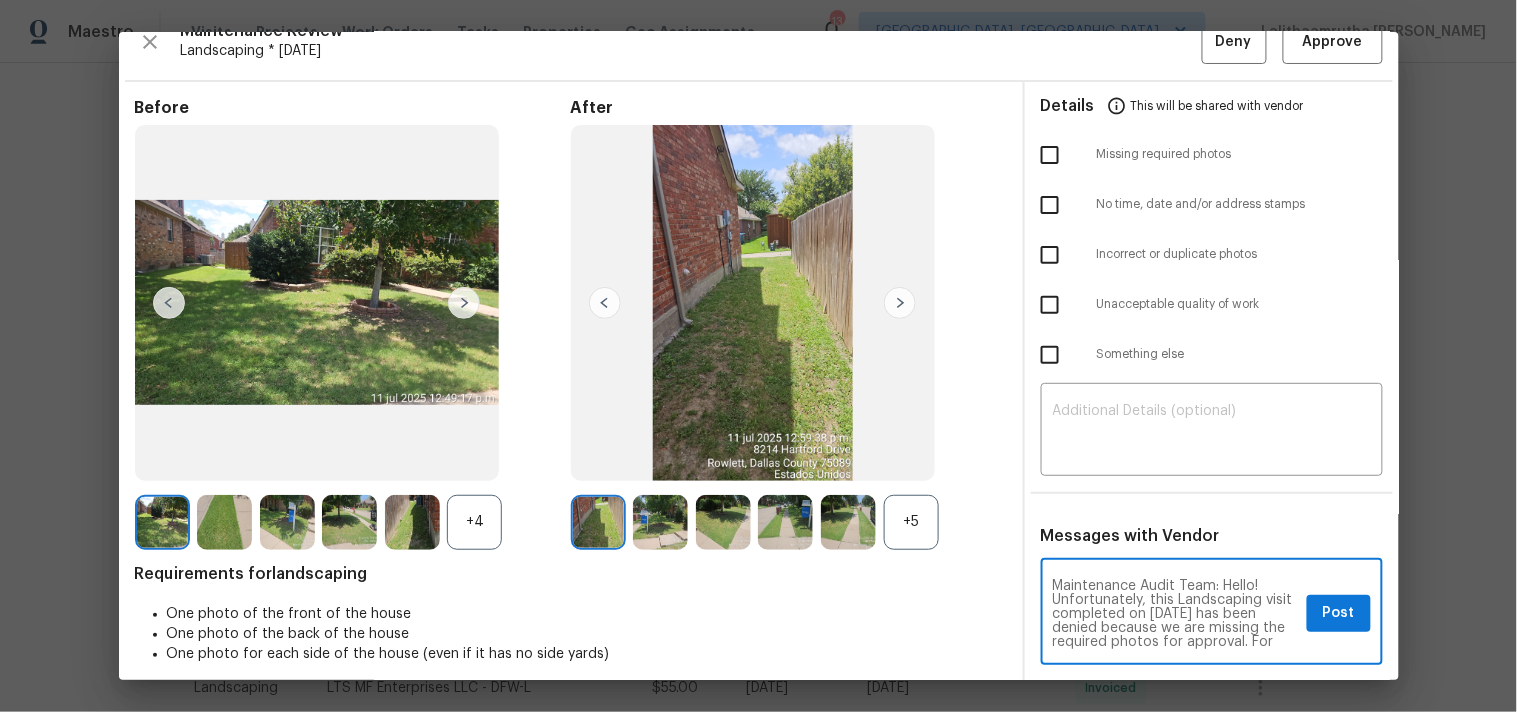 scroll, scrollTop: 237, scrollLeft: 0, axis: vertical 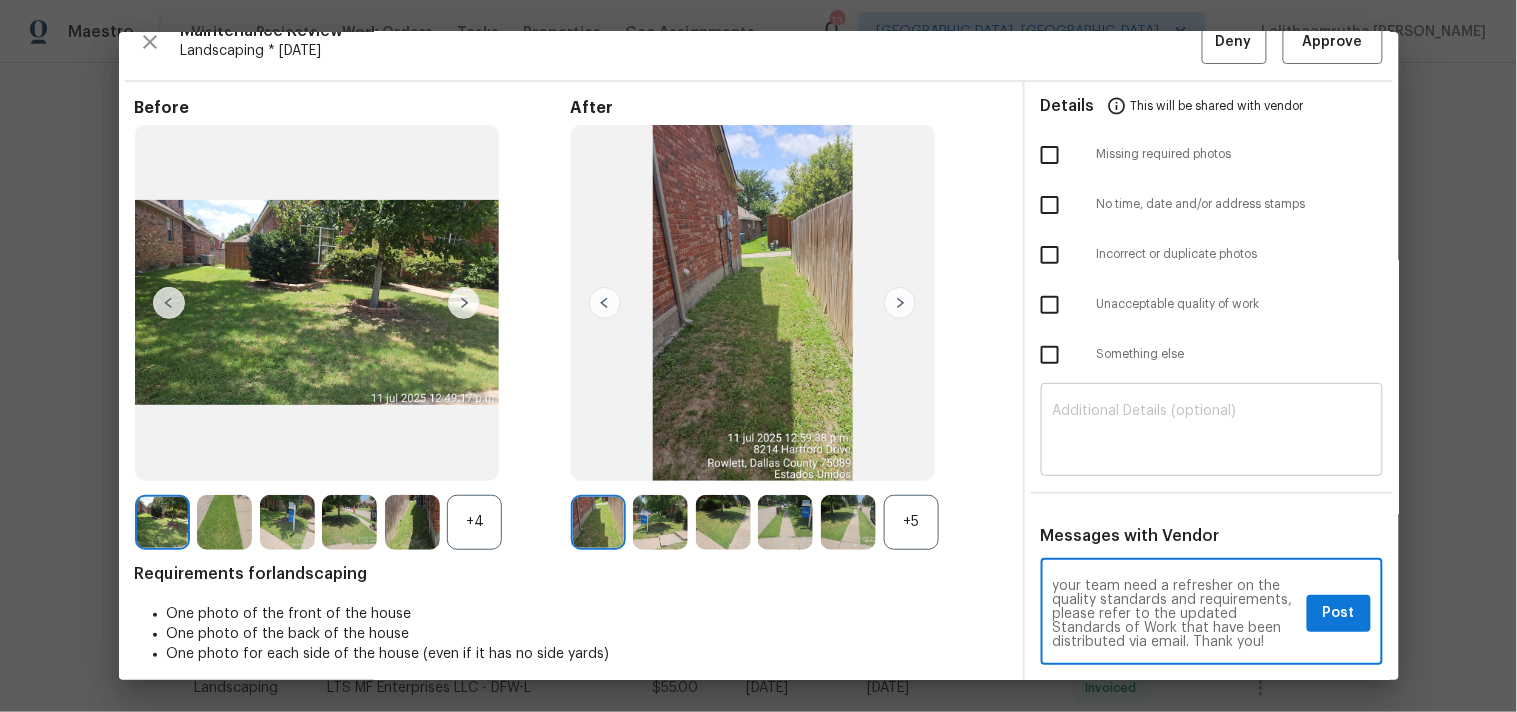 type on "Maintenance Audit Team: Hello! Unfortunately, this Landscaping visit completed on 07/11/2025 has been denied because we are missing the required photos for approval. For approval, please upload Full view of backyard  and address sign photos only if the correct or missing photos were taken on the same day the visit was completed. If those photos are available, they must be uploaded within 48 hours of the original visit date. If the required photos were not taken on the day of the visit, the denial will remain in place. If you or your team need a refresher on the quality standards and requirements, please refer to the updated Standards of Work that have been distributed via email. Thank you!" 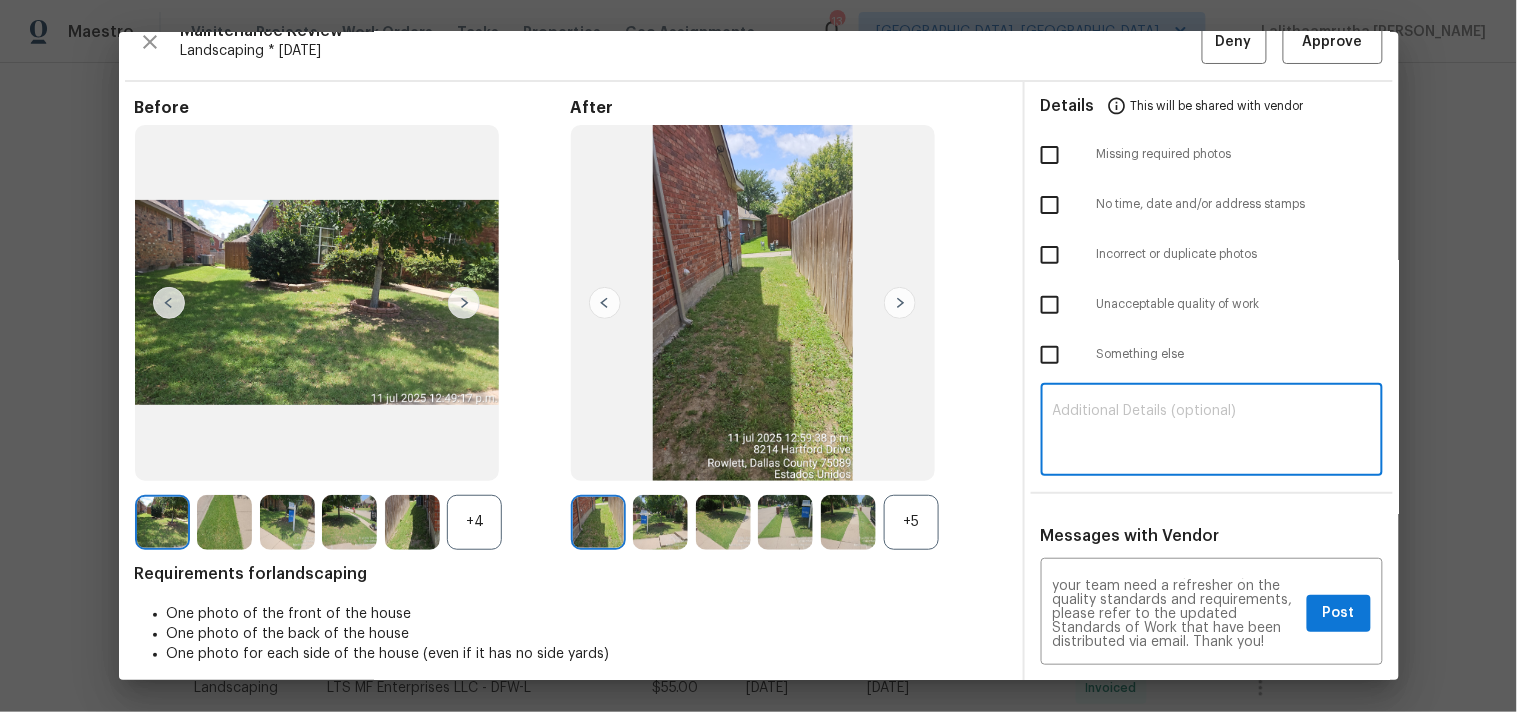 paste on "Maintenance Audit Team: Hello! Unfortunately, this Landscaping visit completed on 07/11/2025 has been denied because we are missing the required photos for approval. For approval, please upload Full view of backyard  and address sign photos only if the correct or missing photos were taken on the same day the visit was completed. If those photos are available, they must be uploaded within 48 hours of the original visit date. If the required photos were not taken on the day of the visit, the denial will remain in place. If you or your team need a refresher on the quality standards and requirements, please refer to the updated Standards of Work that have been distributed via email. Thank you!" 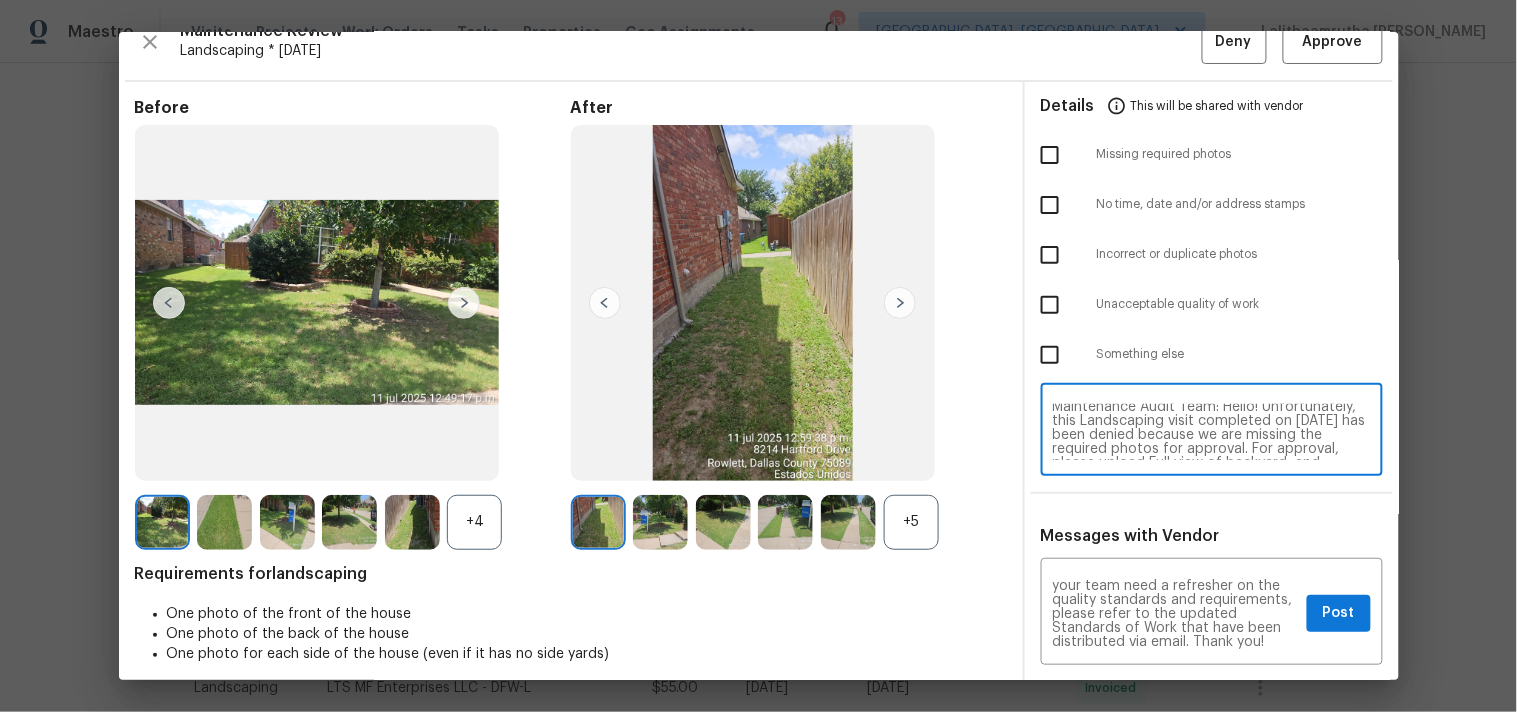 scroll, scrollTop: 0, scrollLeft: 0, axis: both 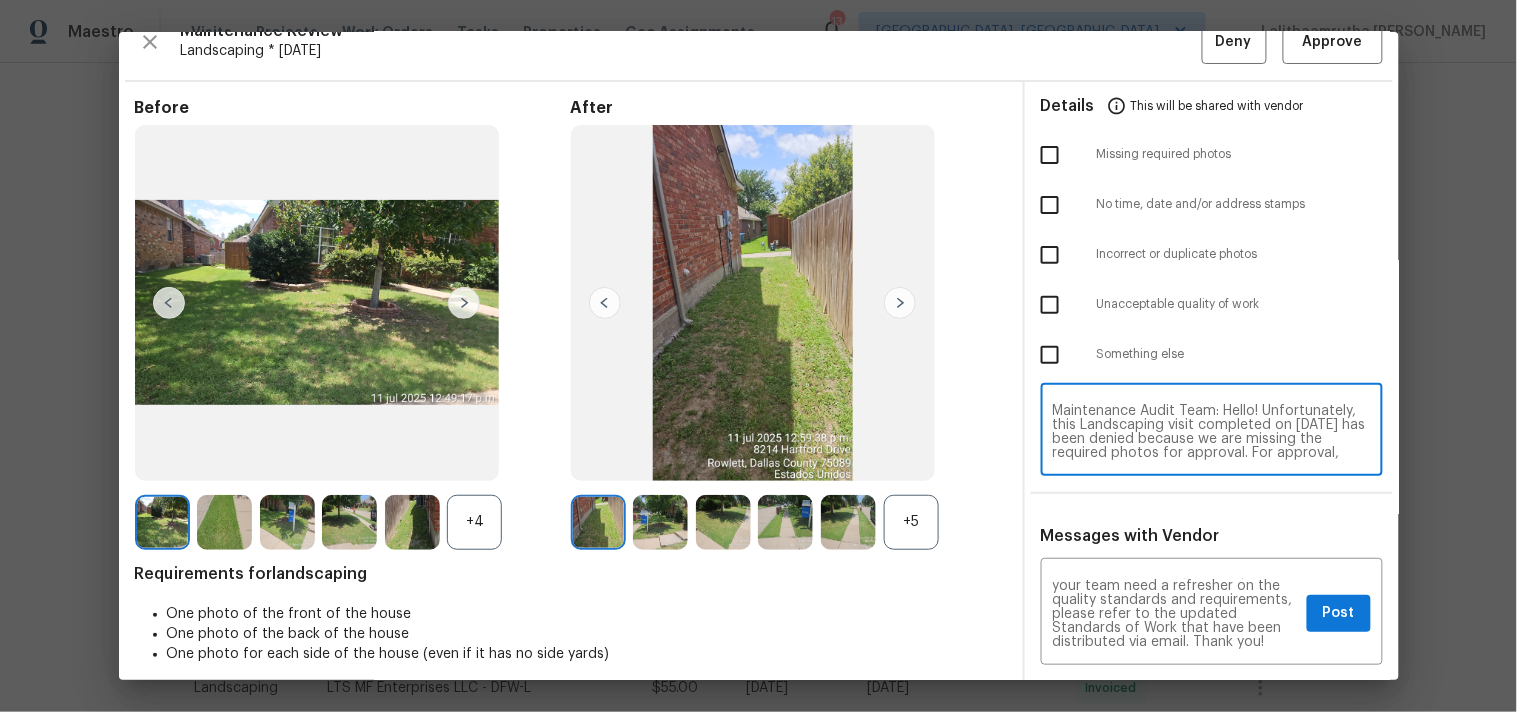 click on "Maintenance Audit Team: Hello! Unfortunately, this Landscaping visit completed on 07/11/2025 has been denied because we are missing the required photos for approval. For approval, please upload Full view of backyard  and address sign photos only if the correct or missing photos were taken on the same day the visit was completed. If those photos are available, they must be uploaded within 48 hours of the original visit date. If the required photos were not taken on the day of the visit, the denial will remain in place. If you or your team need a refresher on the quality standards and requirements, please refer to the updated Standards of Work that have been distributed via email. Thank you!" at bounding box center (1212, 432) 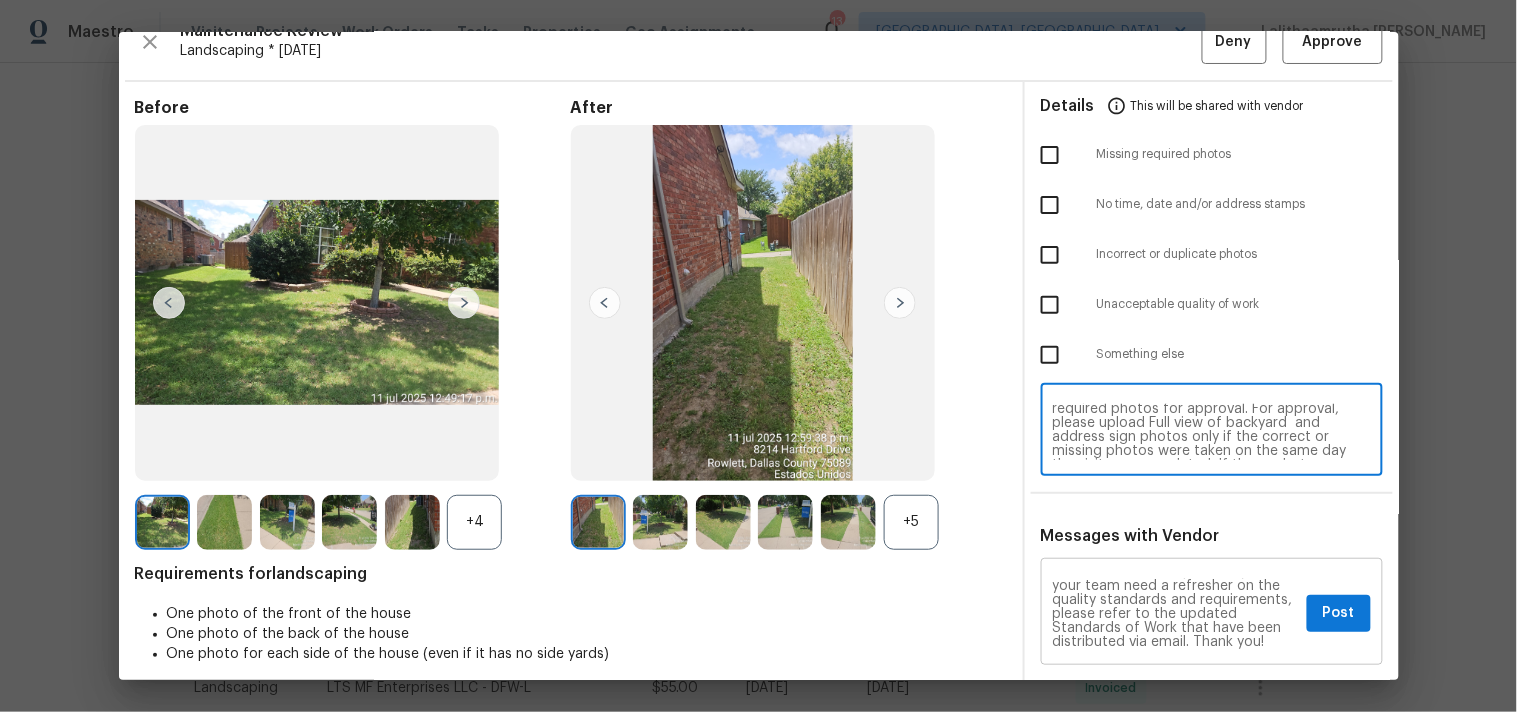 type on "Maintenance Audit Team: Hello! Unfortunately, this Landscaping visit completed on 07/11/2025 has been denied because we are missing the required photos for approval. For approval, please upload Full view of backyard  and address sign photos only if the correct or missing photos were taken on the same day the visit was completed. If those photos are available, they must be uploaded within 48 hours of the original visit date. If the required photos were not taken on the day of the visit, the denial will remain in place. If you or your team need a refresher on the quality standards and requirements, please refer to the updated Standards of Work that have been distributed via email. Thank you!" 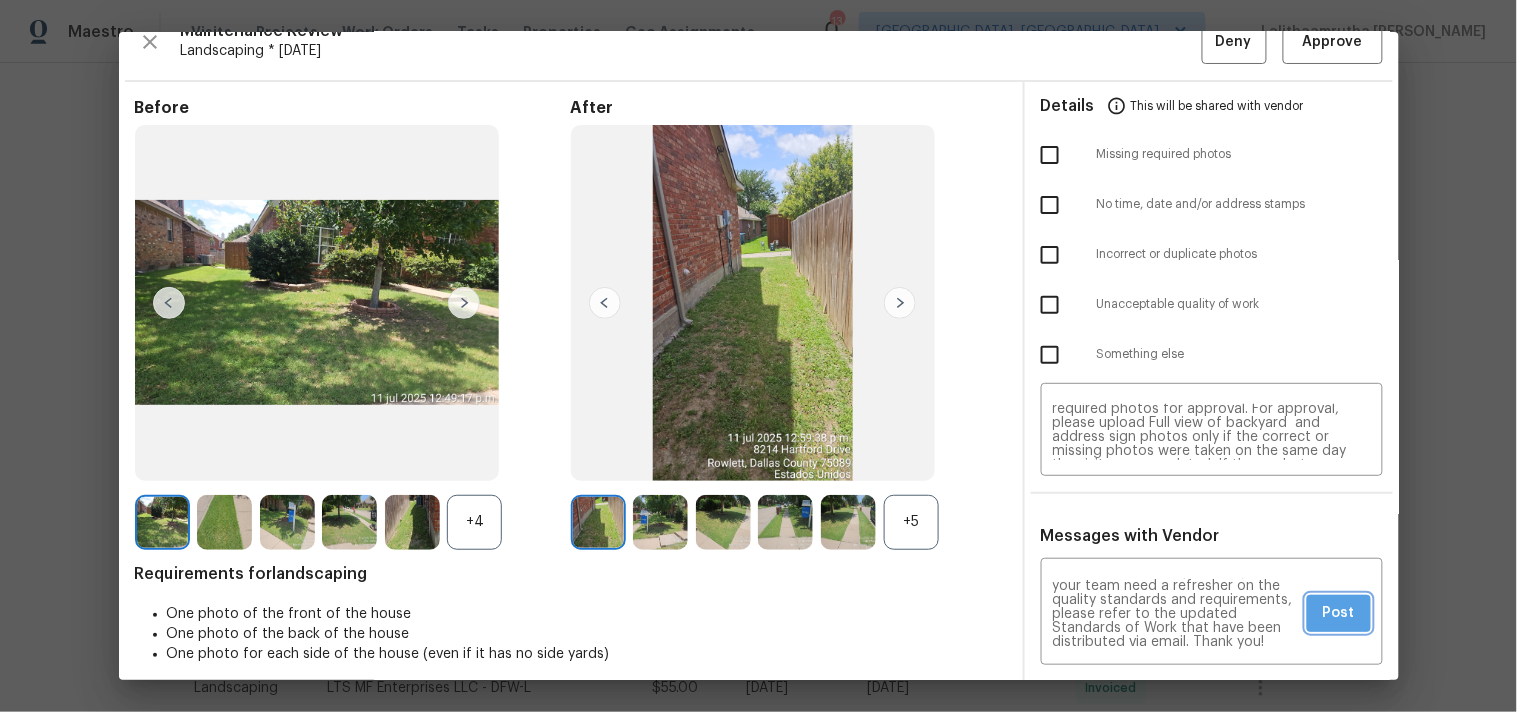 drag, startPoint x: 1321, startPoint y: 616, endPoint x: 1297, endPoint y: 520, distance: 98.95454 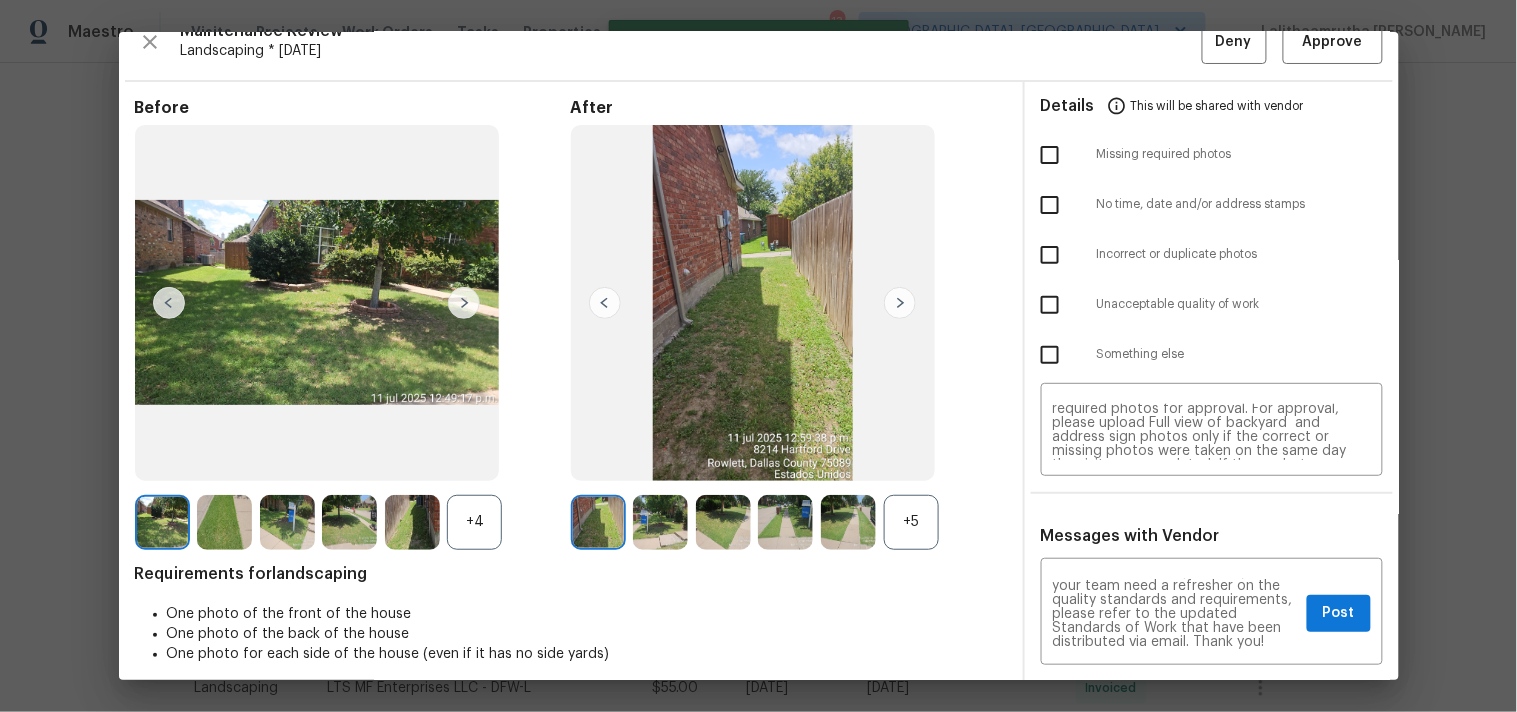 type 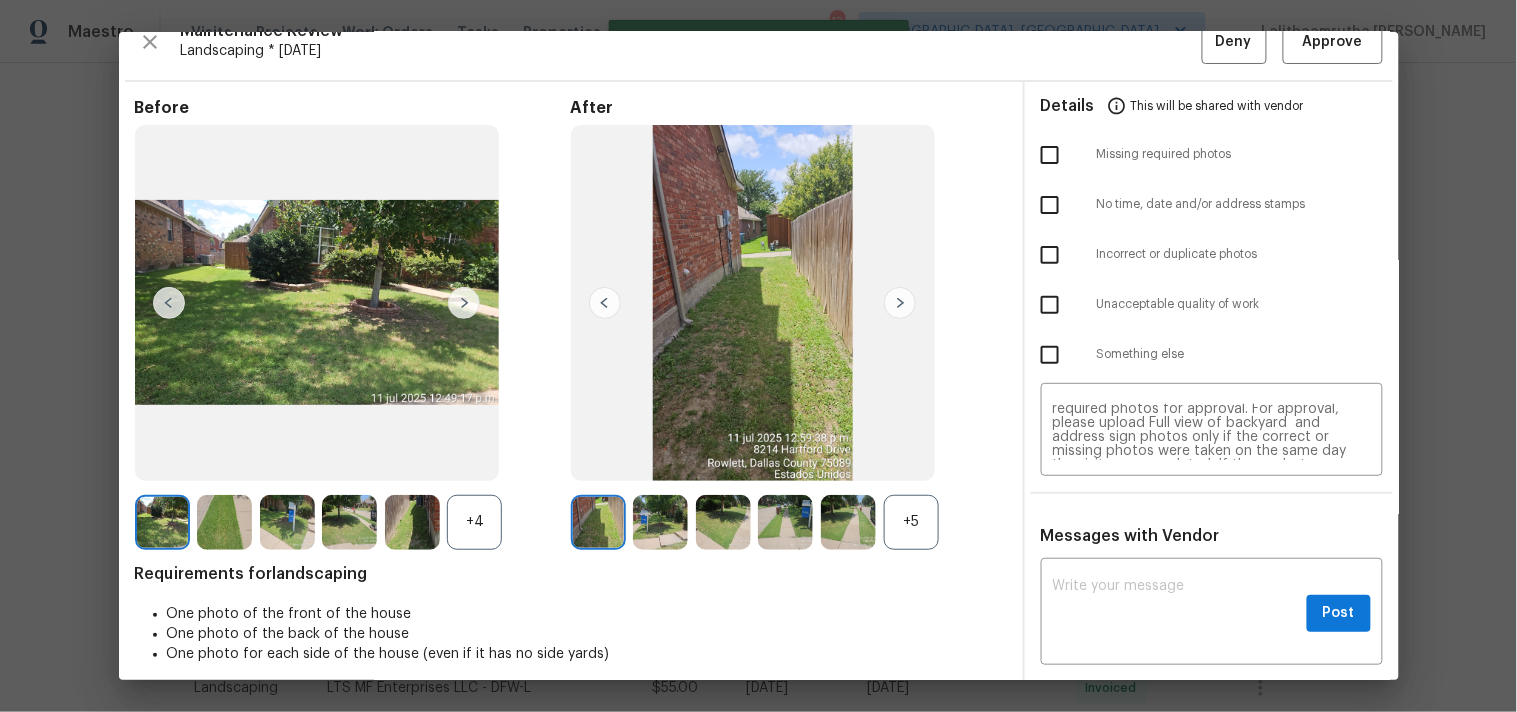 click at bounding box center [1050, 155] 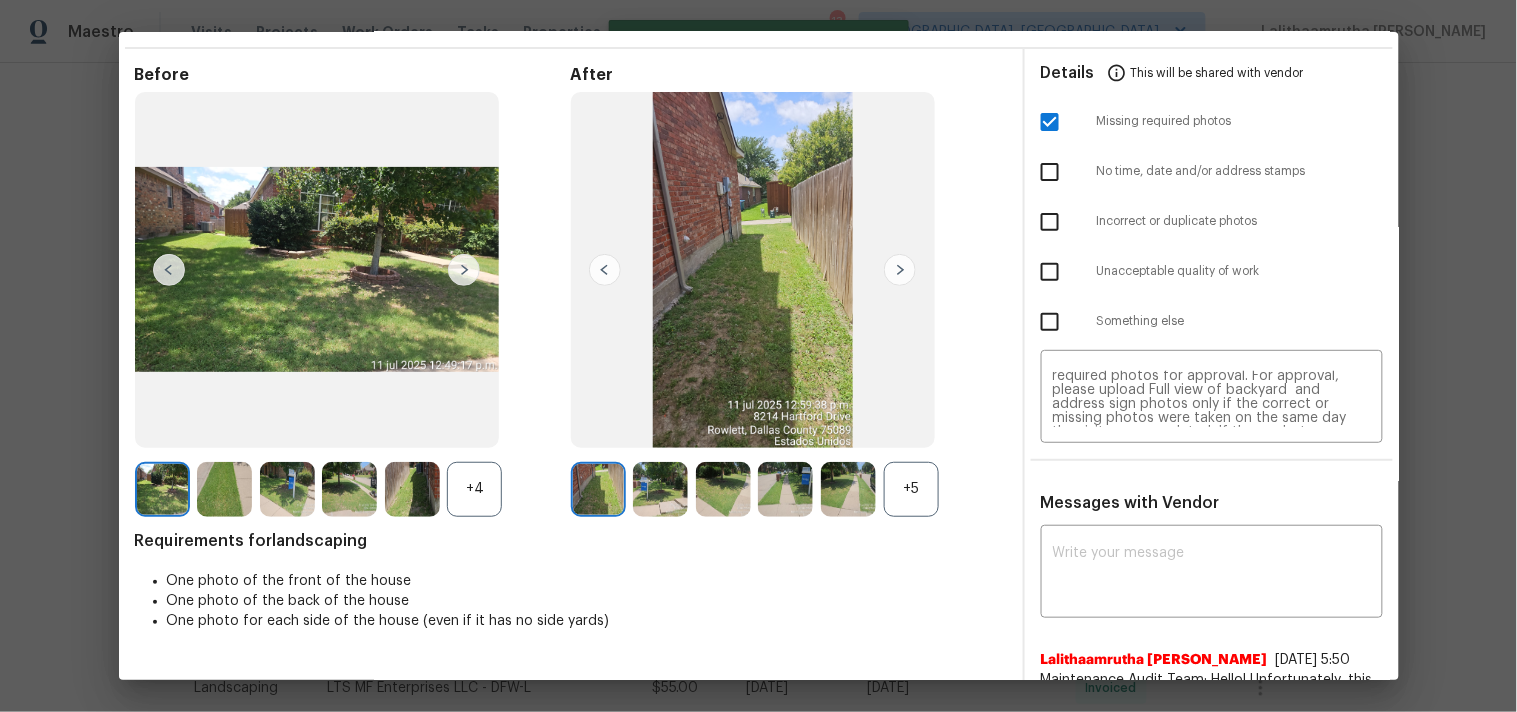 scroll, scrollTop: 0, scrollLeft: 0, axis: both 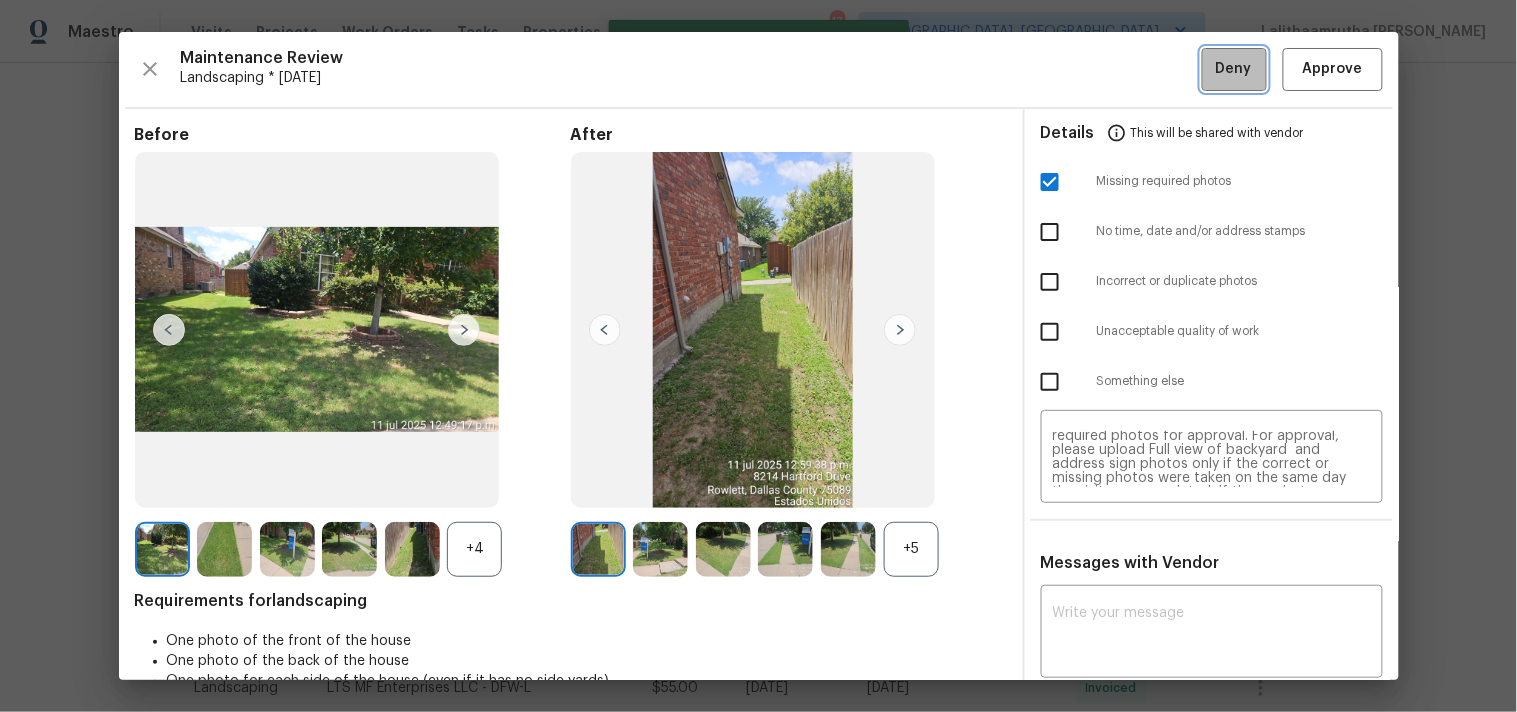 click on "Deny" at bounding box center [1234, 69] 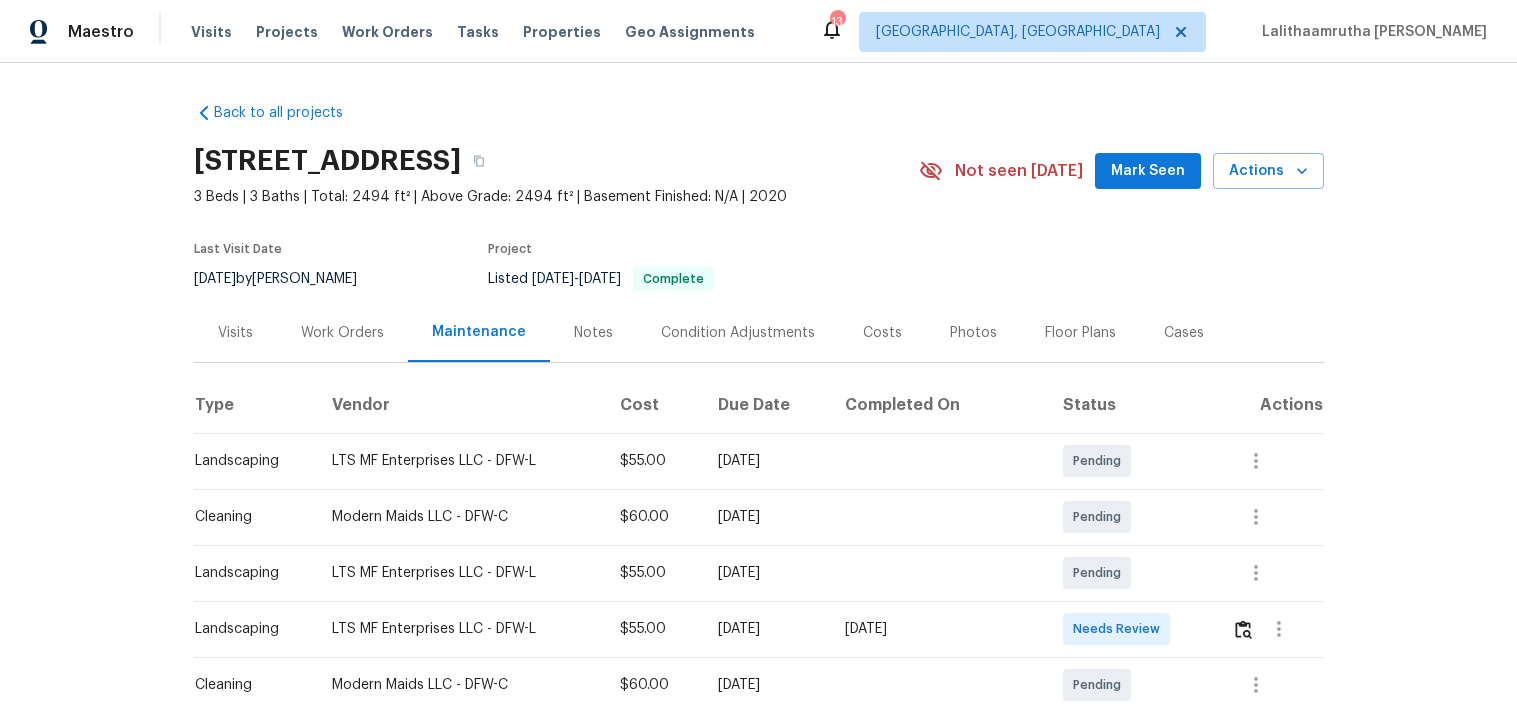 scroll, scrollTop: 0, scrollLeft: 0, axis: both 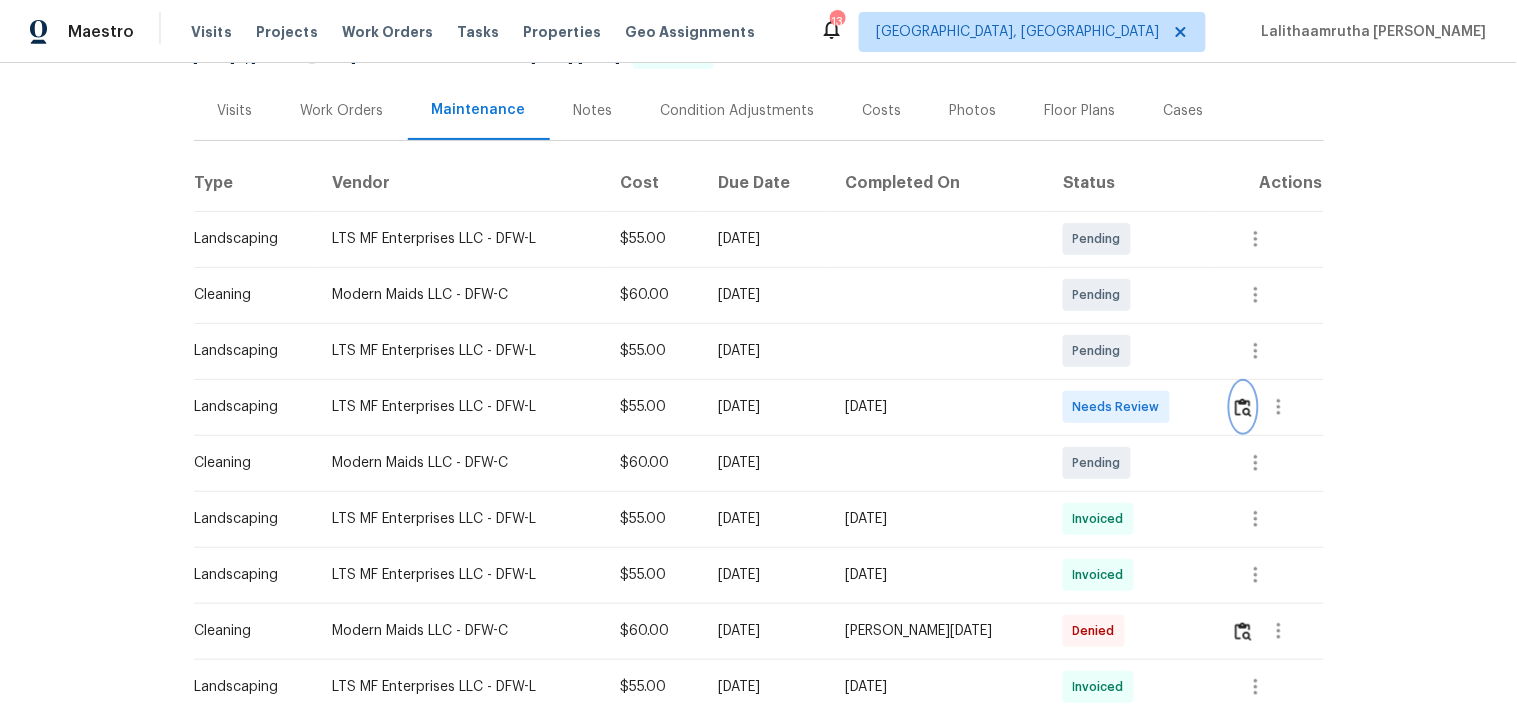 click at bounding box center [1243, 407] 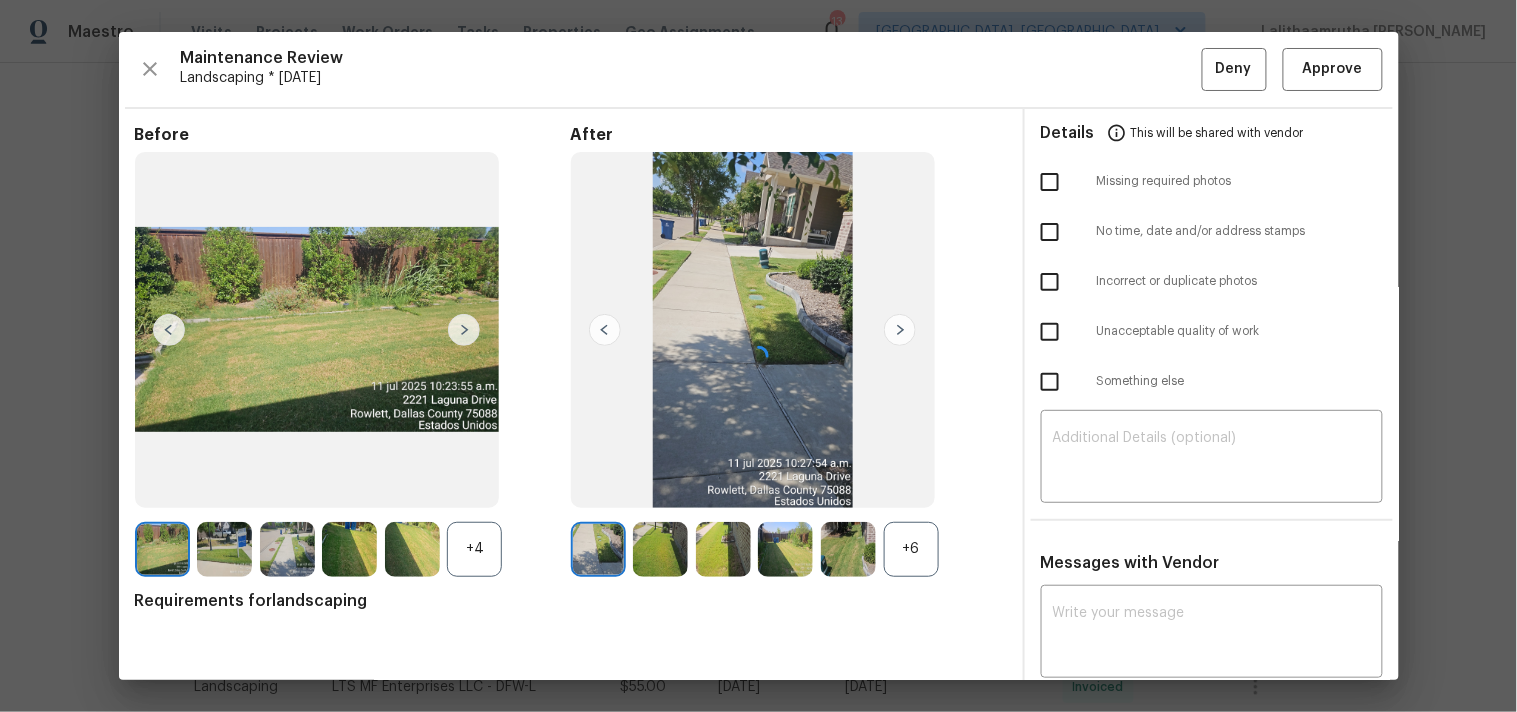 scroll, scrollTop: 27, scrollLeft: 0, axis: vertical 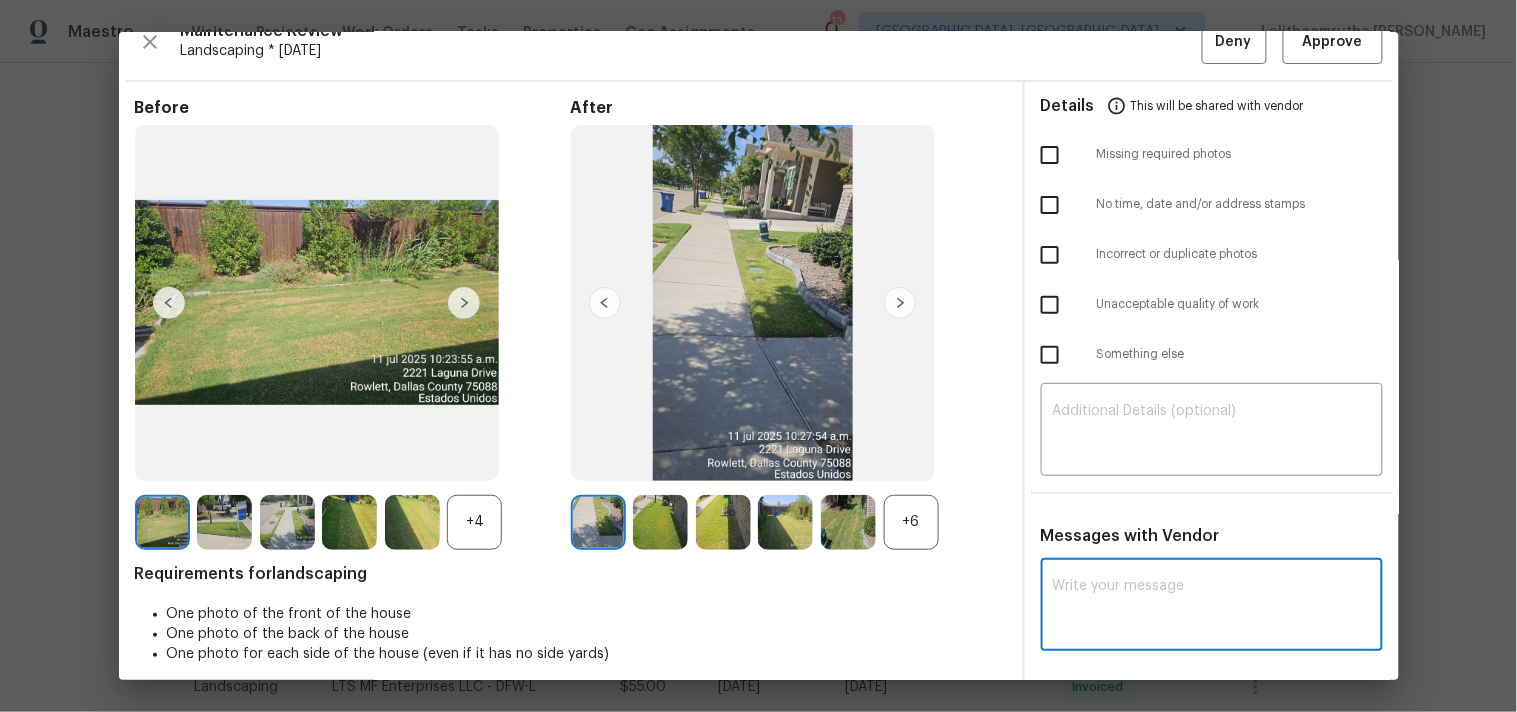 click at bounding box center [1212, 607] 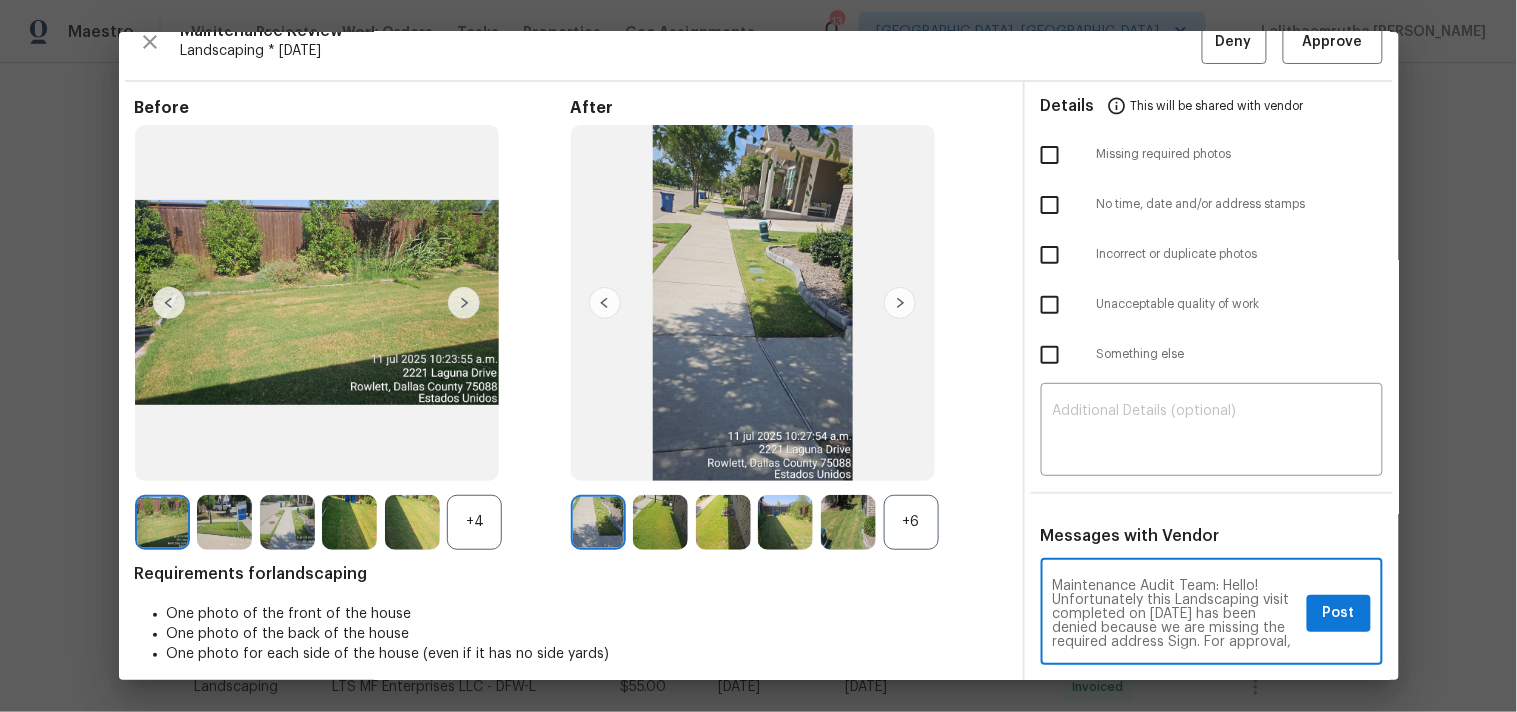 scroll, scrollTop: 125, scrollLeft: 0, axis: vertical 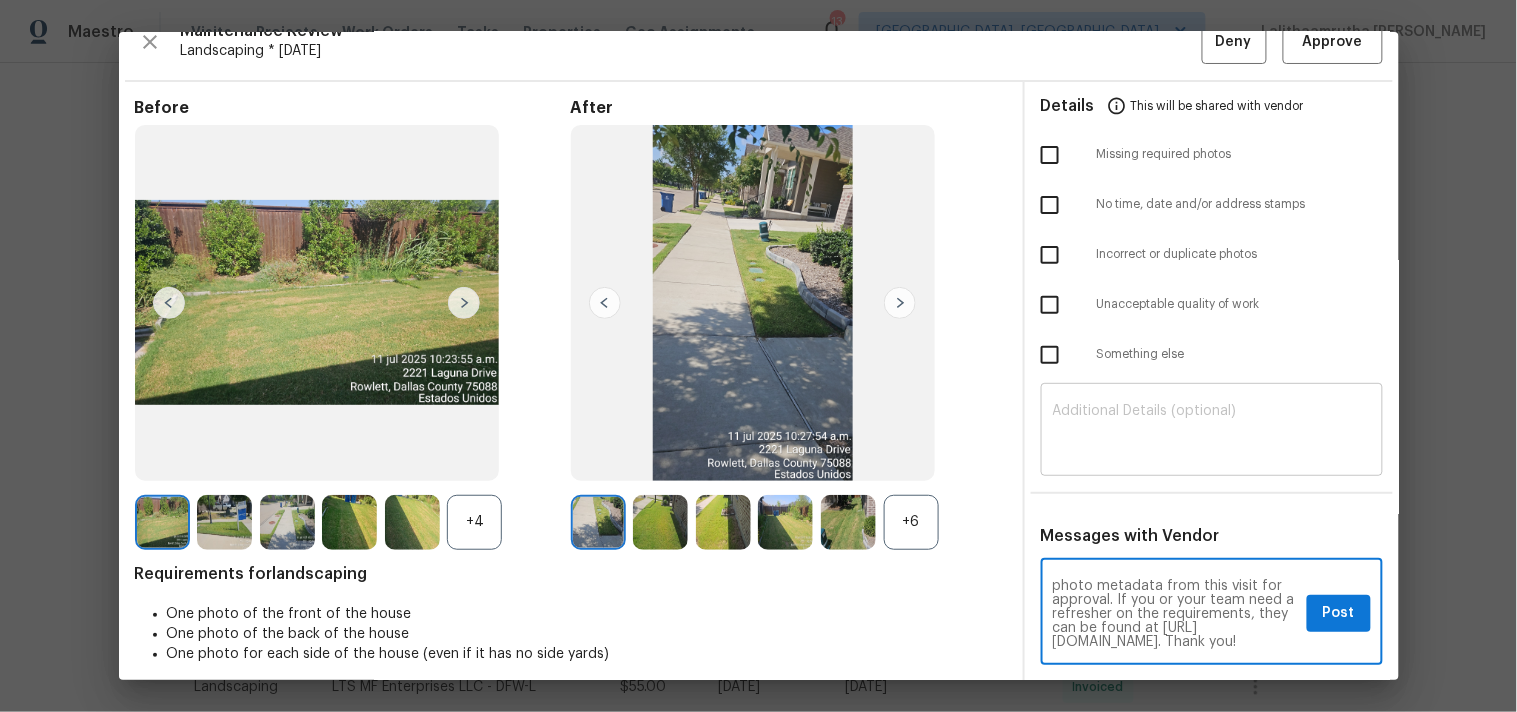 type on "Maintenance Audit Team: Hello! Unfortunately this Landscaping visit completed on 07/11/2025 has been denied because we are missing the required address Sign. For approval, please upload these if you have them or submit a screenshot of photo metadata from this visit for approval. If you or your team need a refresher on the requirements, they can be found at https://www.opendoor.com/vendor-help/quality. Thank you!" 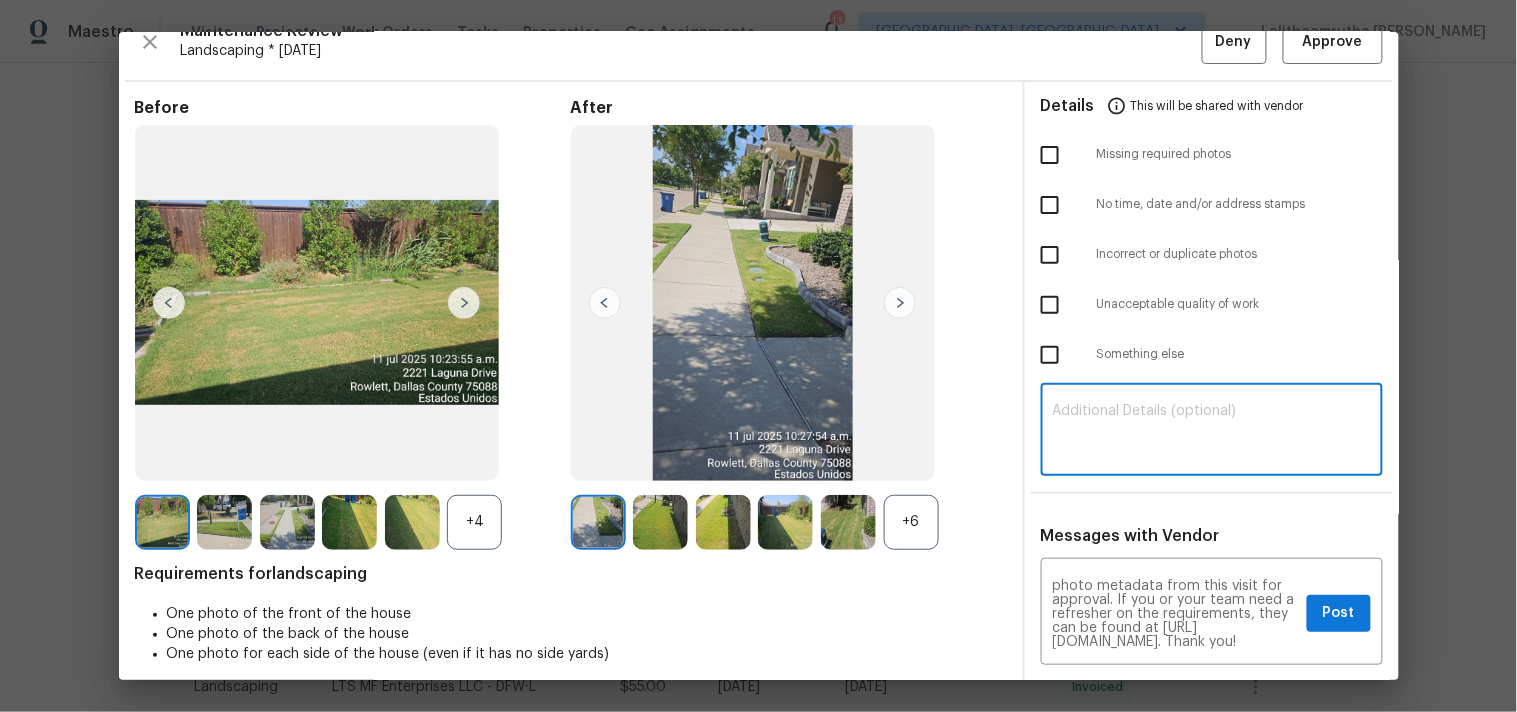 click at bounding box center (1212, 432) 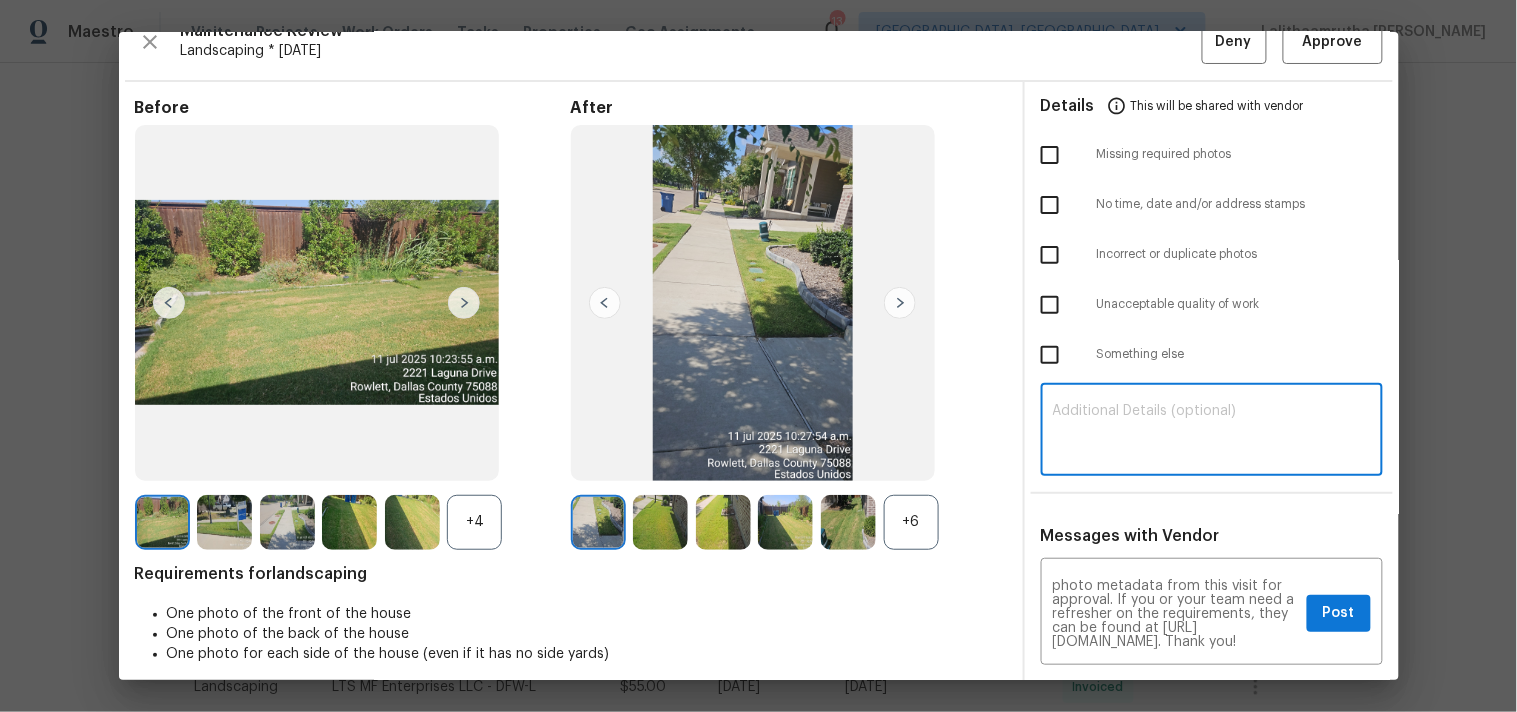 paste on "Maintenance Audit Team: Hello! Unfortunately this Landscaping visit completed on 07/11/2025 has been denied because we are missing the required address Sign. For approval, please upload these if you have them or submit a screenshot of photo metadata from this visit for approval. If you or your team need a refresher on the requirements, they can be found at https://www.opendoor.com/vendor-help/quality. Thank you!" 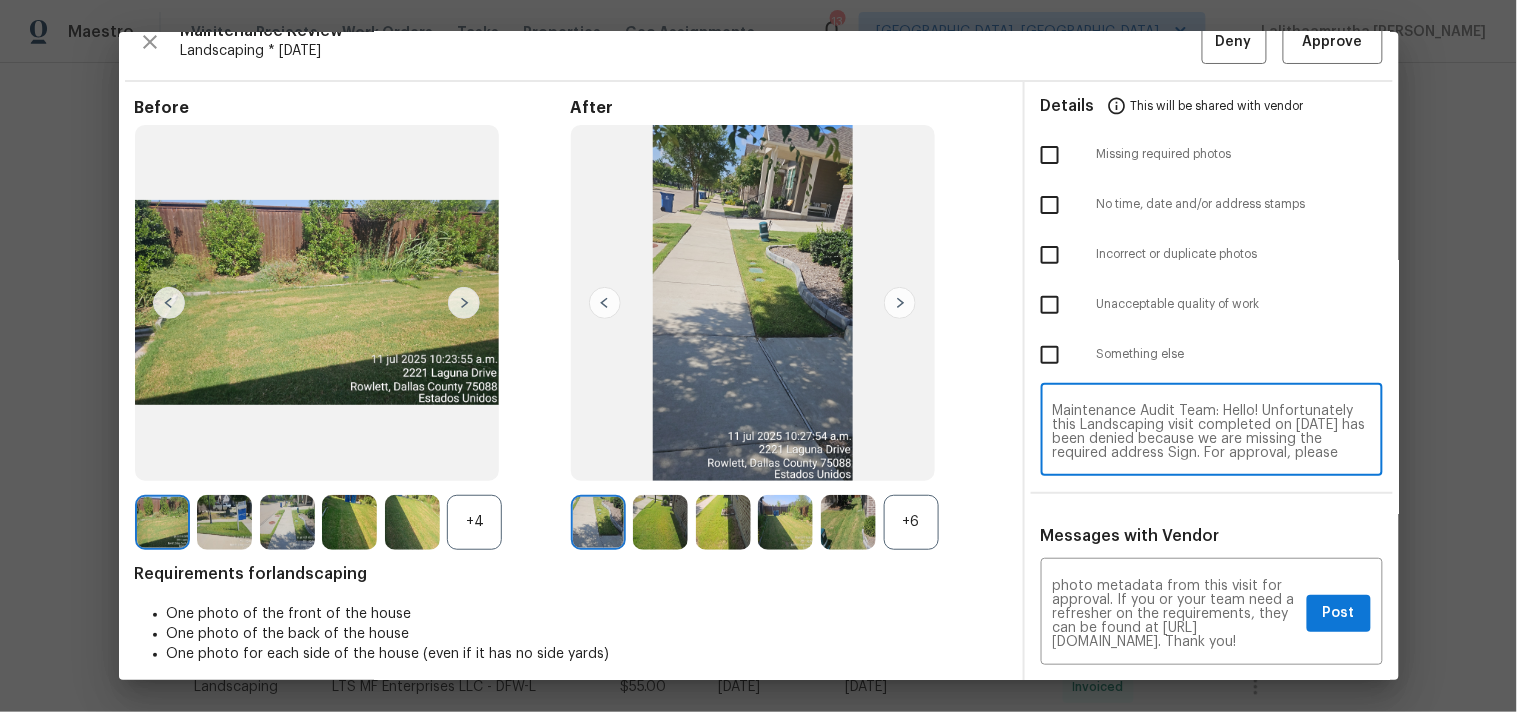 scroll, scrollTop: 97, scrollLeft: 0, axis: vertical 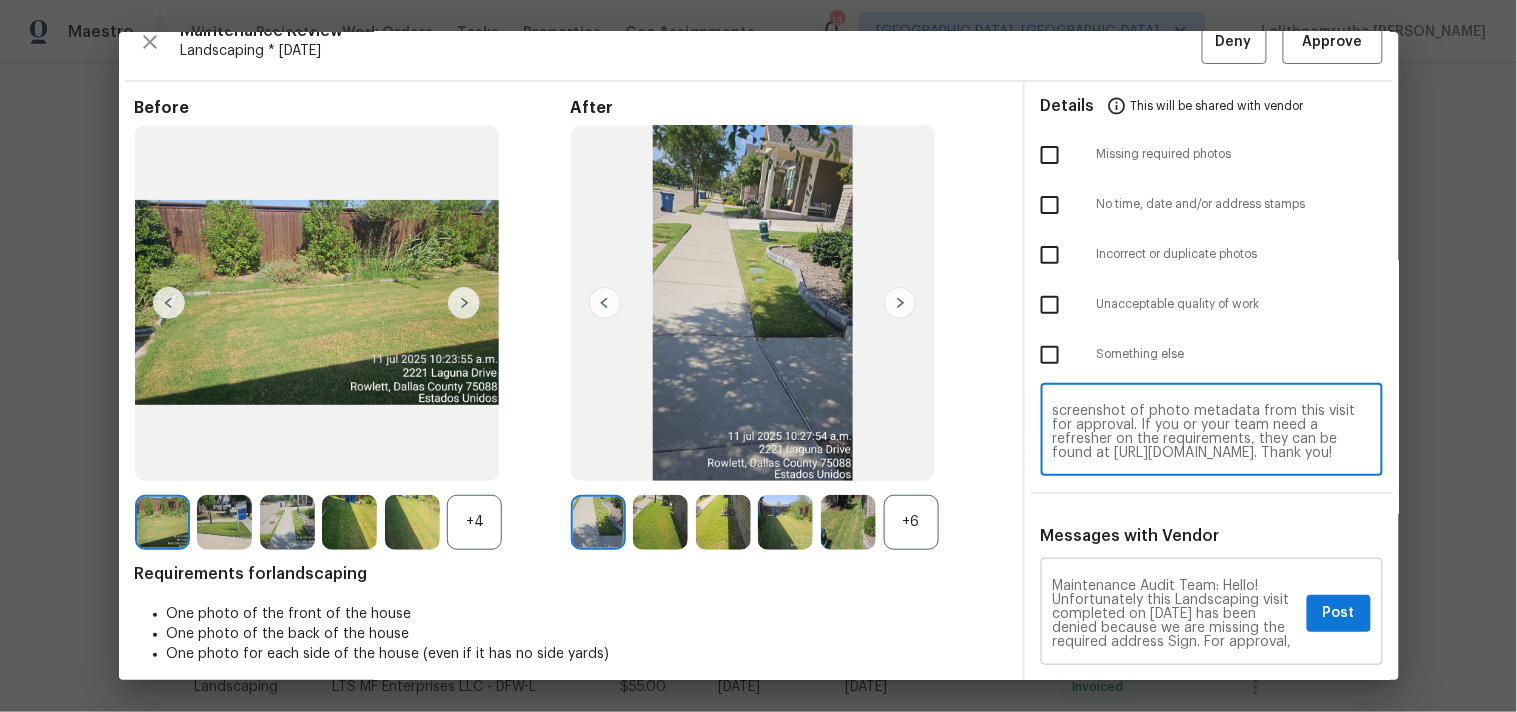 type on "Maintenance Audit Team: Hello! Unfortunately this Landscaping visit completed on 07/11/2025 has been denied because we are missing the required address Sign. For approval, please upload these if you have them or submit a screenshot of photo metadata from this visit for approval. If you or your team need a refresher on the requirements, they can be found at https://www.opendoor.com/vendor-help/quality. Thank you!" 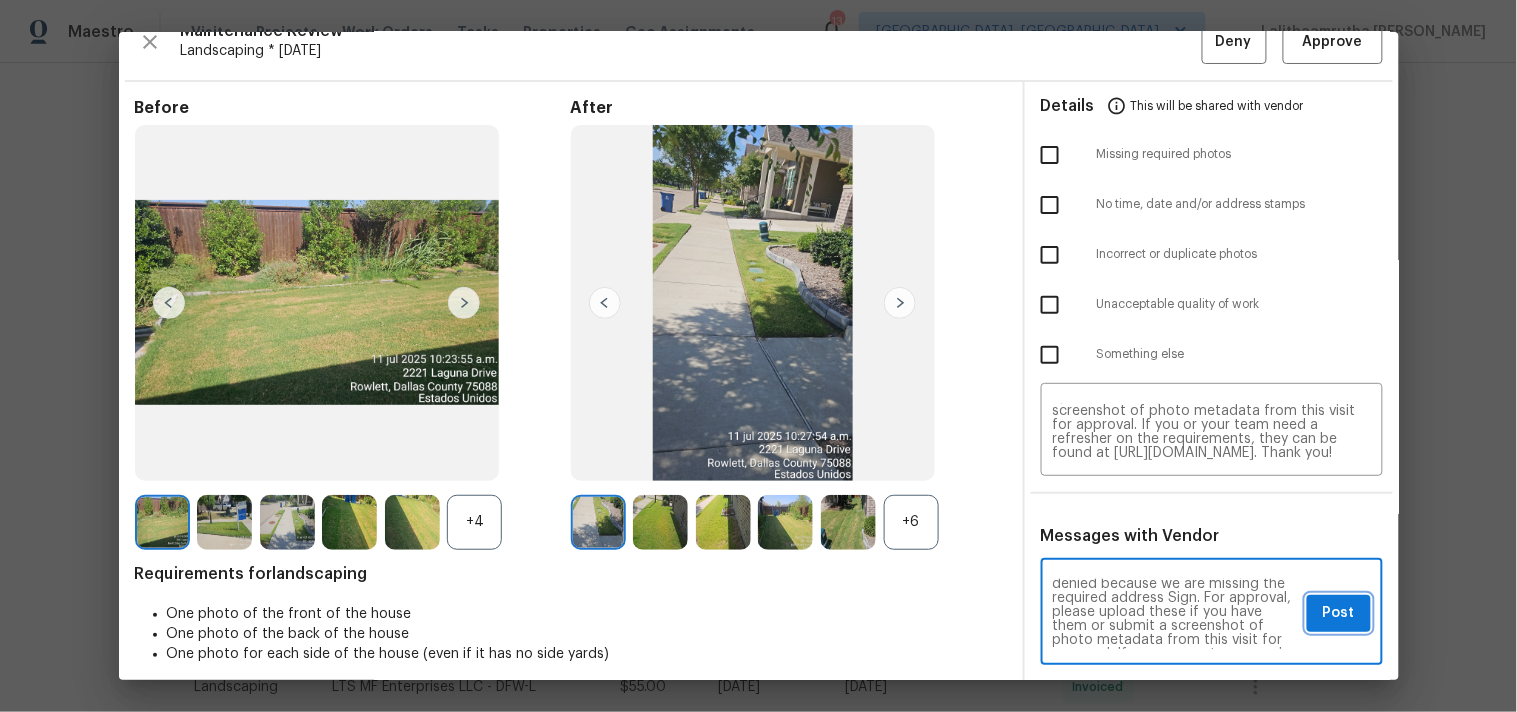 click on "Post" at bounding box center (1339, 613) 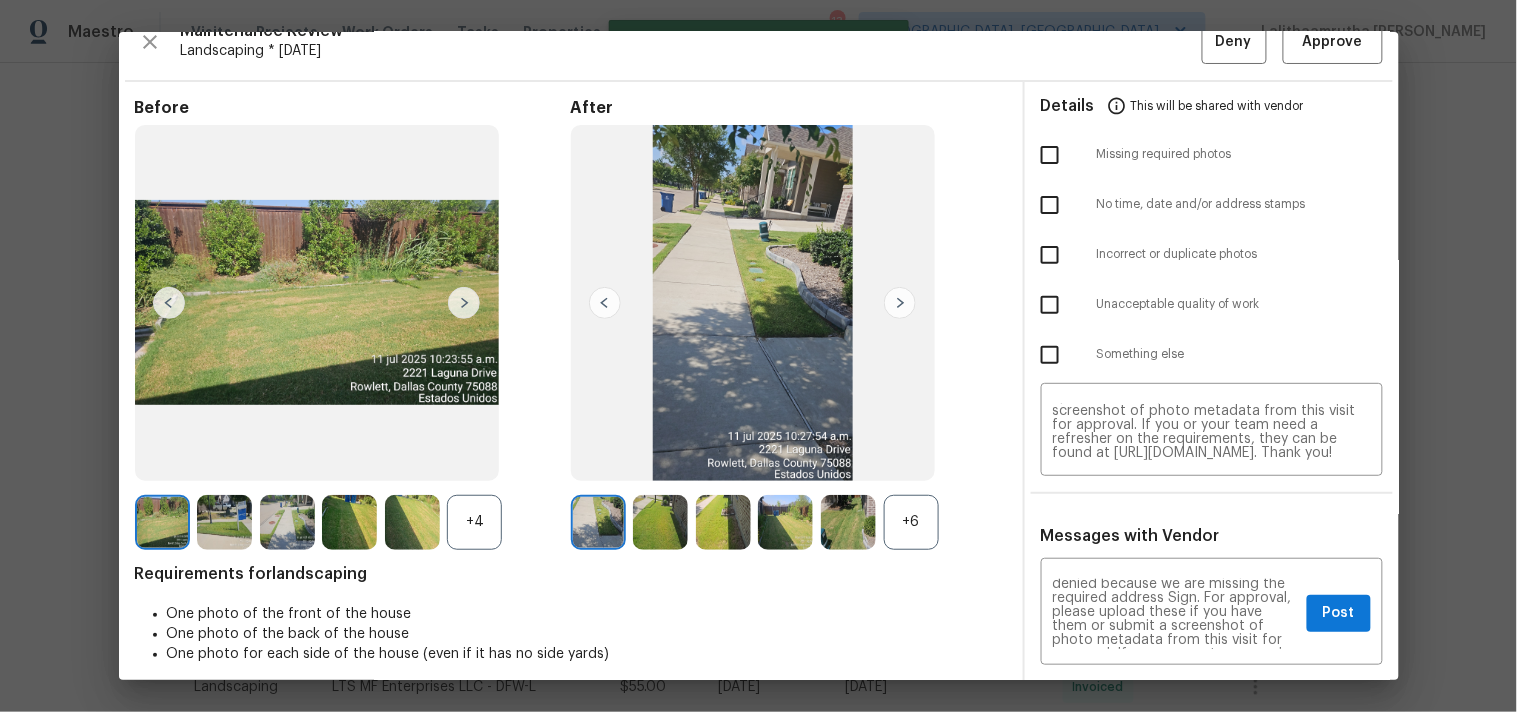 scroll, scrollTop: 0, scrollLeft: 0, axis: both 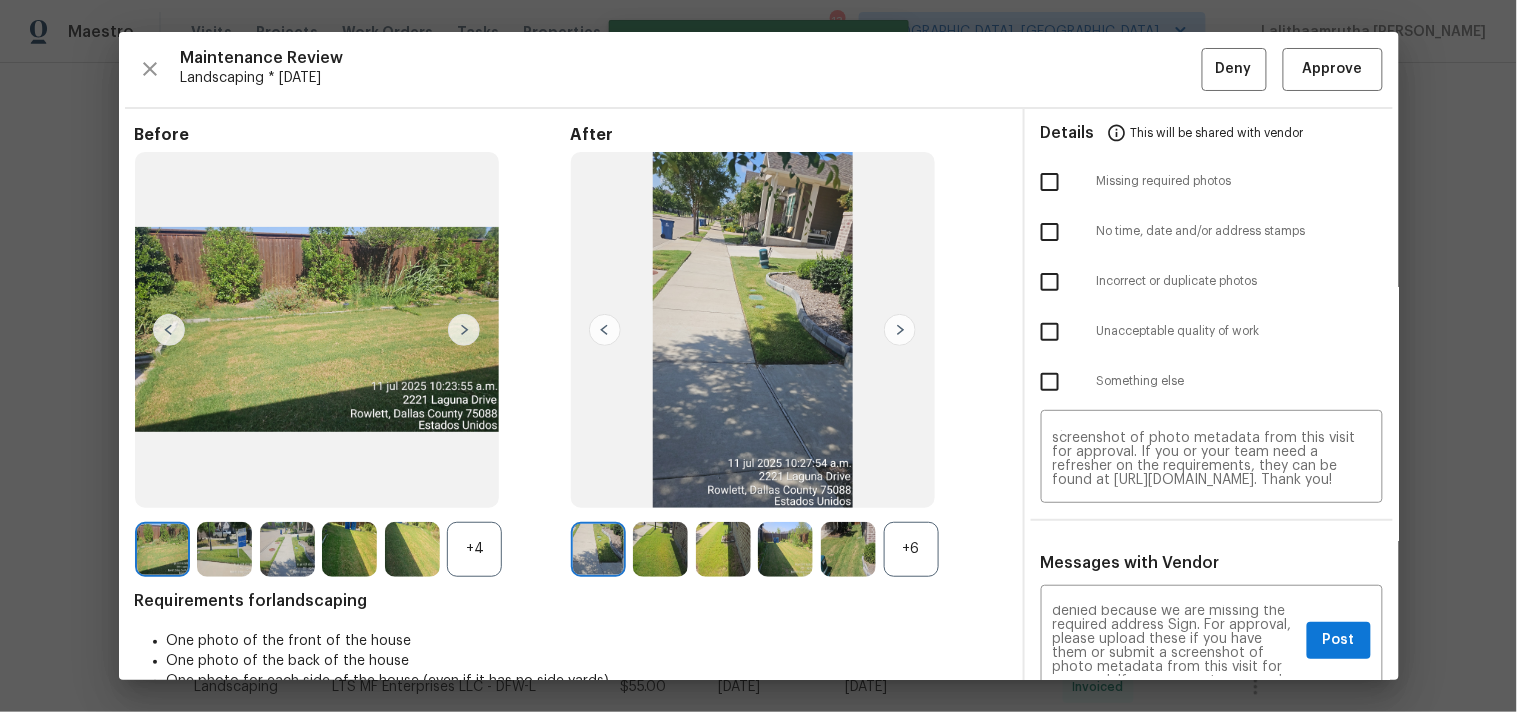 type 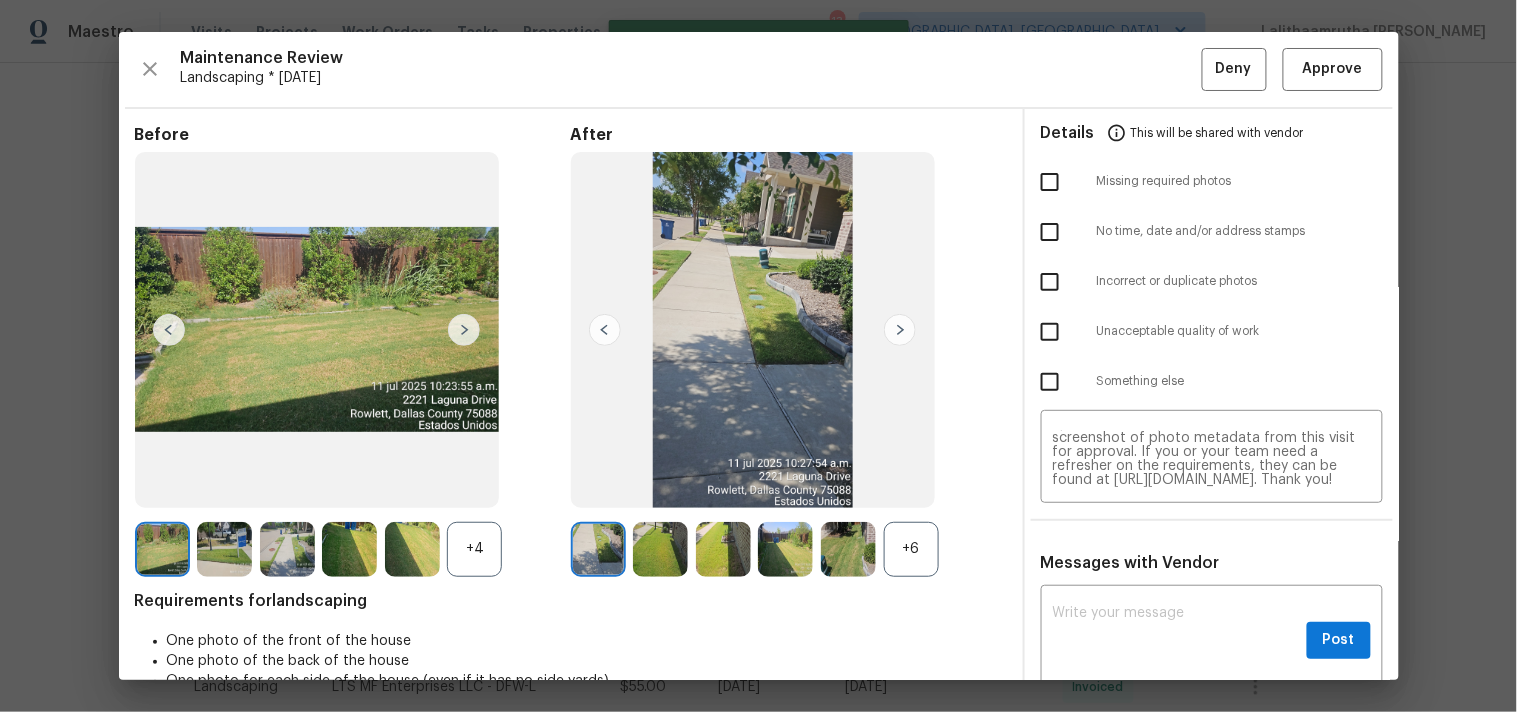 scroll, scrollTop: 0, scrollLeft: 0, axis: both 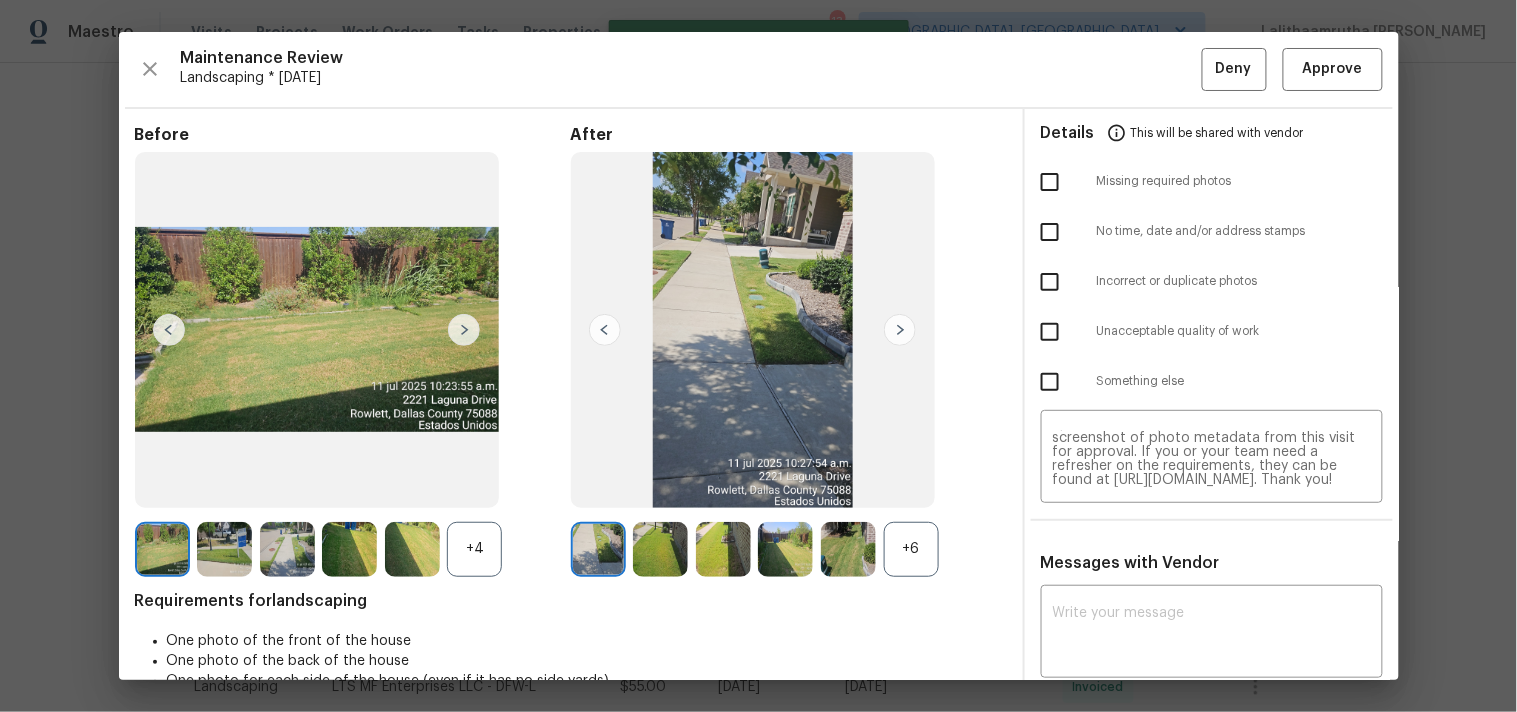 click at bounding box center (1050, 182) 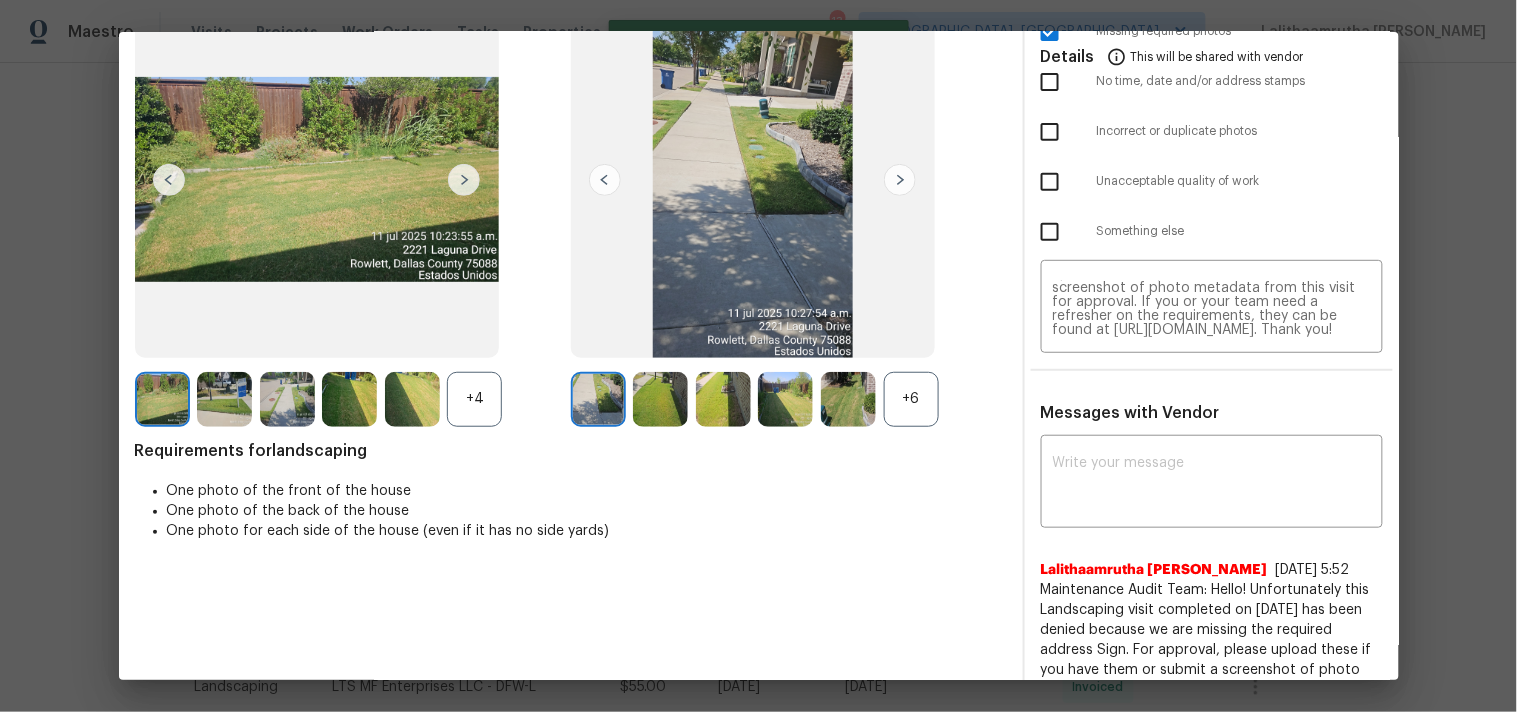 scroll, scrollTop: 0, scrollLeft: 0, axis: both 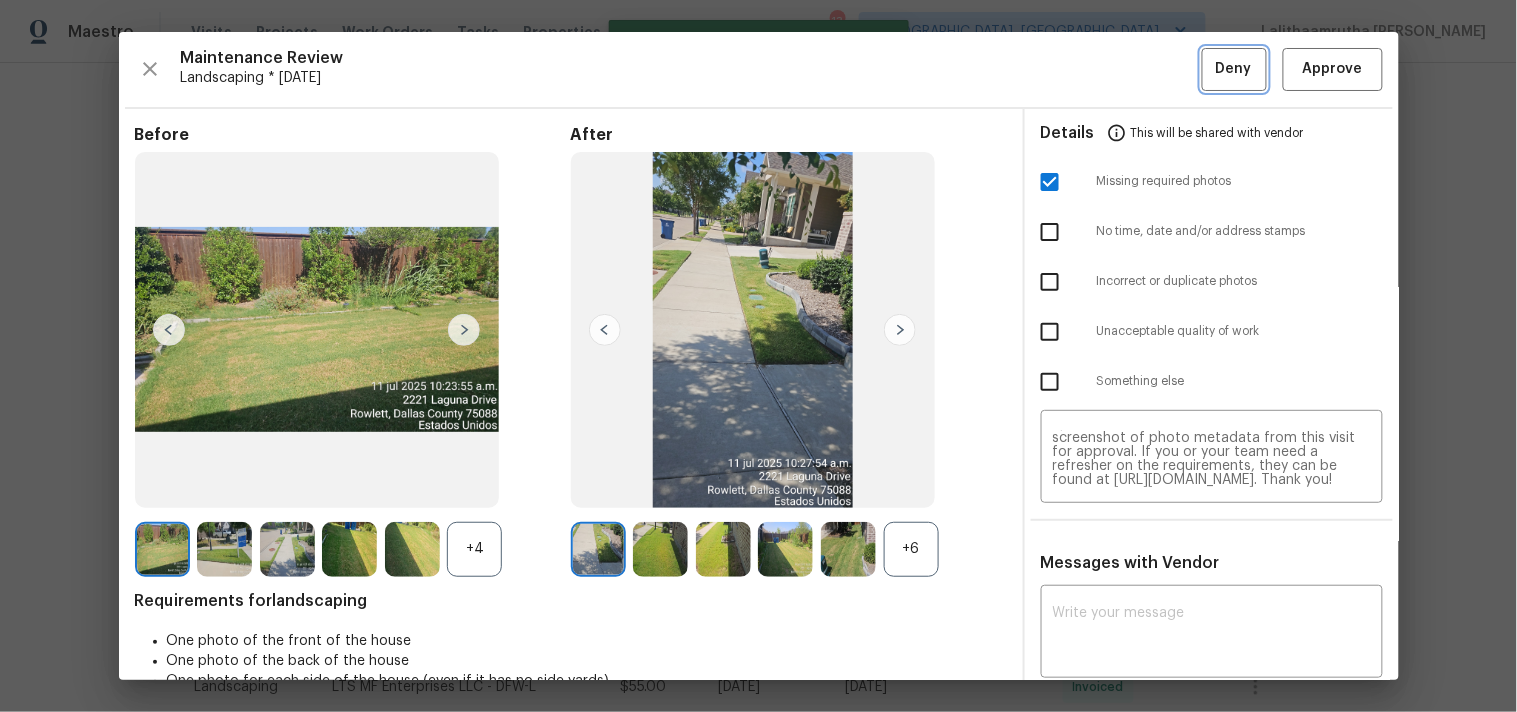 click on "Deny" at bounding box center [1234, 69] 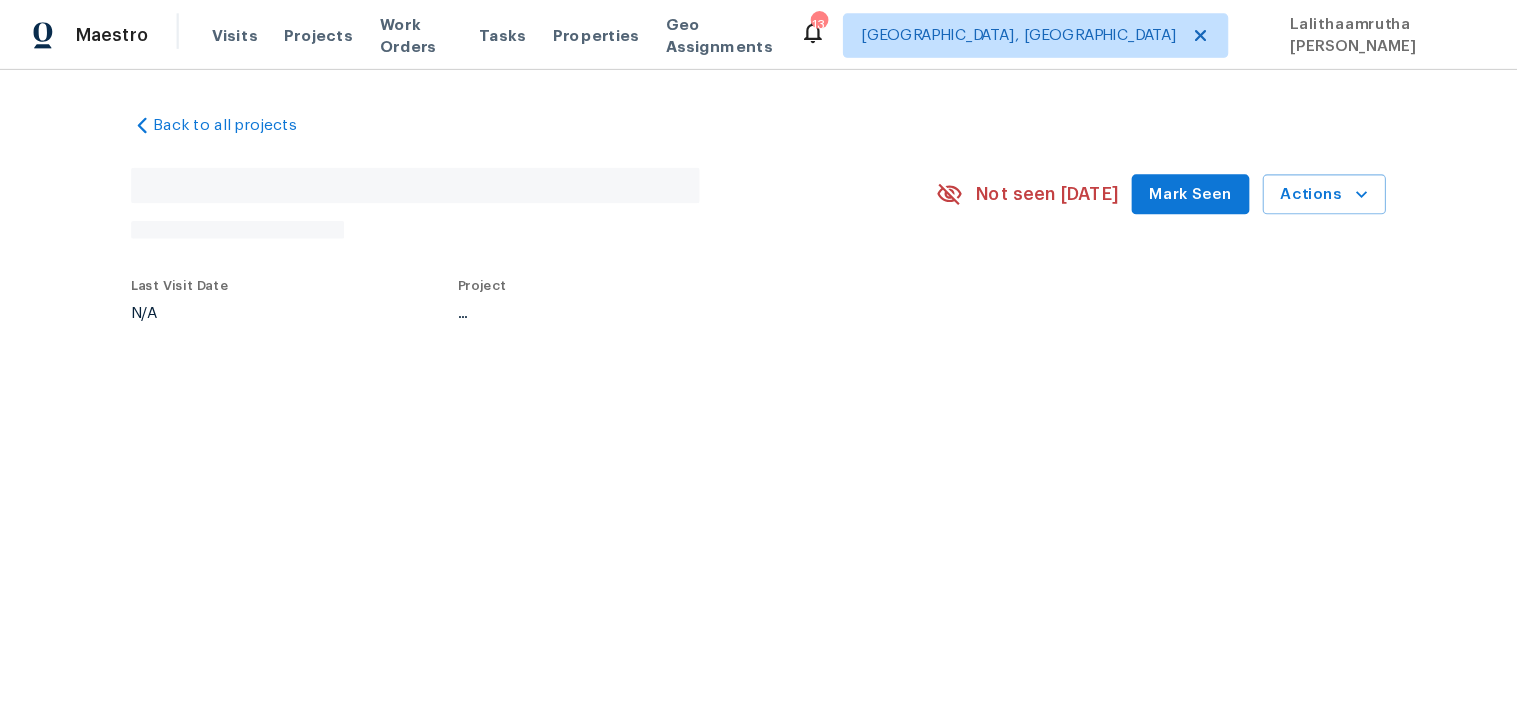 scroll, scrollTop: 0, scrollLeft: 0, axis: both 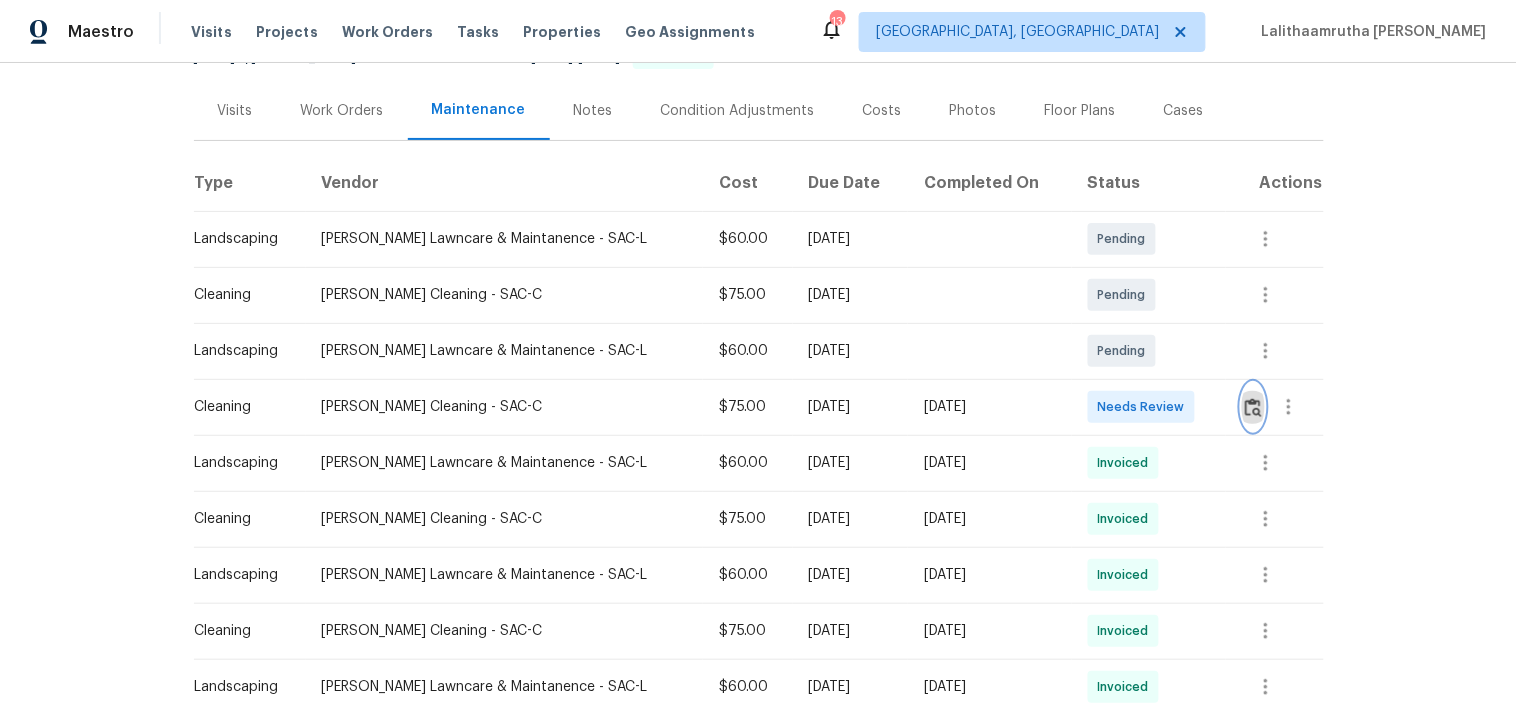 click at bounding box center [1253, 407] 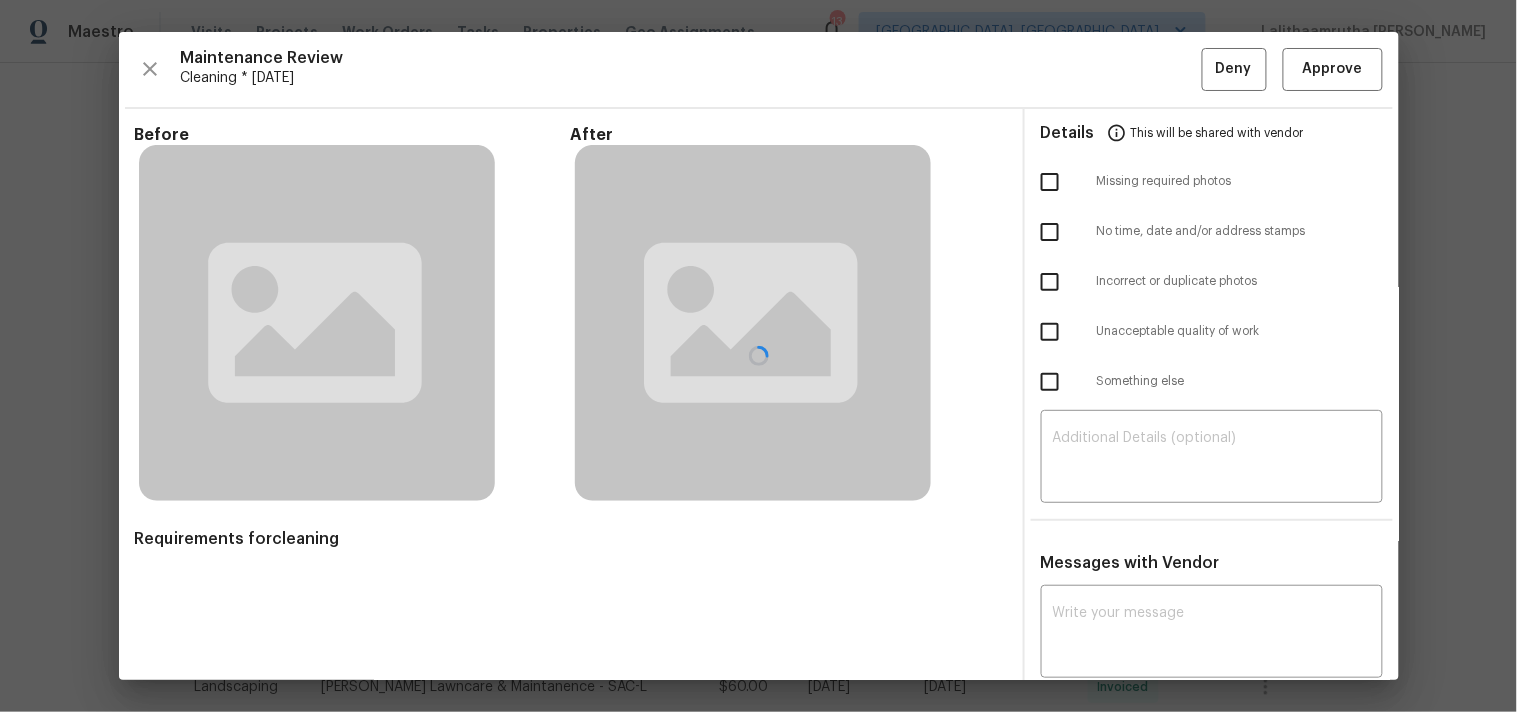 click at bounding box center (759, 356) 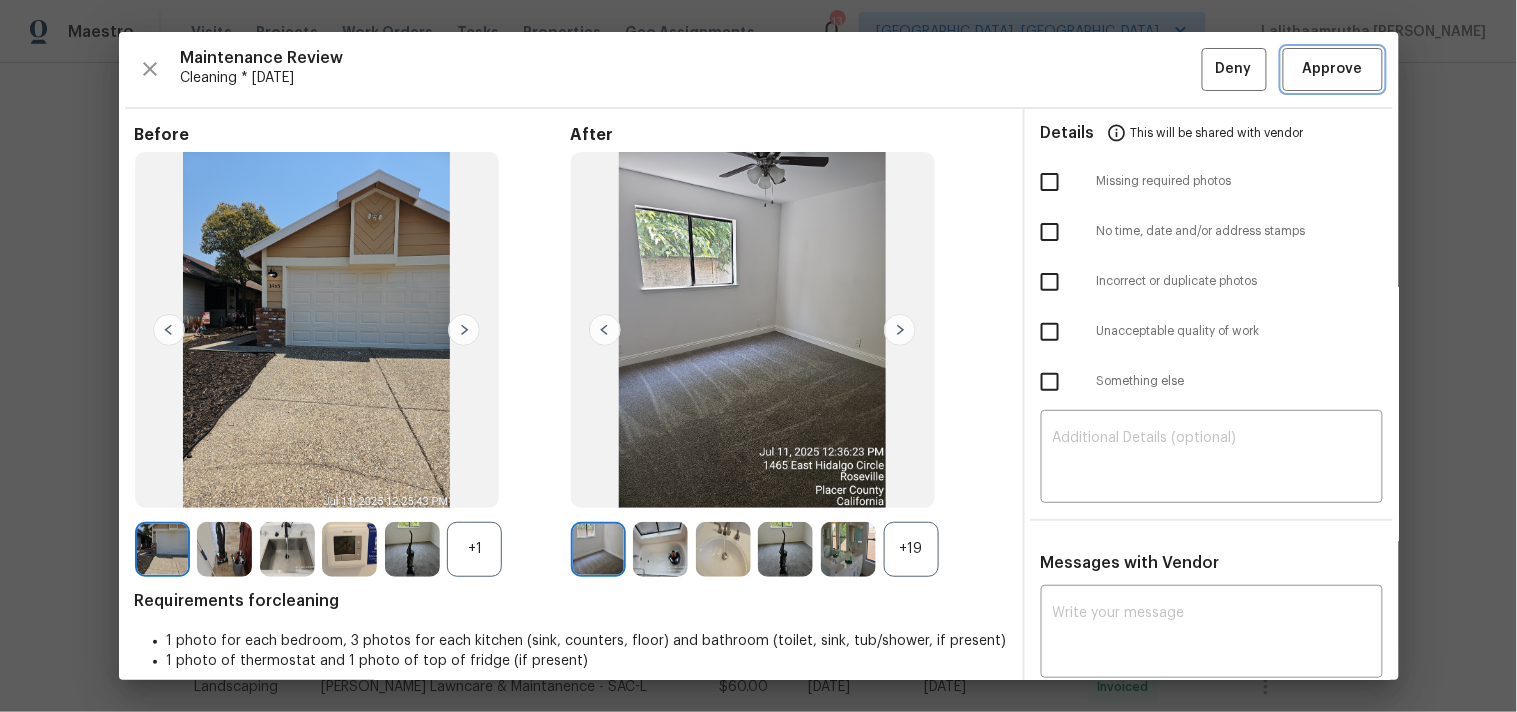 click on "Approve" at bounding box center (1333, 69) 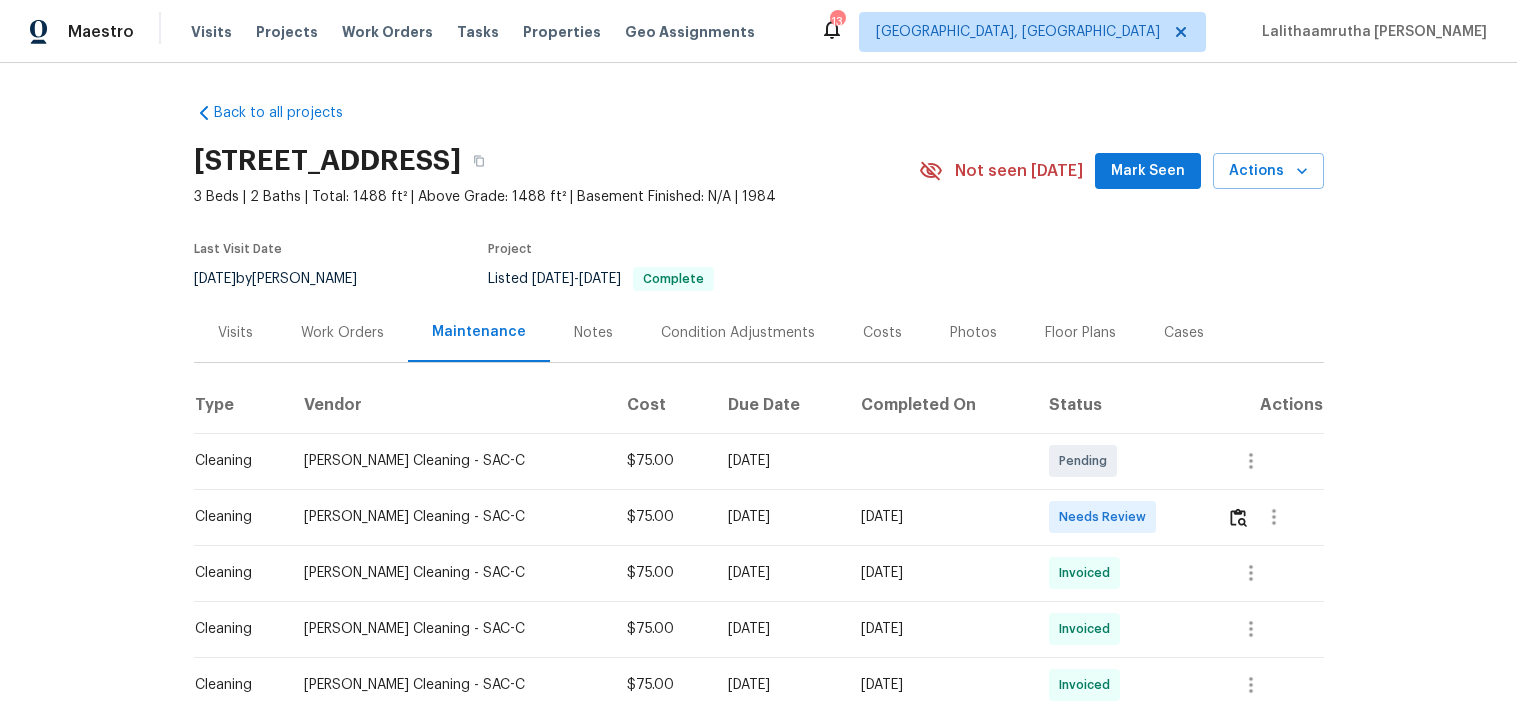 scroll, scrollTop: 0, scrollLeft: 0, axis: both 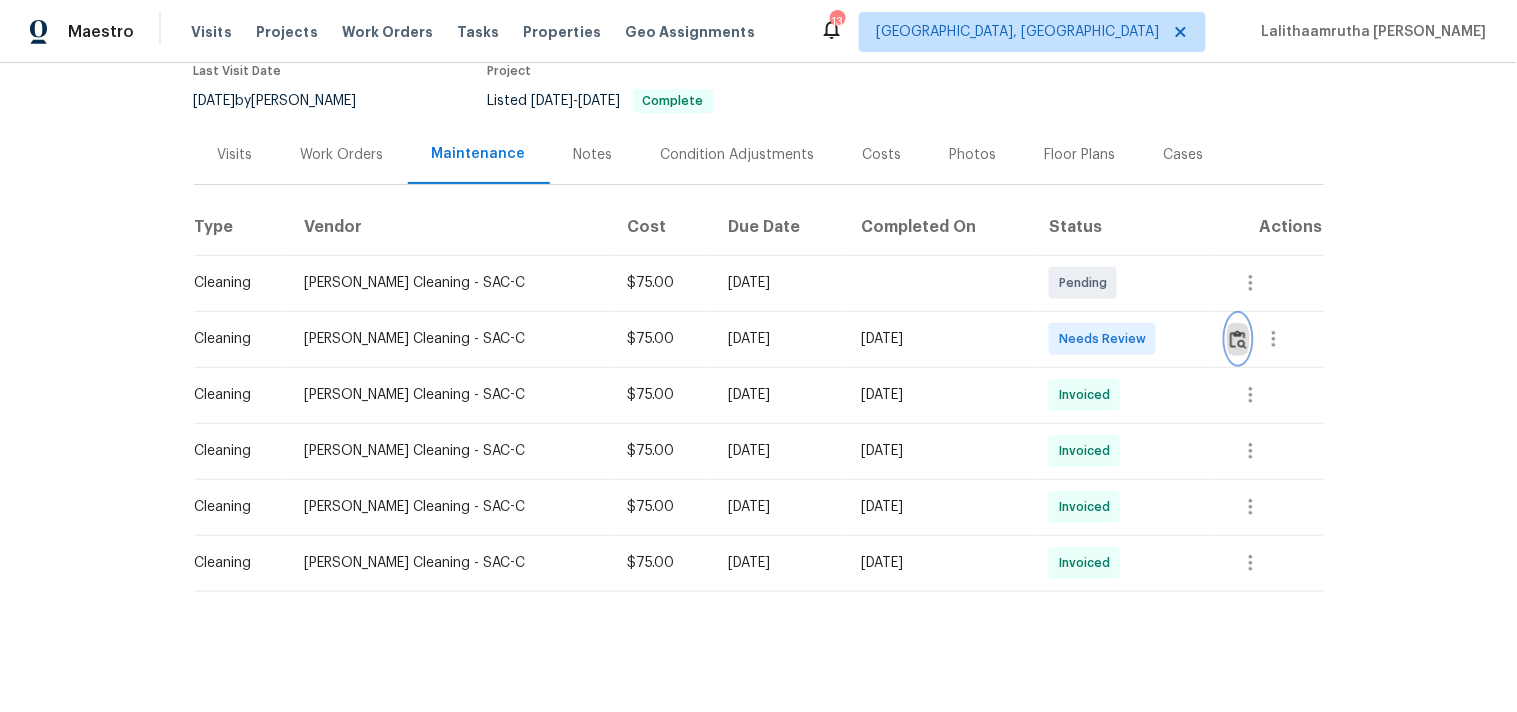click at bounding box center (1238, 339) 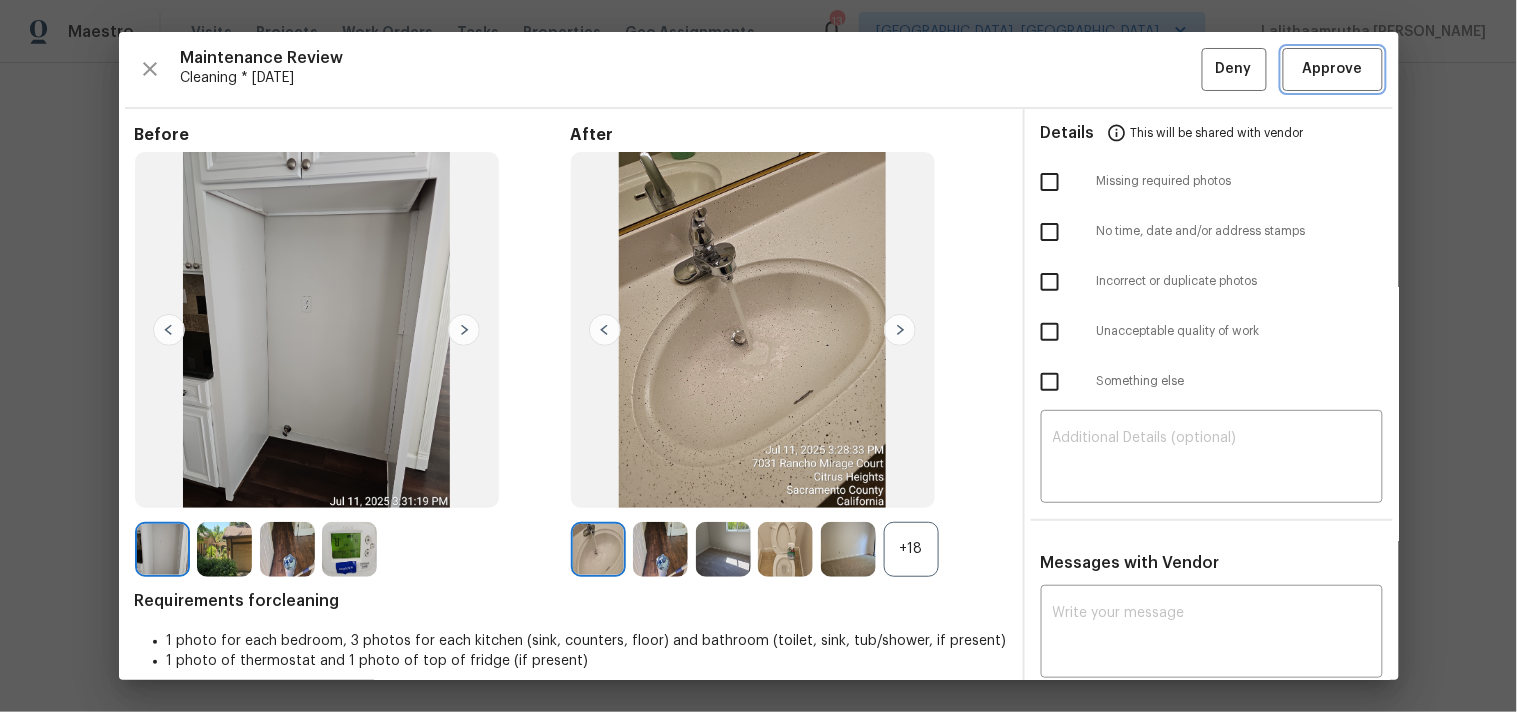 click on "Approve" at bounding box center (1333, 69) 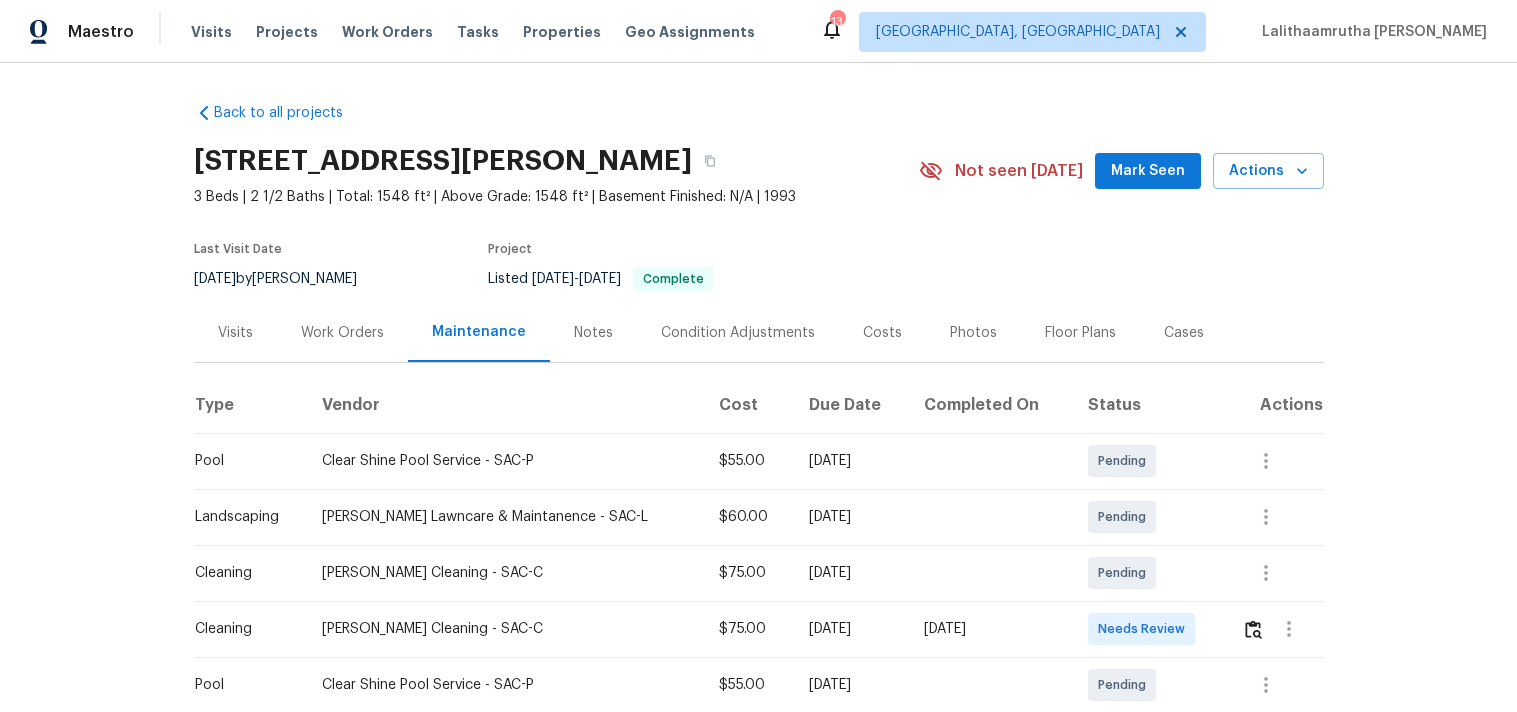 scroll, scrollTop: 0, scrollLeft: 0, axis: both 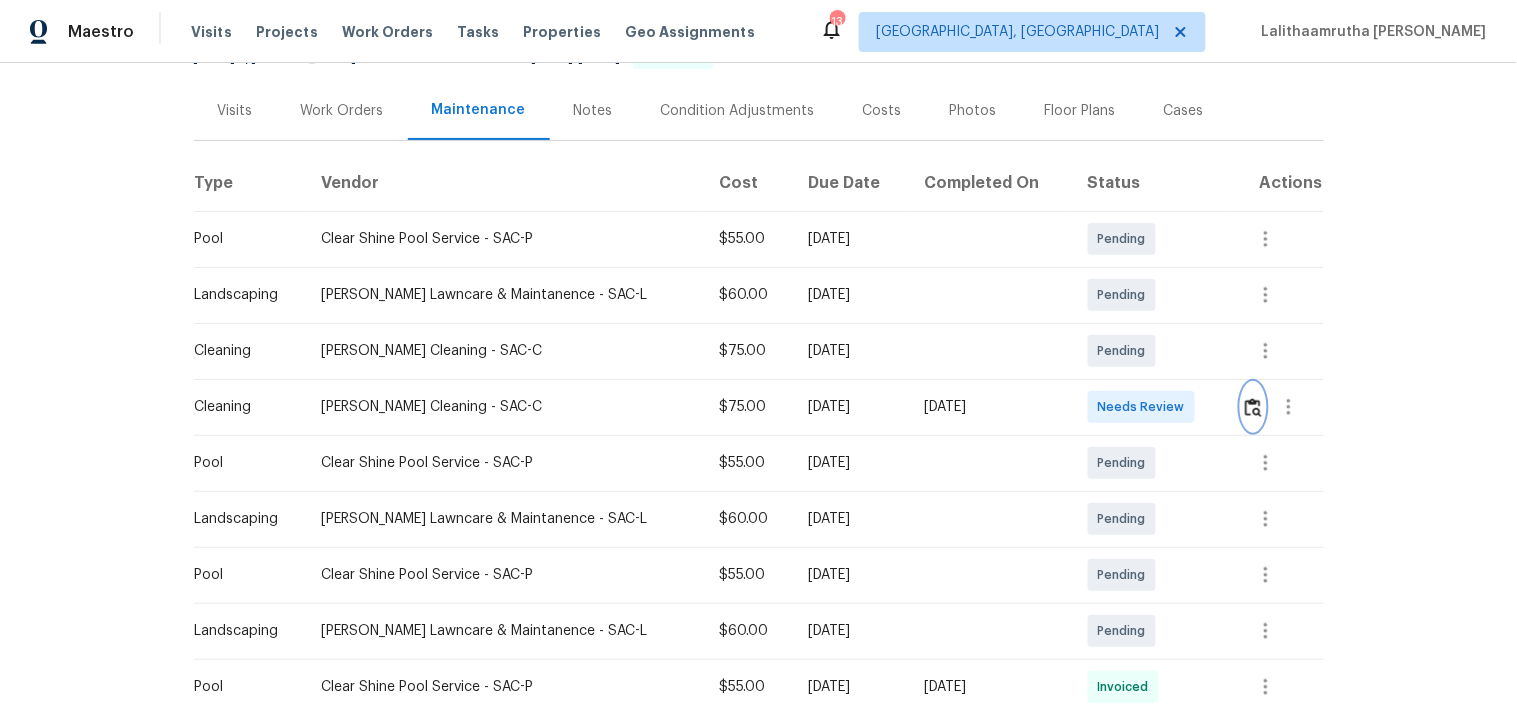 click at bounding box center (1253, 407) 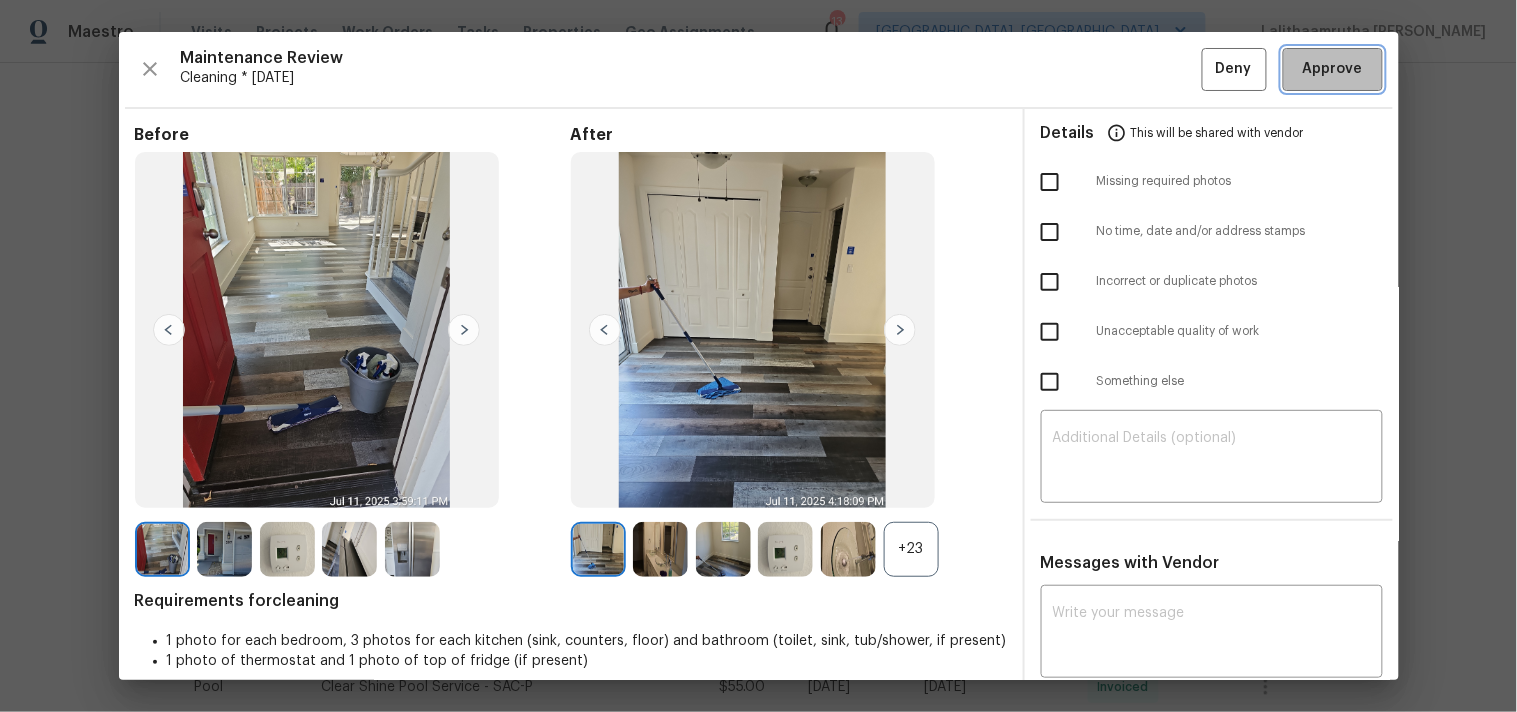 click on "Approve" at bounding box center [1333, 69] 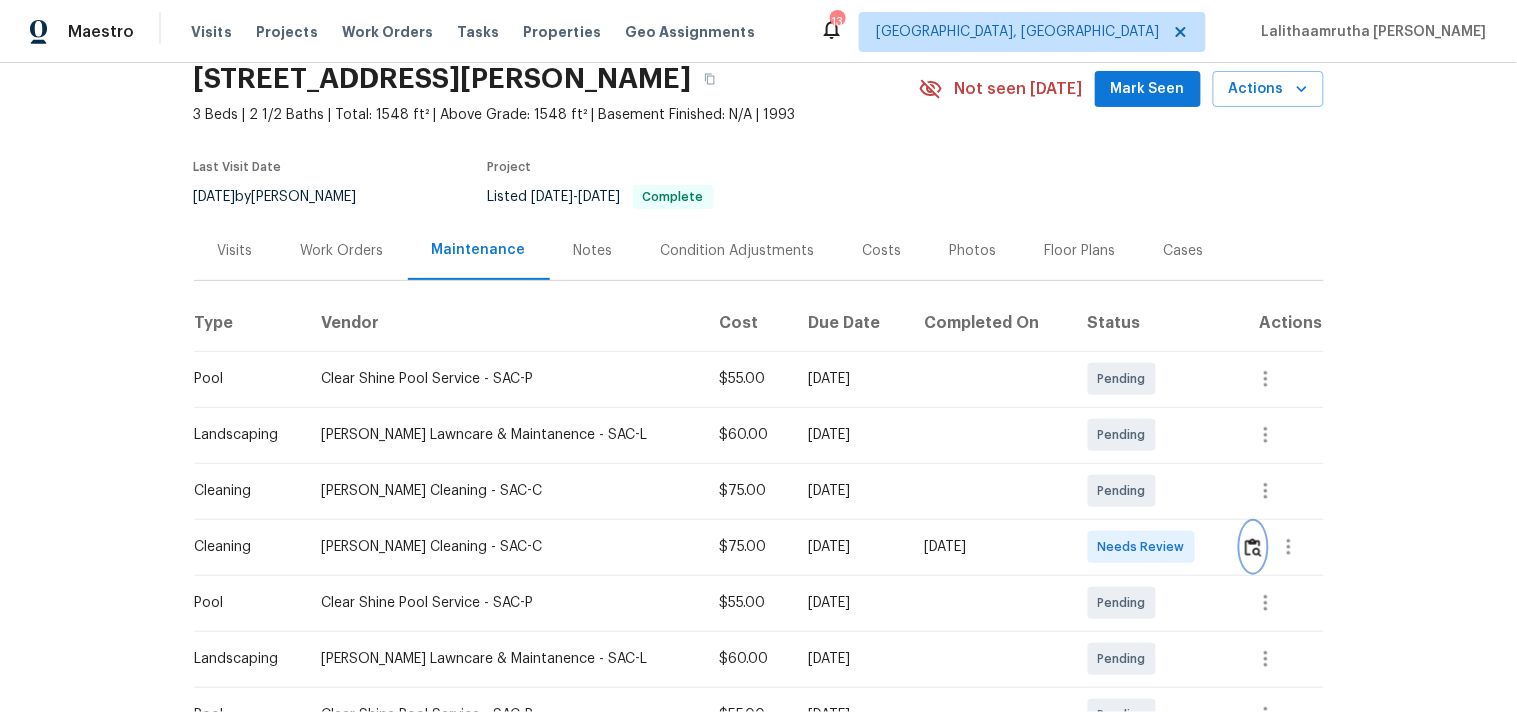 scroll, scrollTop: 0, scrollLeft: 0, axis: both 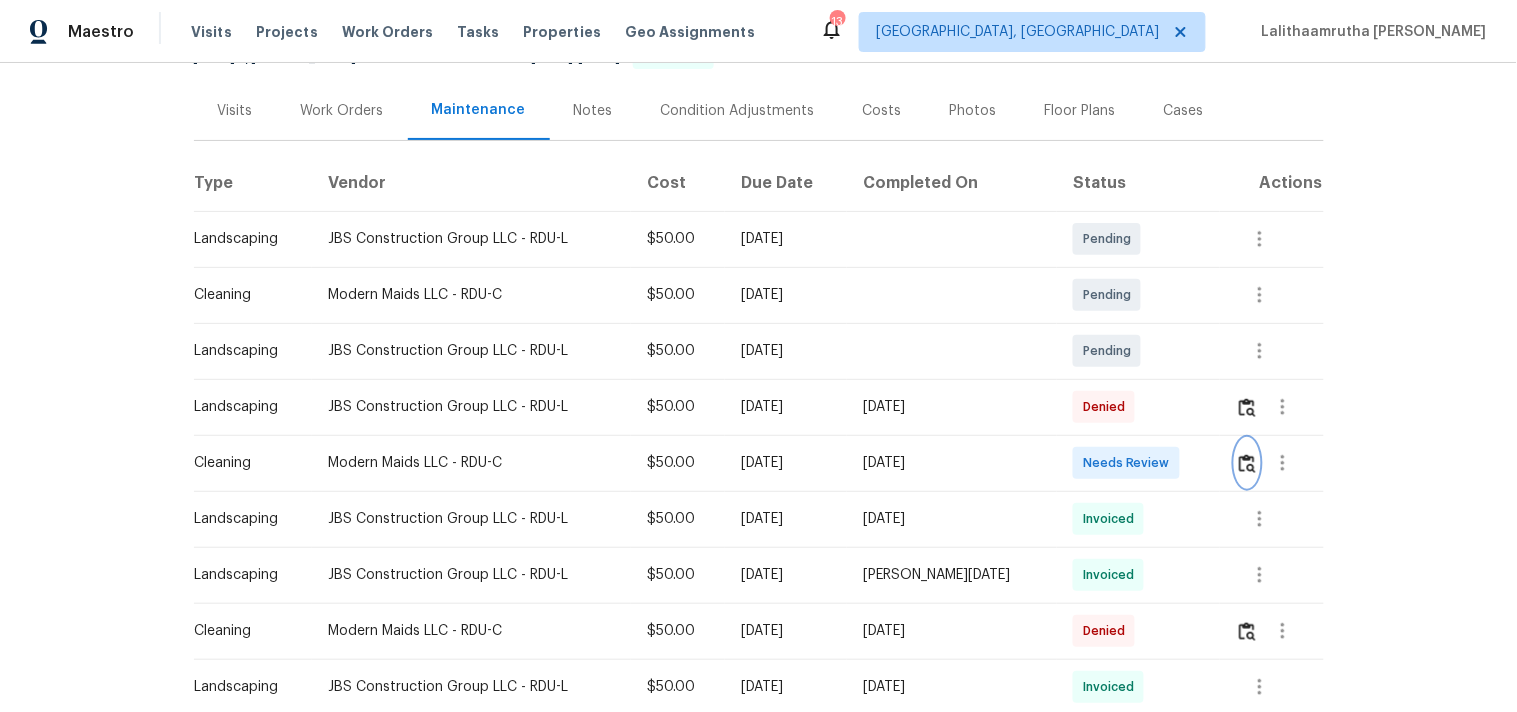 click at bounding box center [1247, 463] 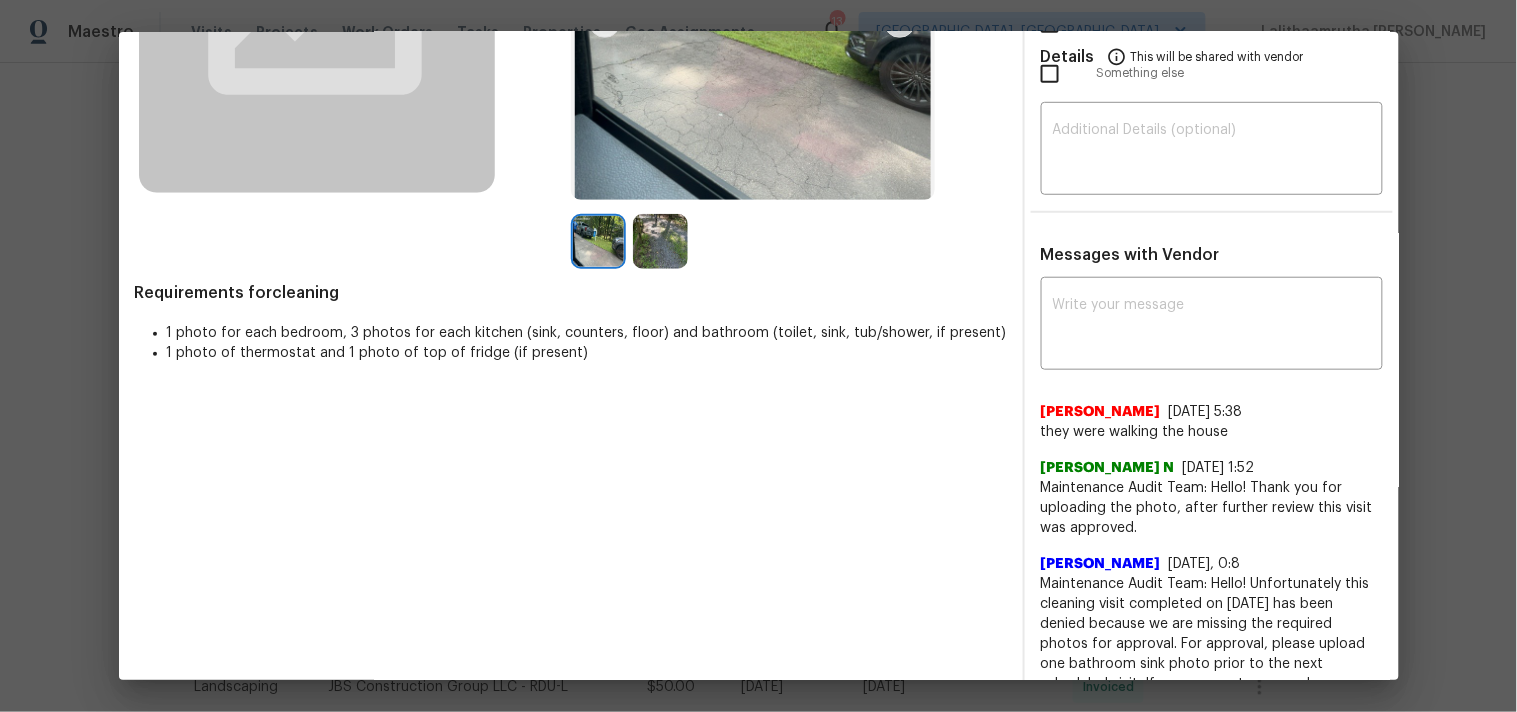 scroll, scrollTop: 333, scrollLeft: 0, axis: vertical 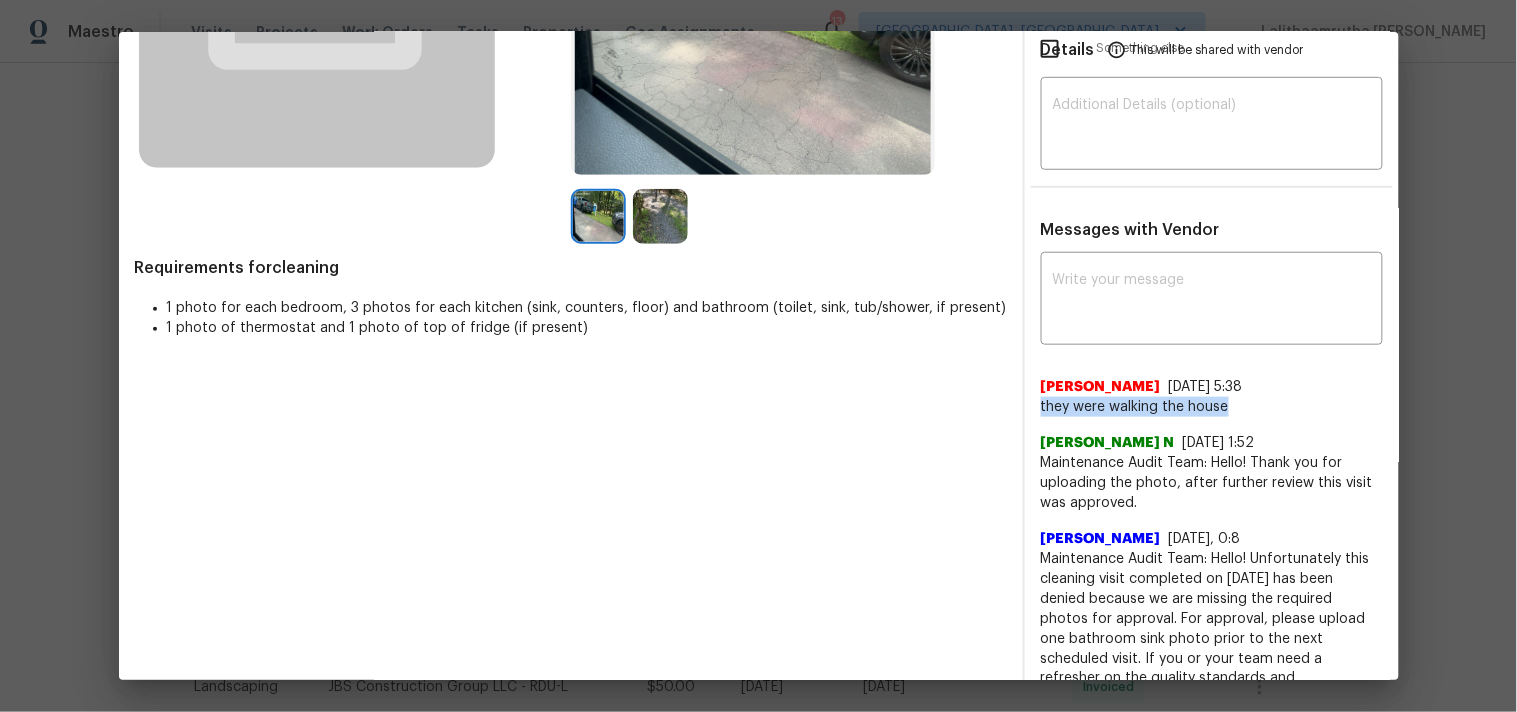 drag, startPoint x: 1023, startPoint y: 400, endPoint x: 1270, endPoint y: 406, distance: 247.07286 